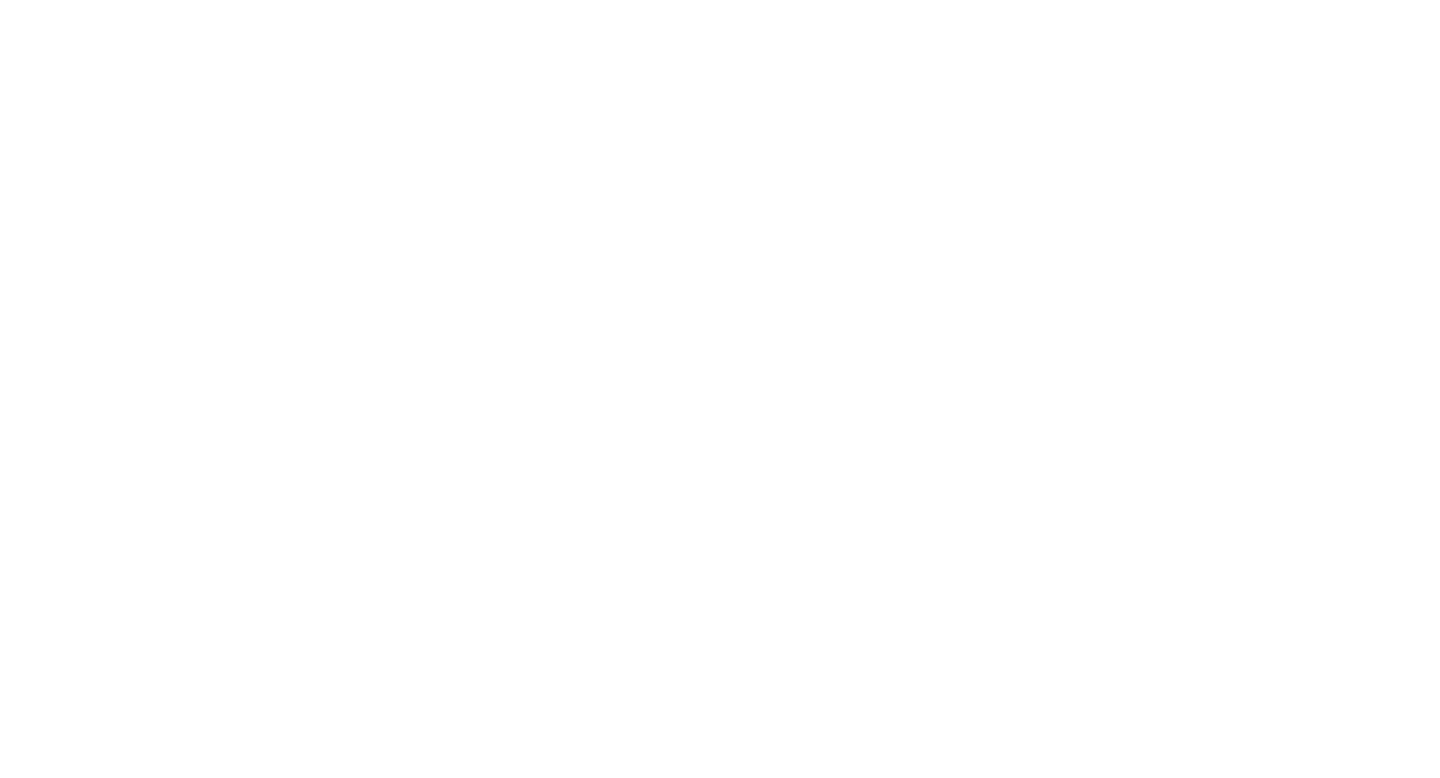 scroll, scrollTop: 0, scrollLeft: 0, axis: both 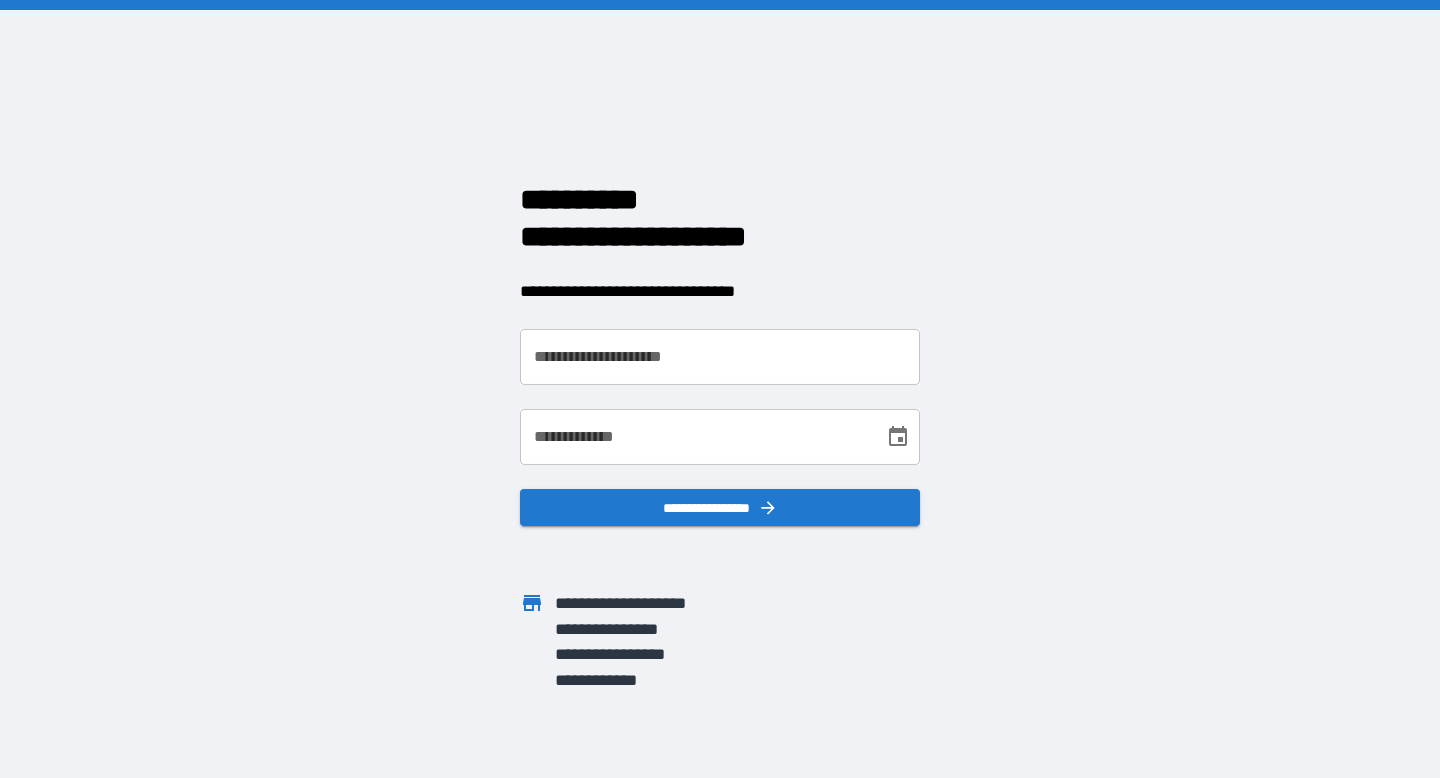 click on "**********" at bounding box center [720, 357] 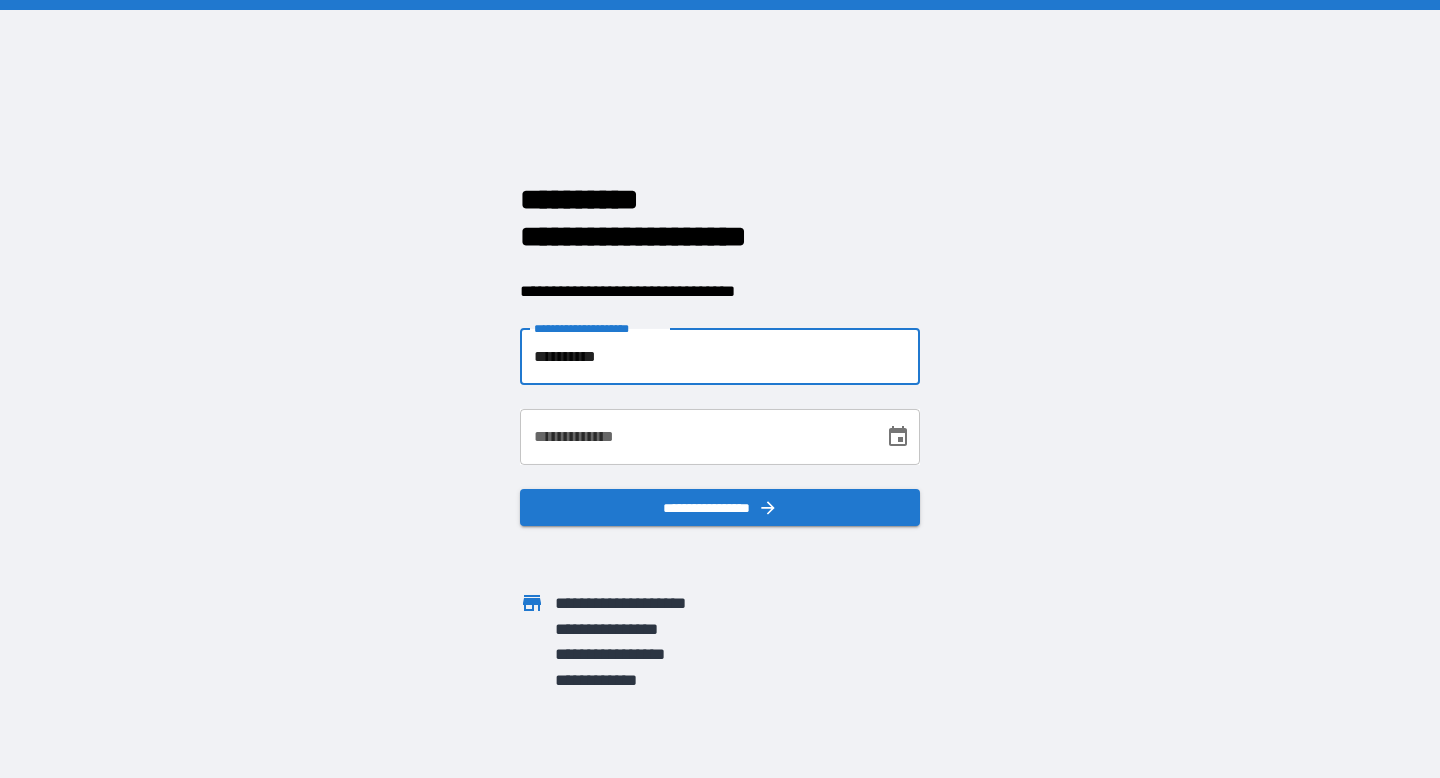 type on "**********" 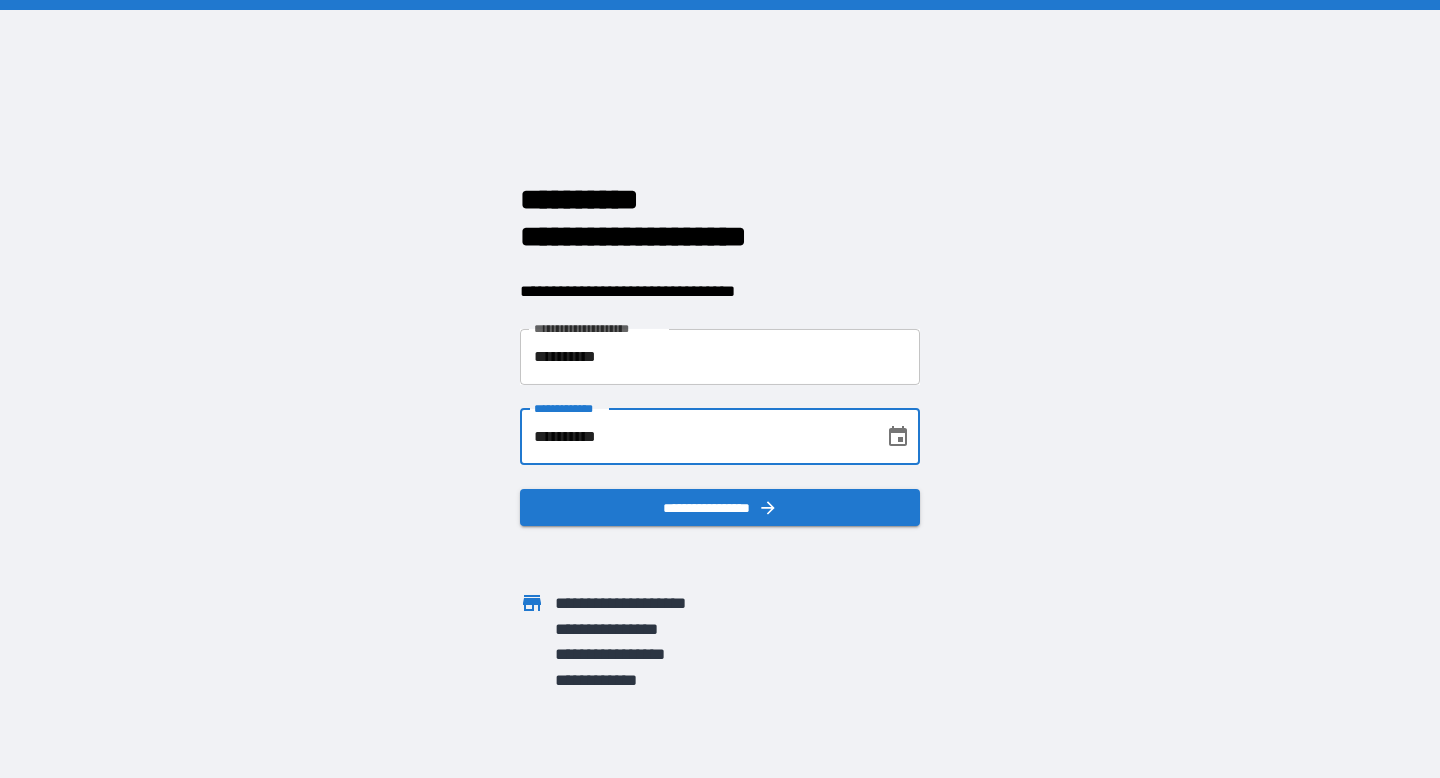 type on "**********" 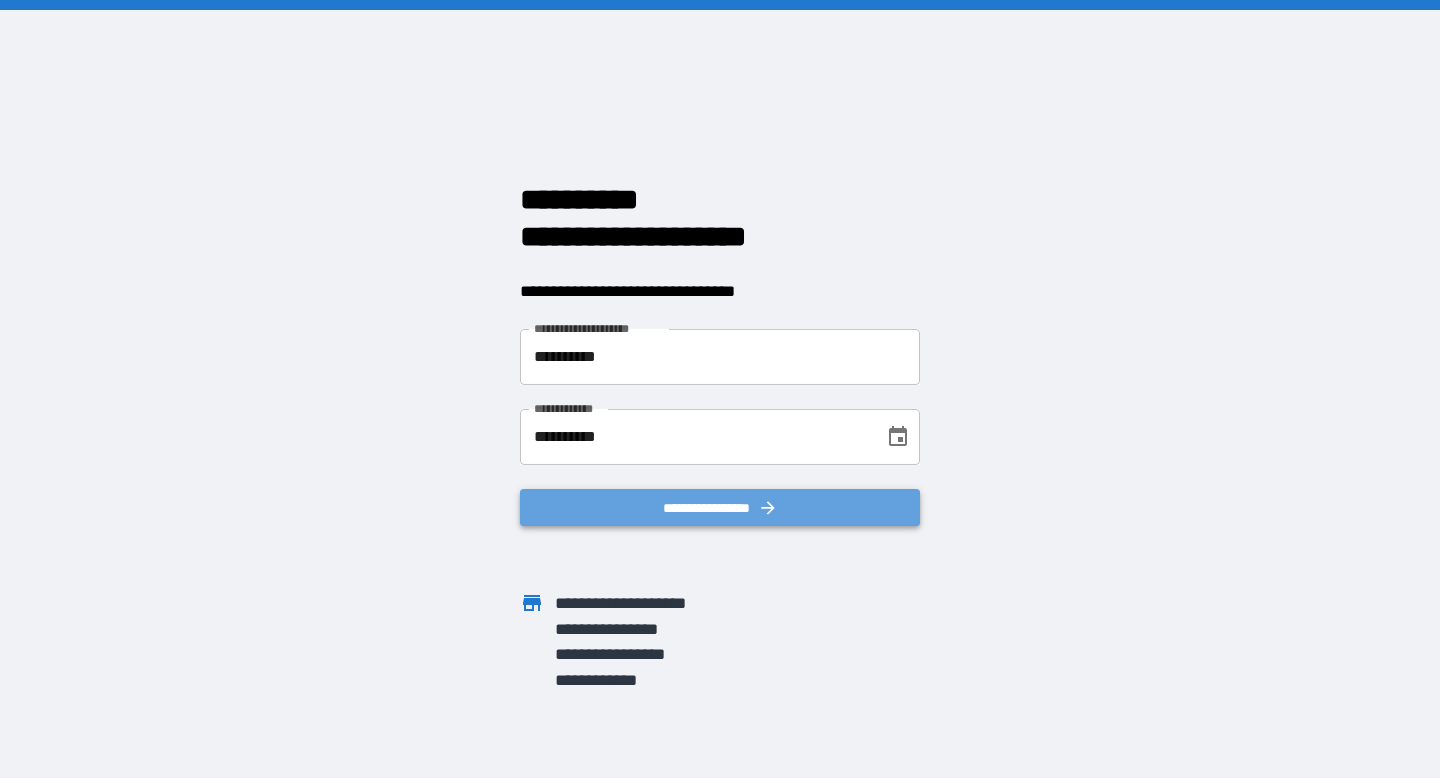 click 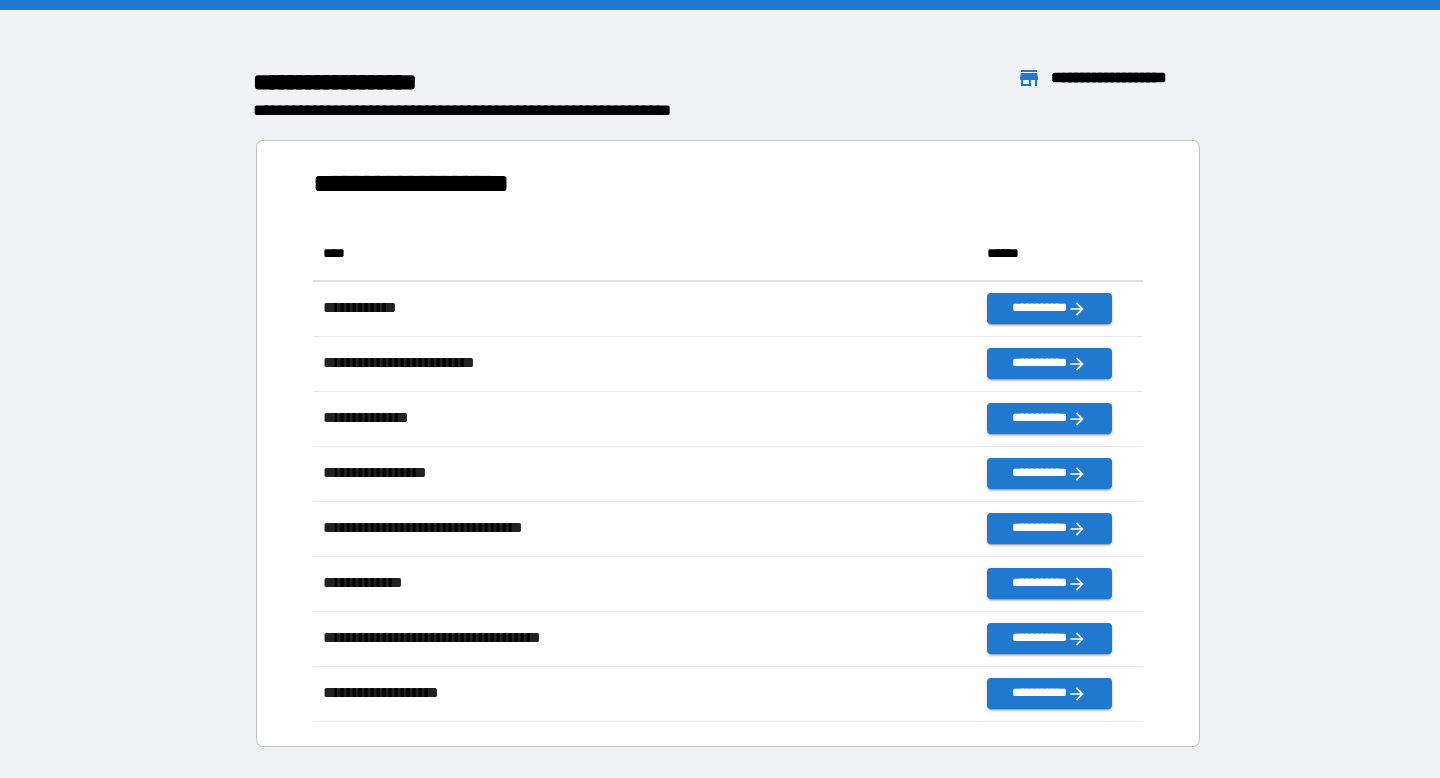 scroll, scrollTop: 1, scrollLeft: 1, axis: both 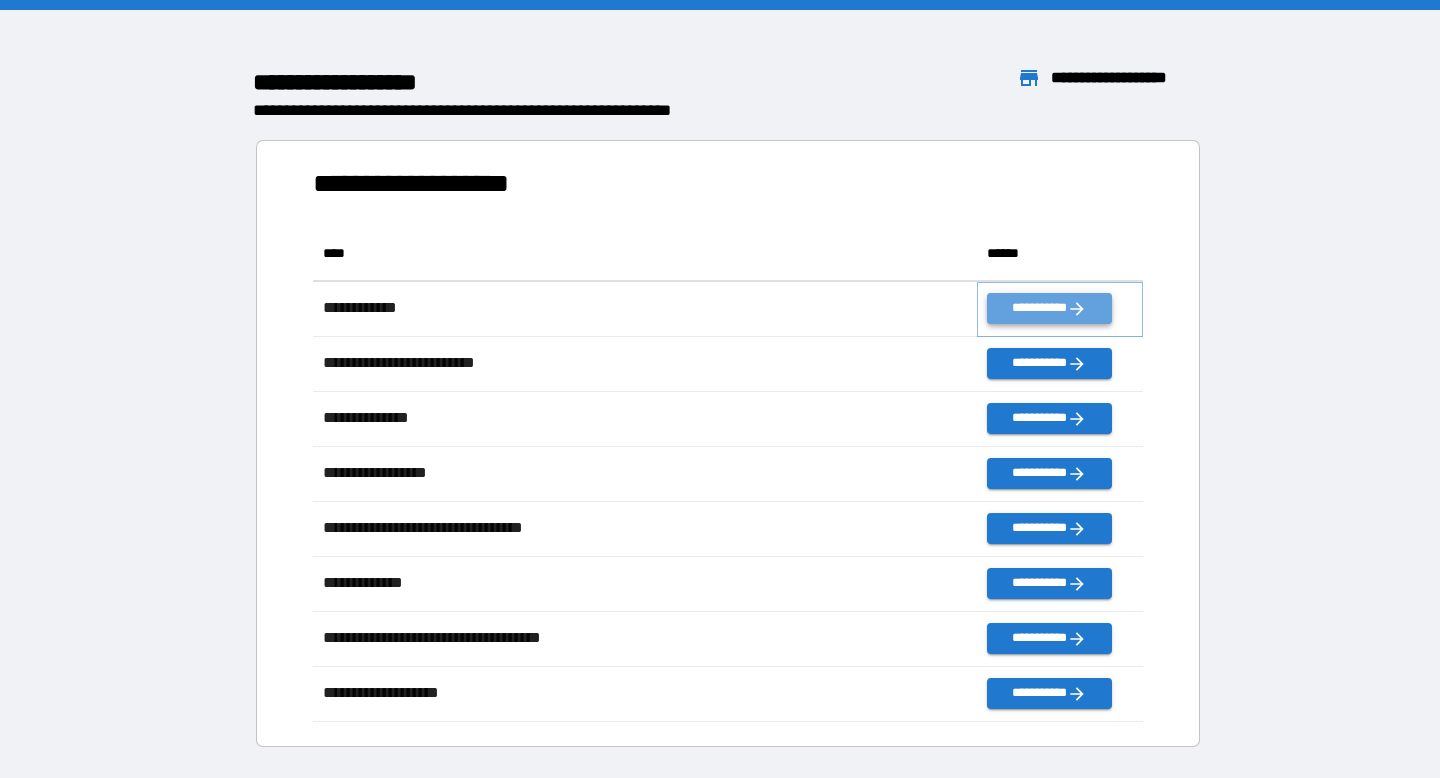 click on "**********" at bounding box center (1049, 308) 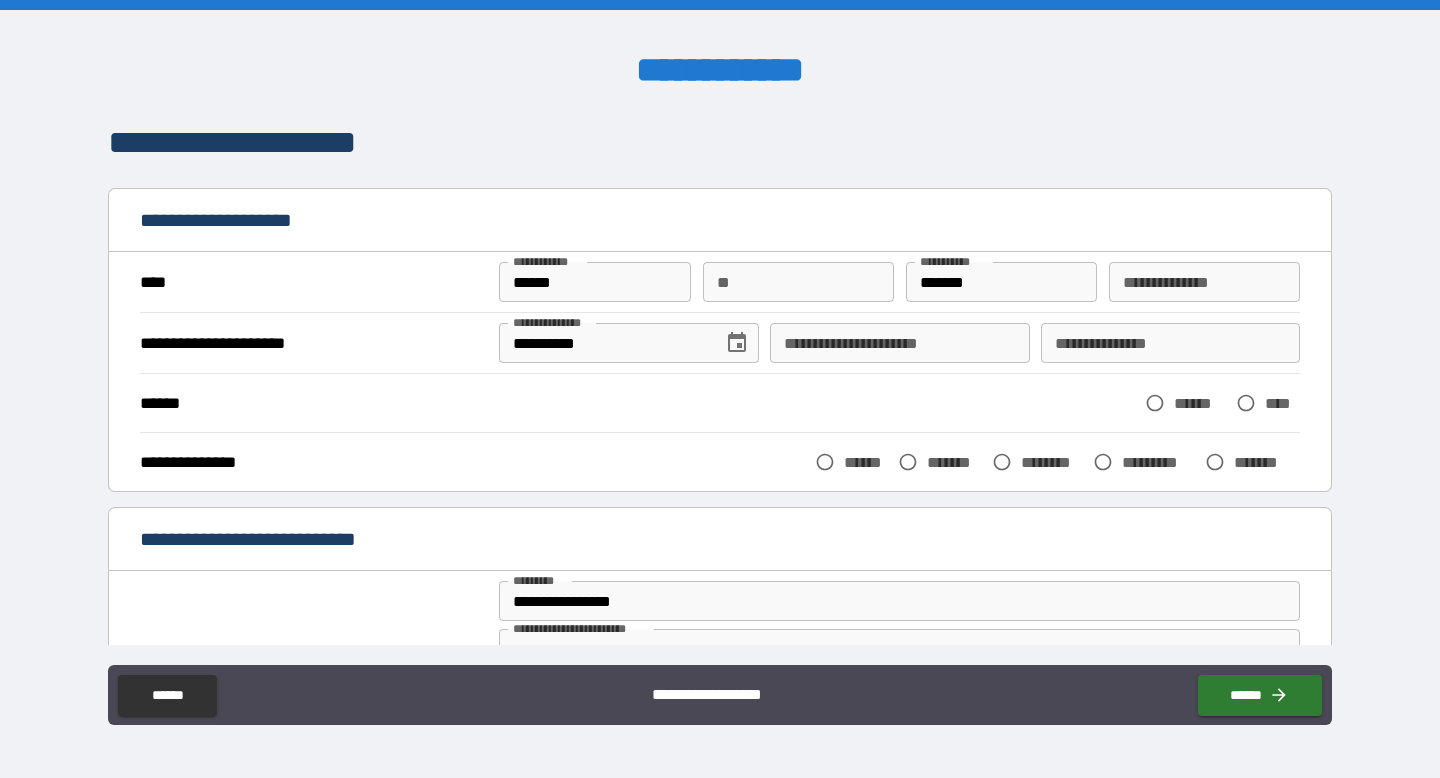 scroll, scrollTop: 13, scrollLeft: 0, axis: vertical 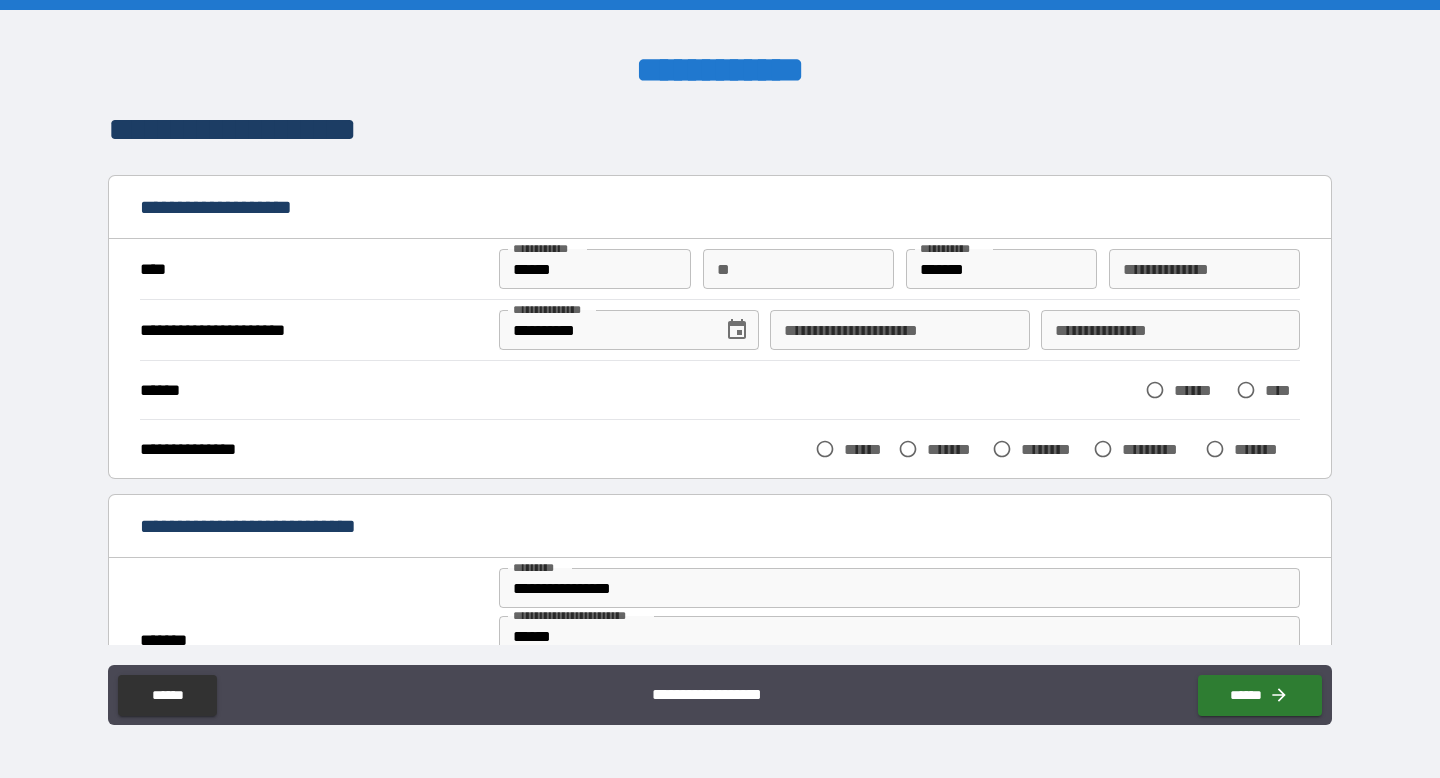 click on "**********" at bounding box center (899, 330) 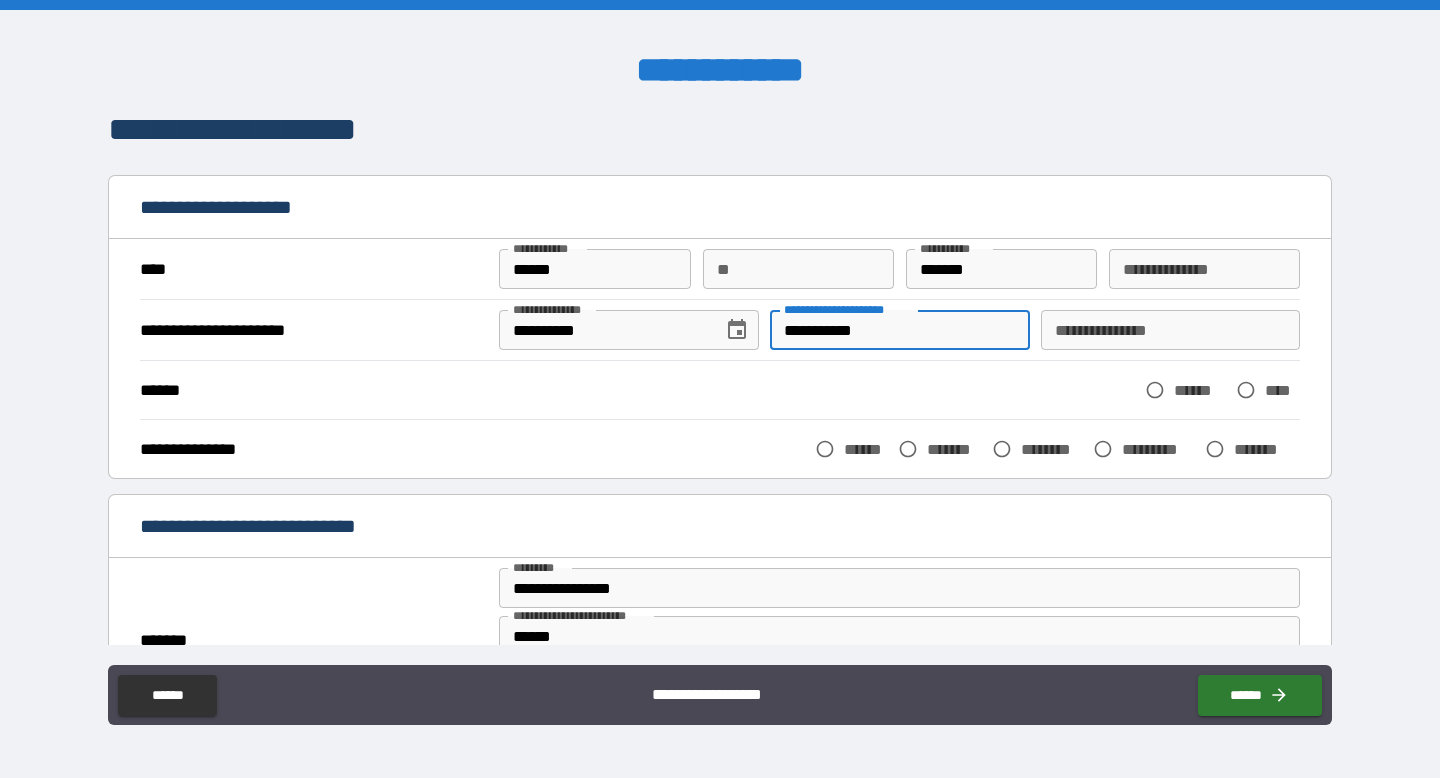 type on "**********" 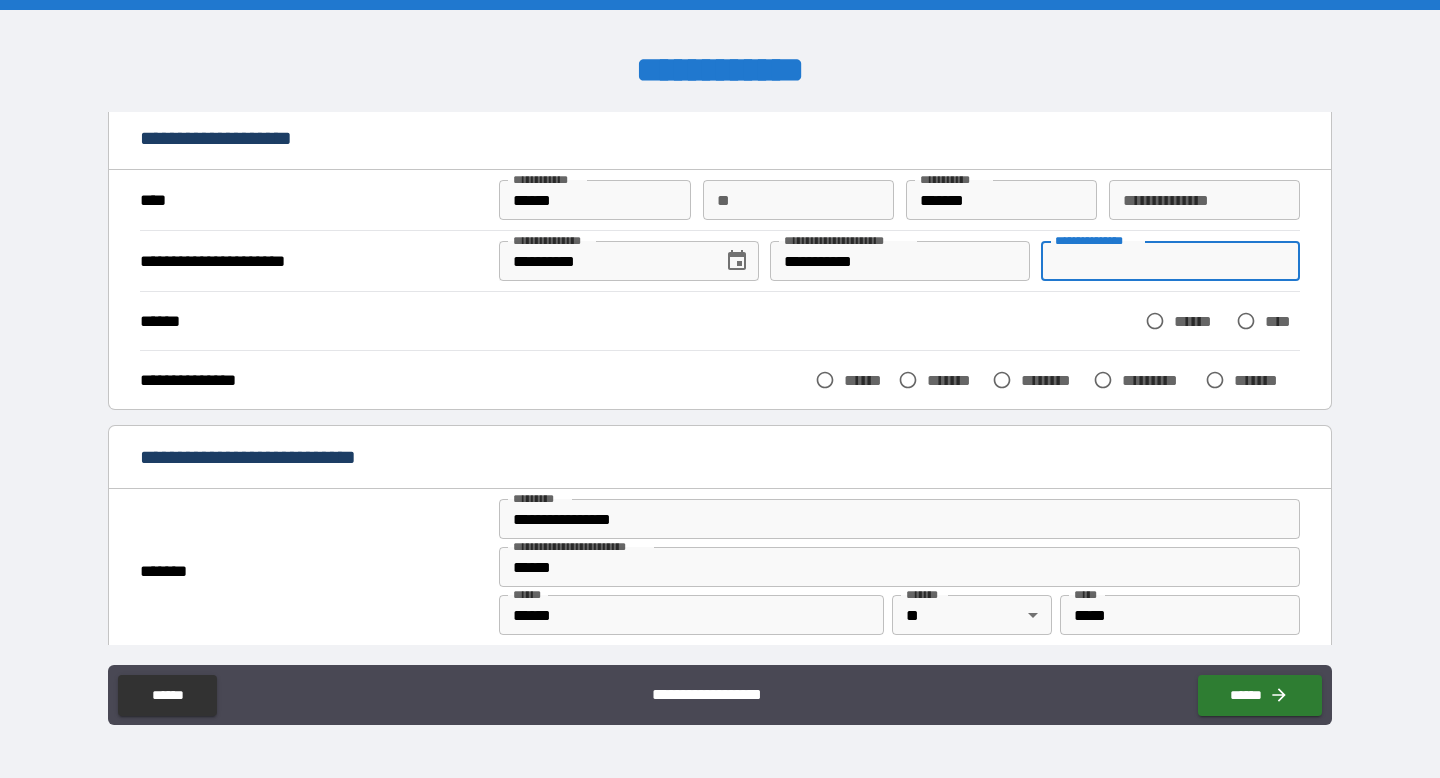 scroll, scrollTop: 88, scrollLeft: 0, axis: vertical 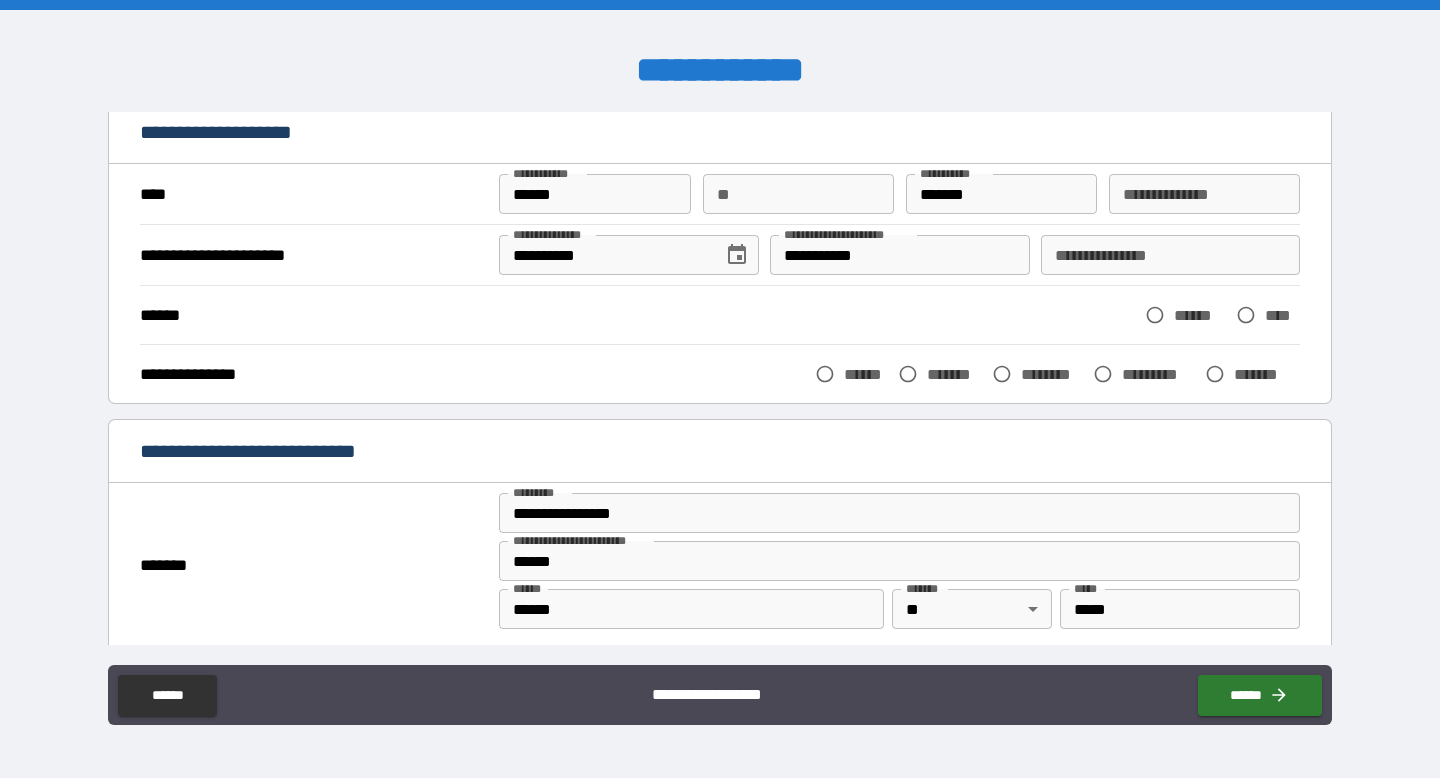 click on "******" at bounding box center (1200, 315) 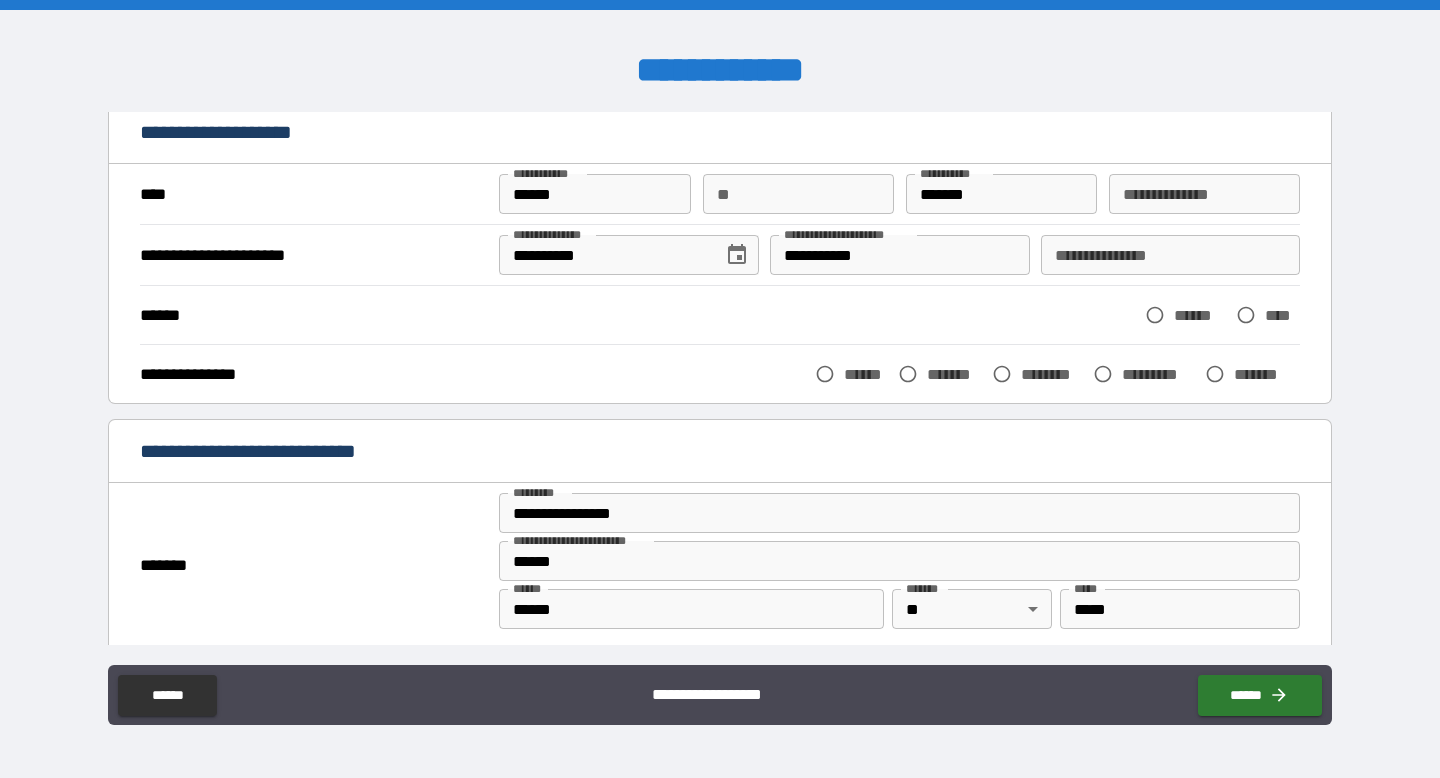 click on "******" at bounding box center [1200, 315] 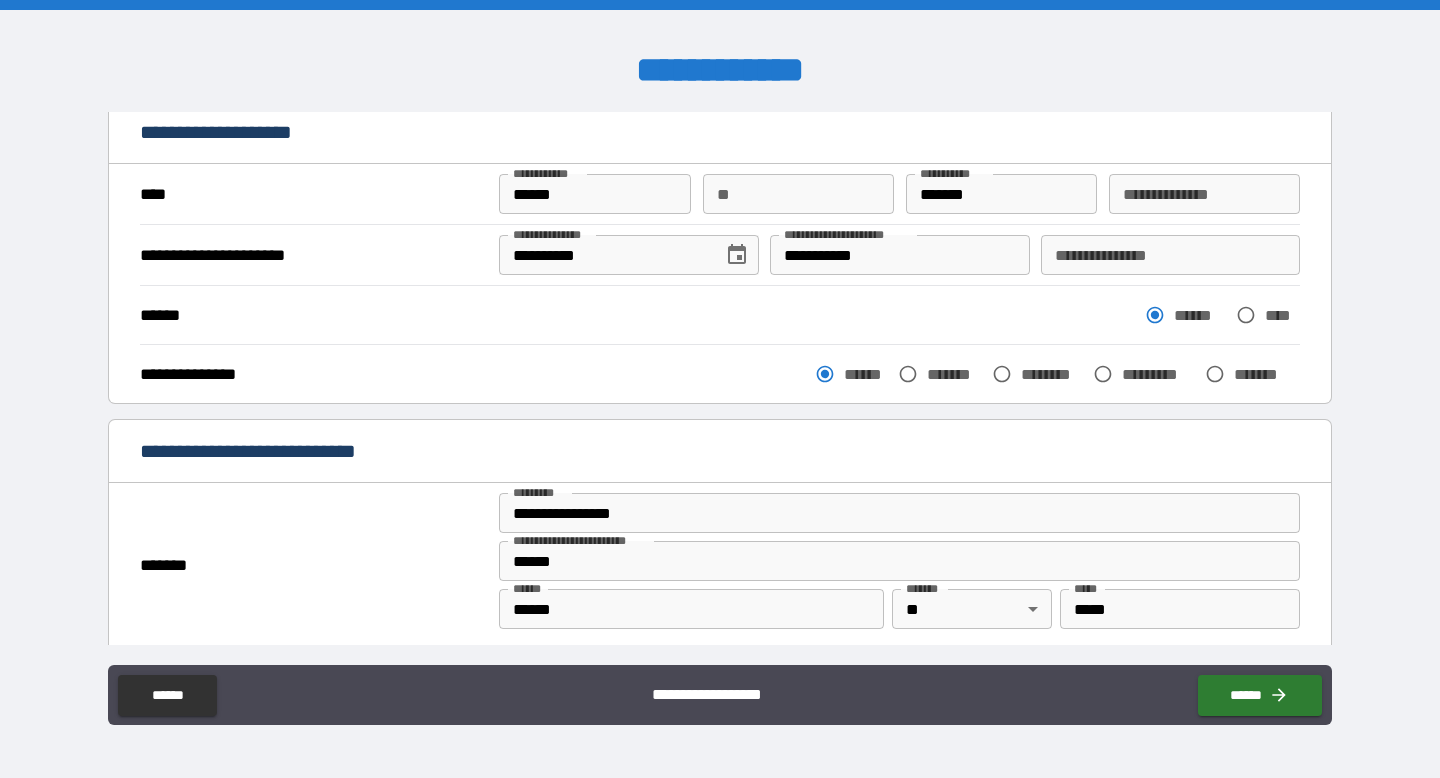 click on "**********" at bounding box center (899, 255) 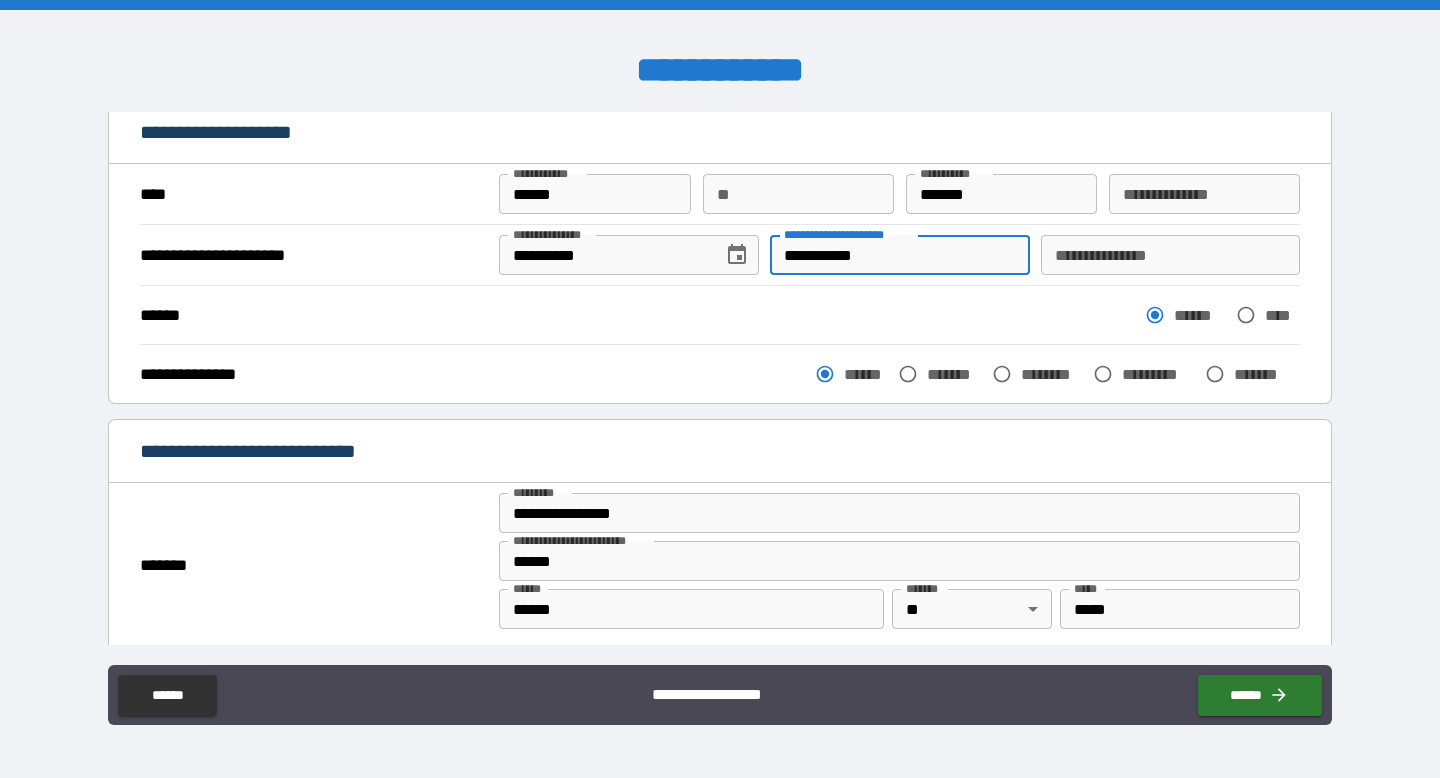 click on "**********" at bounding box center (899, 255) 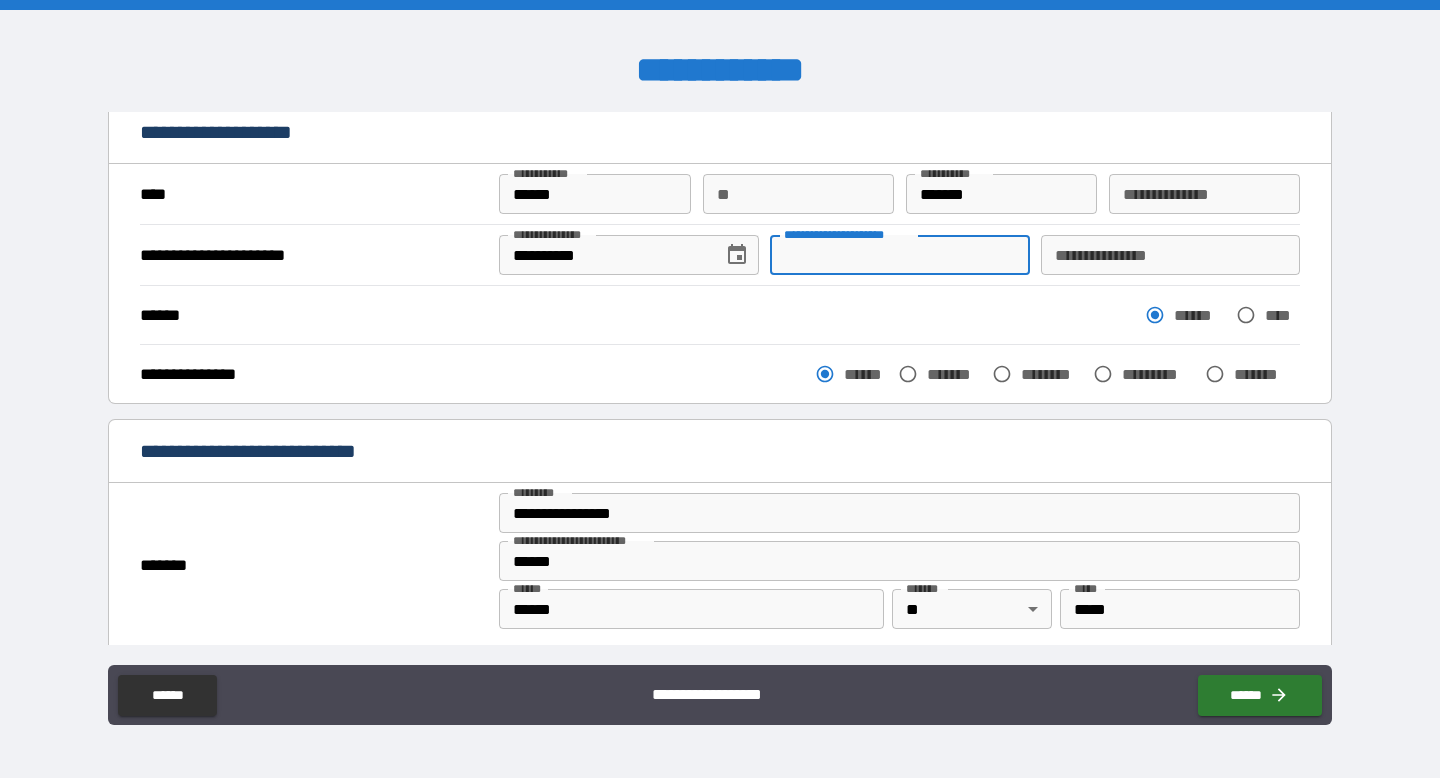 type 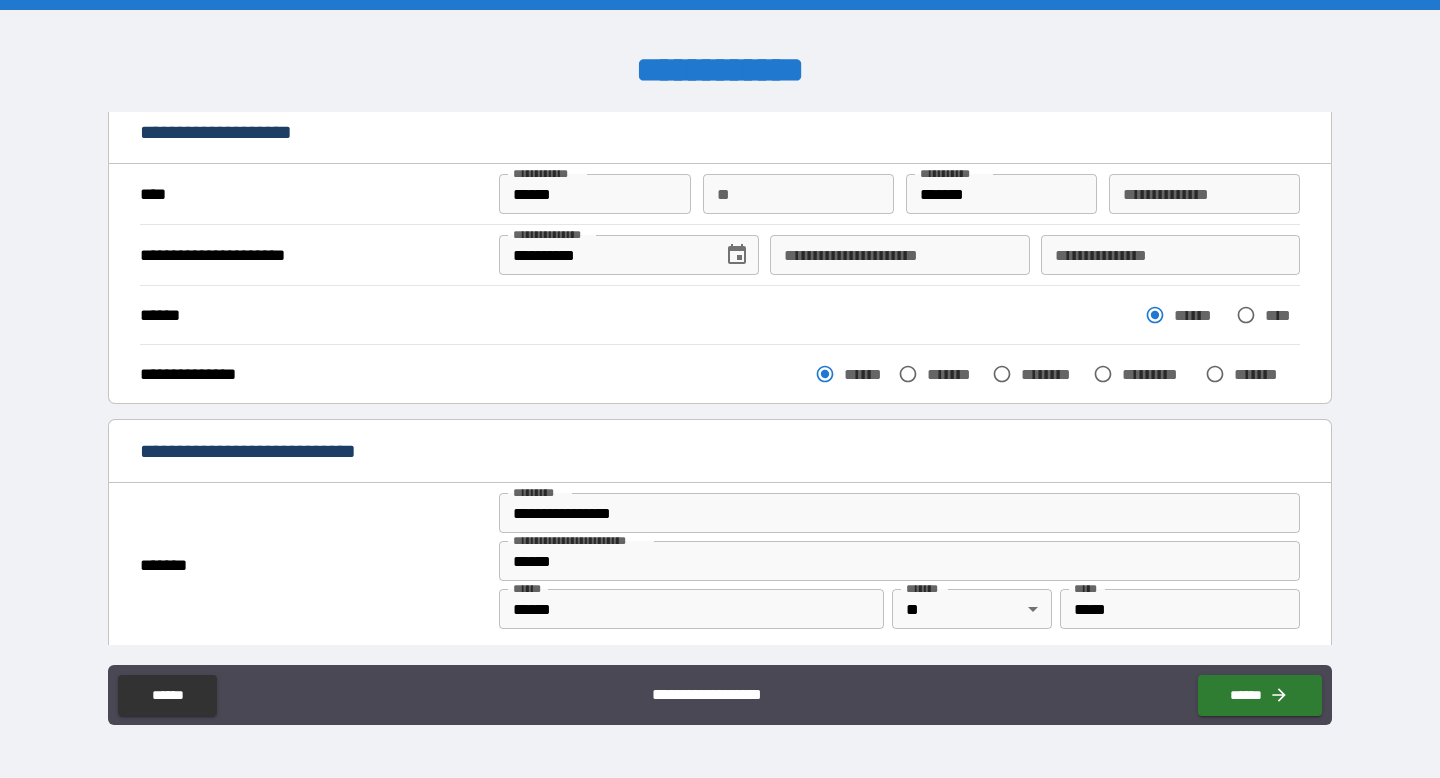 click on "****** ****** ****" at bounding box center [720, 314] 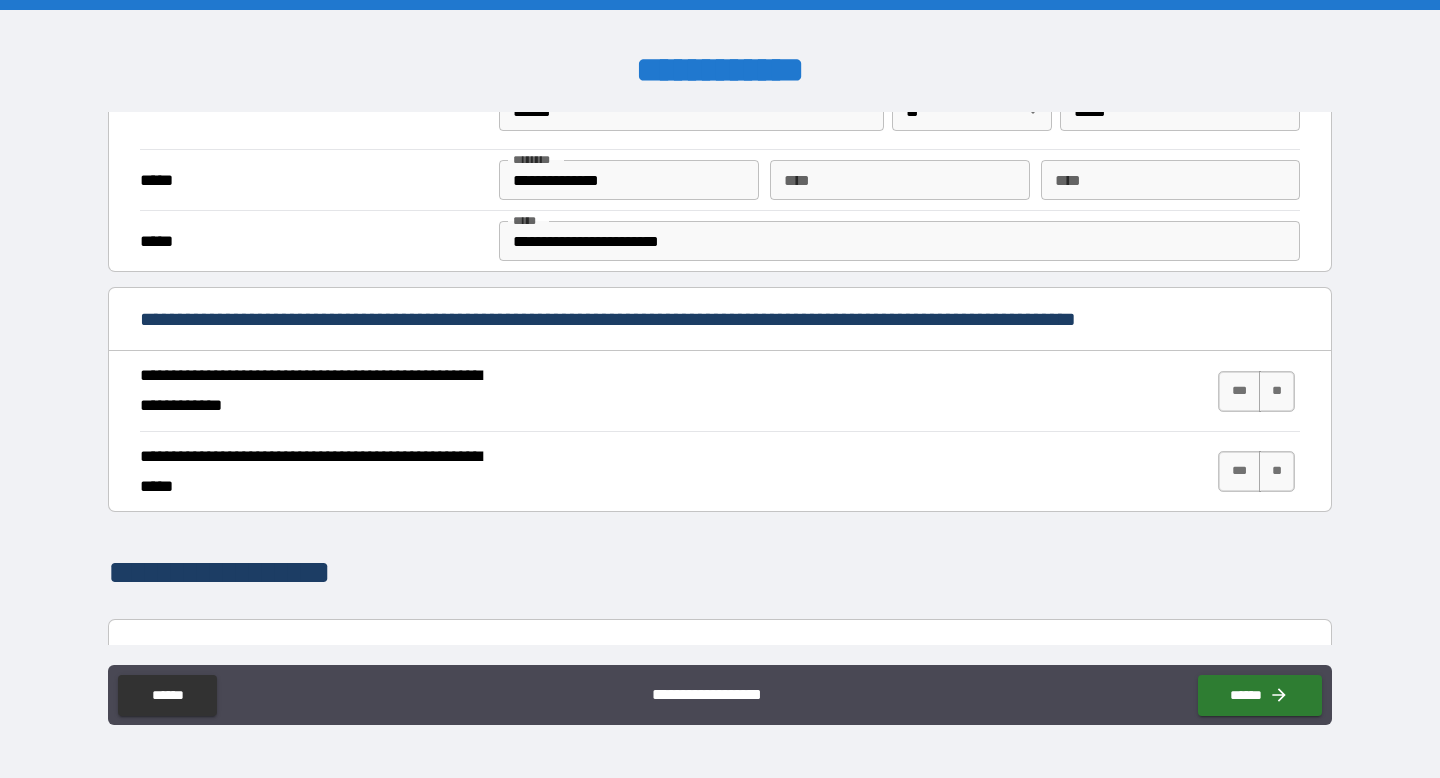 scroll, scrollTop: 591, scrollLeft: 0, axis: vertical 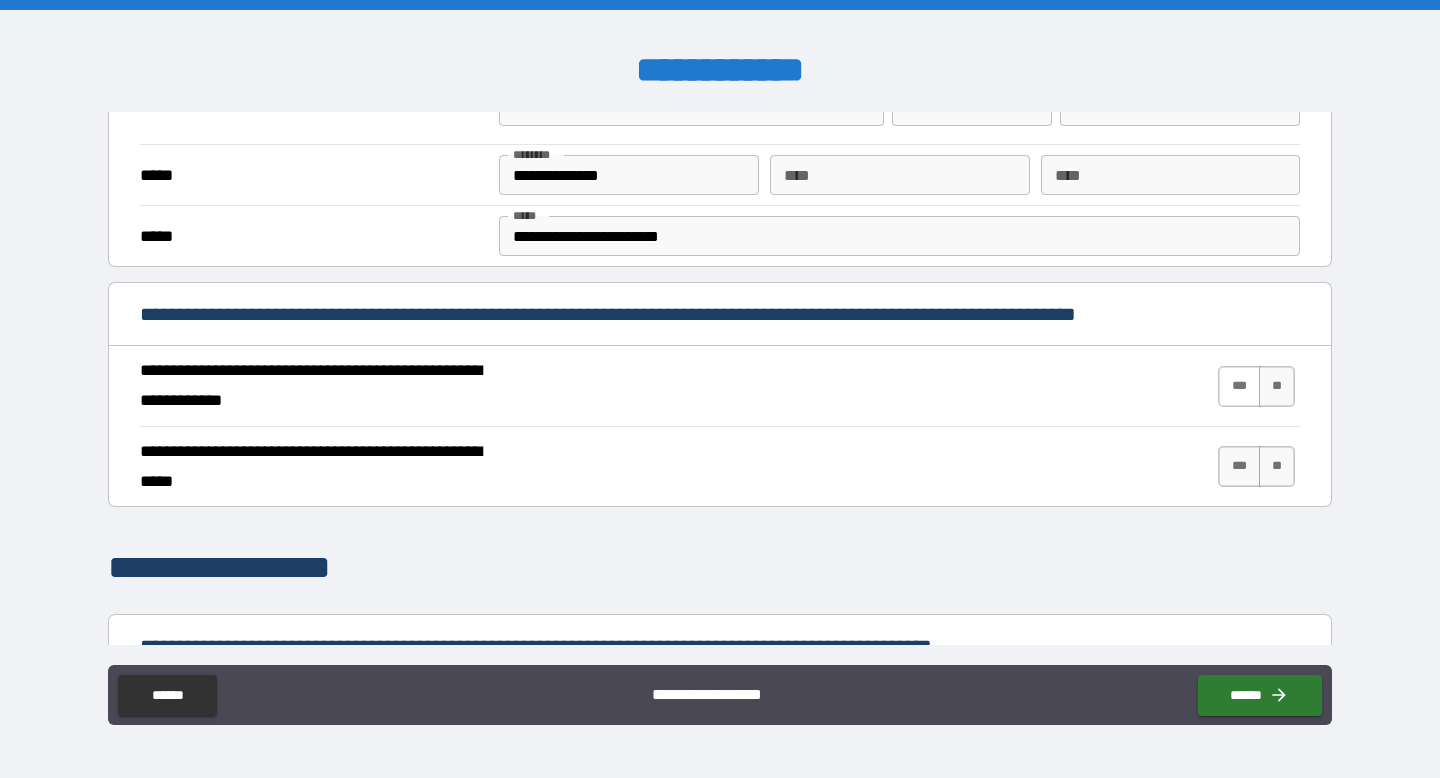 click on "***" at bounding box center (1239, 386) 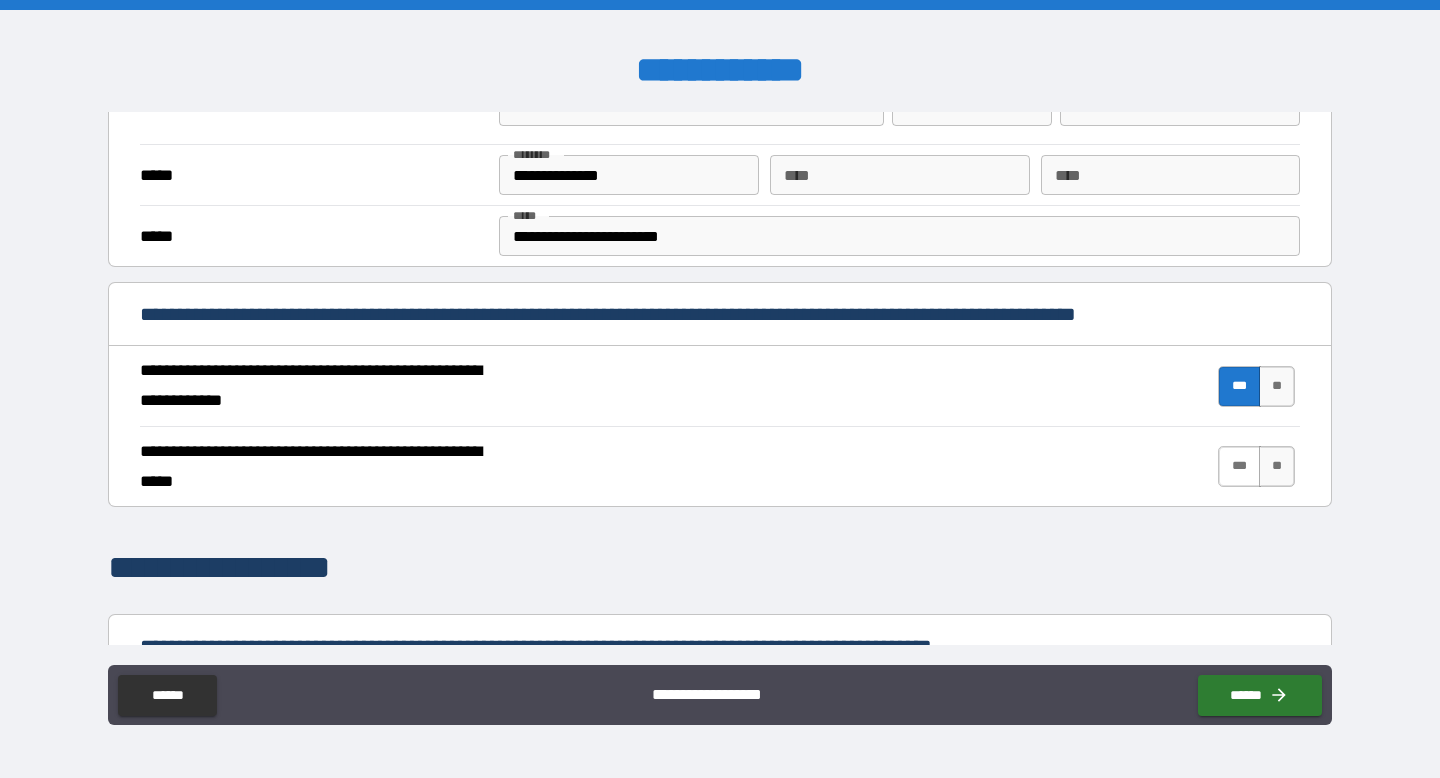 click on "***" at bounding box center (1239, 466) 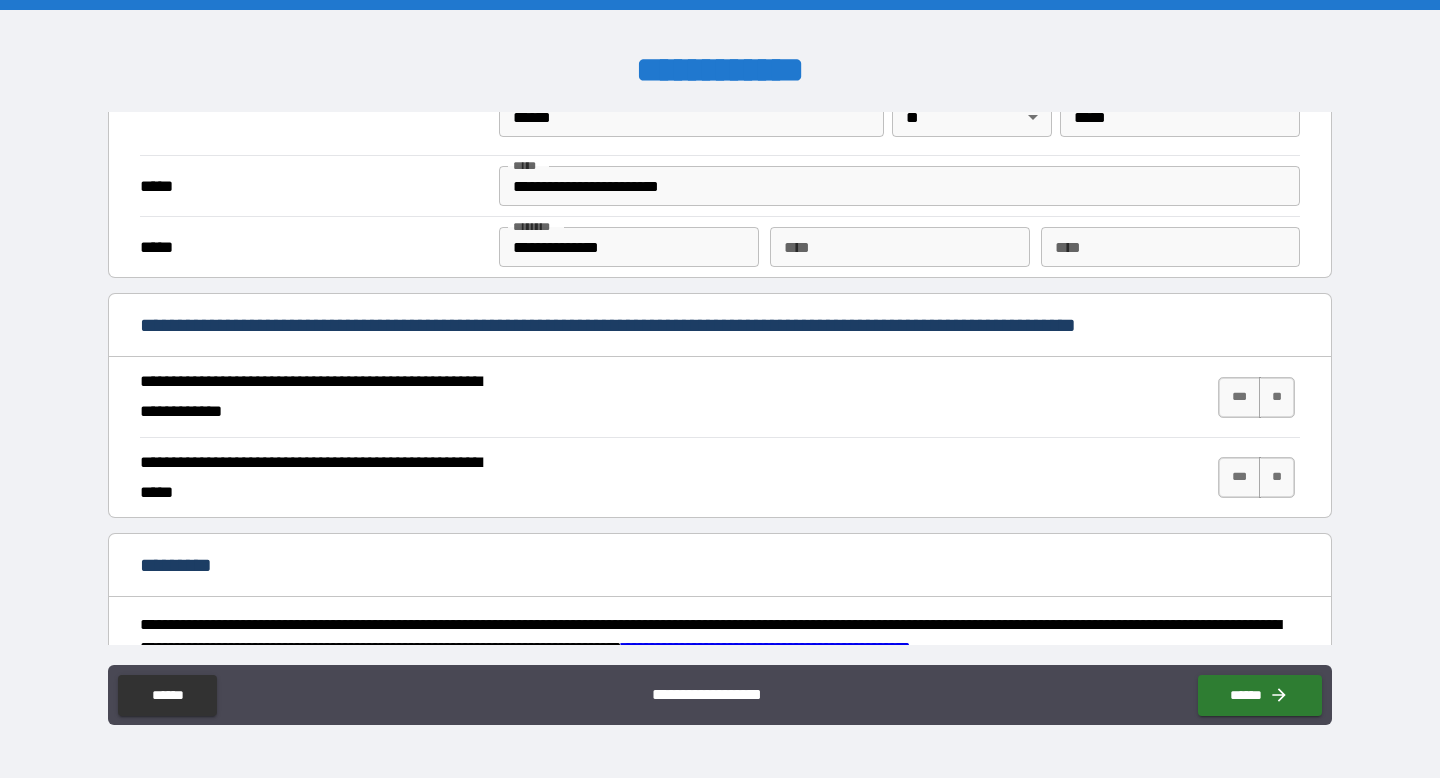scroll, scrollTop: 1638, scrollLeft: 0, axis: vertical 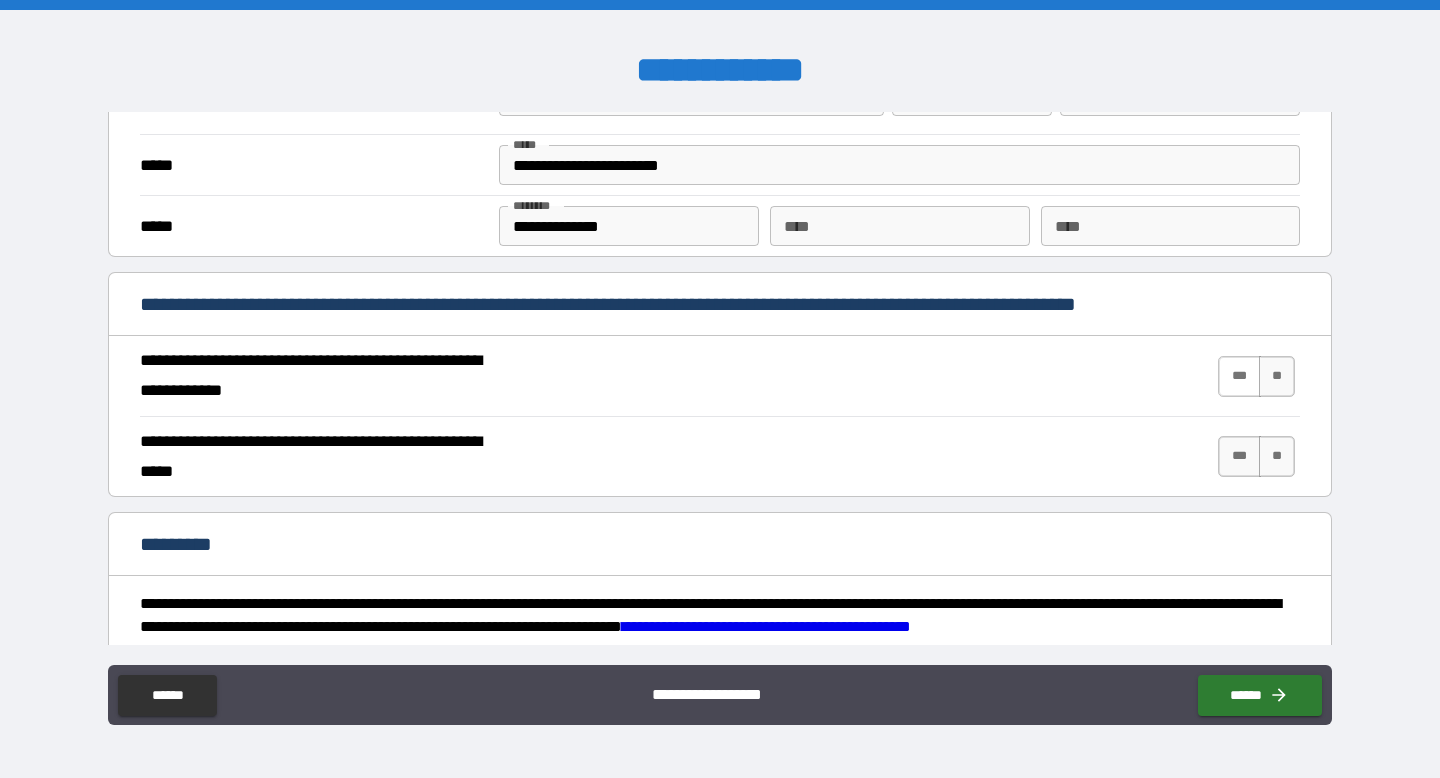 click on "***" at bounding box center [1239, 376] 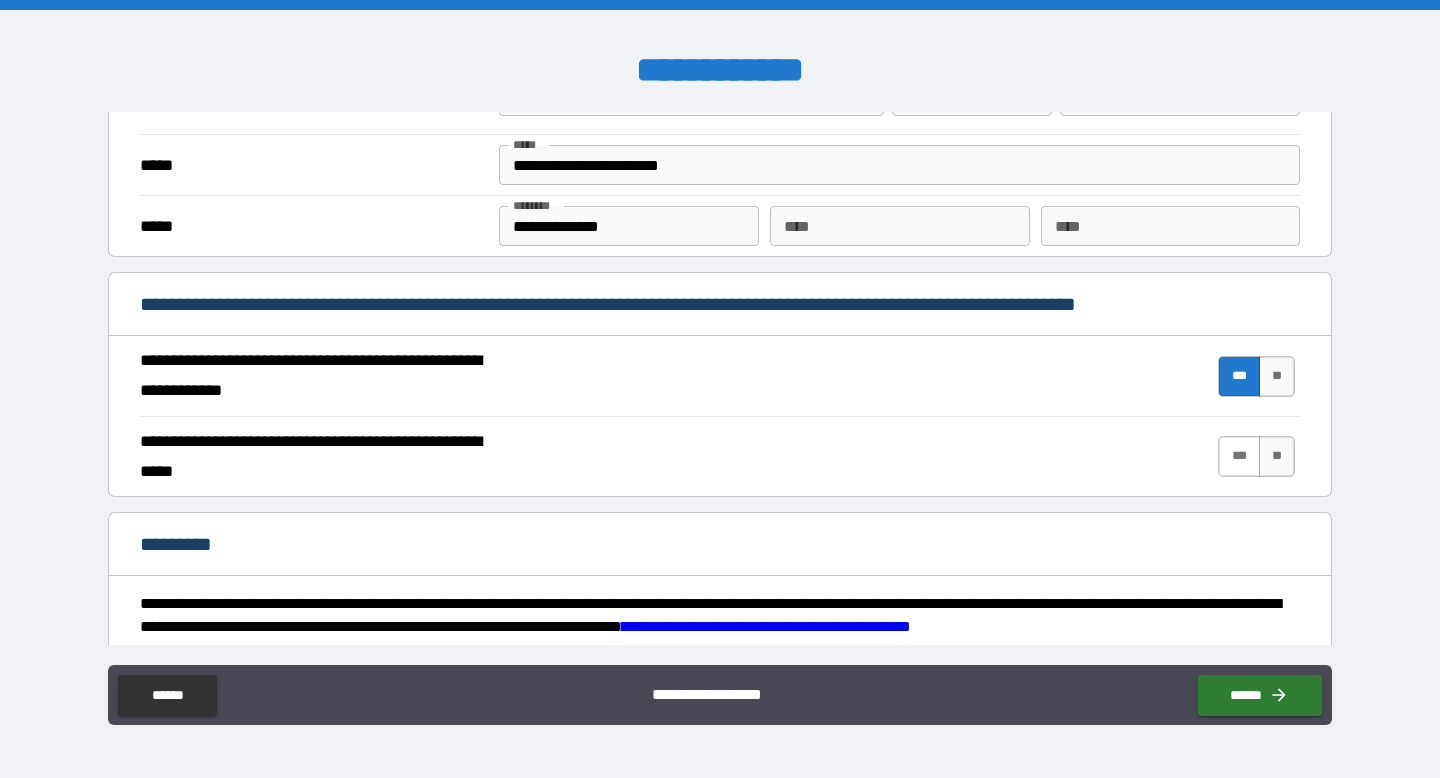 click on "***" at bounding box center (1239, 456) 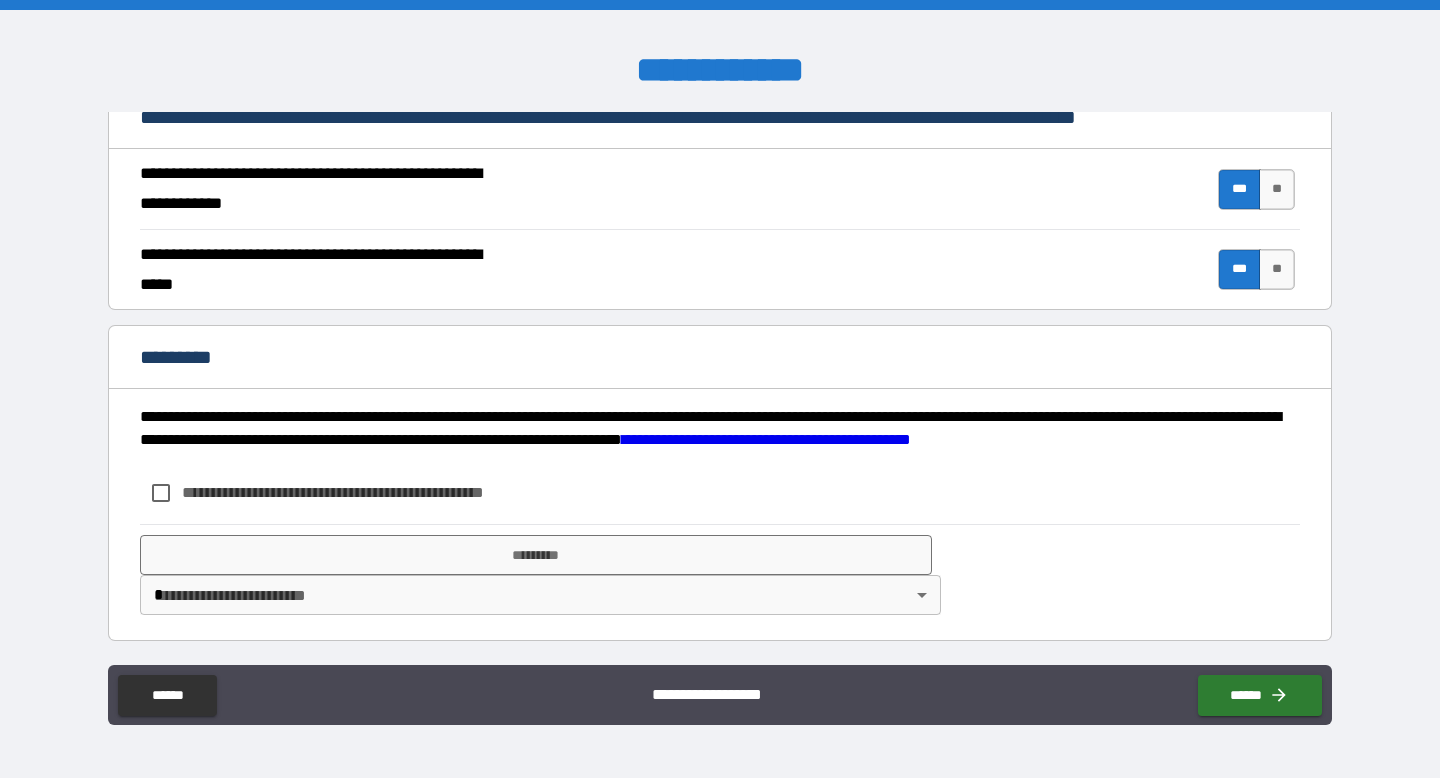scroll, scrollTop: 1822, scrollLeft: 0, axis: vertical 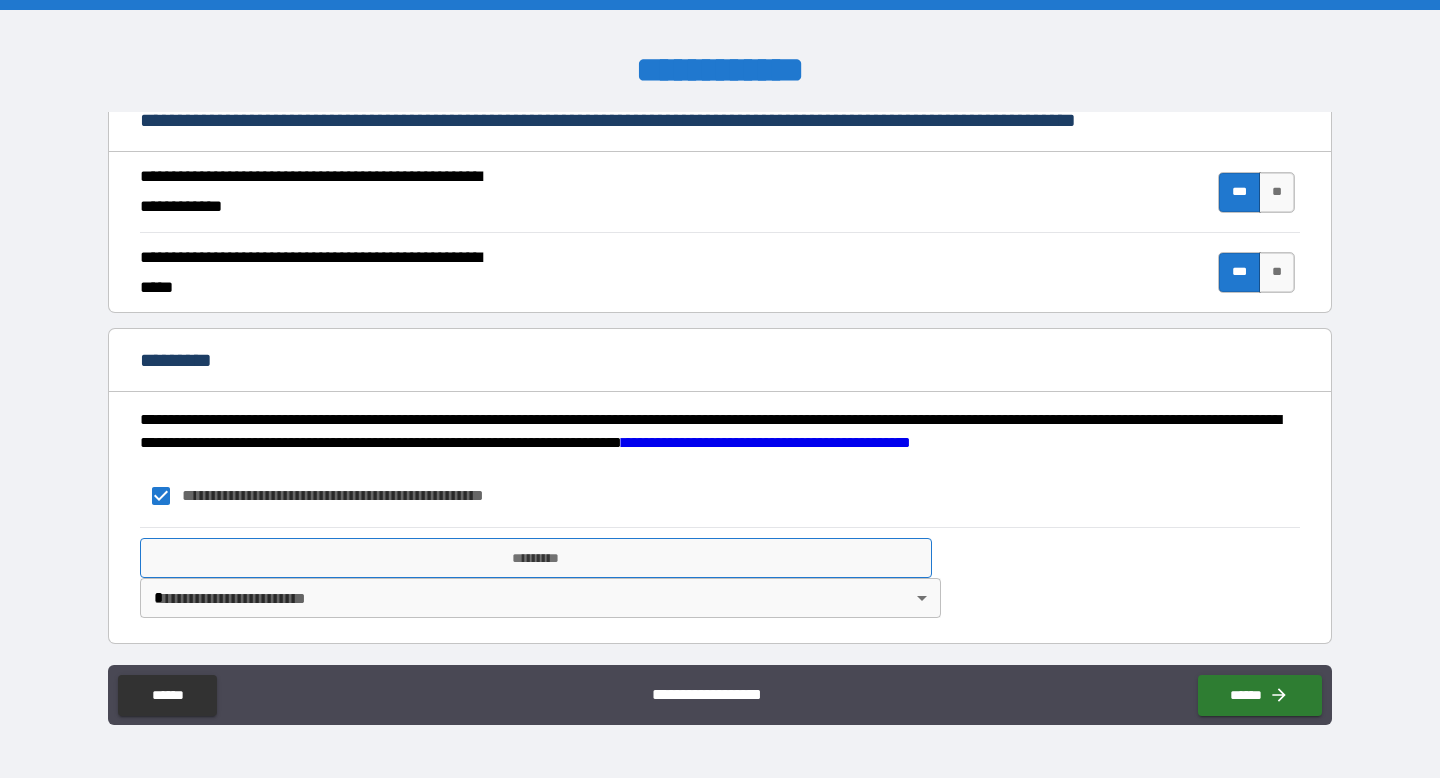 click on "*********" at bounding box center [536, 558] 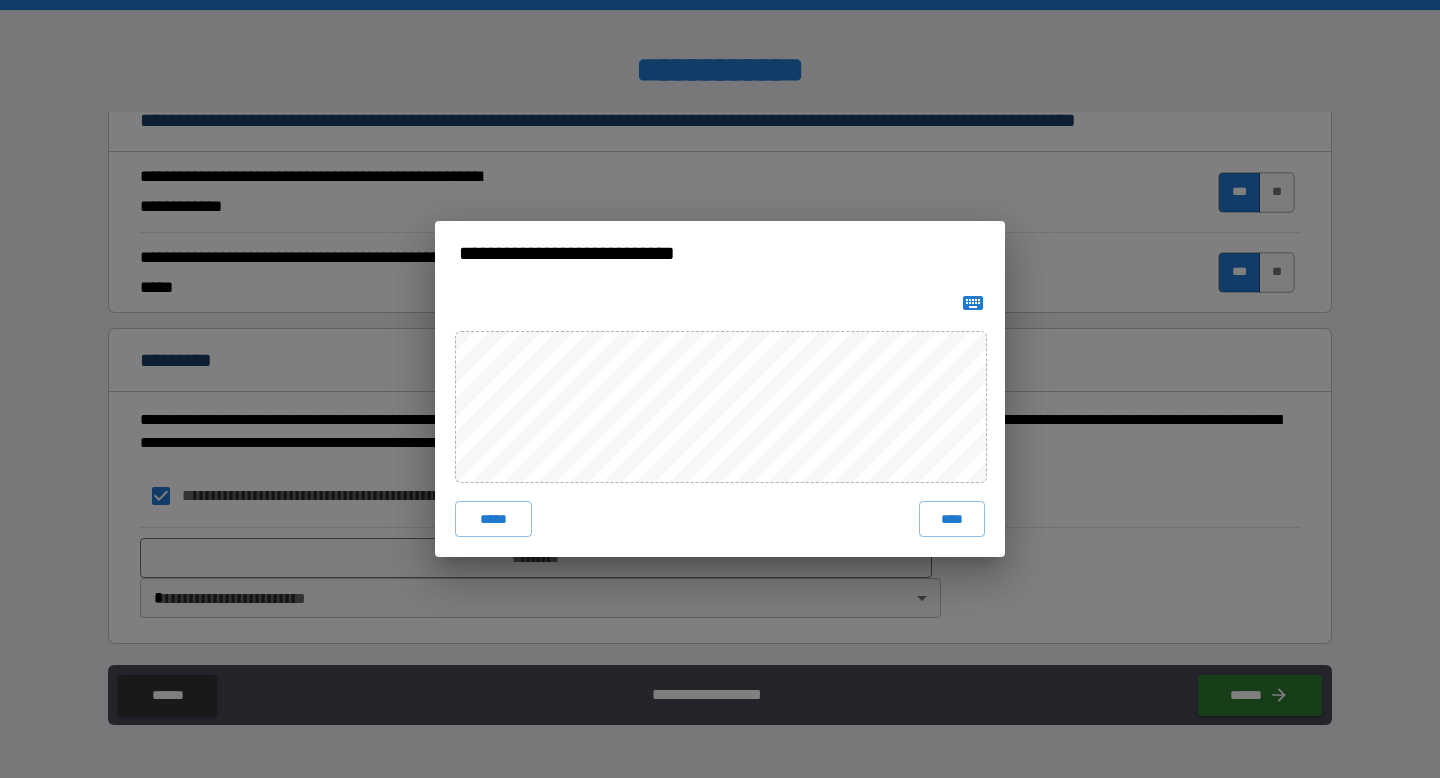 click on "**********" at bounding box center [720, 389] 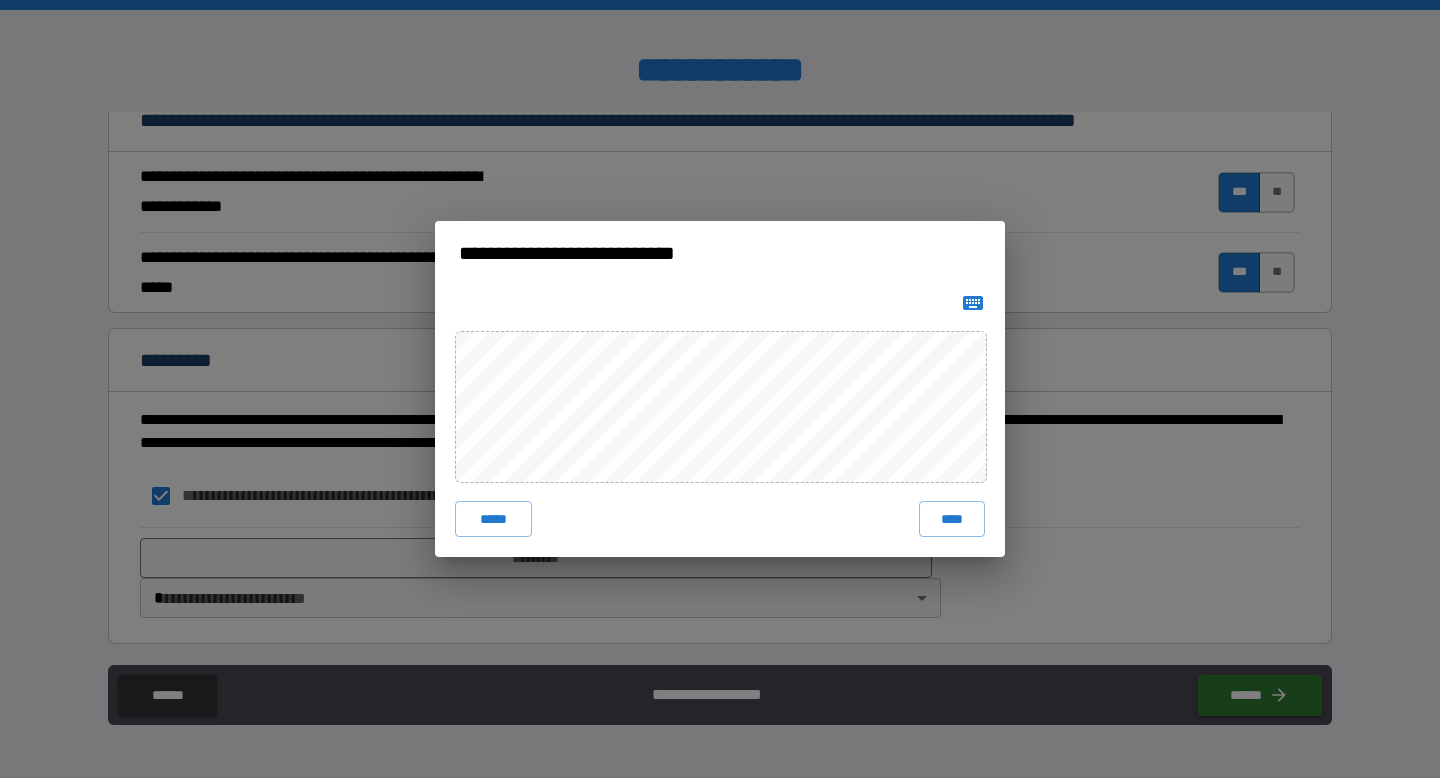 click on "**********" at bounding box center [720, 389] 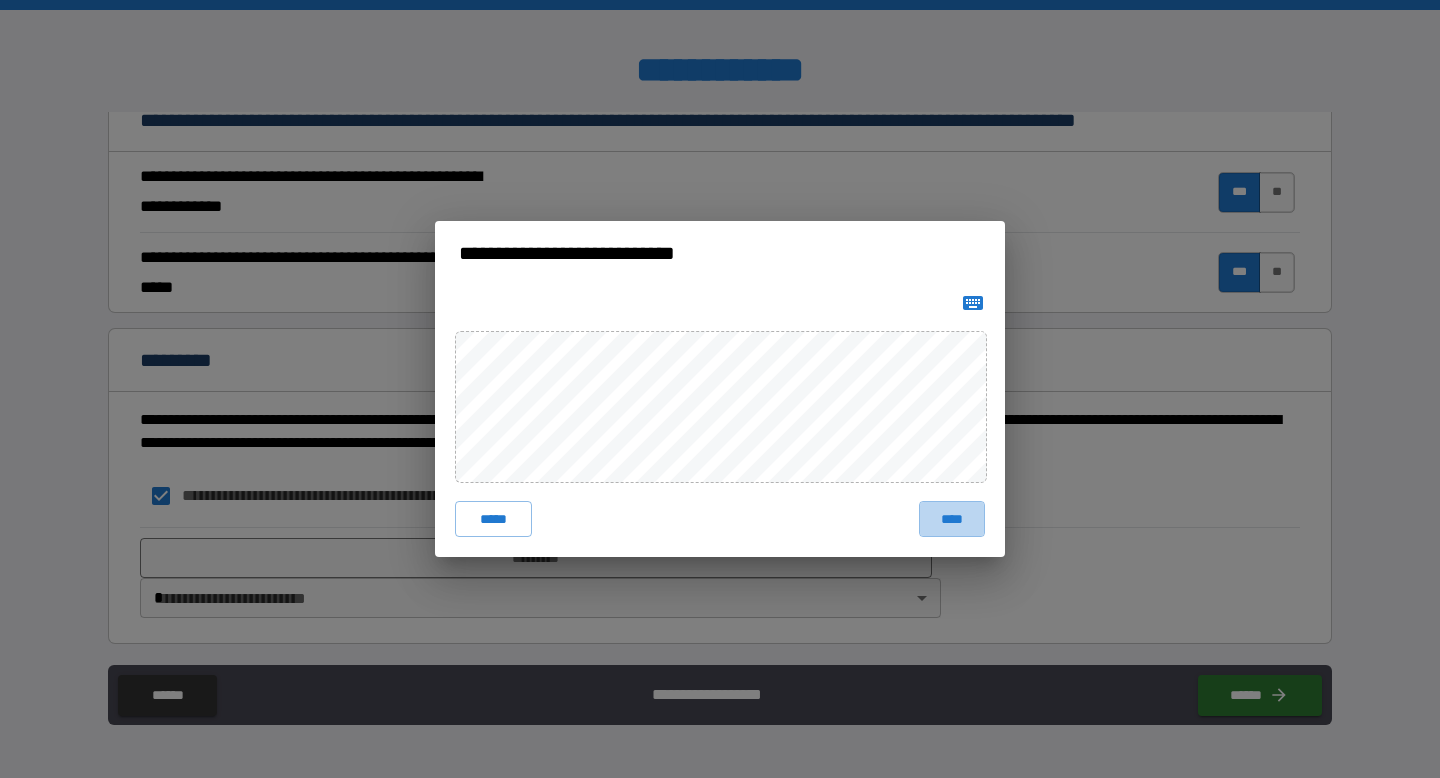 click on "****" at bounding box center [952, 519] 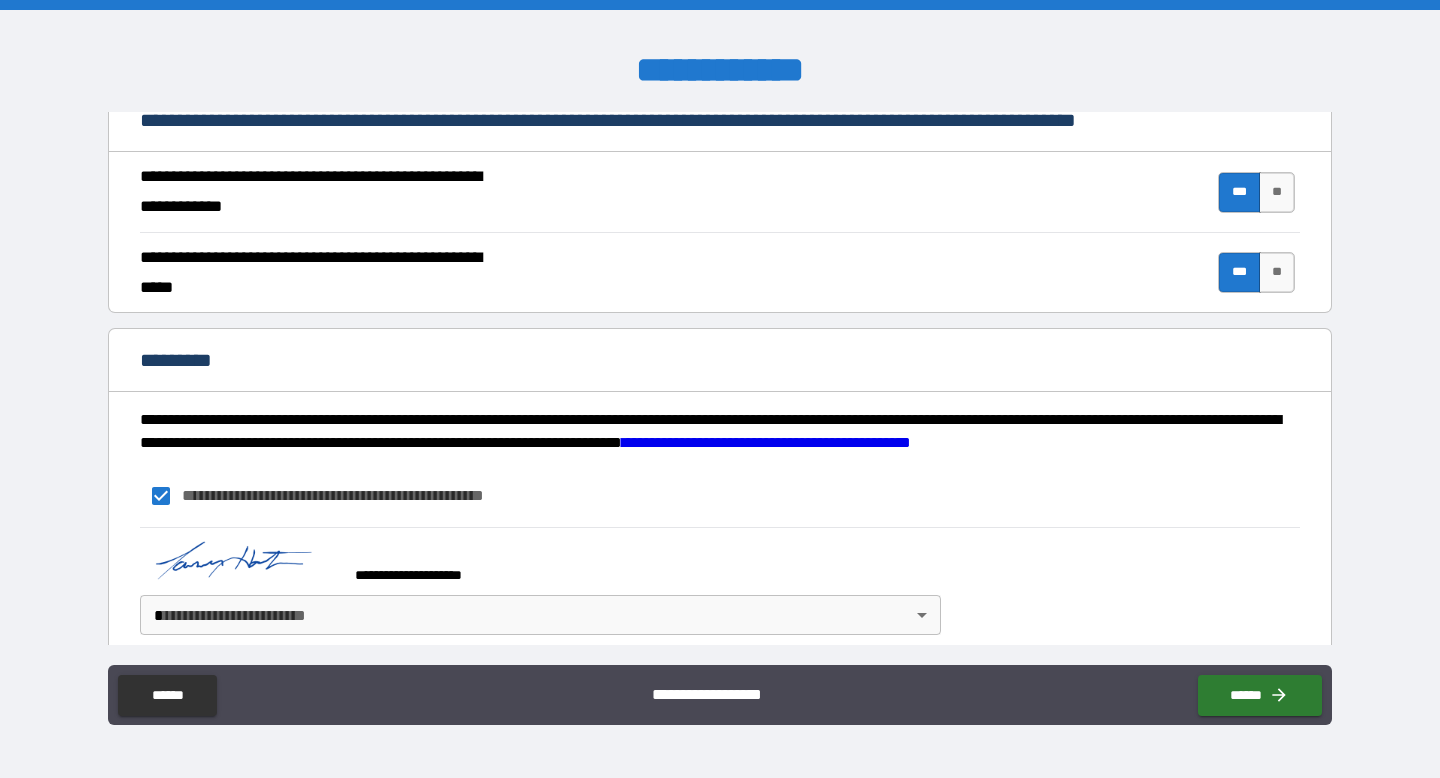 click on "**********" at bounding box center (720, 389) 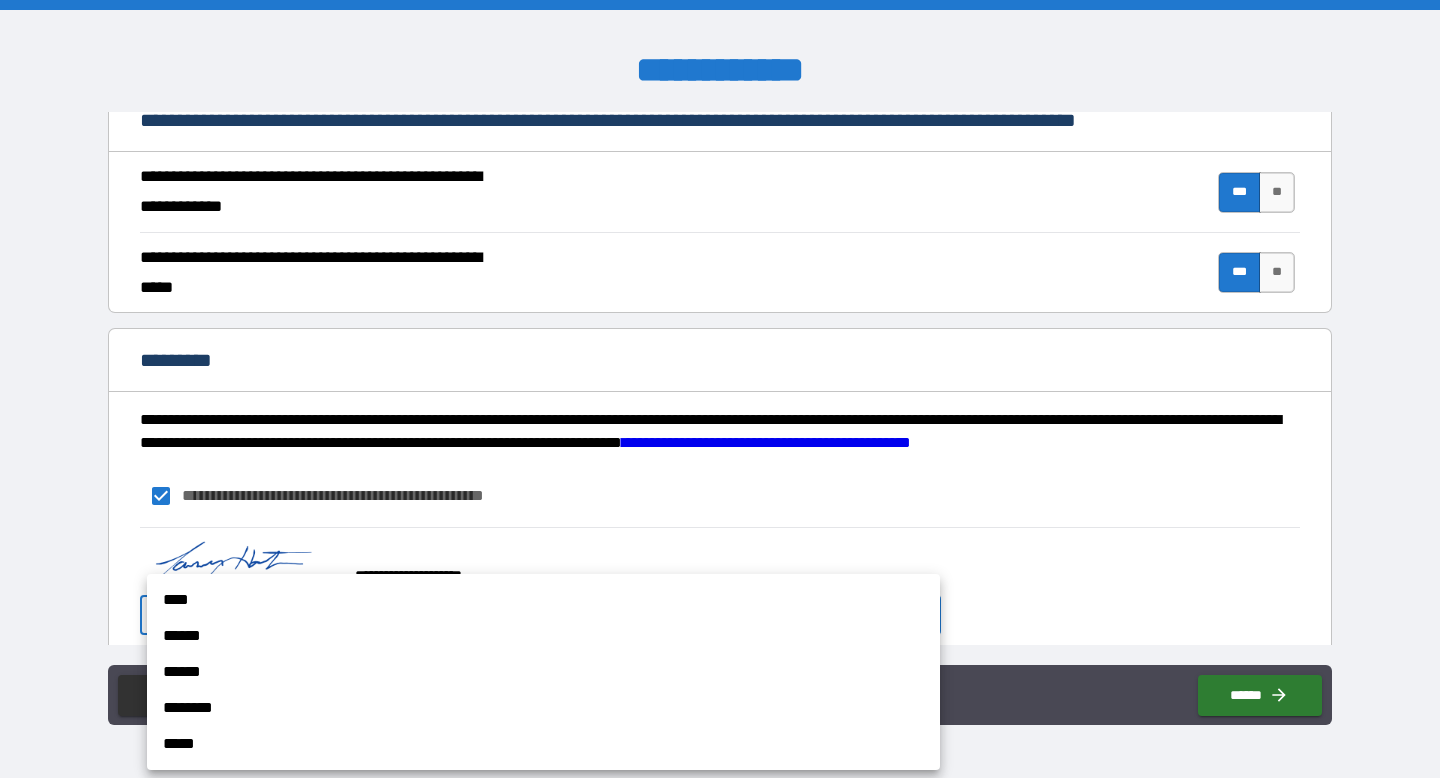 click on "****" at bounding box center (543, 600) 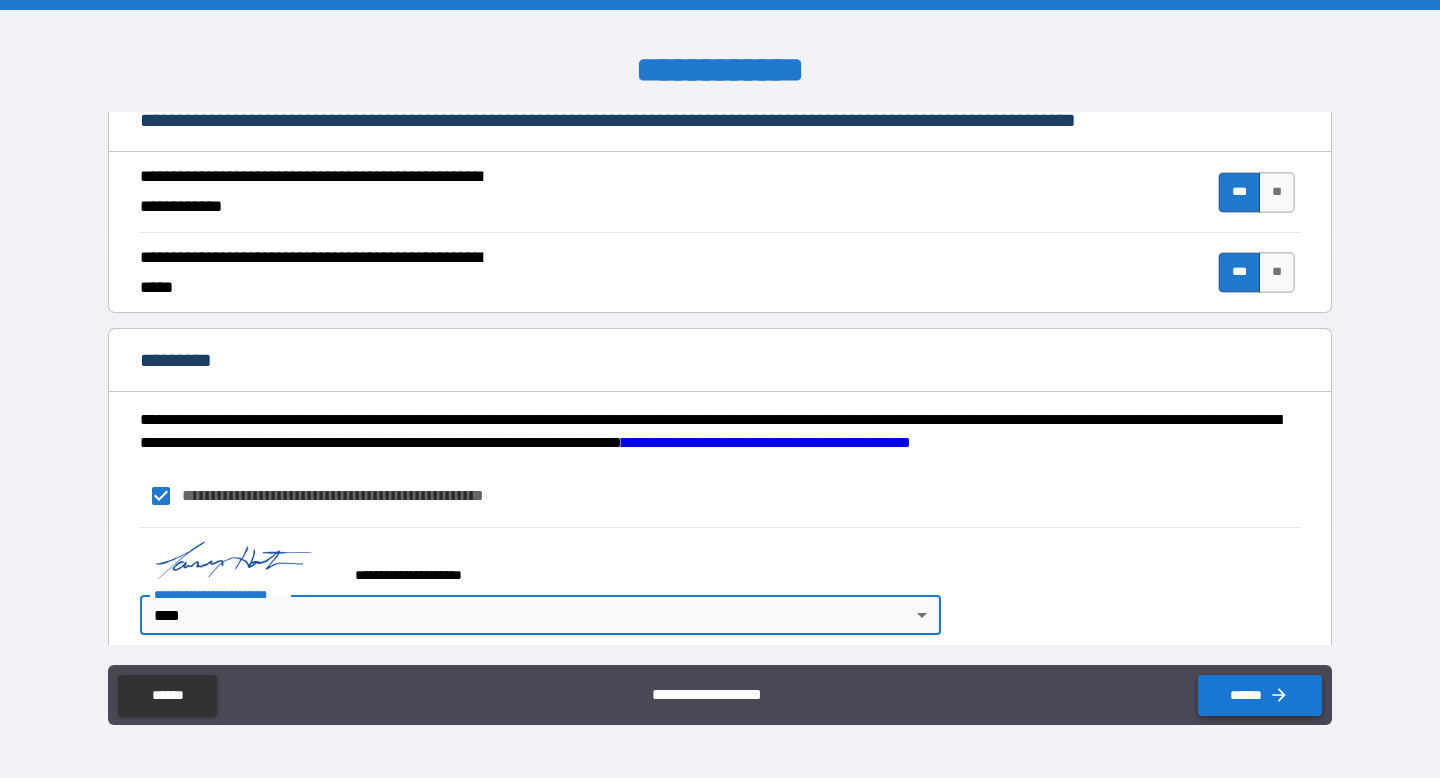 click on "******" at bounding box center [1260, 695] 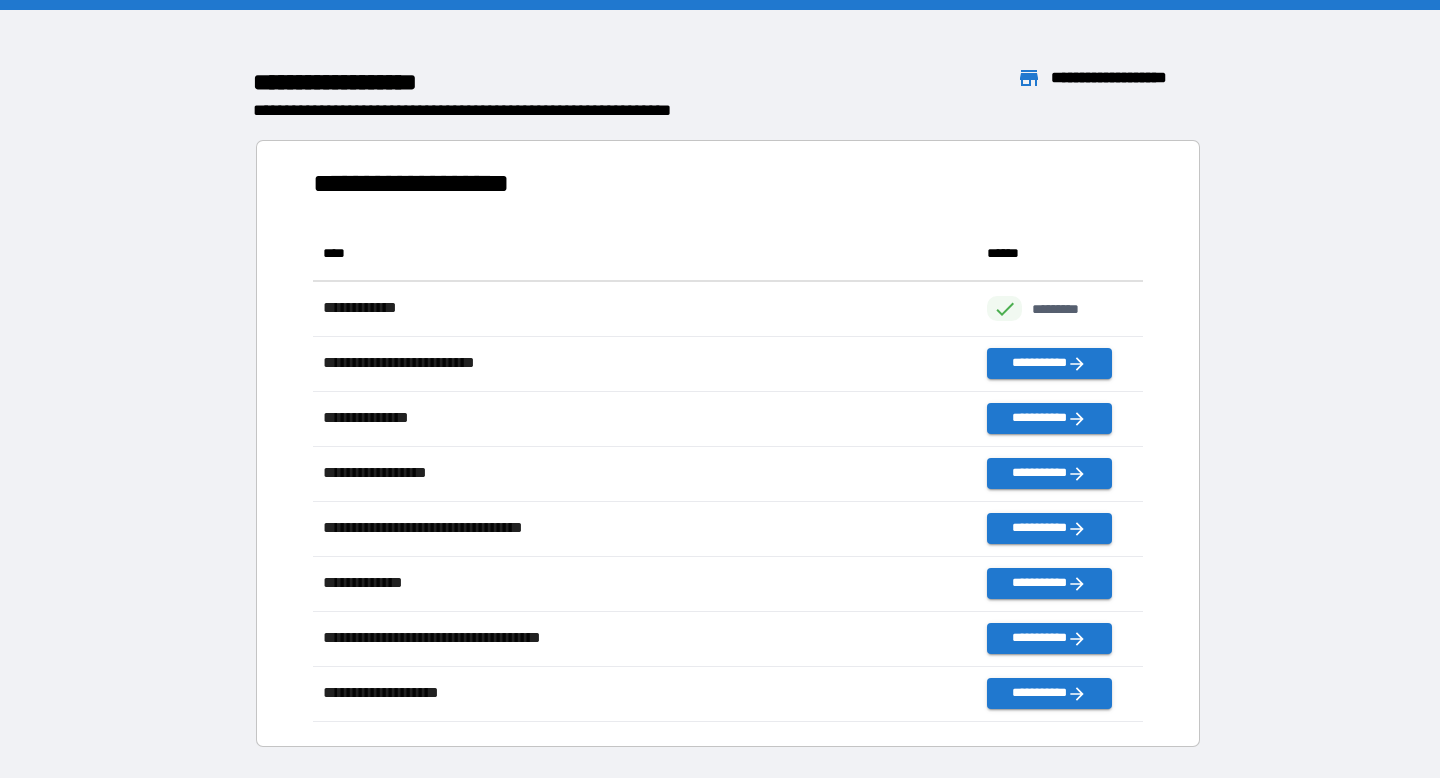 scroll, scrollTop: 1, scrollLeft: 1, axis: both 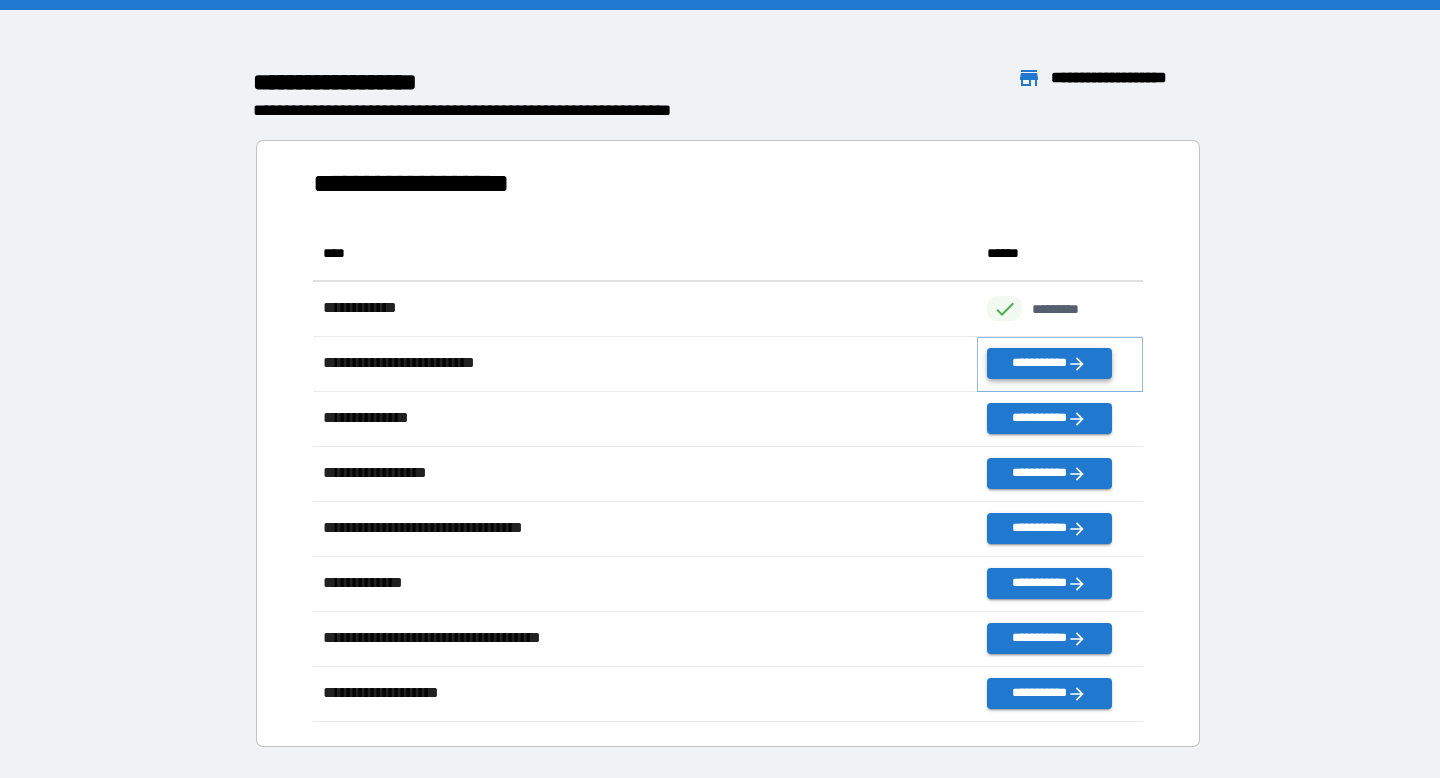 click on "**********" at bounding box center [1049, 363] 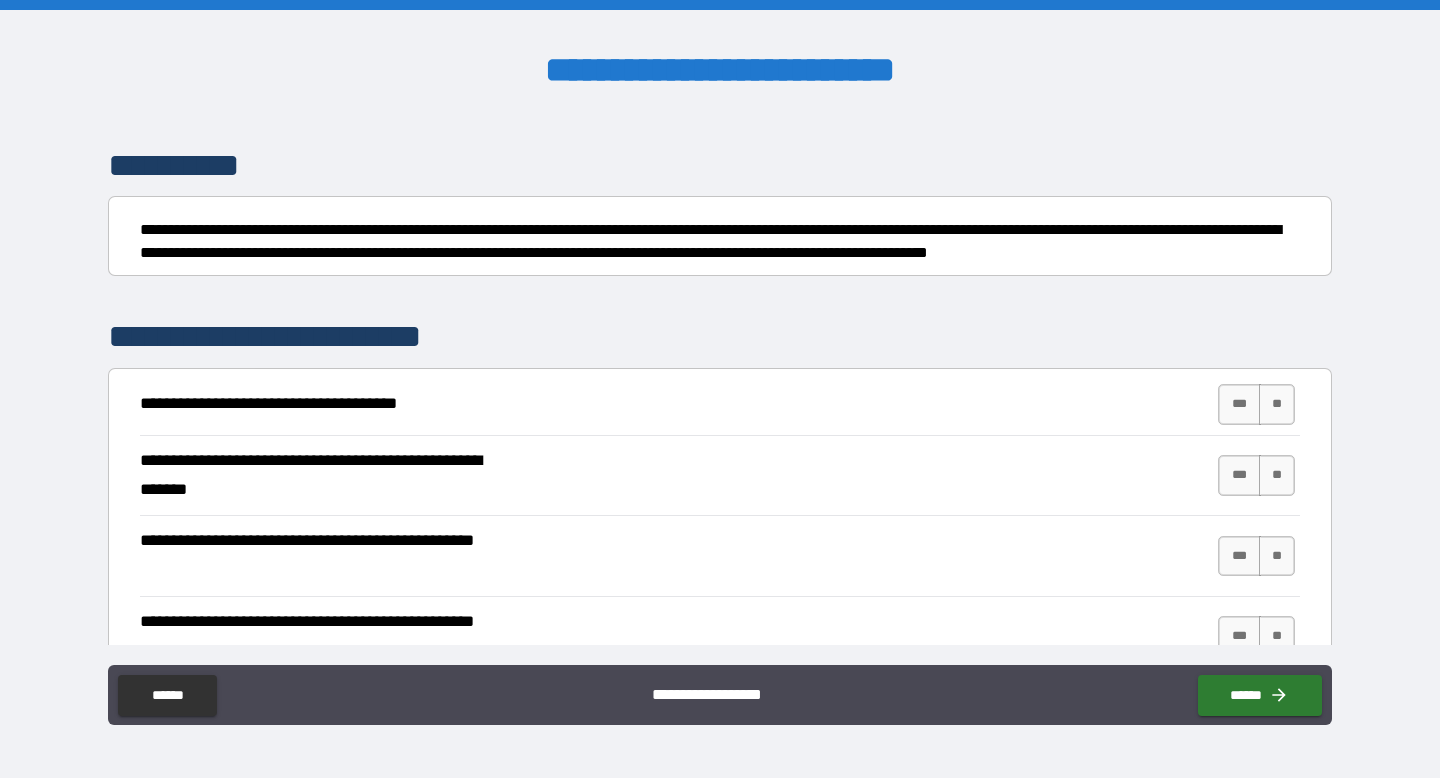 scroll, scrollTop: 133, scrollLeft: 0, axis: vertical 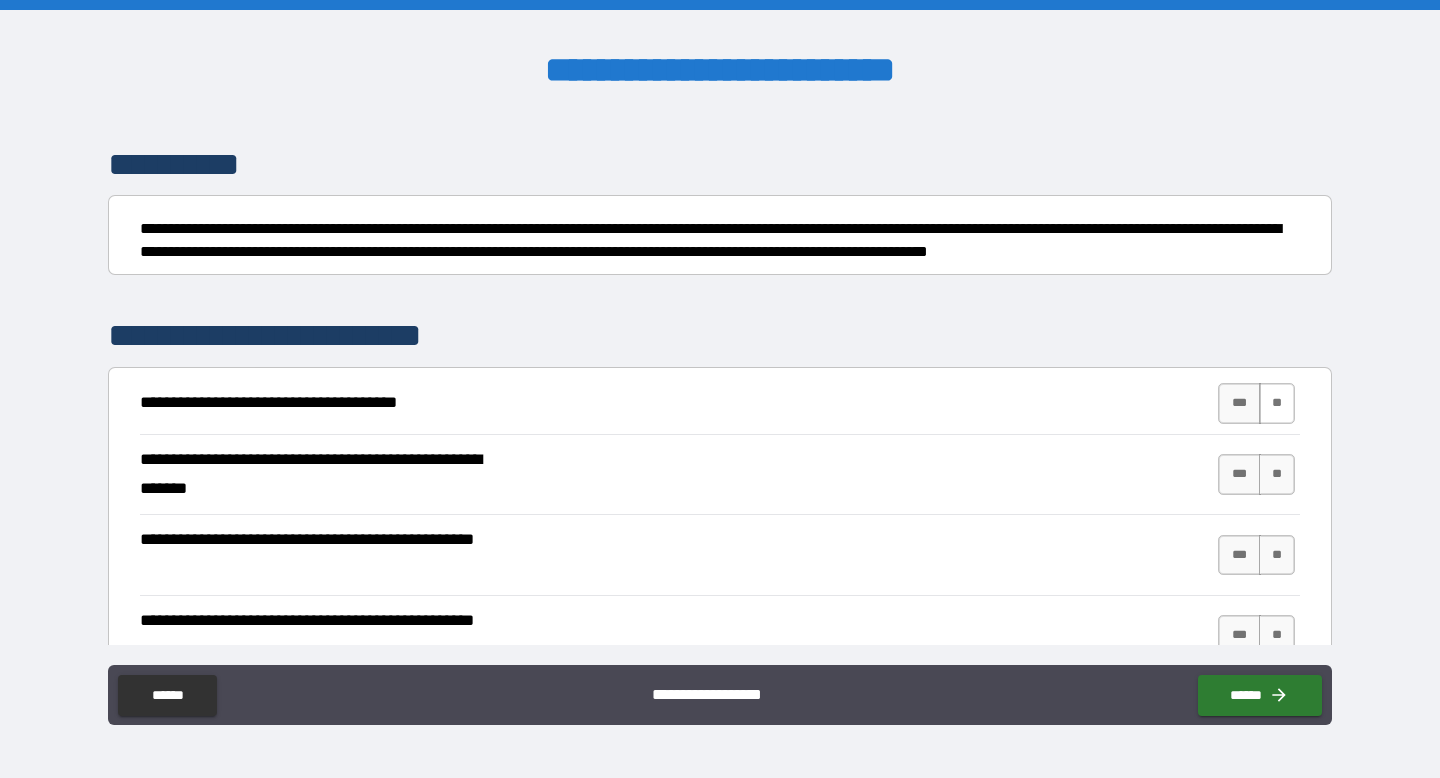 click on "**" at bounding box center [1277, 403] 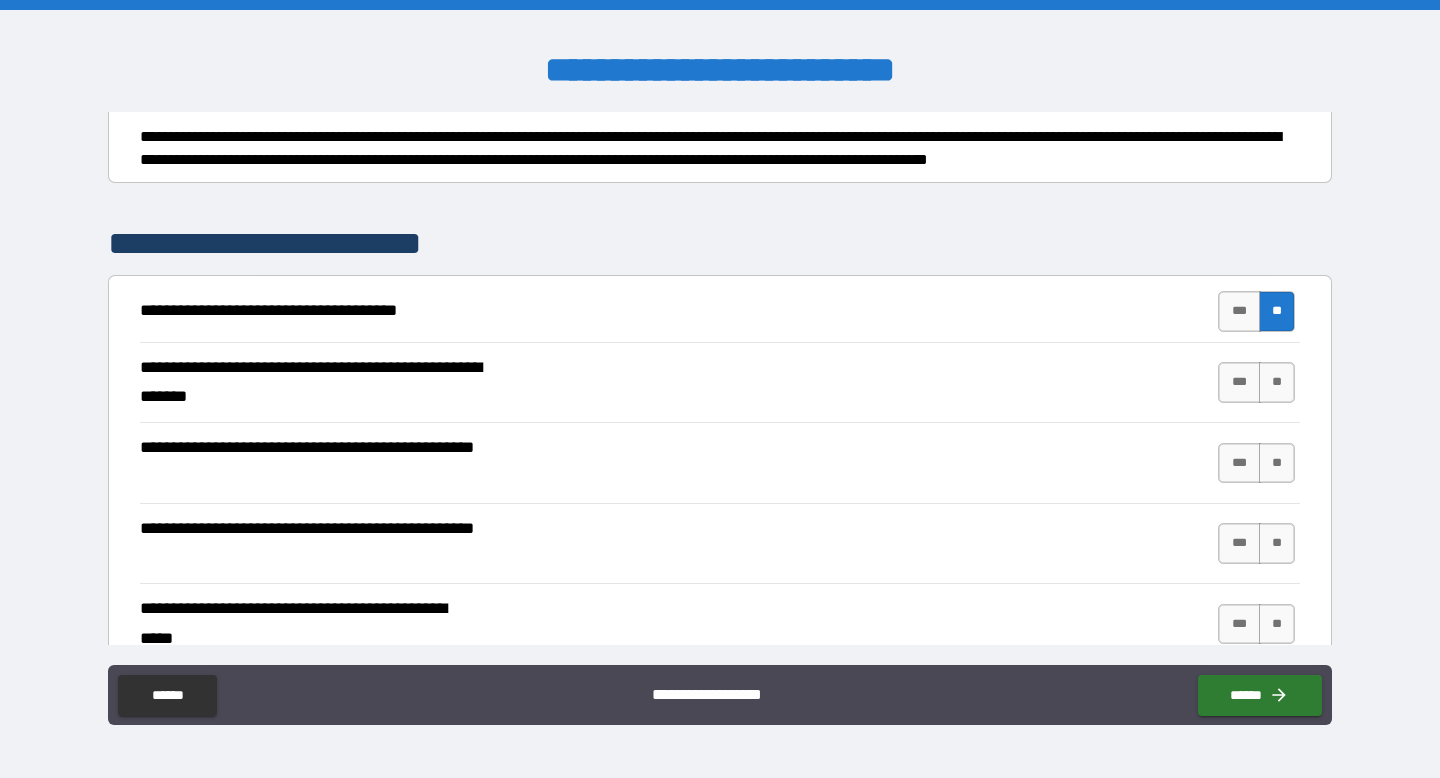 scroll, scrollTop: 237, scrollLeft: 0, axis: vertical 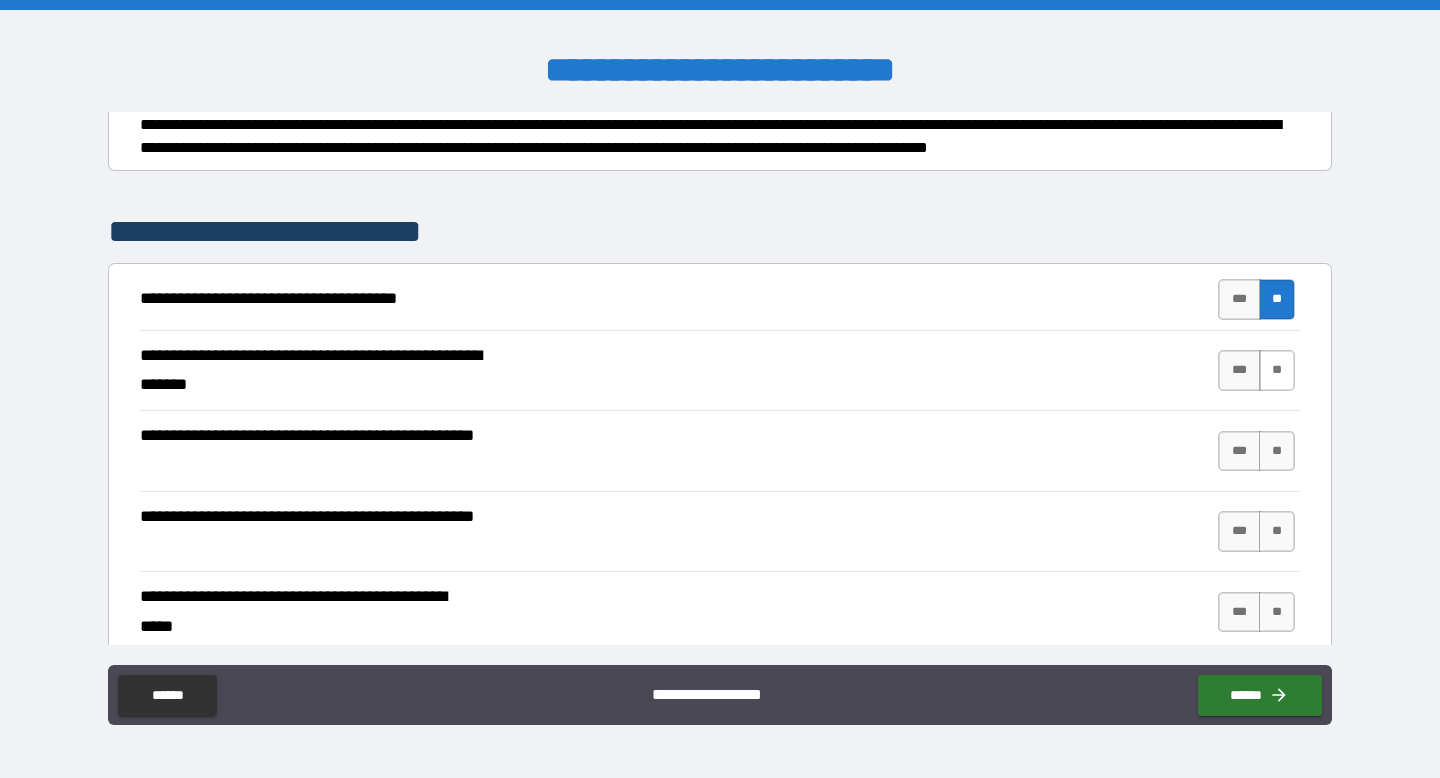 click on "**" at bounding box center [1277, 370] 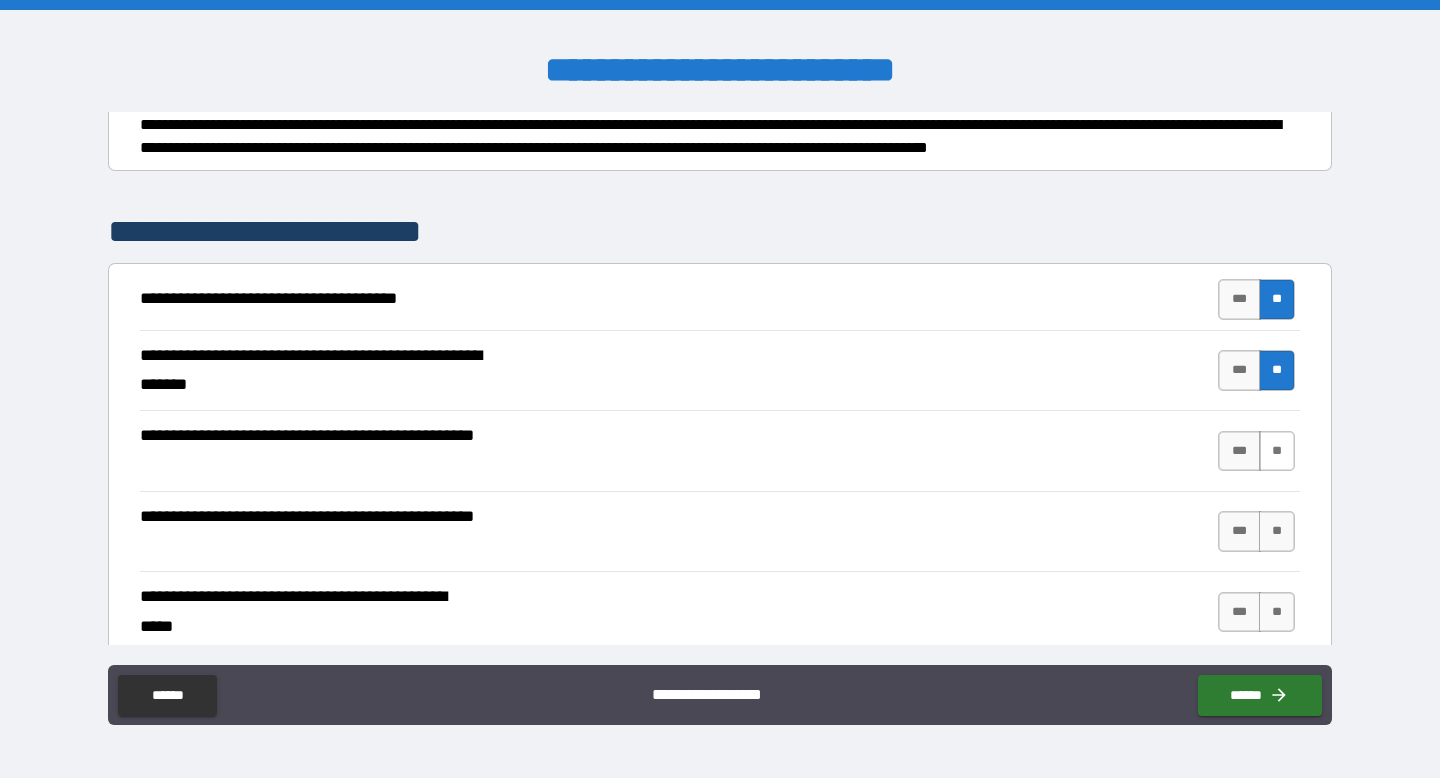 click on "**" at bounding box center [1277, 451] 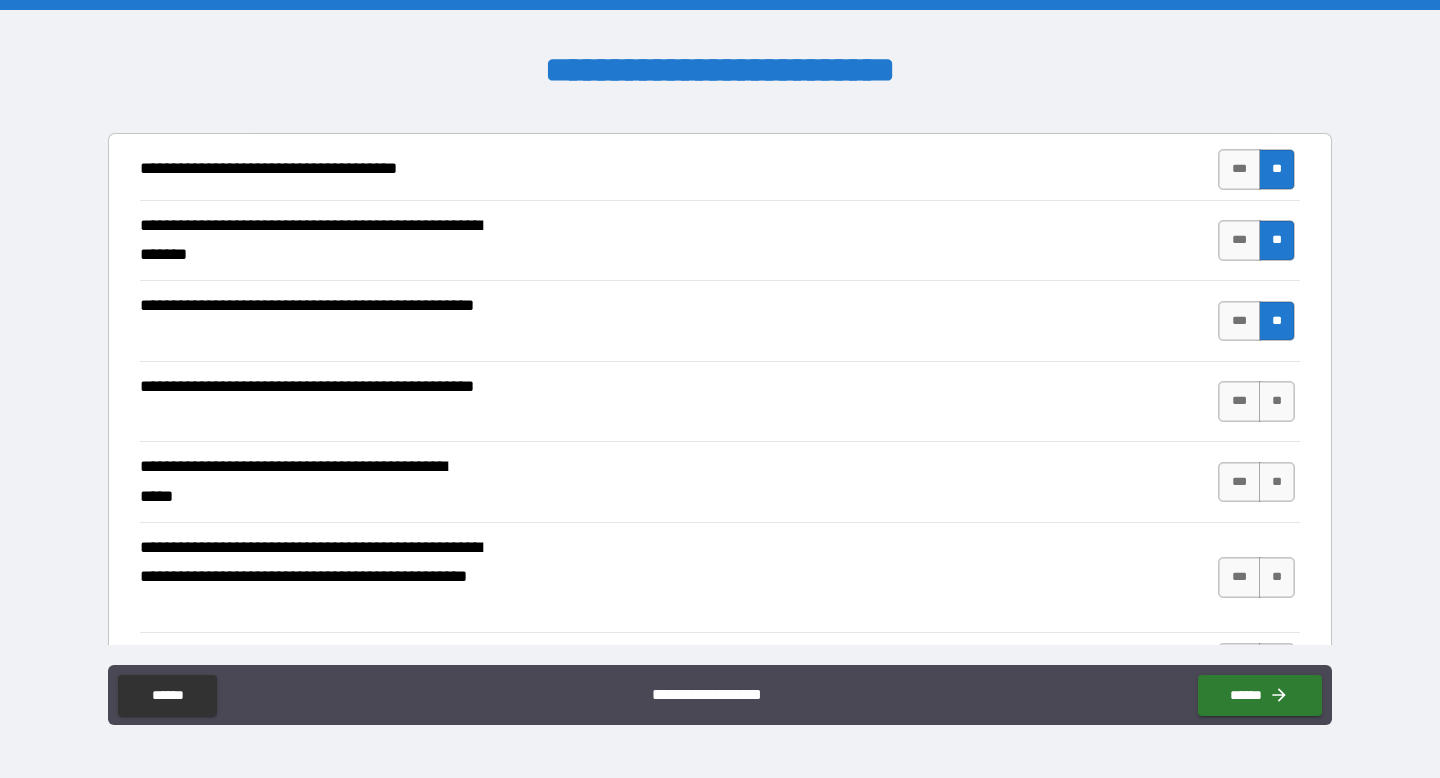 scroll, scrollTop: 376, scrollLeft: 0, axis: vertical 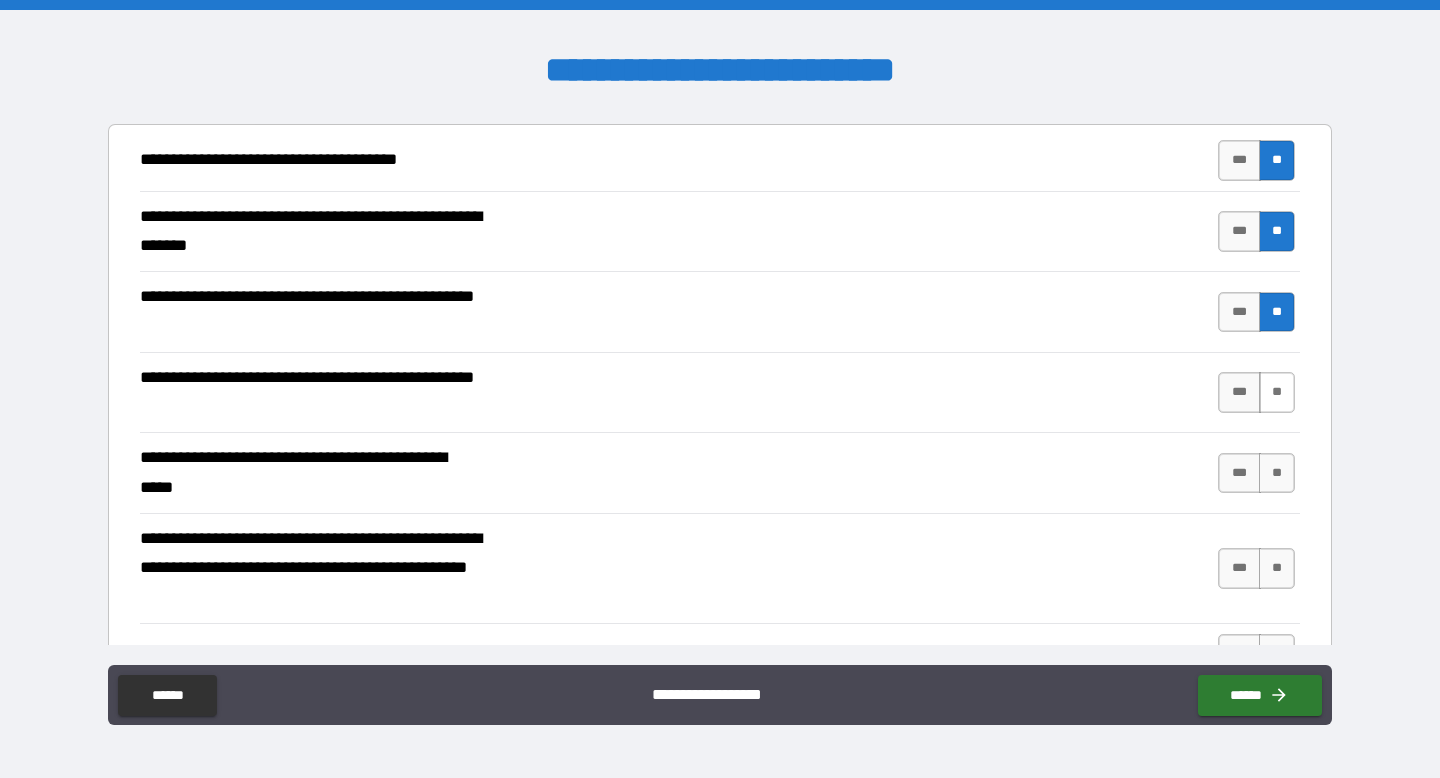 click on "**" at bounding box center (1277, 392) 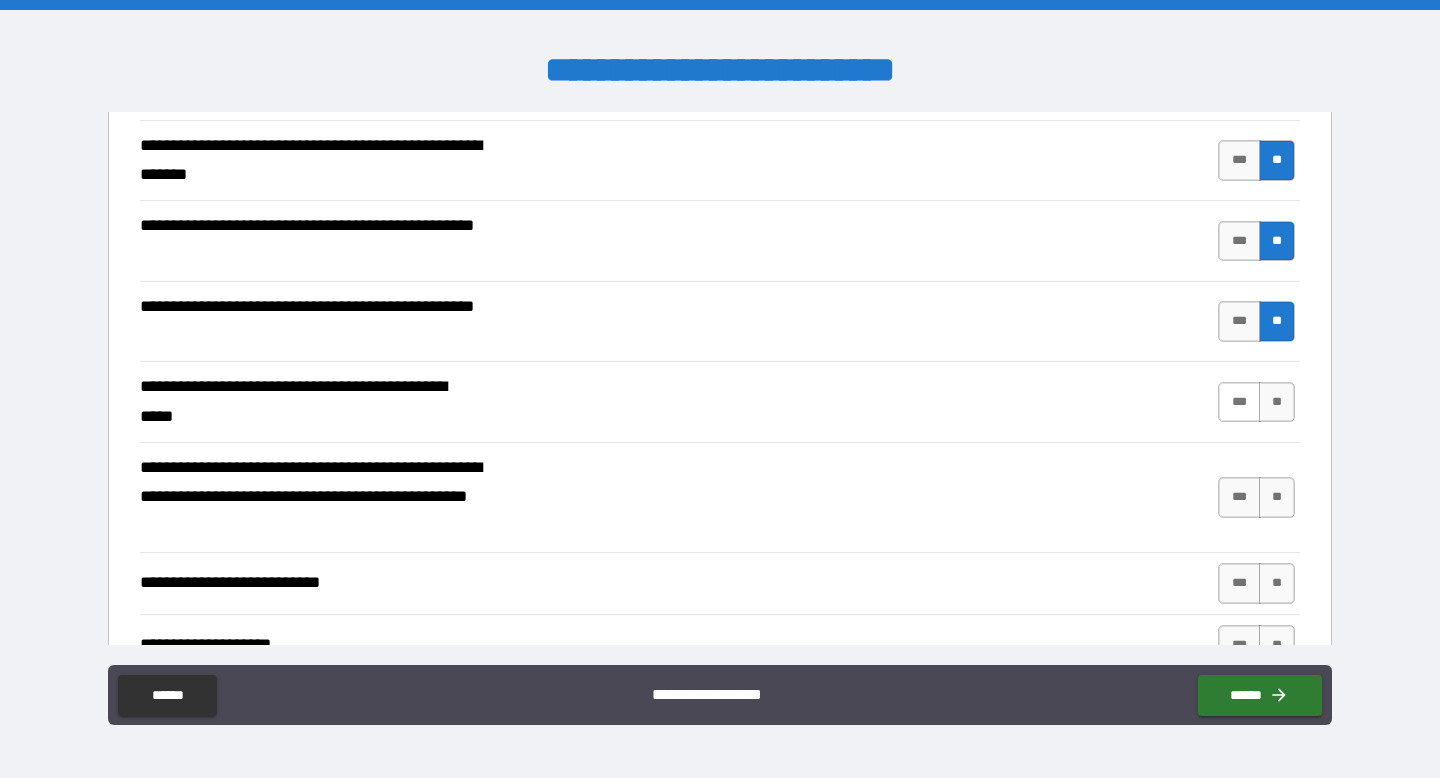 scroll, scrollTop: 464, scrollLeft: 0, axis: vertical 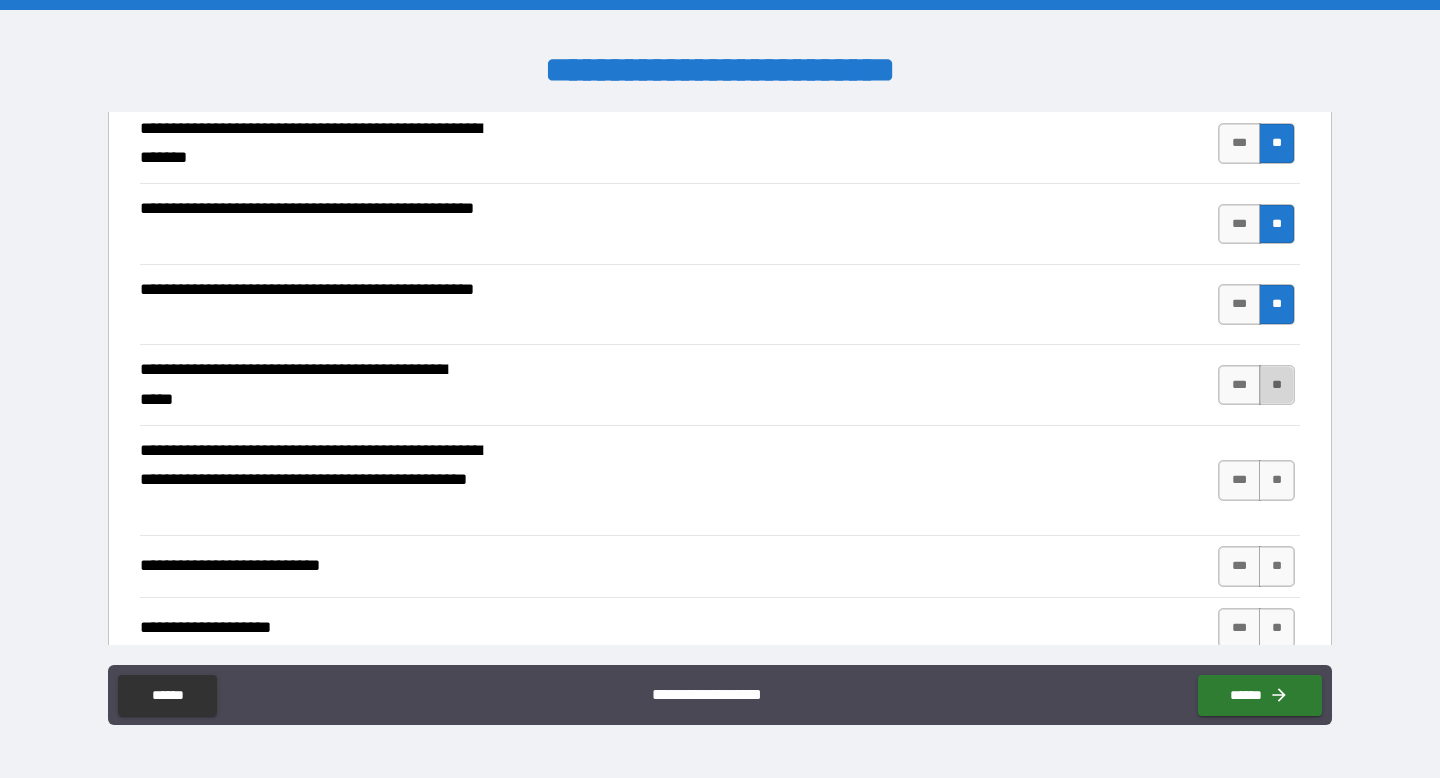 click on "**" at bounding box center (1277, 385) 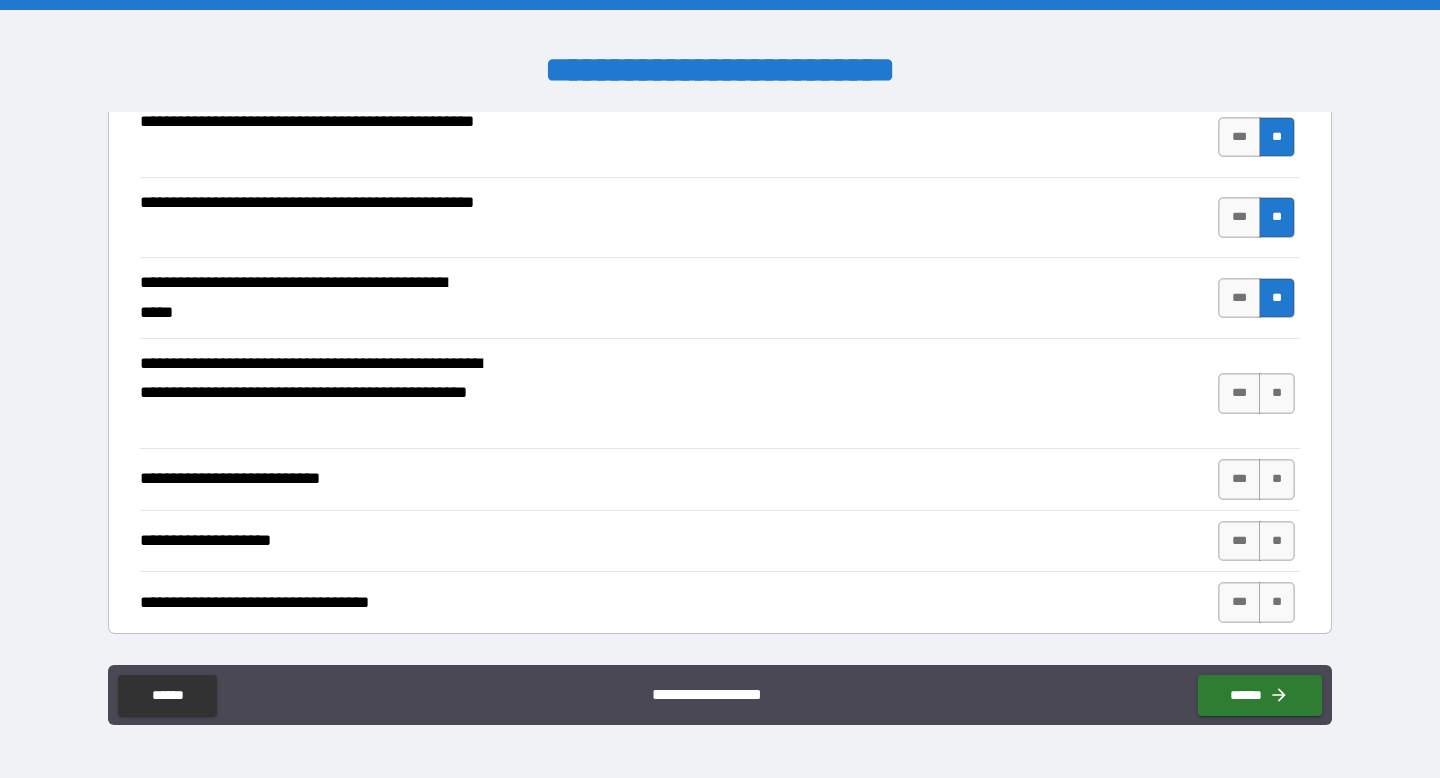 scroll, scrollTop: 560, scrollLeft: 0, axis: vertical 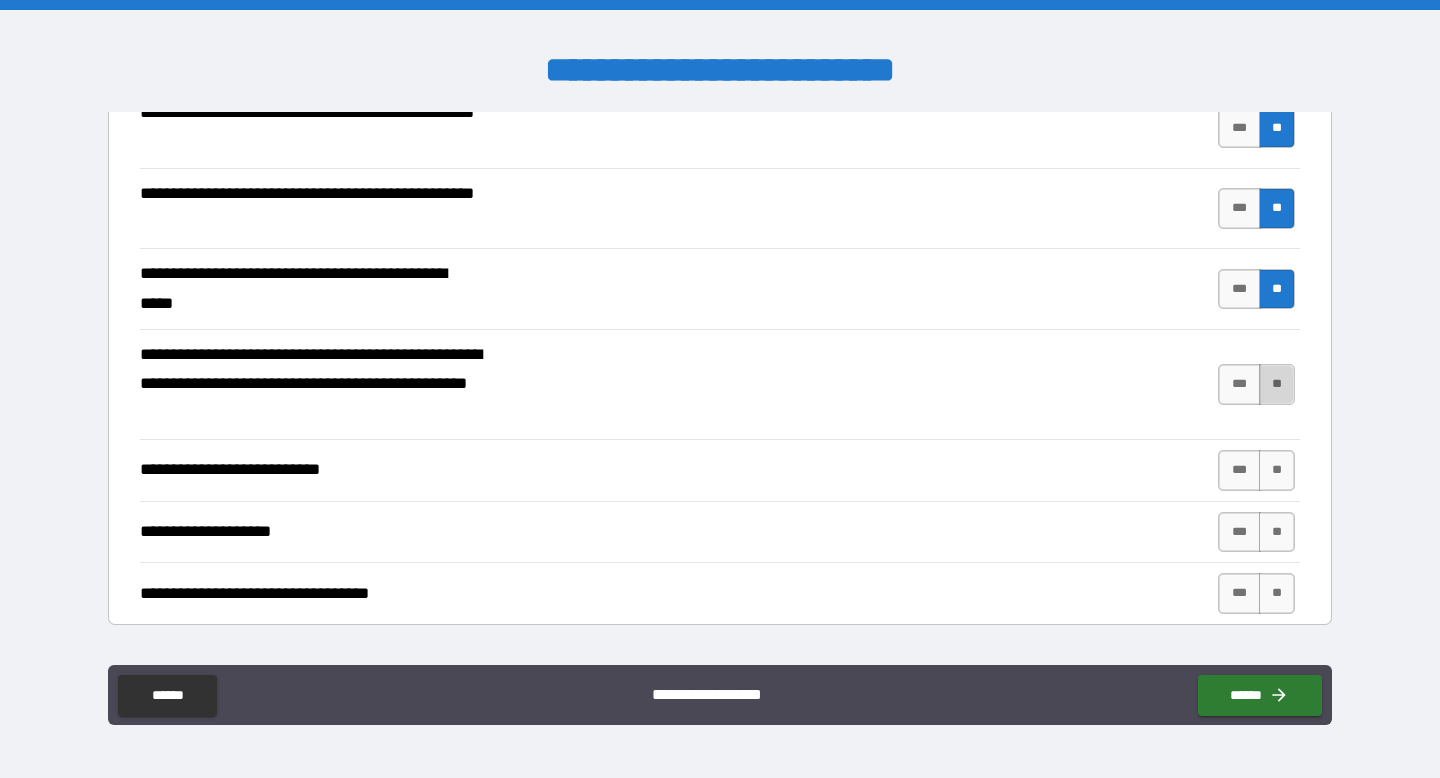 click on "**" at bounding box center (1277, 384) 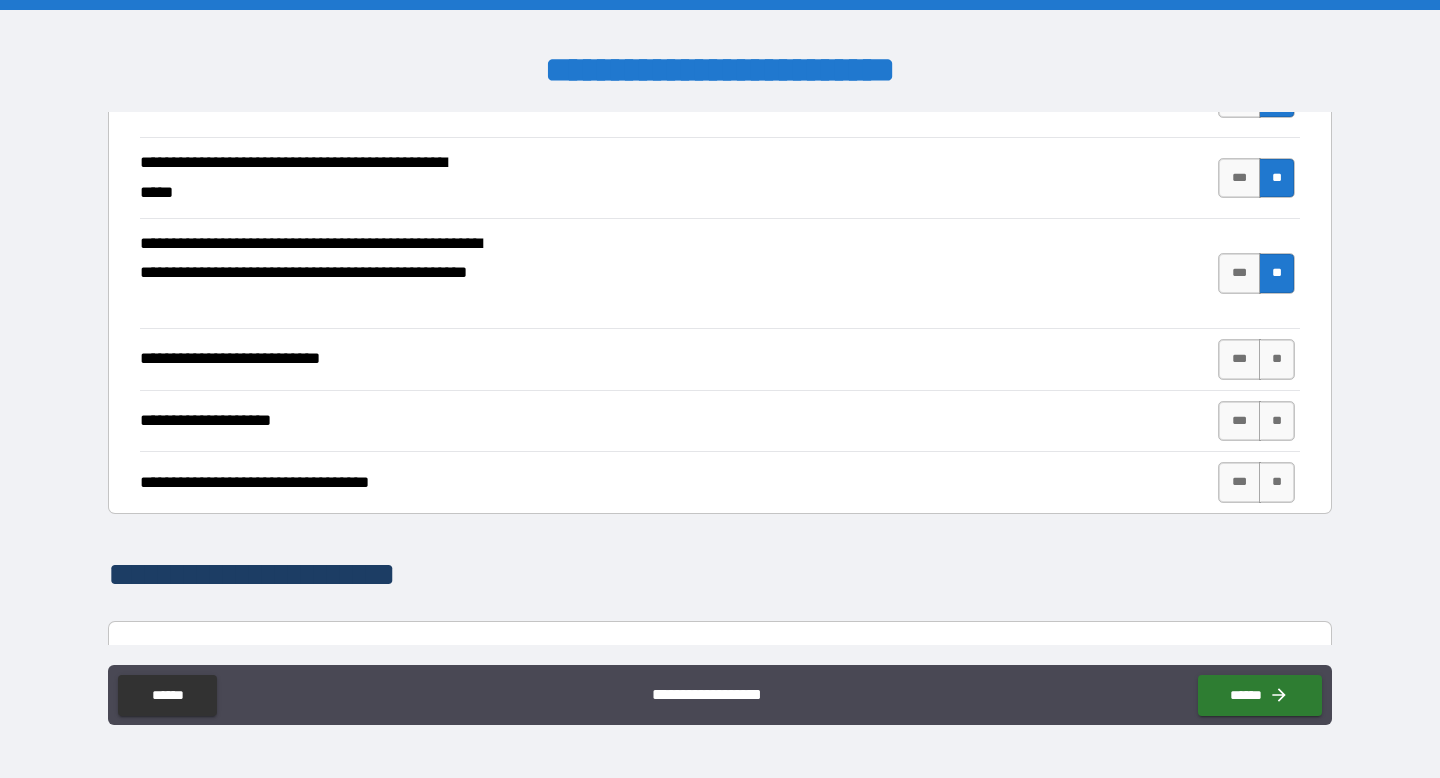 scroll, scrollTop: 677, scrollLeft: 0, axis: vertical 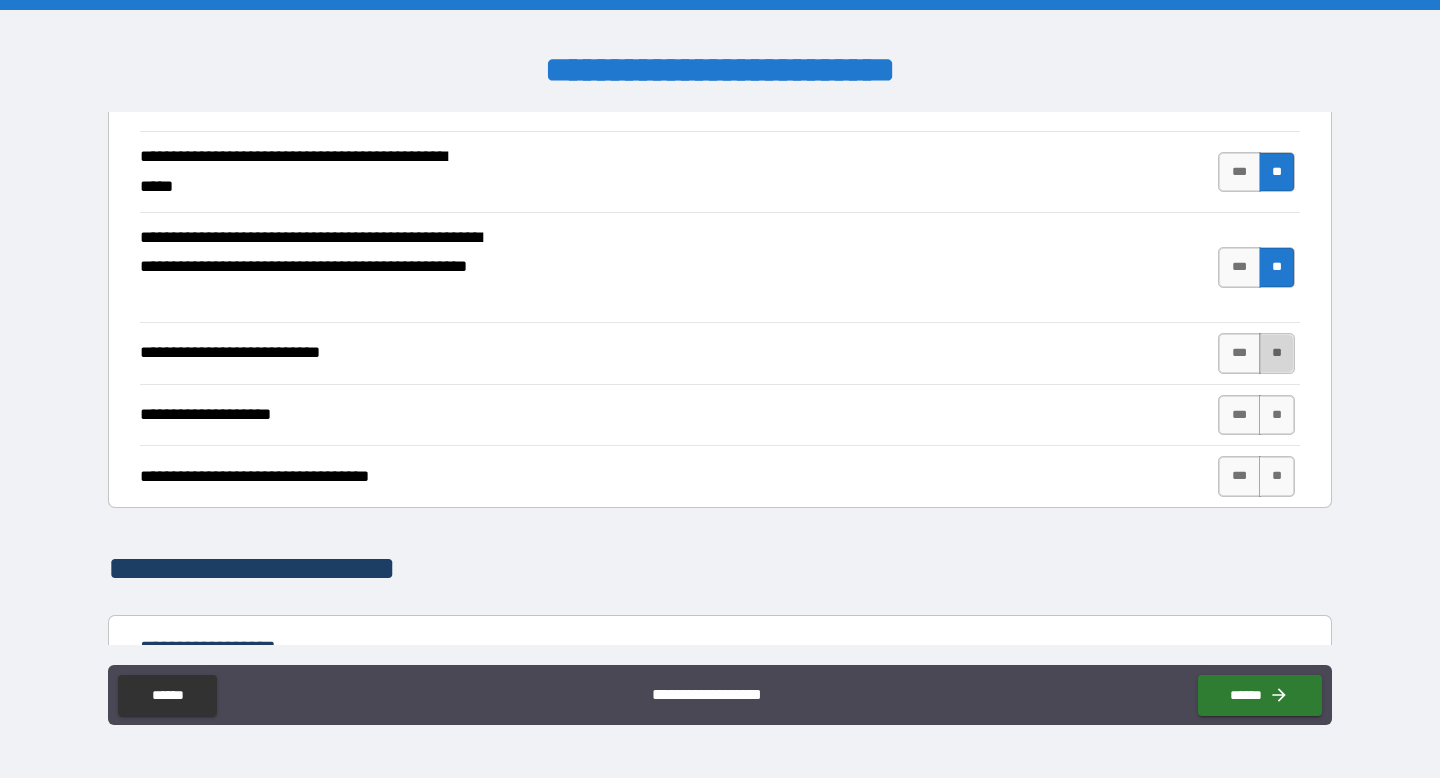 click on "**" at bounding box center (1277, 353) 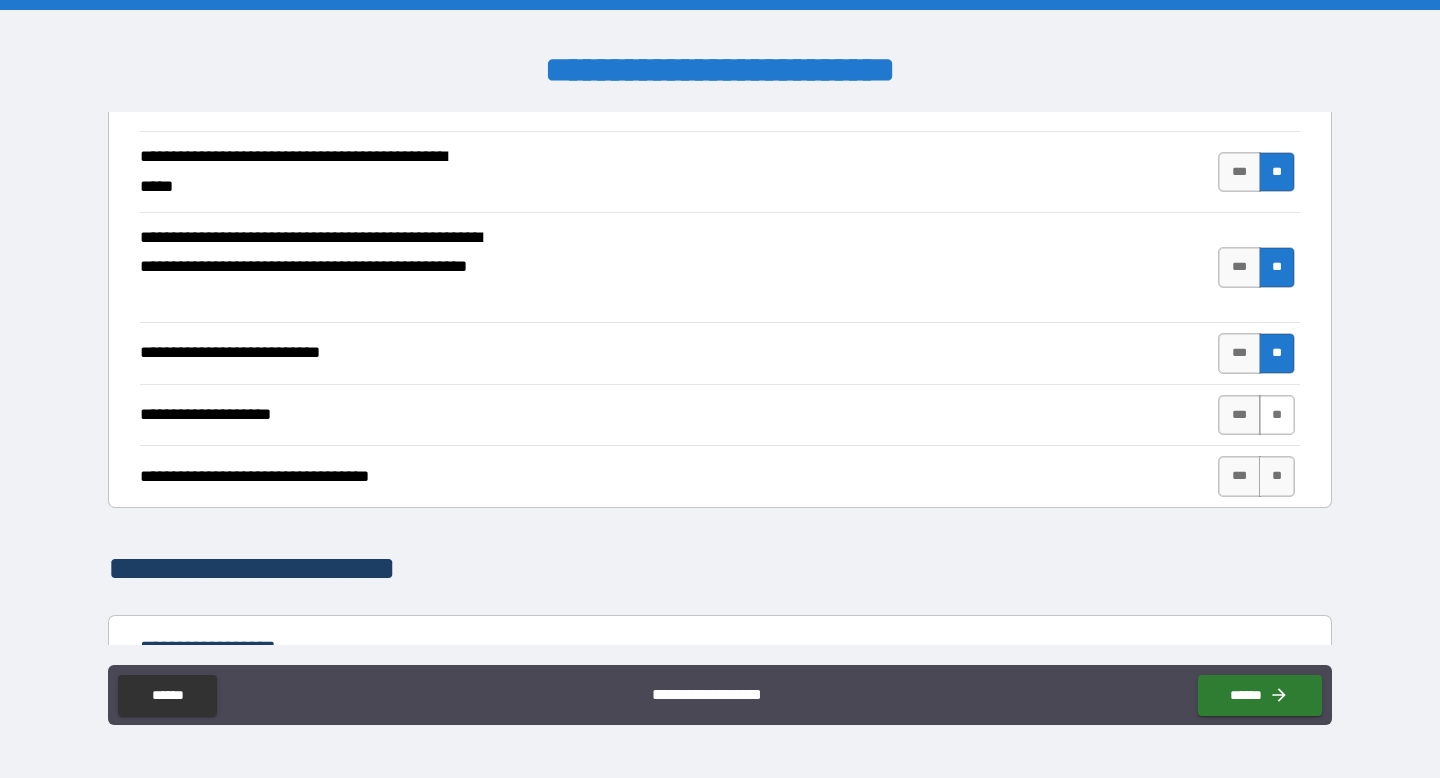click on "**" at bounding box center (1277, 415) 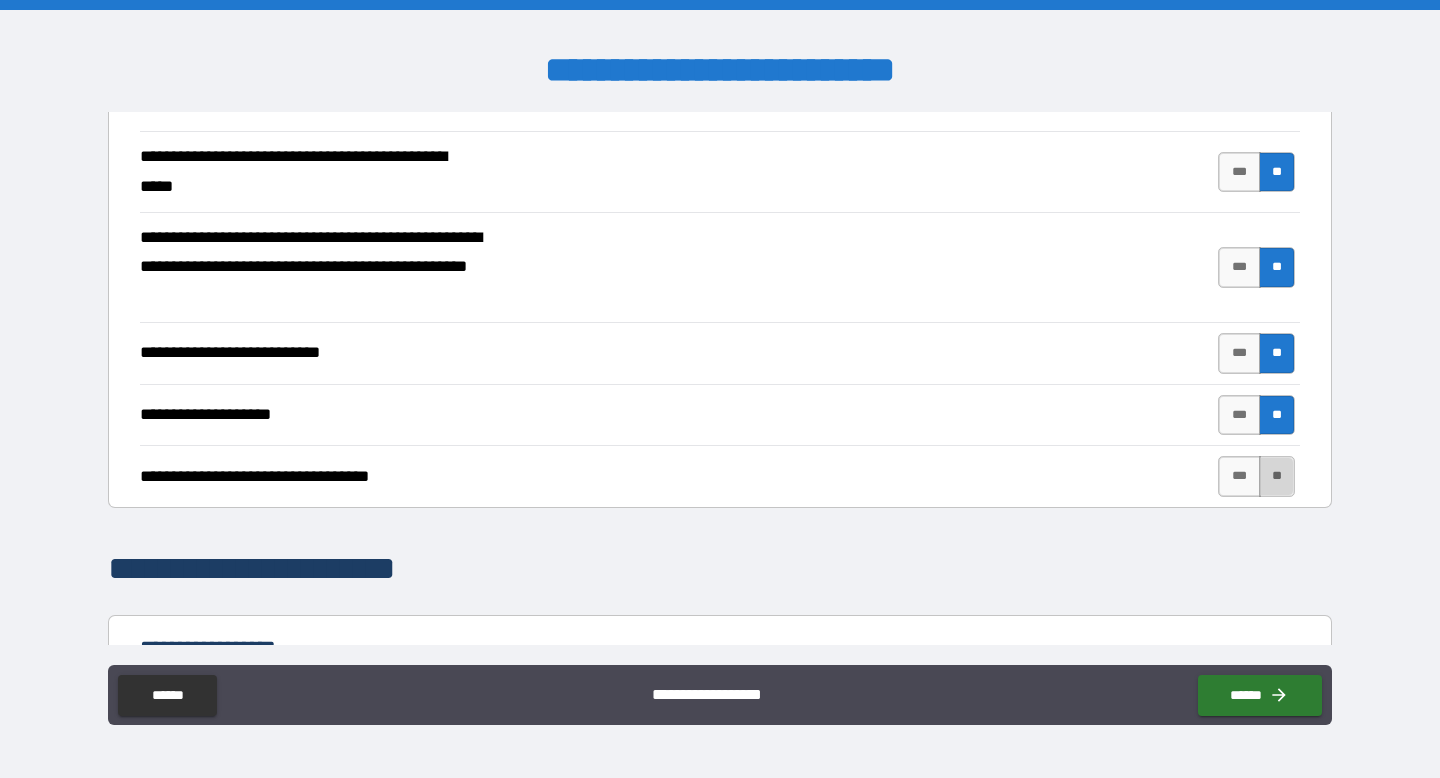 click on "**" at bounding box center [1277, 476] 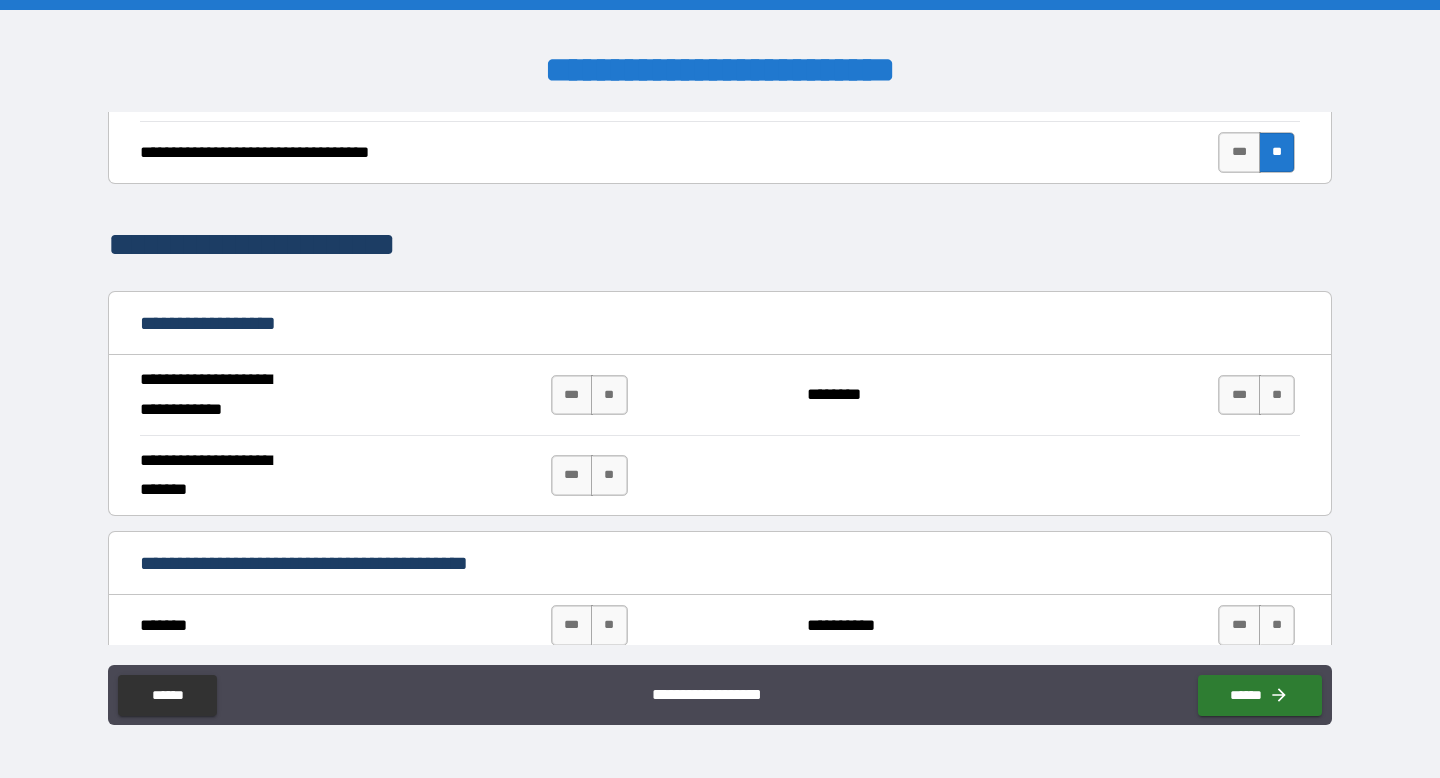 scroll, scrollTop: 1005, scrollLeft: 0, axis: vertical 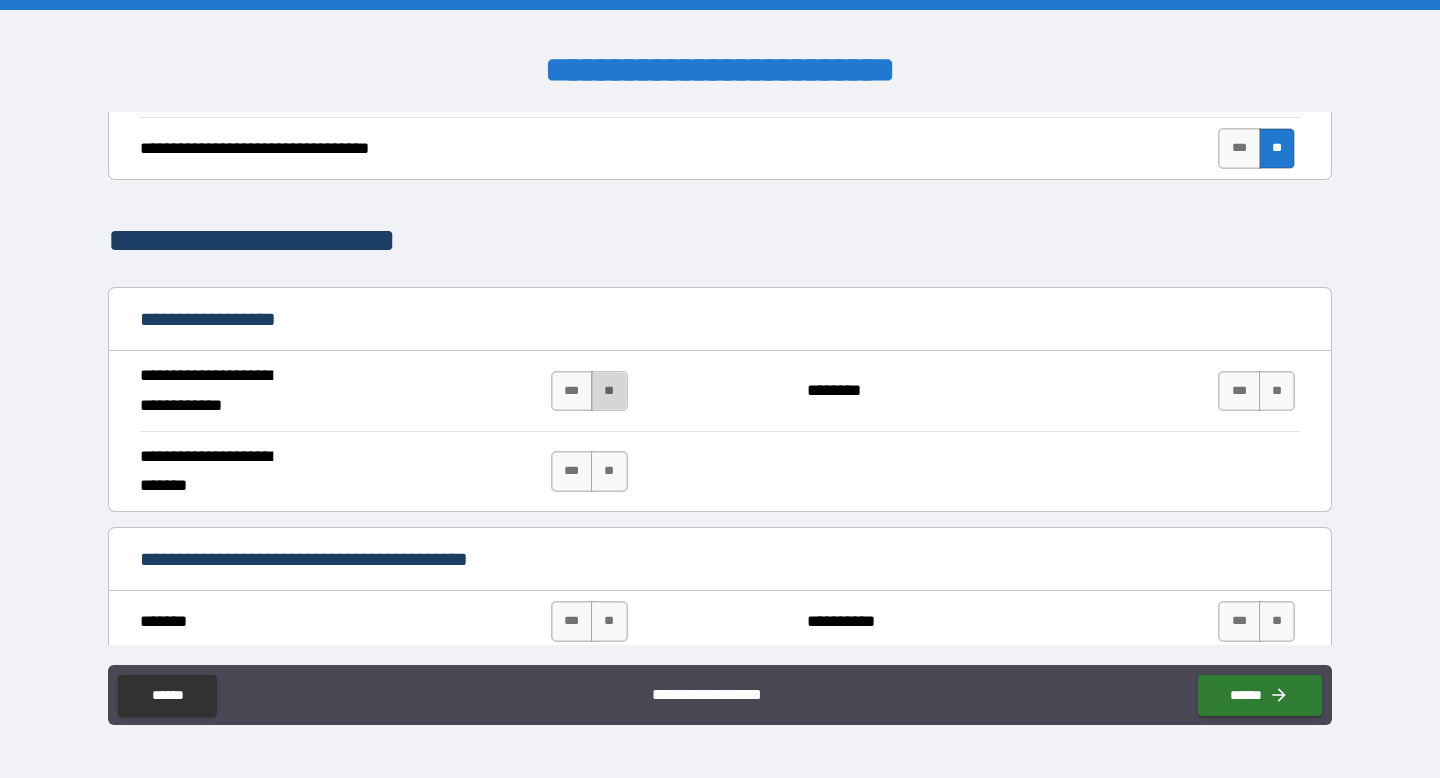 click on "**" at bounding box center (609, 391) 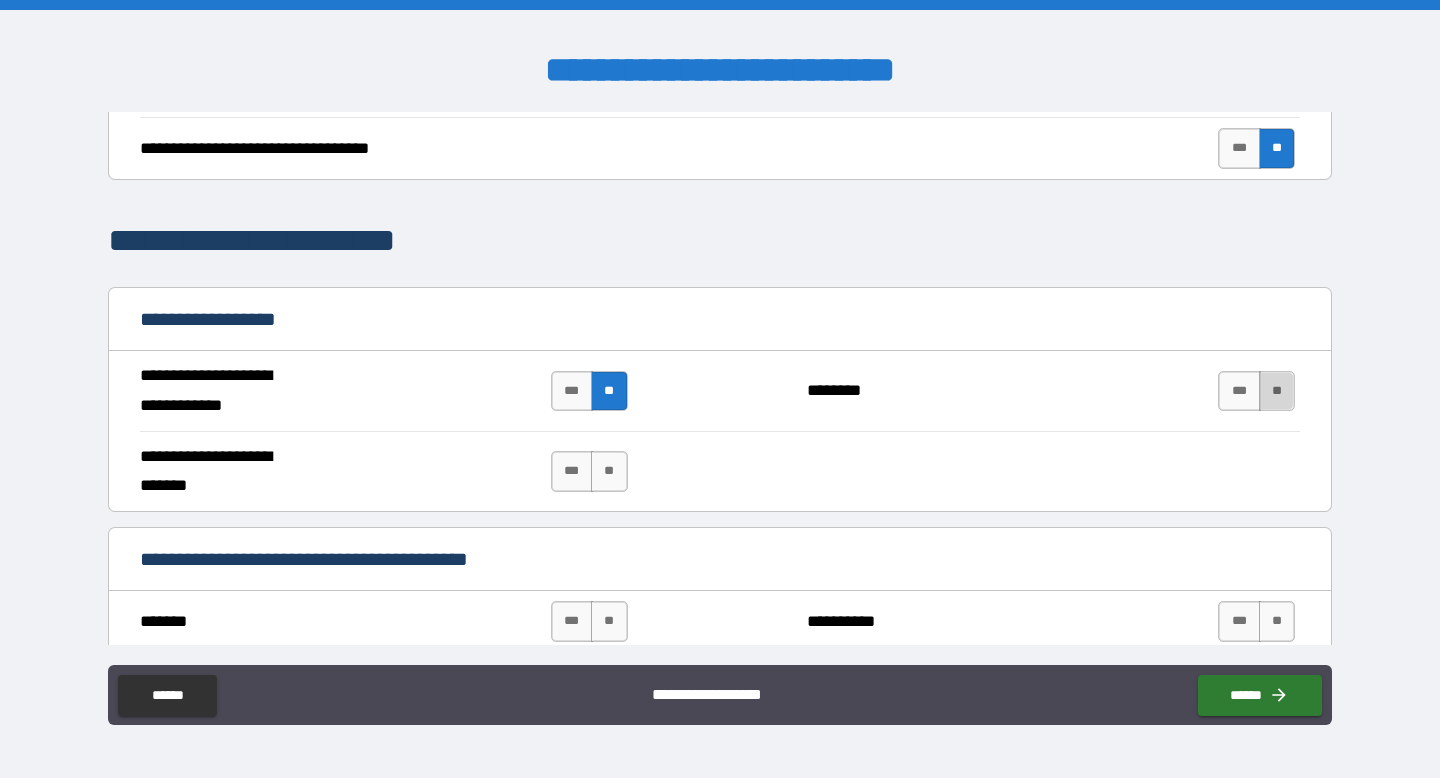 click on "**" at bounding box center (1277, 391) 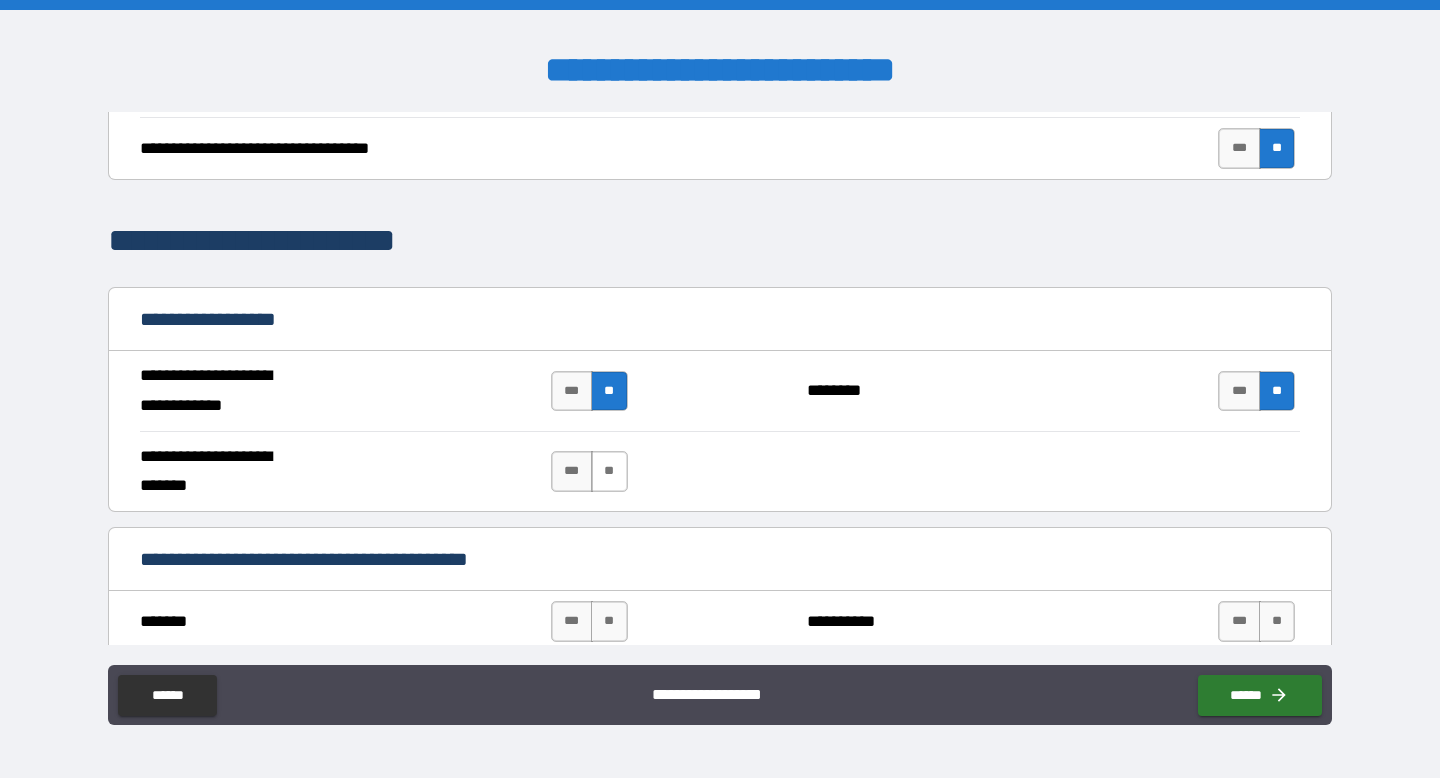 click on "**" at bounding box center (609, 471) 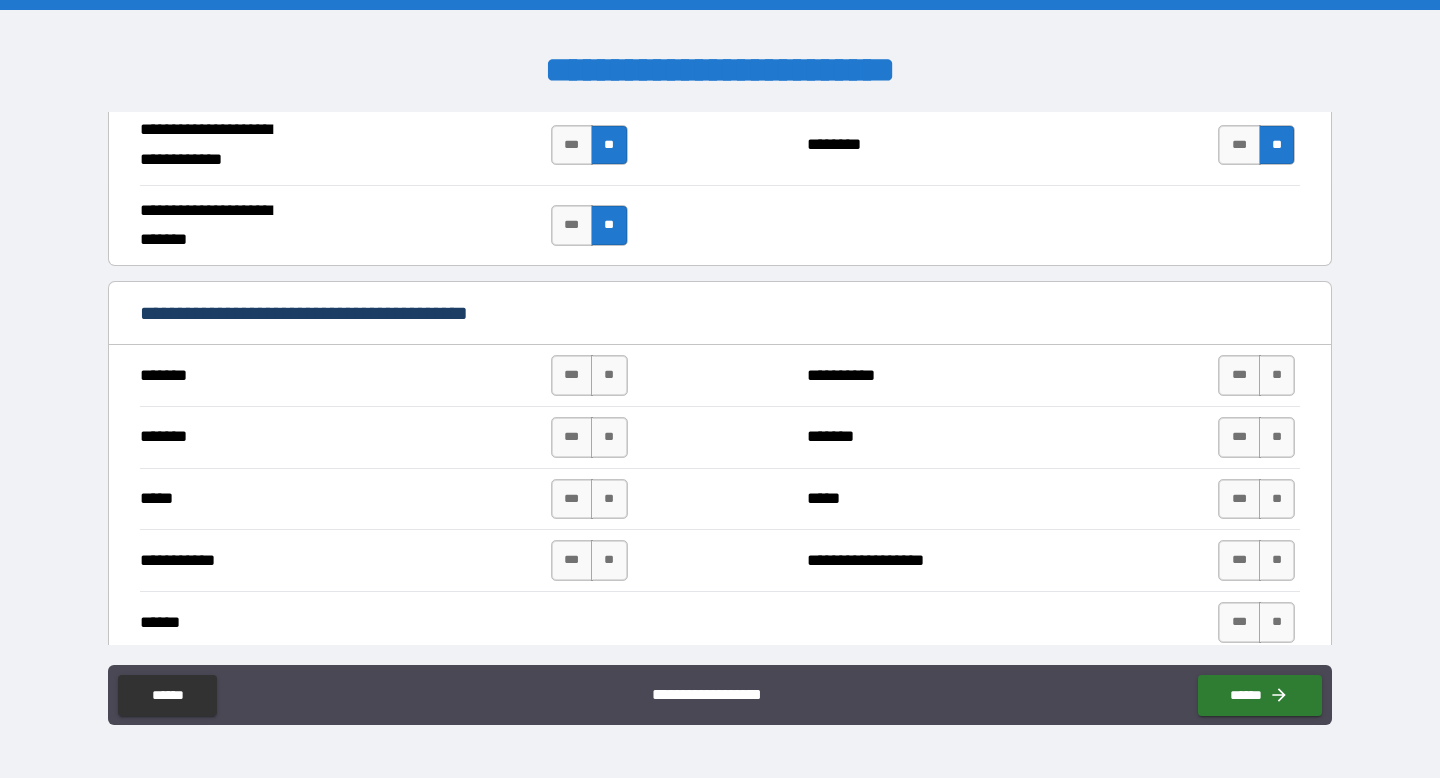 scroll, scrollTop: 1278, scrollLeft: 0, axis: vertical 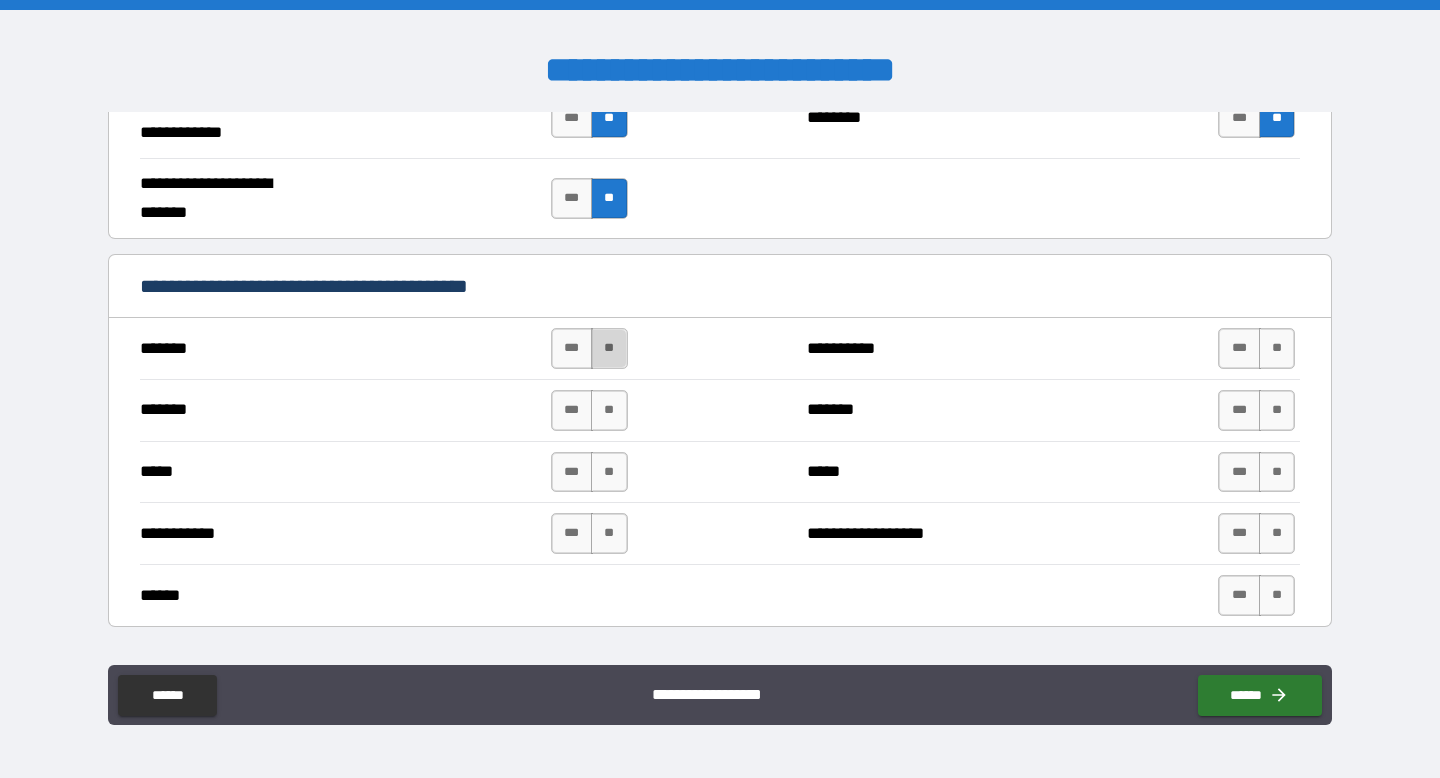 click on "**" at bounding box center [609, 348] 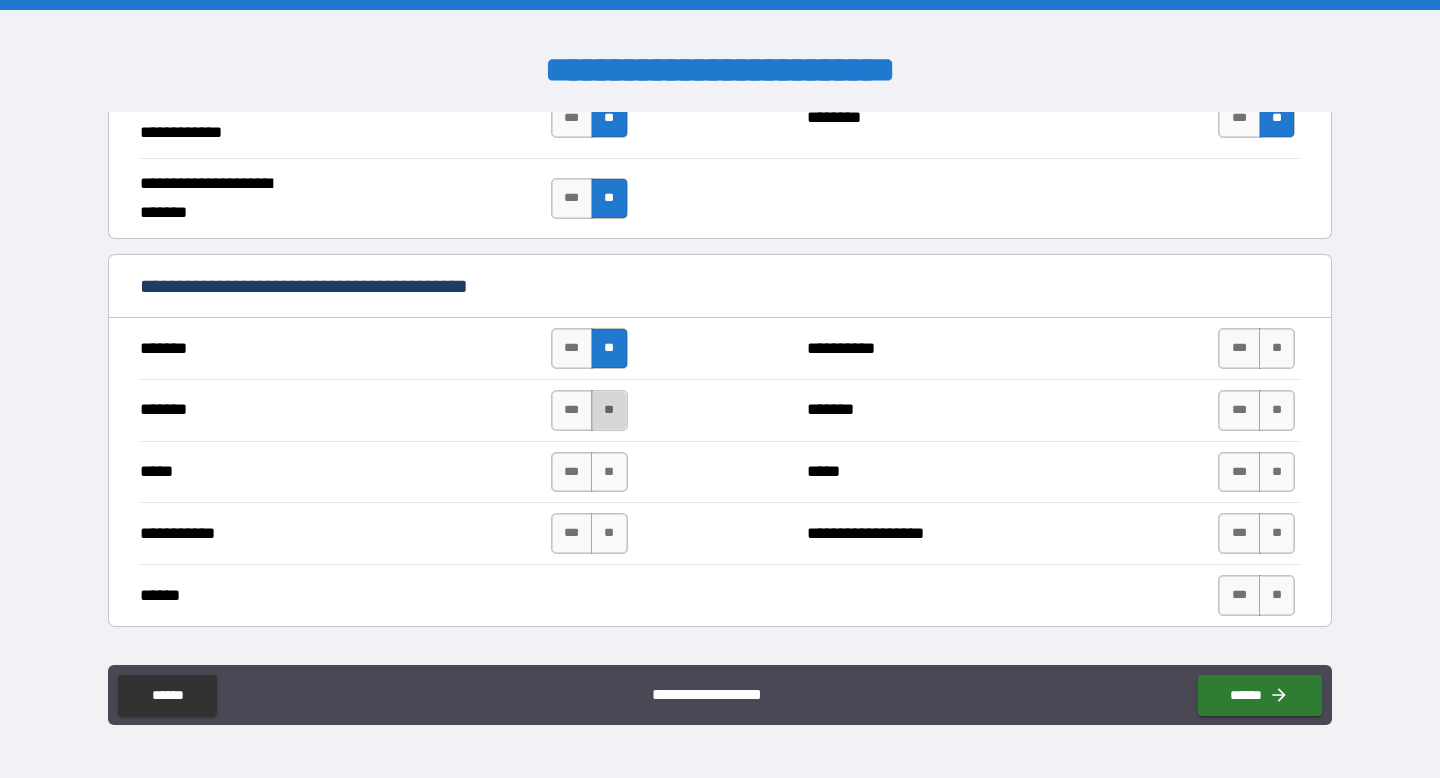 click on "**" at bounding box center (609, 410) 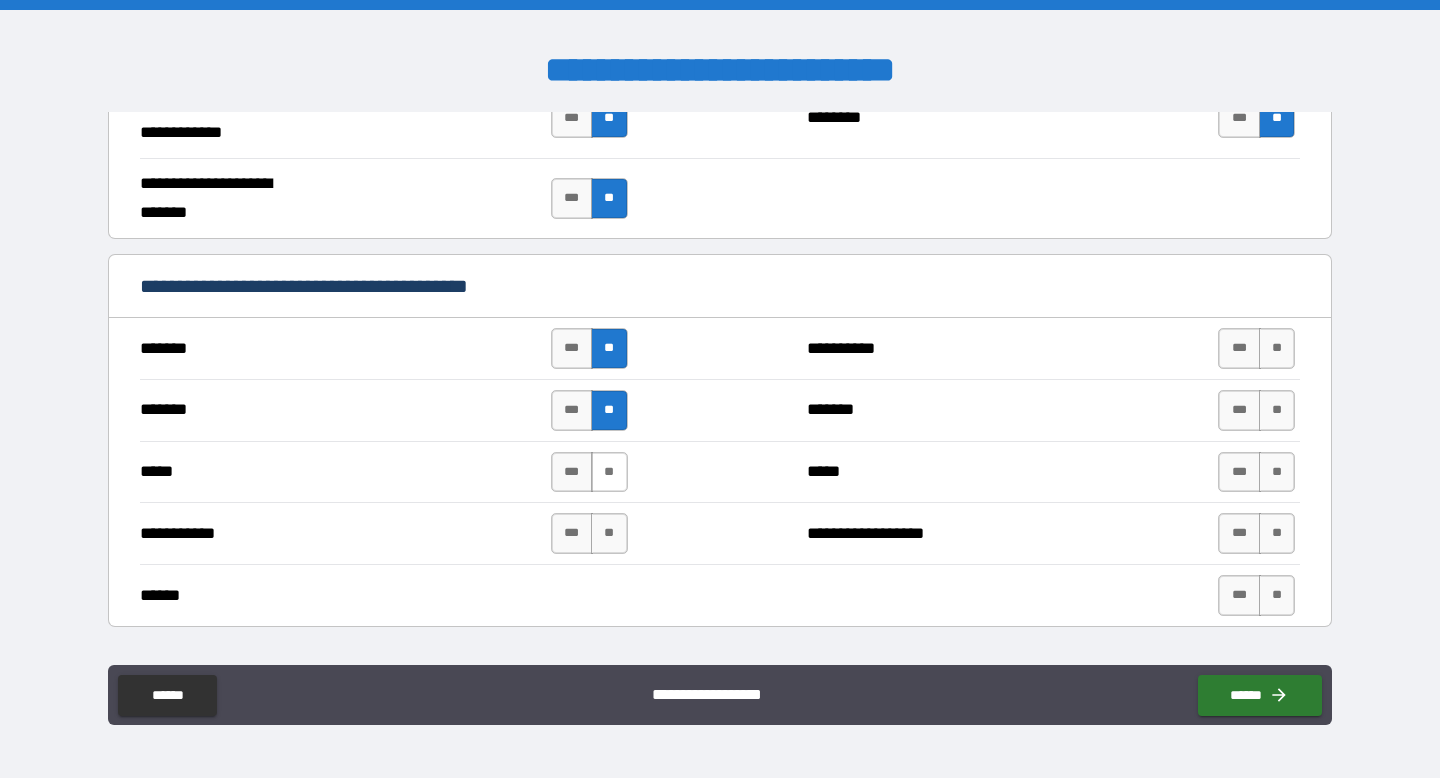 click on "**" at bounding box center (609, 472) 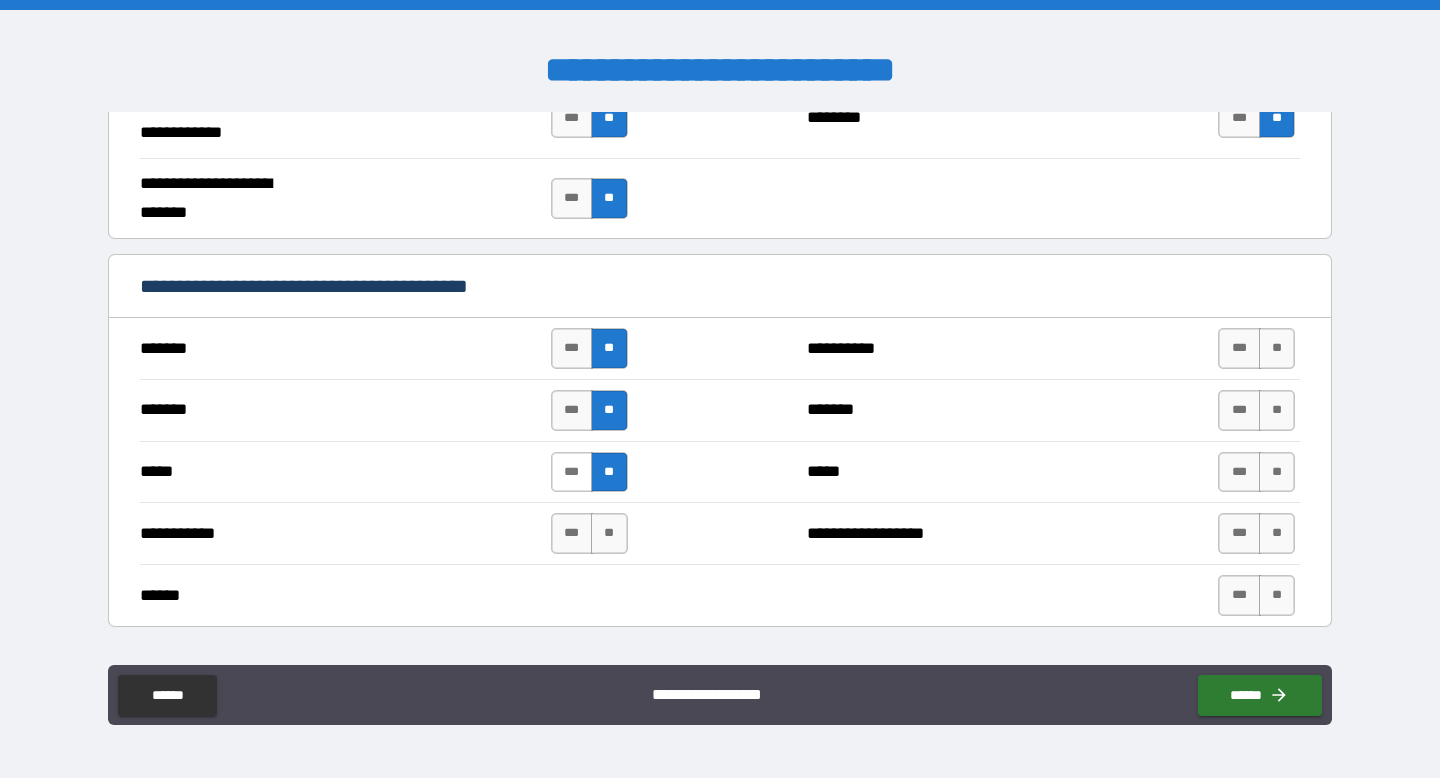 click on "***" at bounding box center [572, 472] 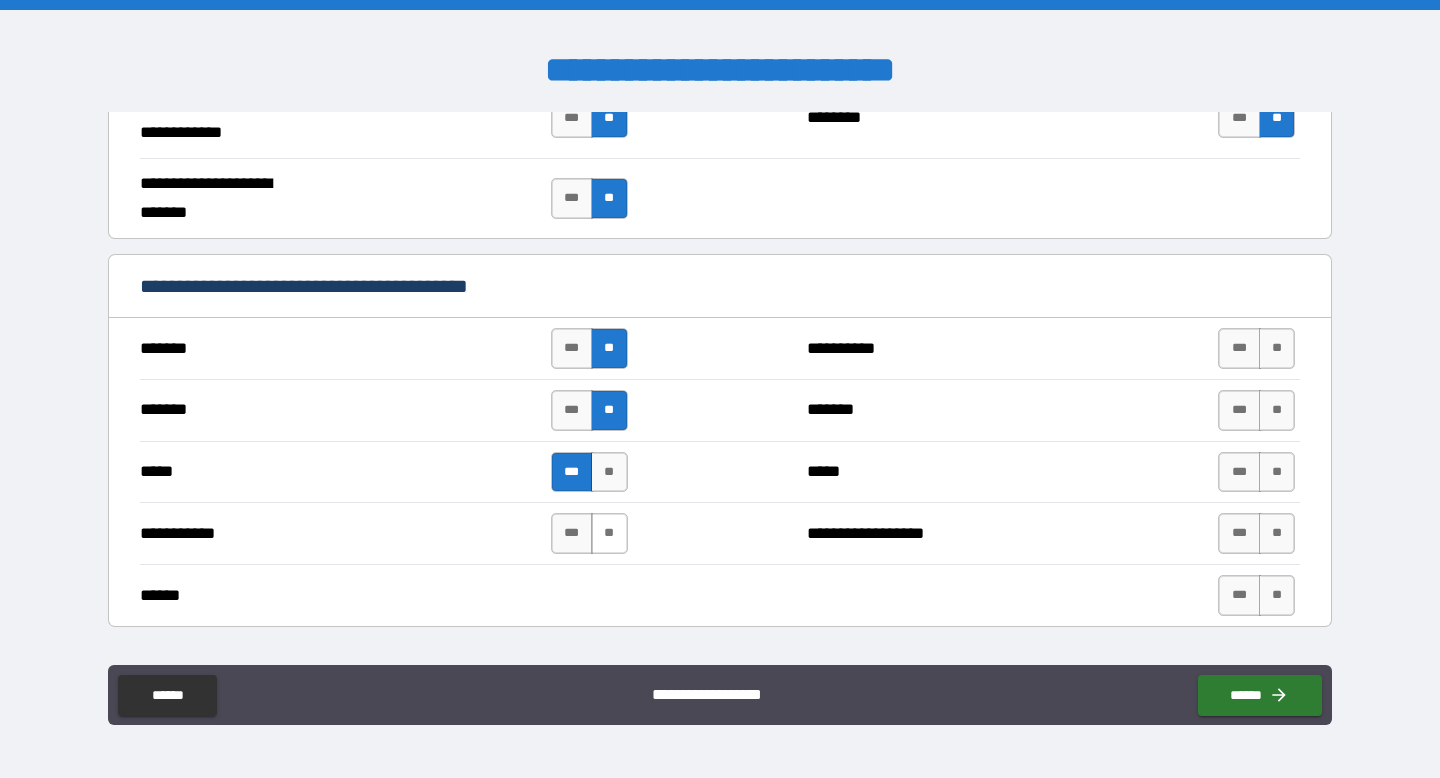 click on "**" at bounding box center [609, 533] 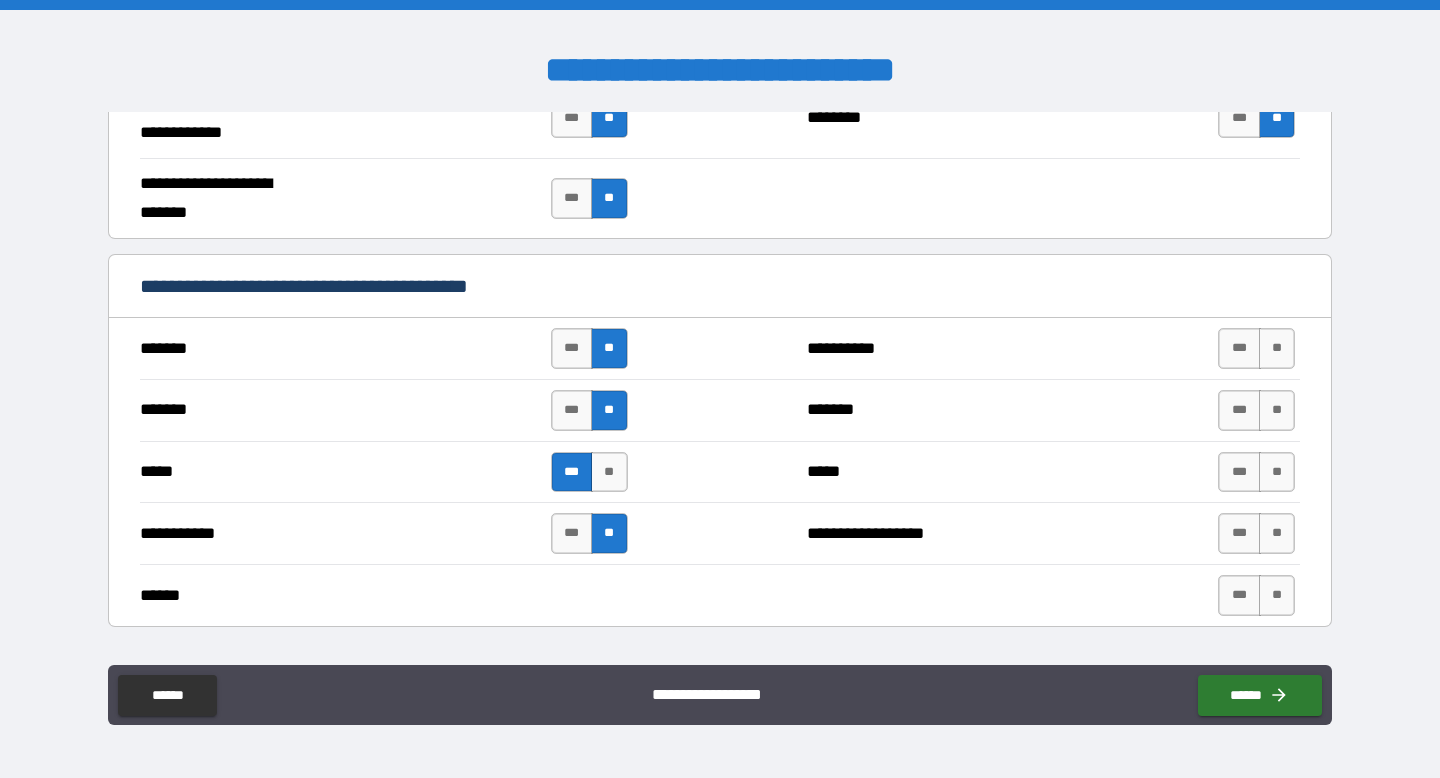 click on "**" at bounding box center (1277, 348) 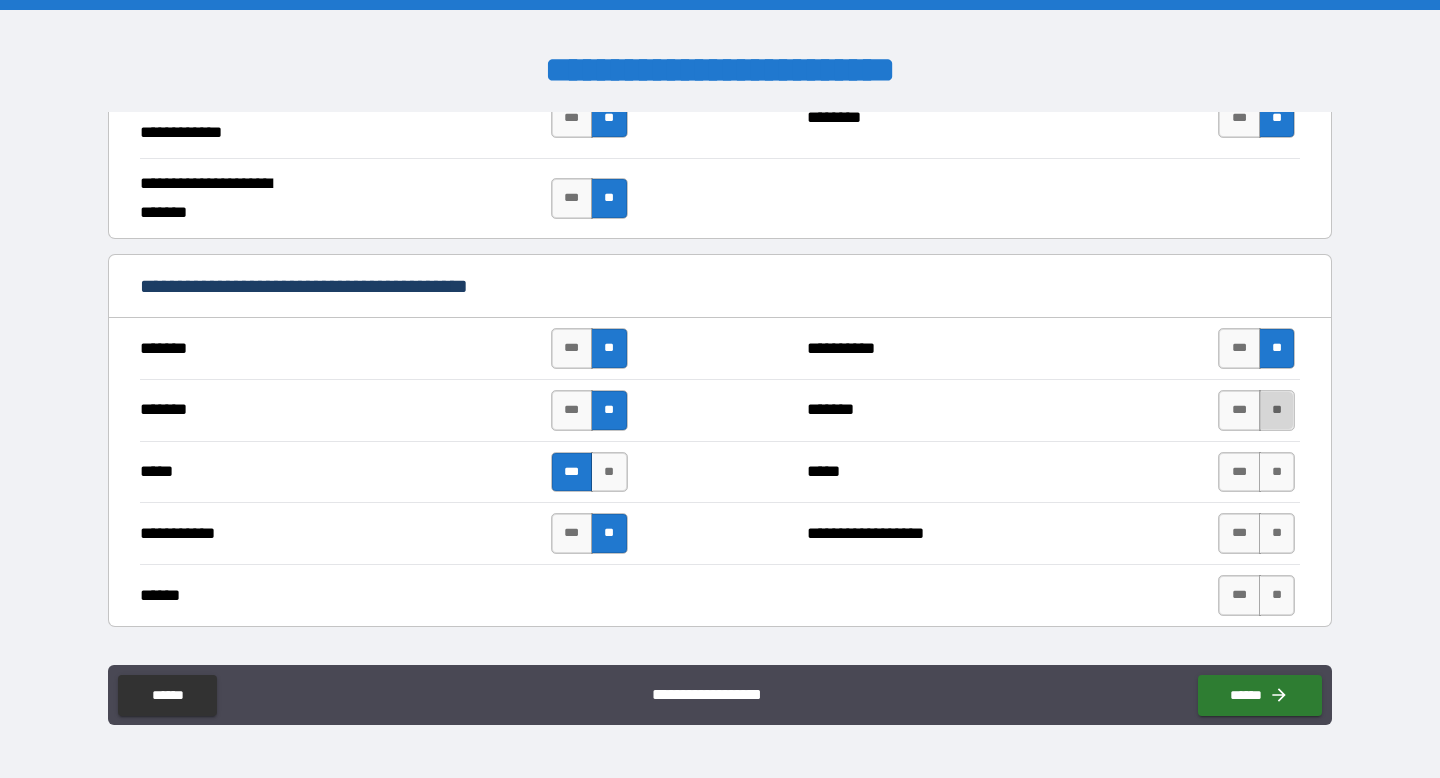 click on "**" at bounding box center (1277, 410) 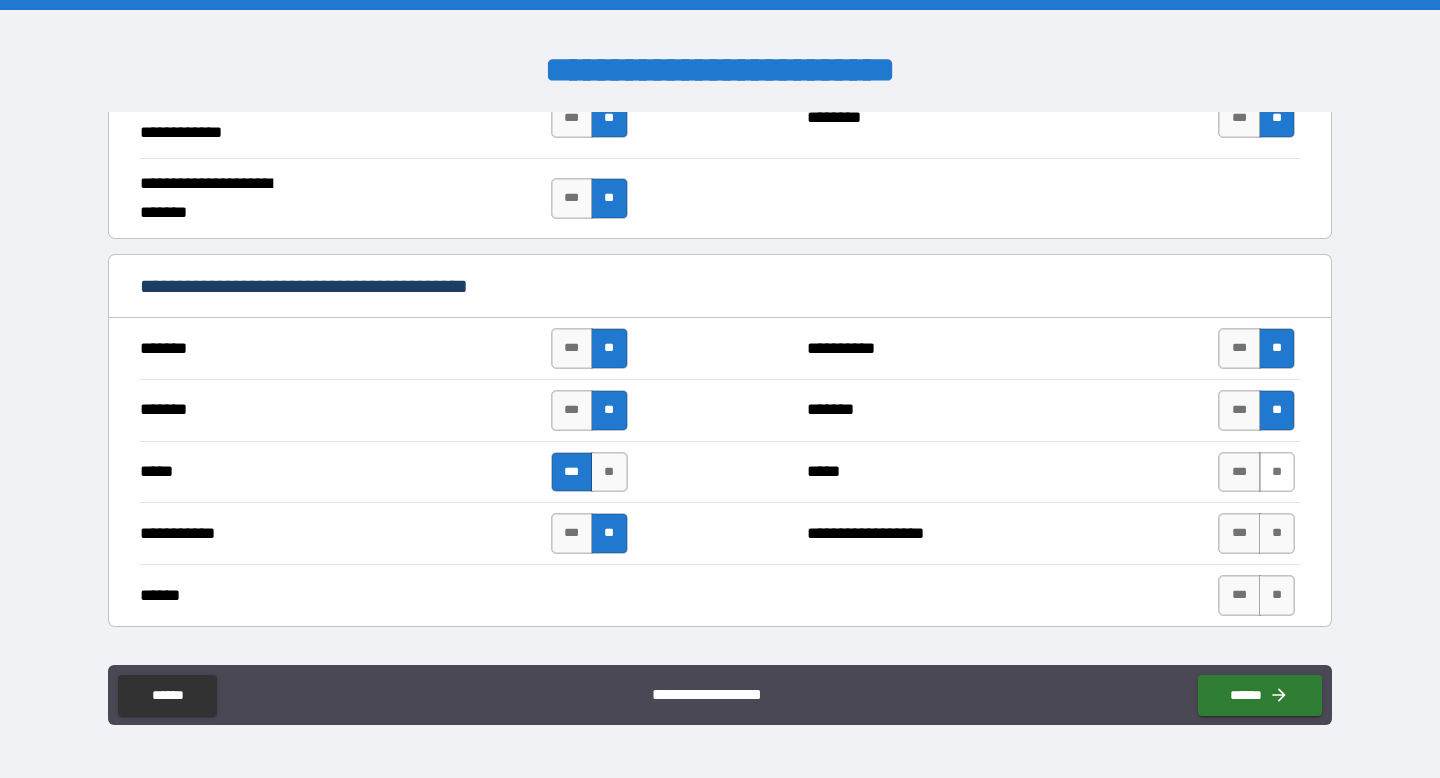 click on "**" at bounding box center (1277, 472) 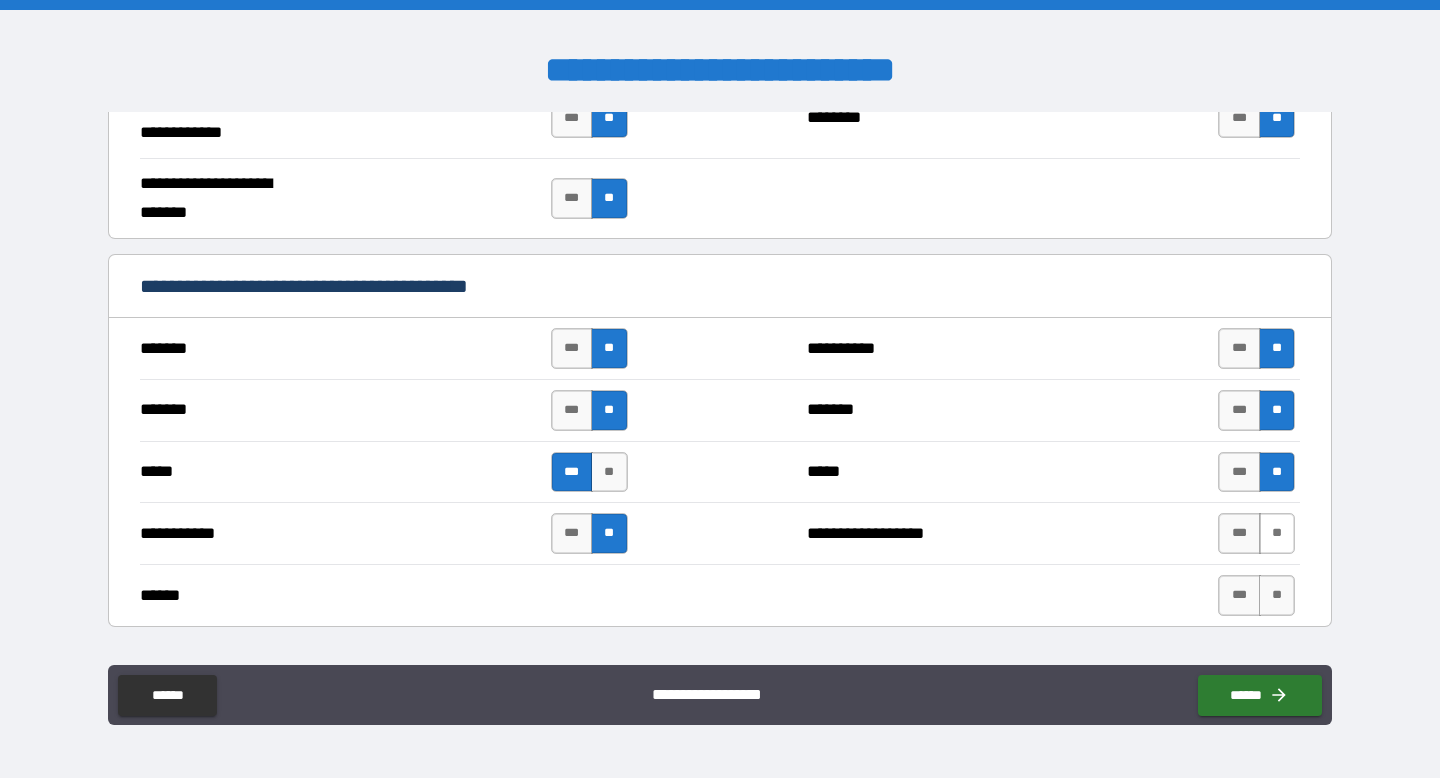 click on "**" at bounding box center [1277, 533] 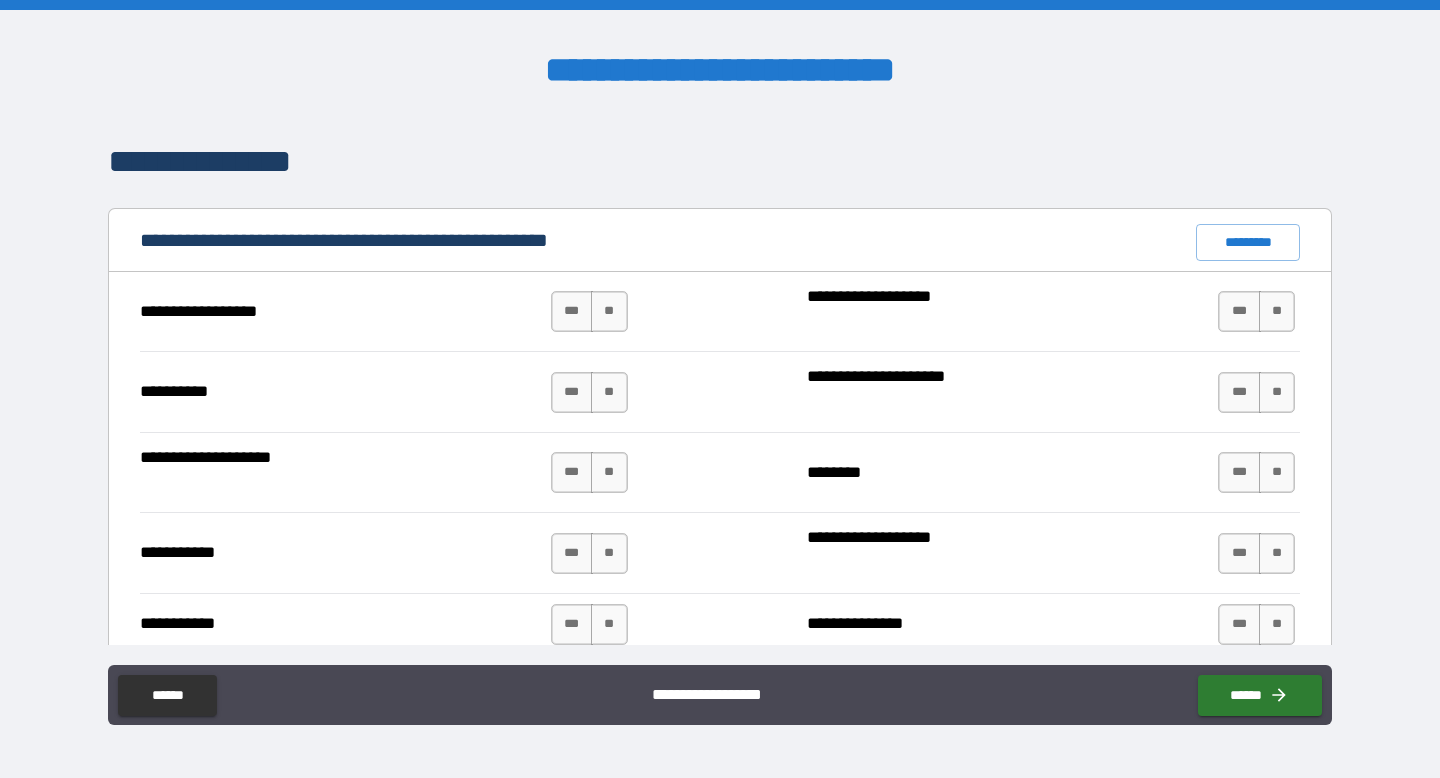 scroll, scrollTop: 1812, scrollLeft: 0, axis: vertical 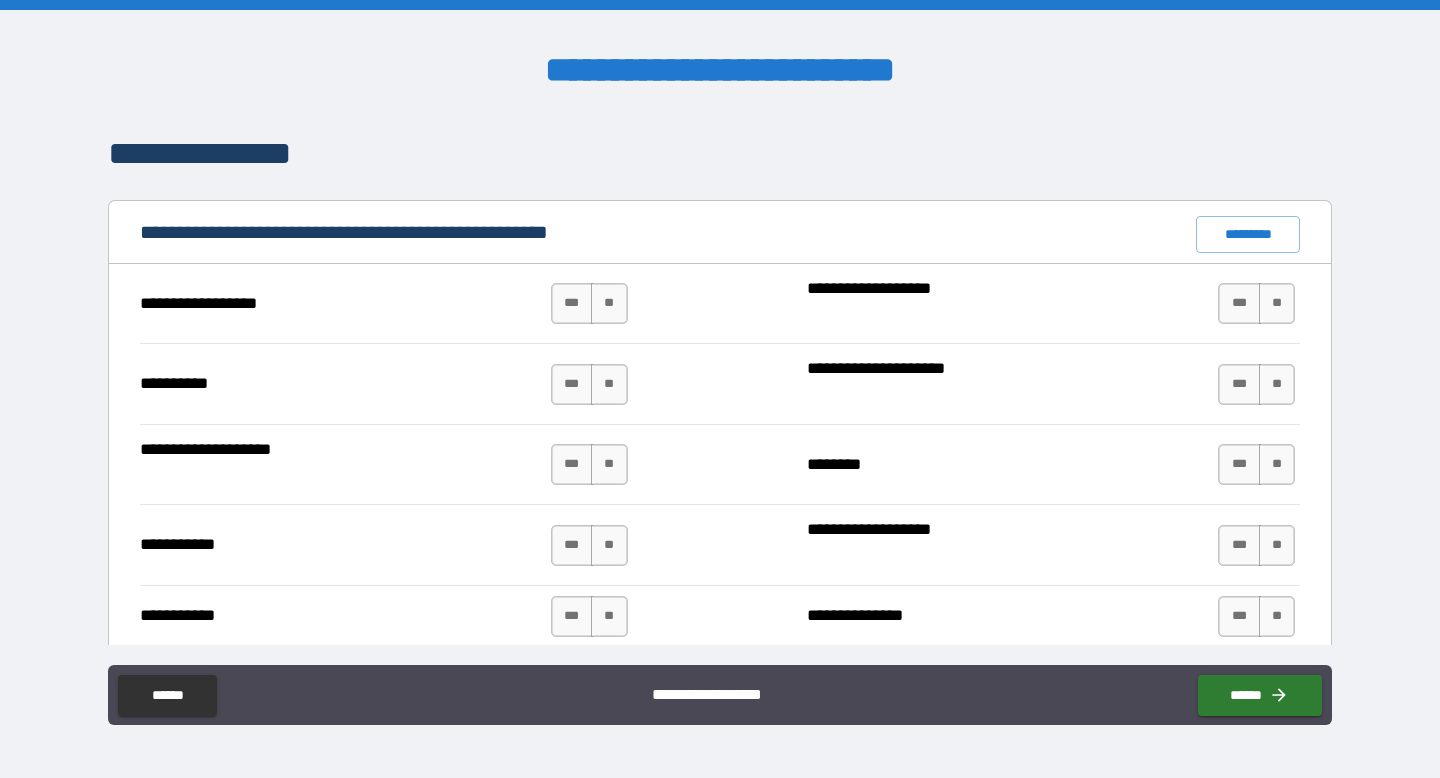 click on "**" at bounding box center (609, 303) 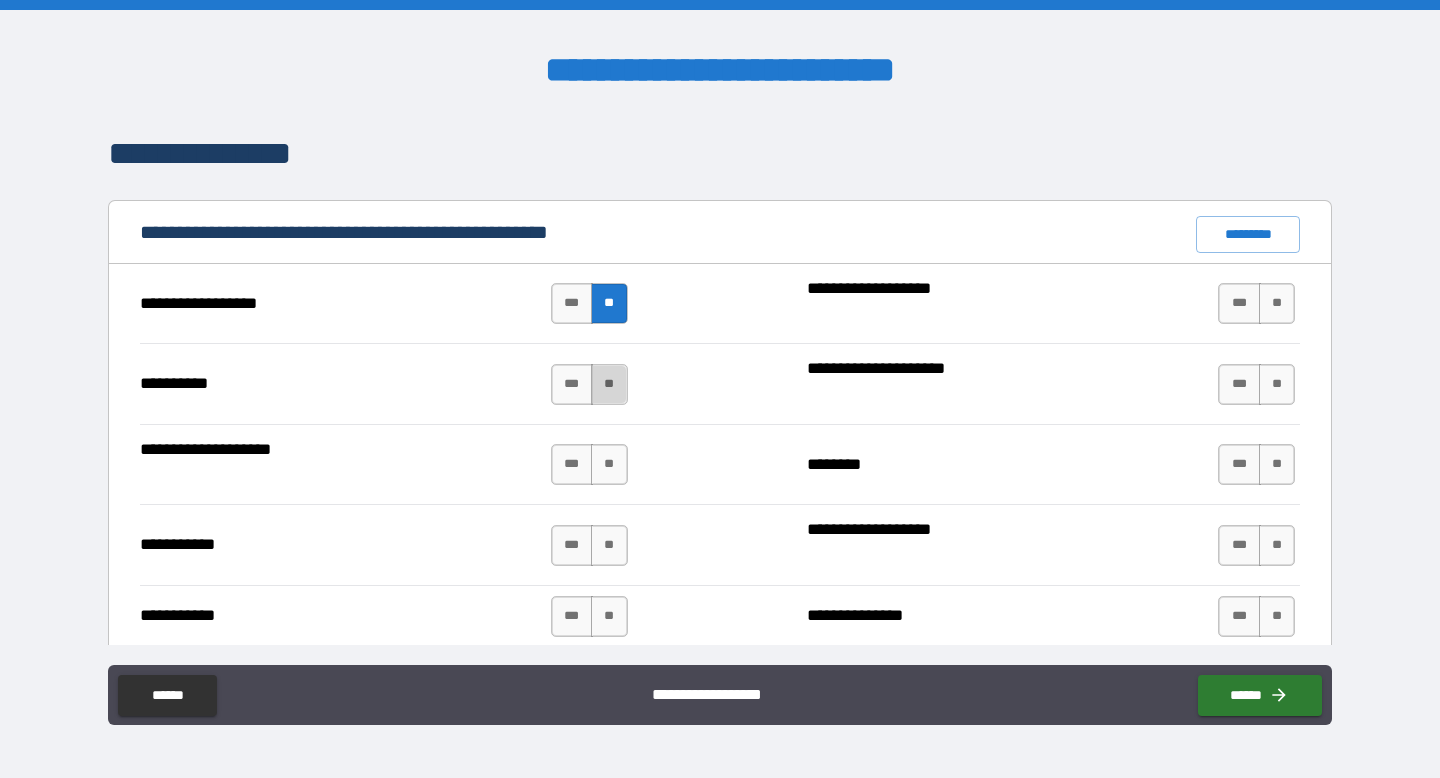click on "**" at bounding box center (609, 384) 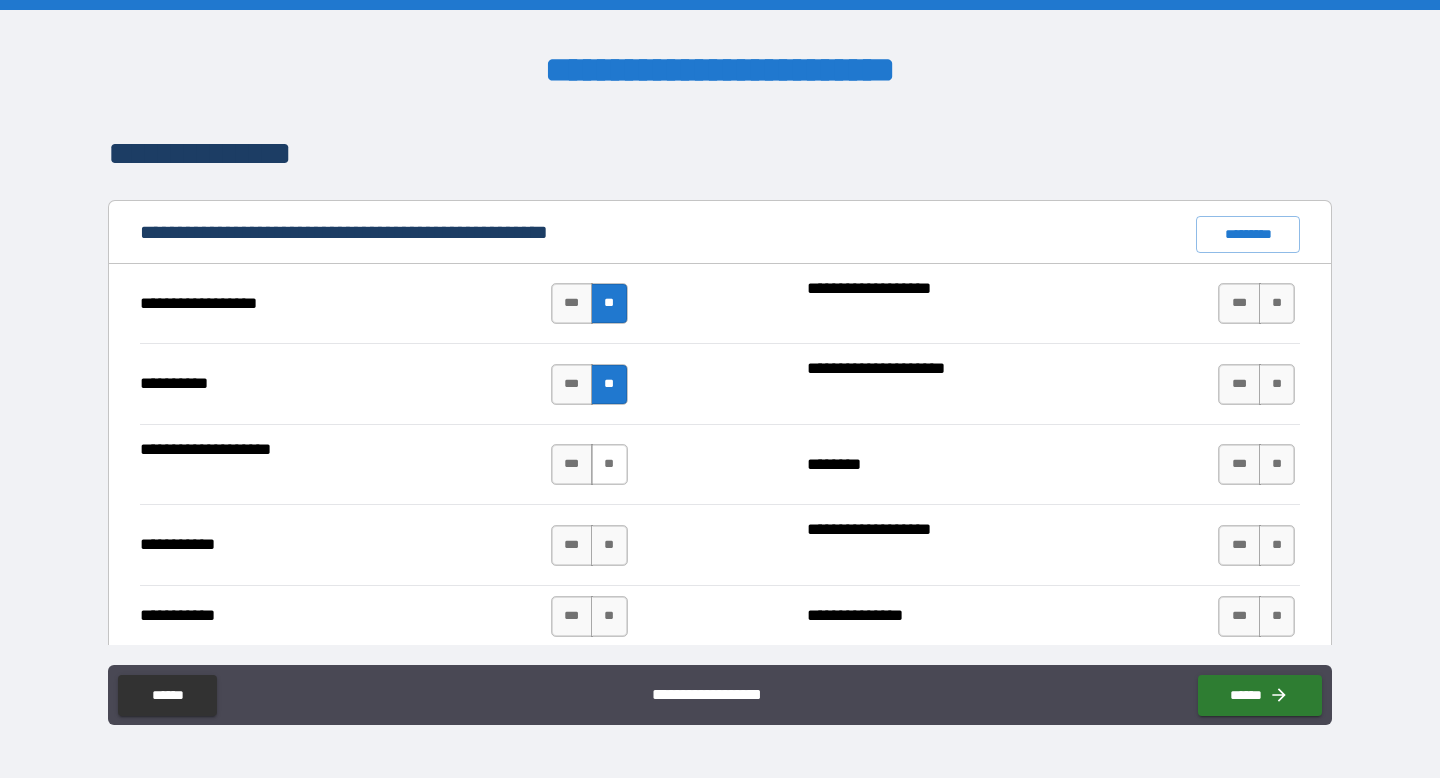 click on "**" at bounding box center [609, 464] 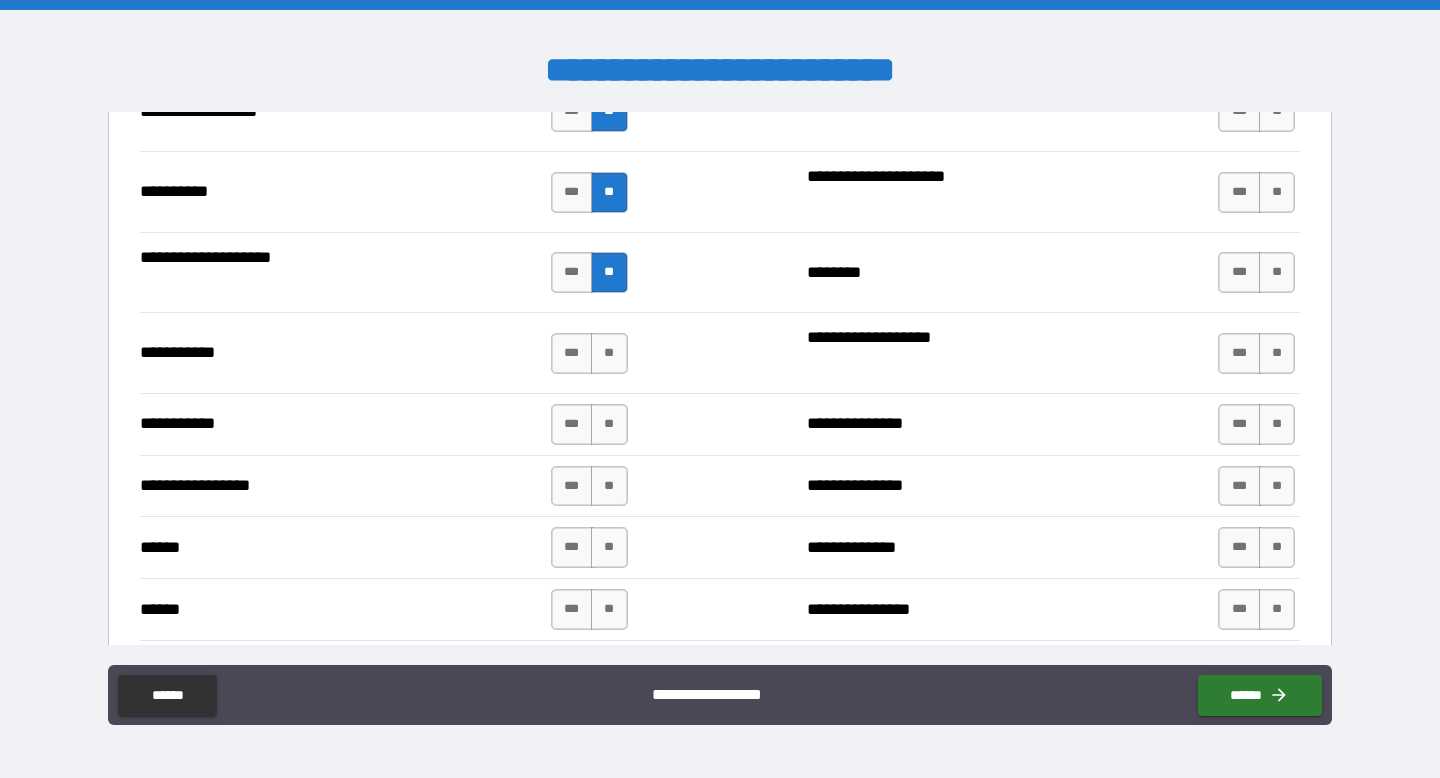 scroll, scrollTop: 2006, scrollLeft: 0, axis: vertical 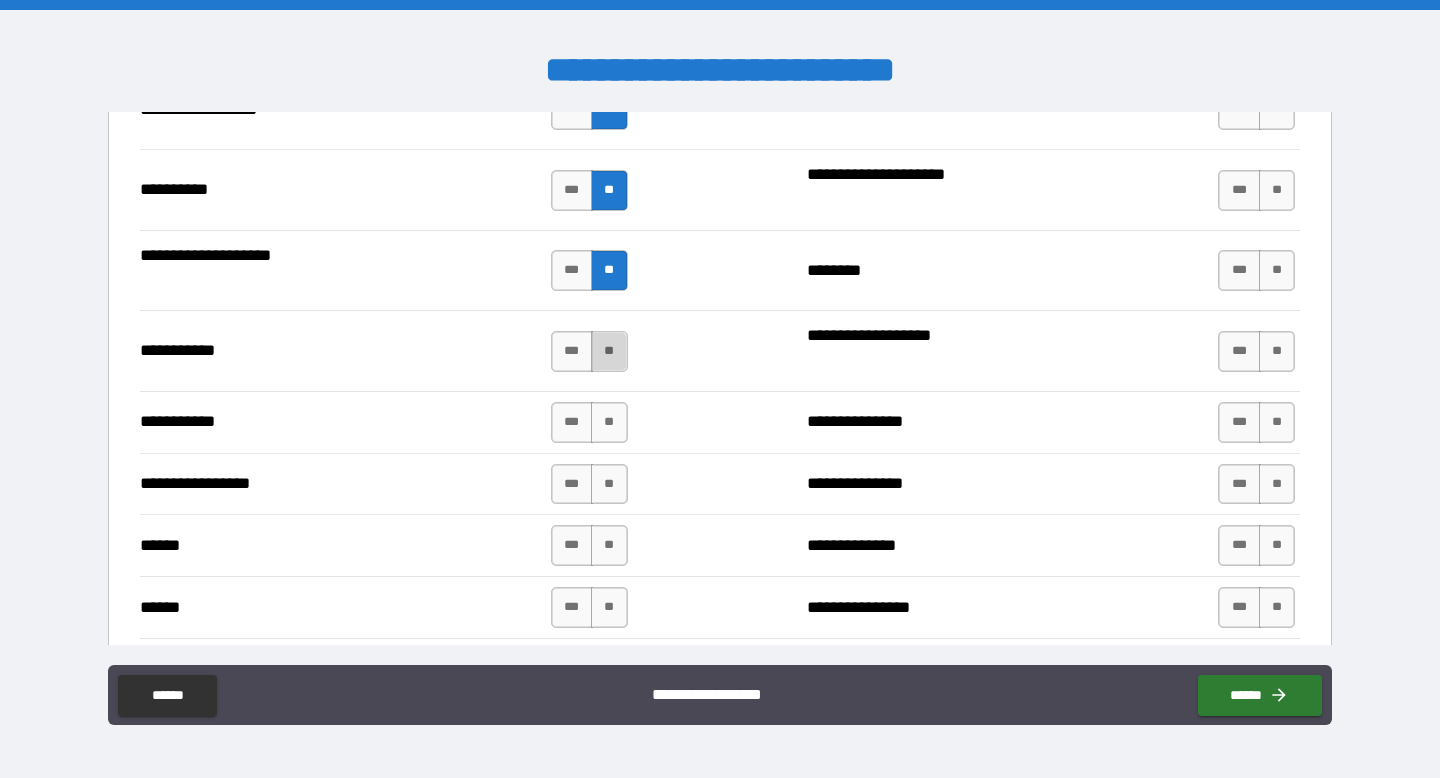 click on "**" at bounding box center [609, 351] 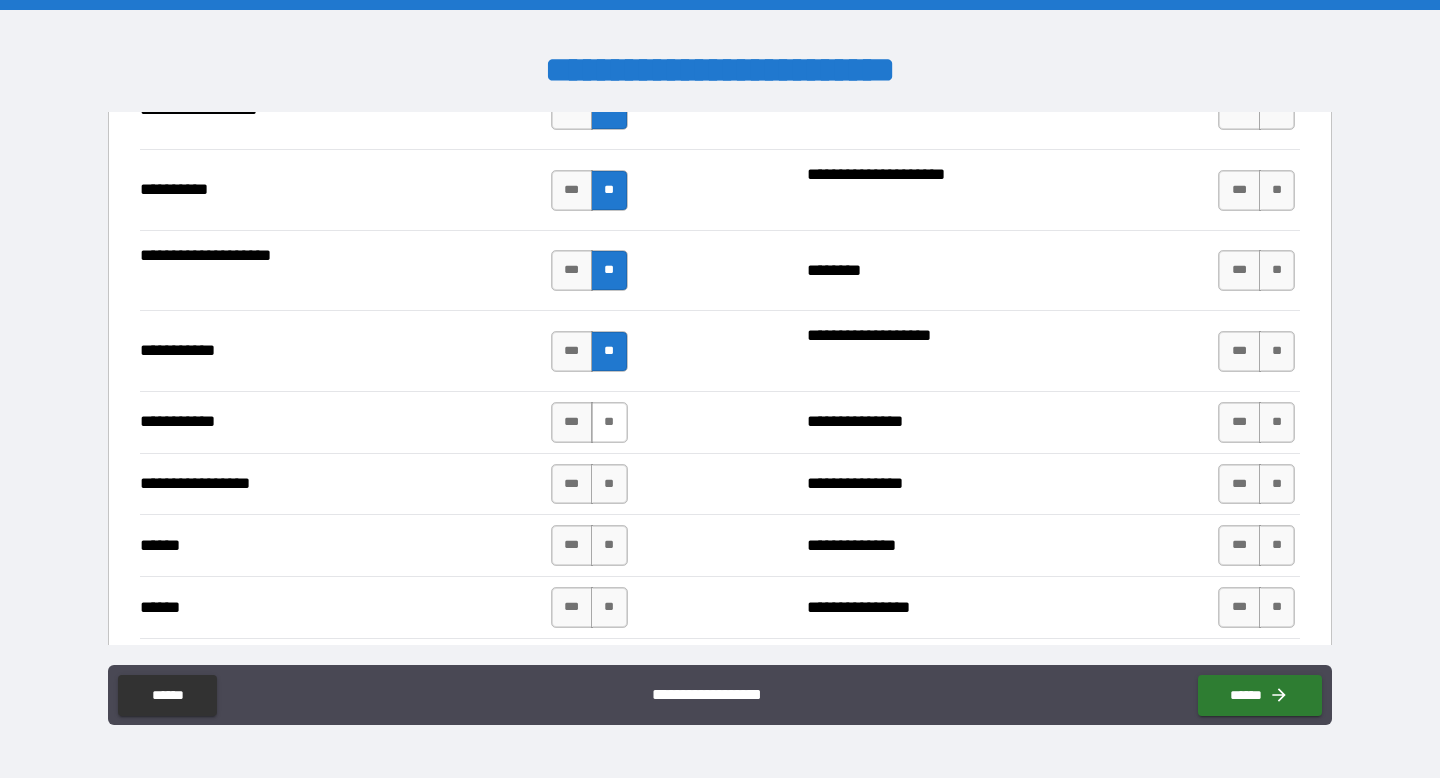 click on "**" at bounding box center [609, 422] 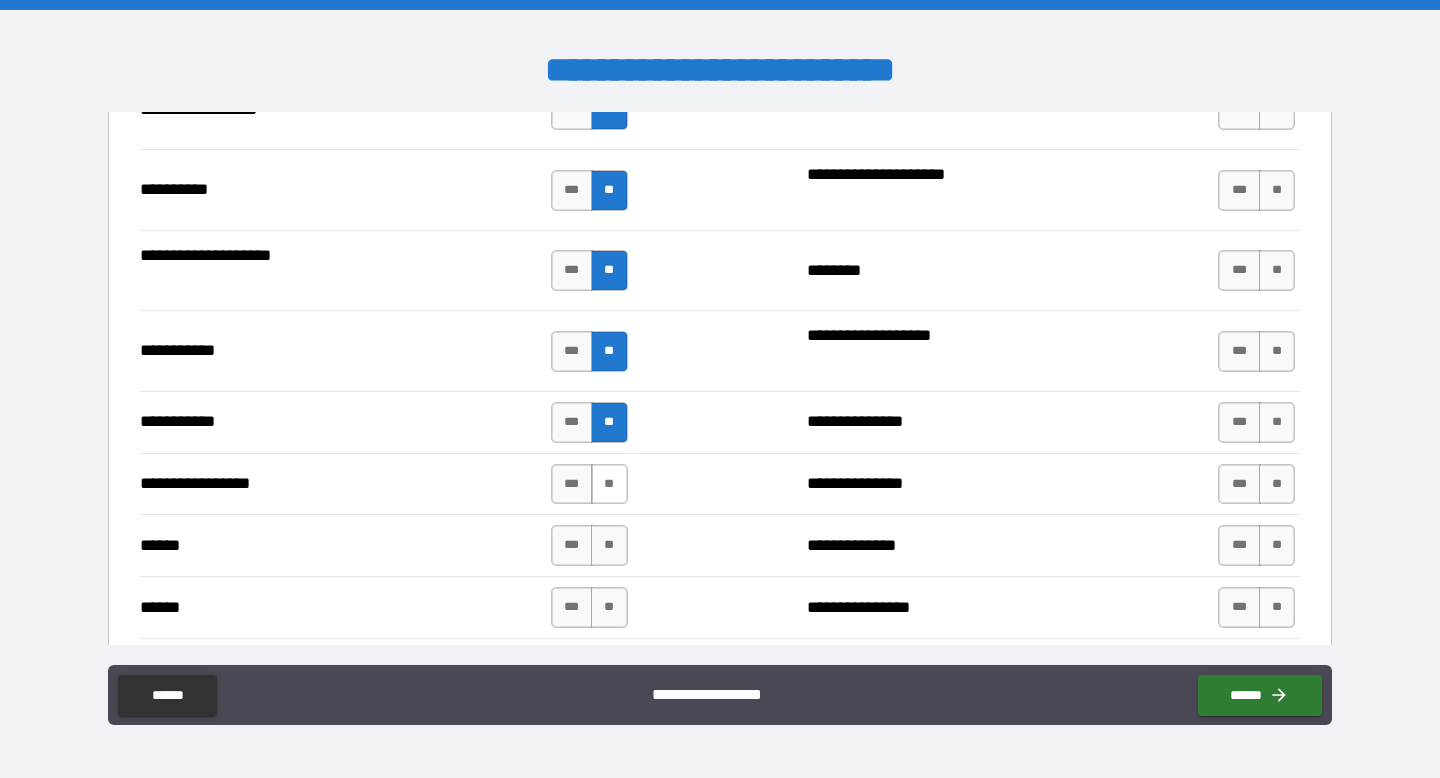 click on "**" at bounding box center [609, 484] 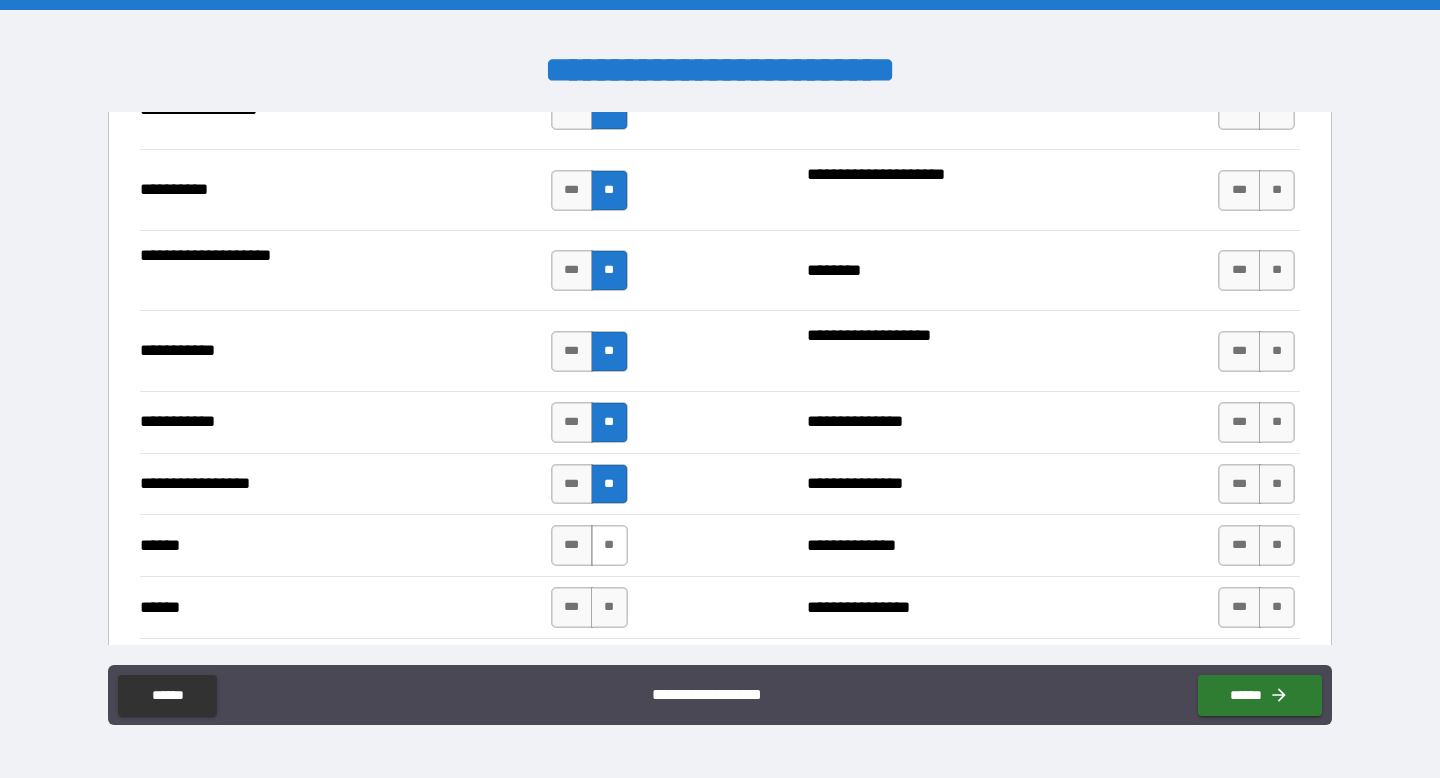 click on "**" at bounding box center [609, 545] 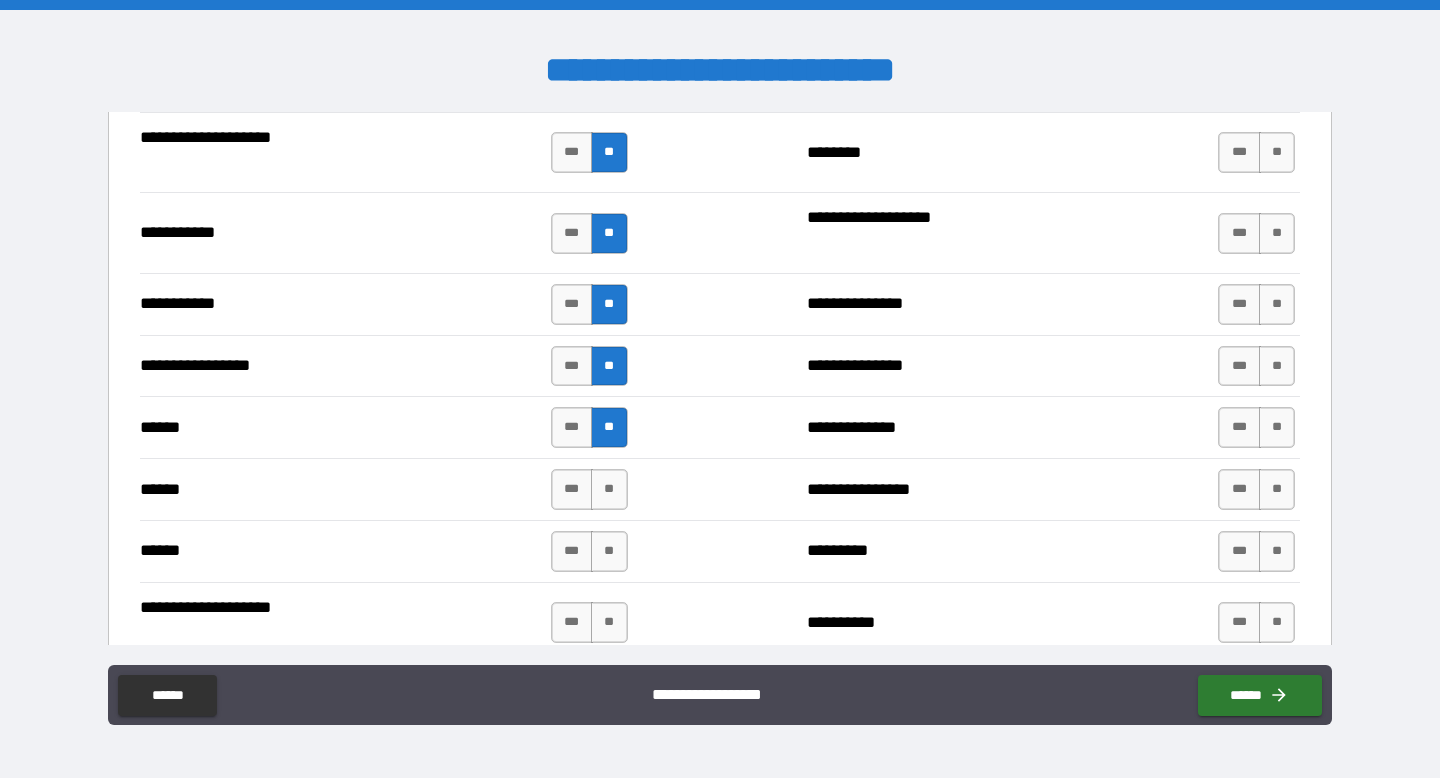 scroll, scrollTop: 2129, scrollLeft: 0, axis: vertical 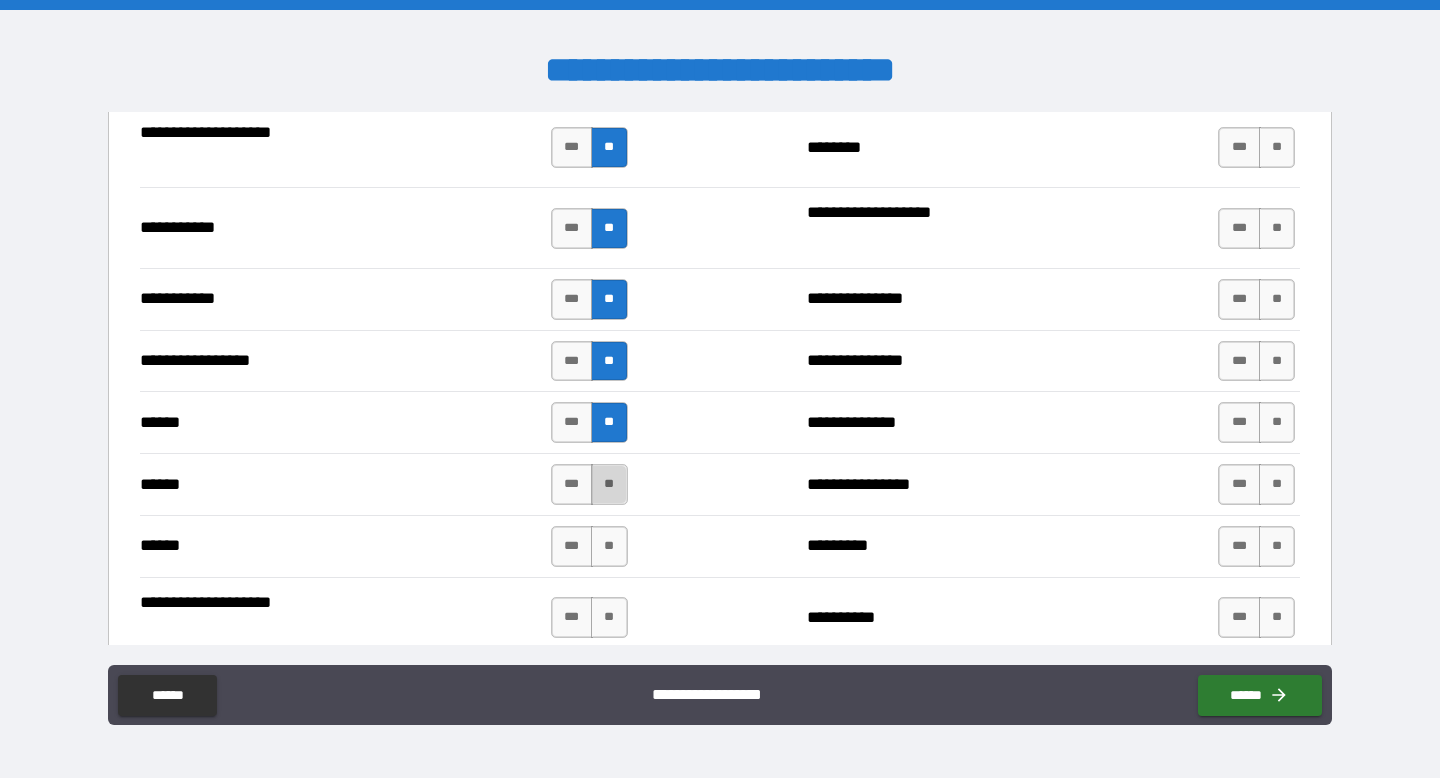 click on "**" at bounding box center (609, 484) 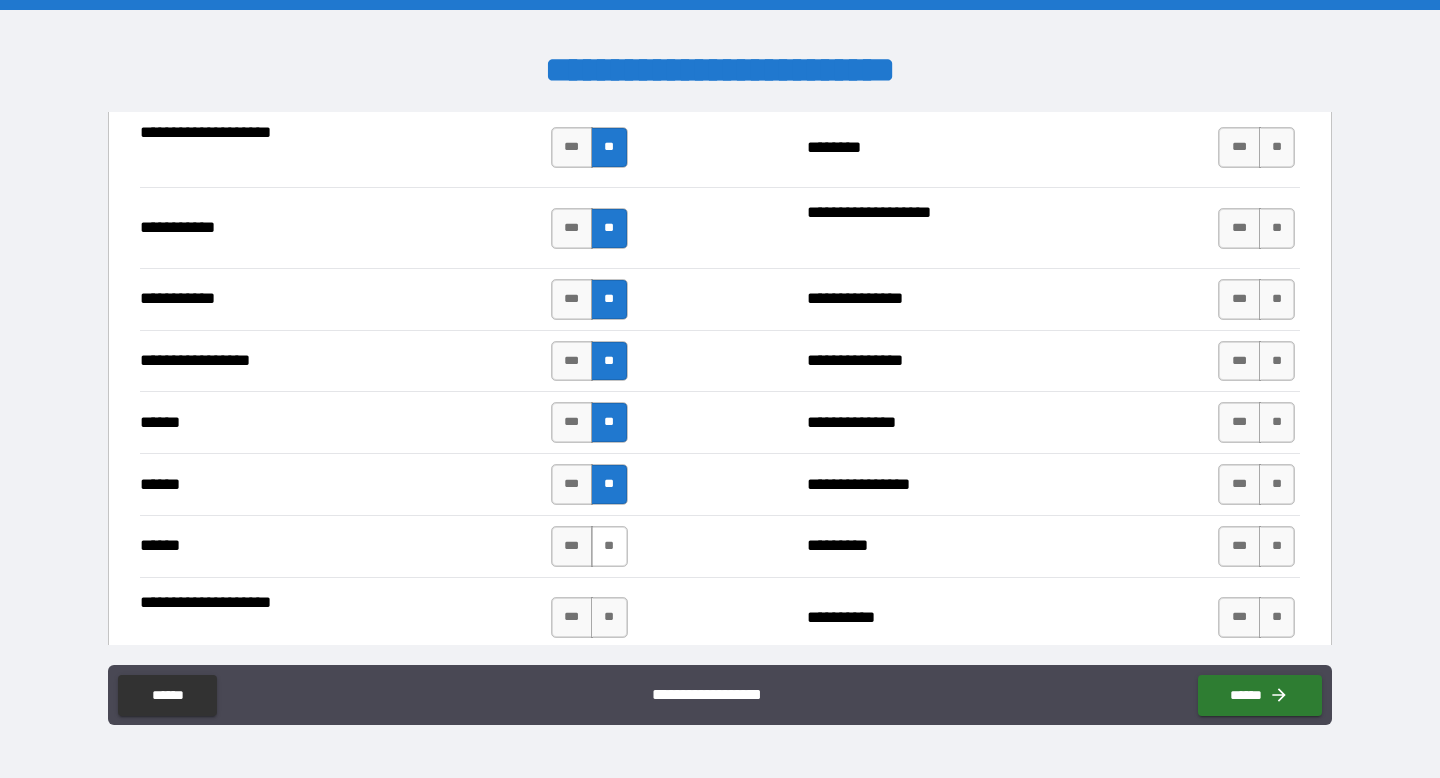 click on "**" at bounding box center [609, 546] 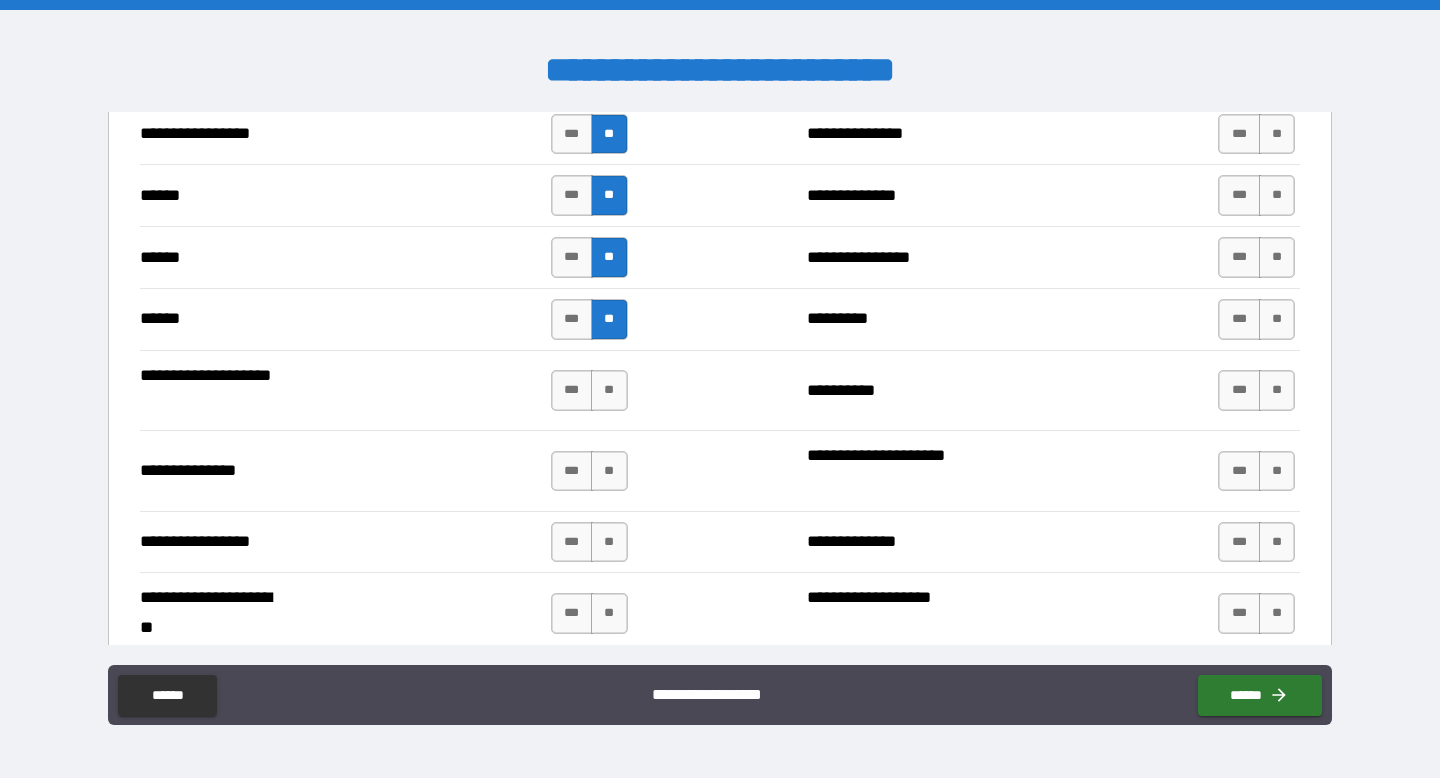 scroll, scrollTop: 2364, scrollLeft: 0, axis: vertical 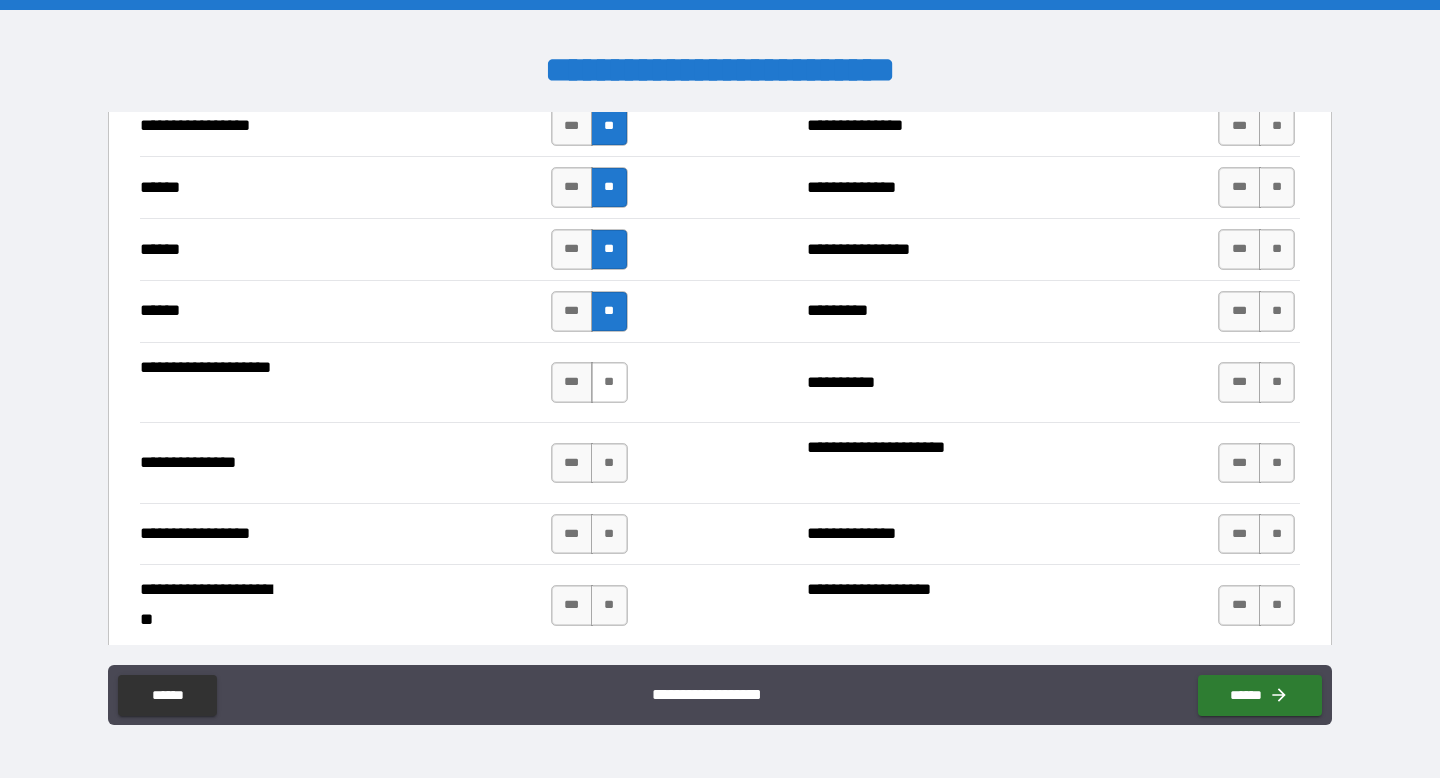 click on "**" at bounding box center (609, 382) 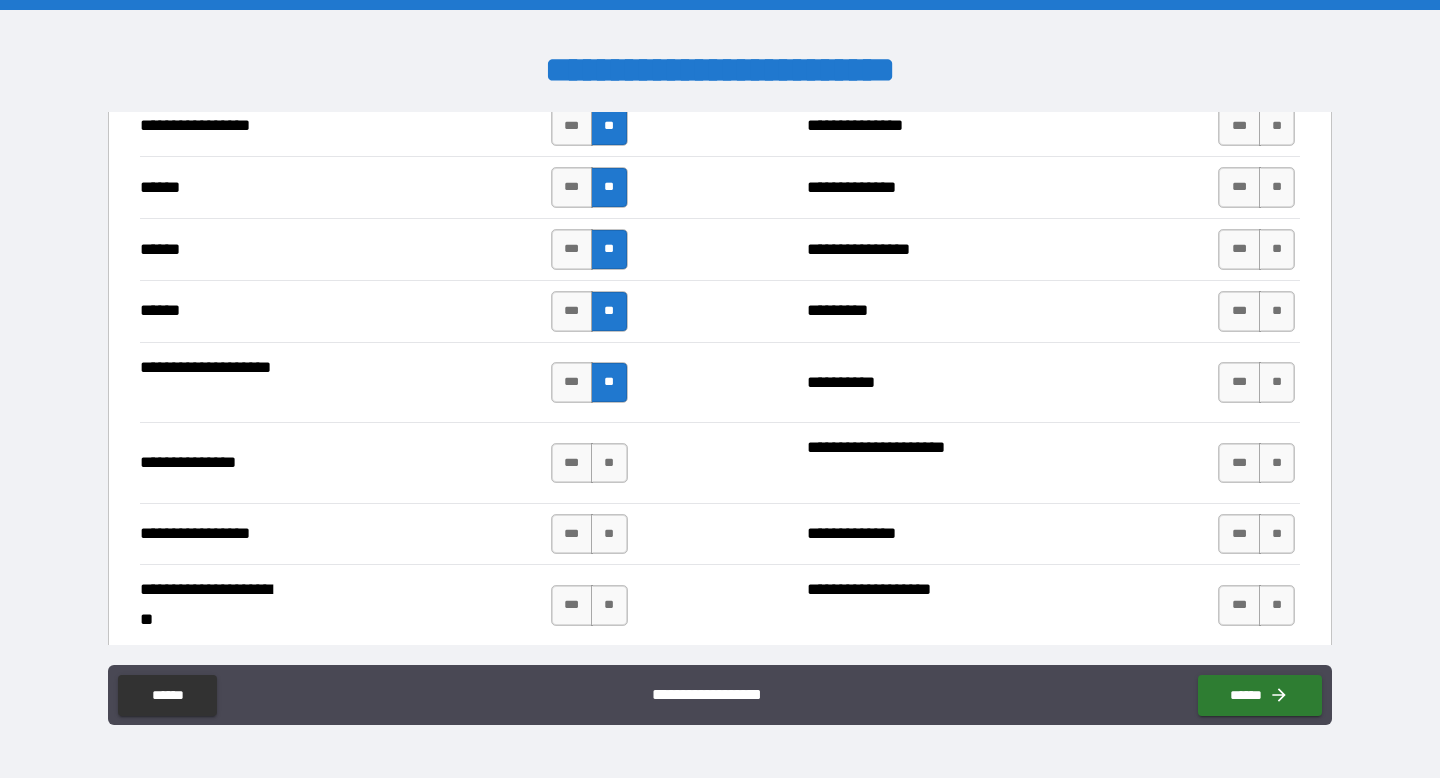 click on "**********" at bounding box center (720, 462) 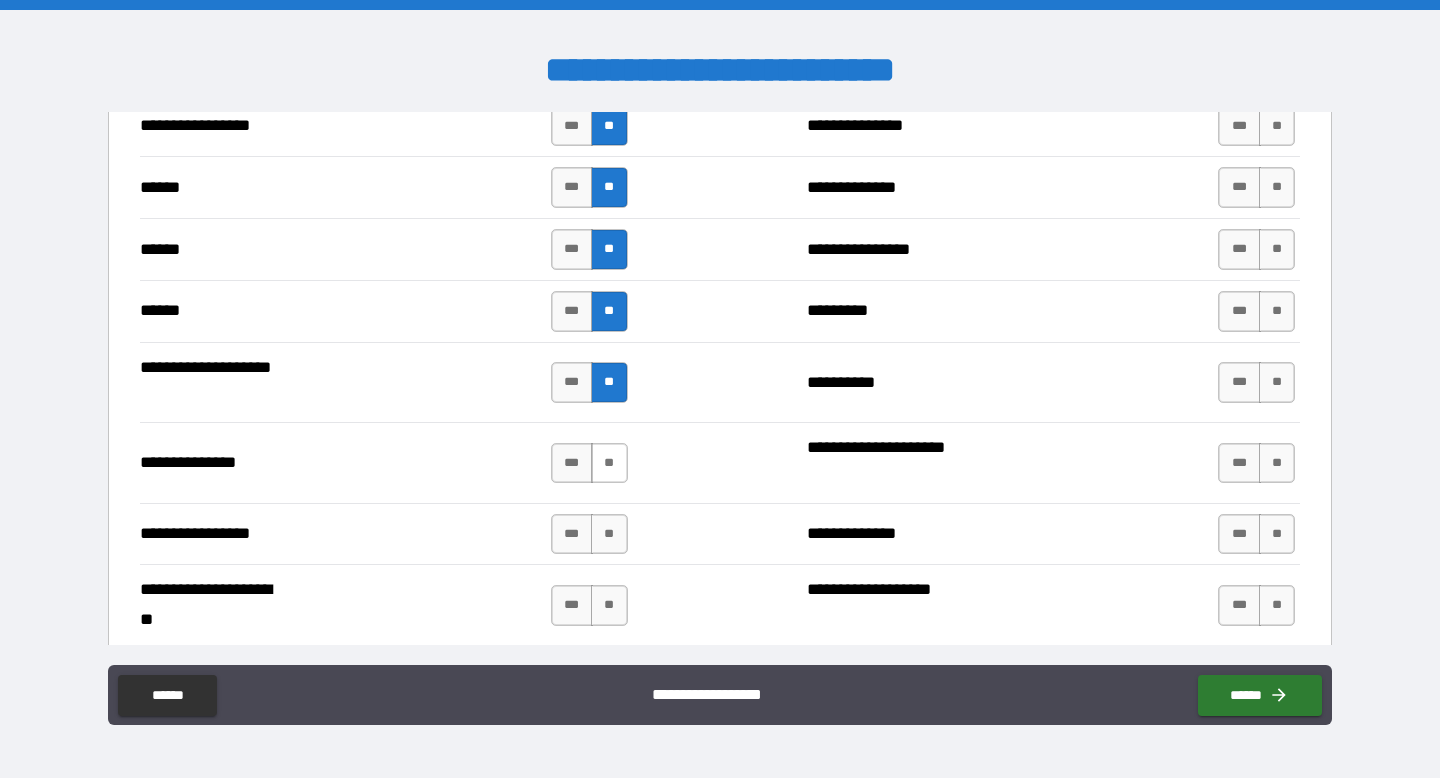 click on "**" at bounding box center [609, 463] 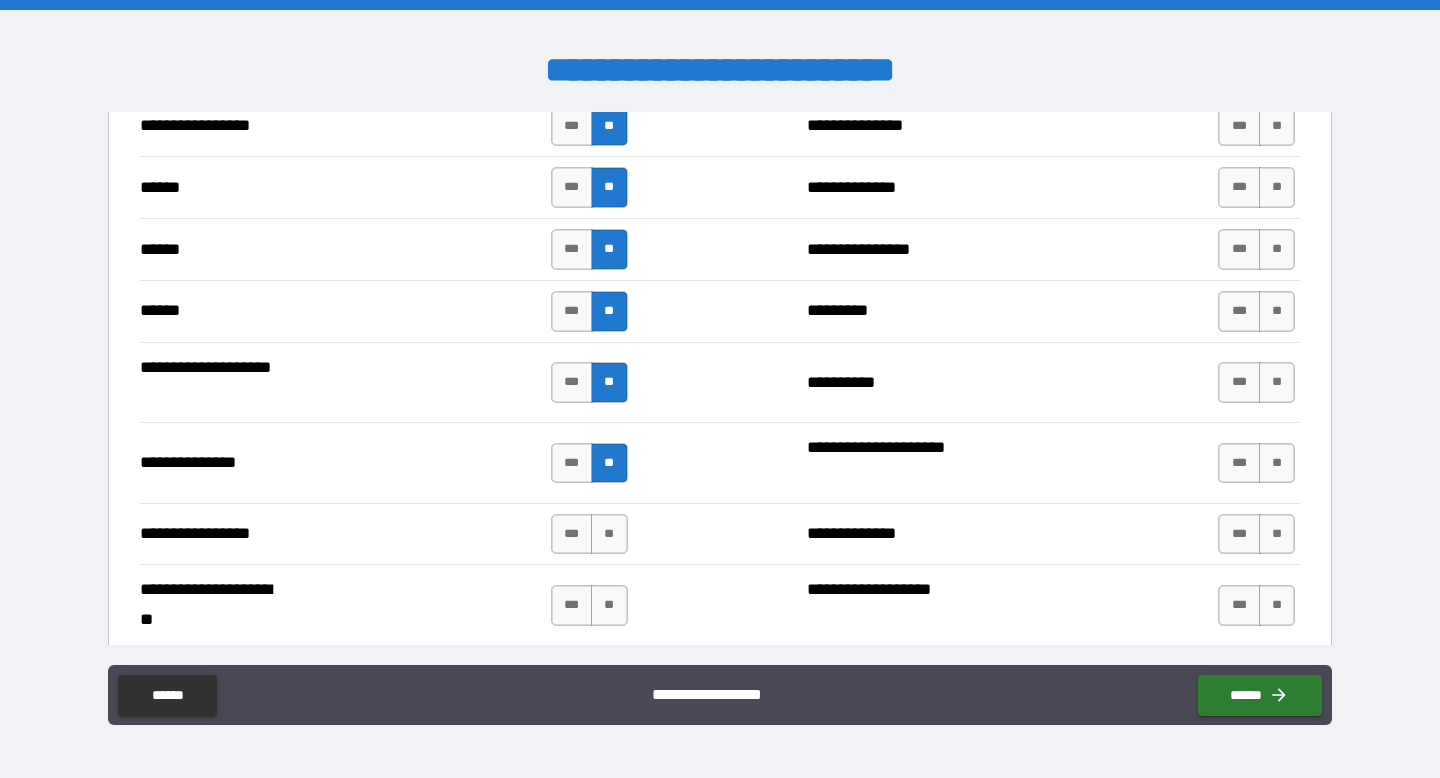 click on "**********" at bounding box center [720, 534] 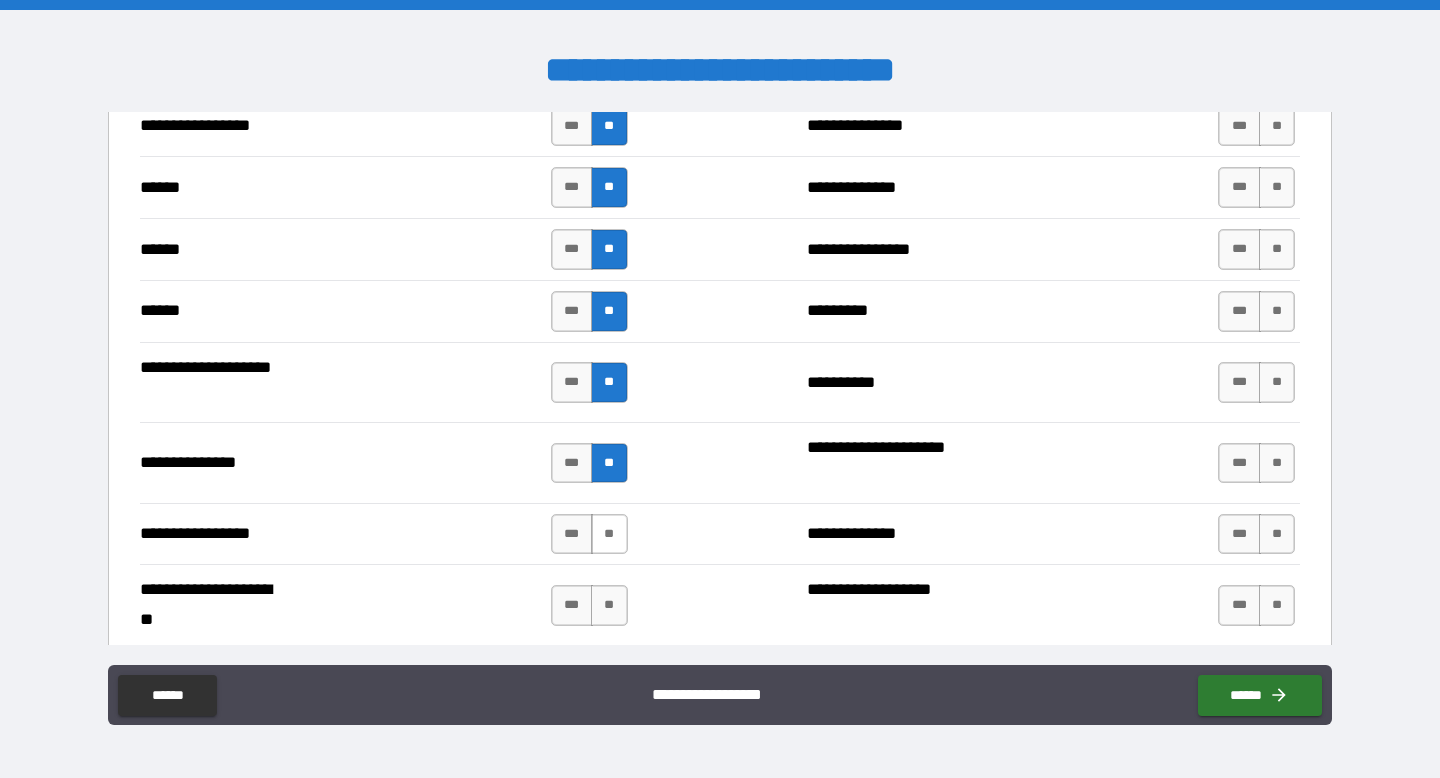click on "**" at bounding box center [609, 534] 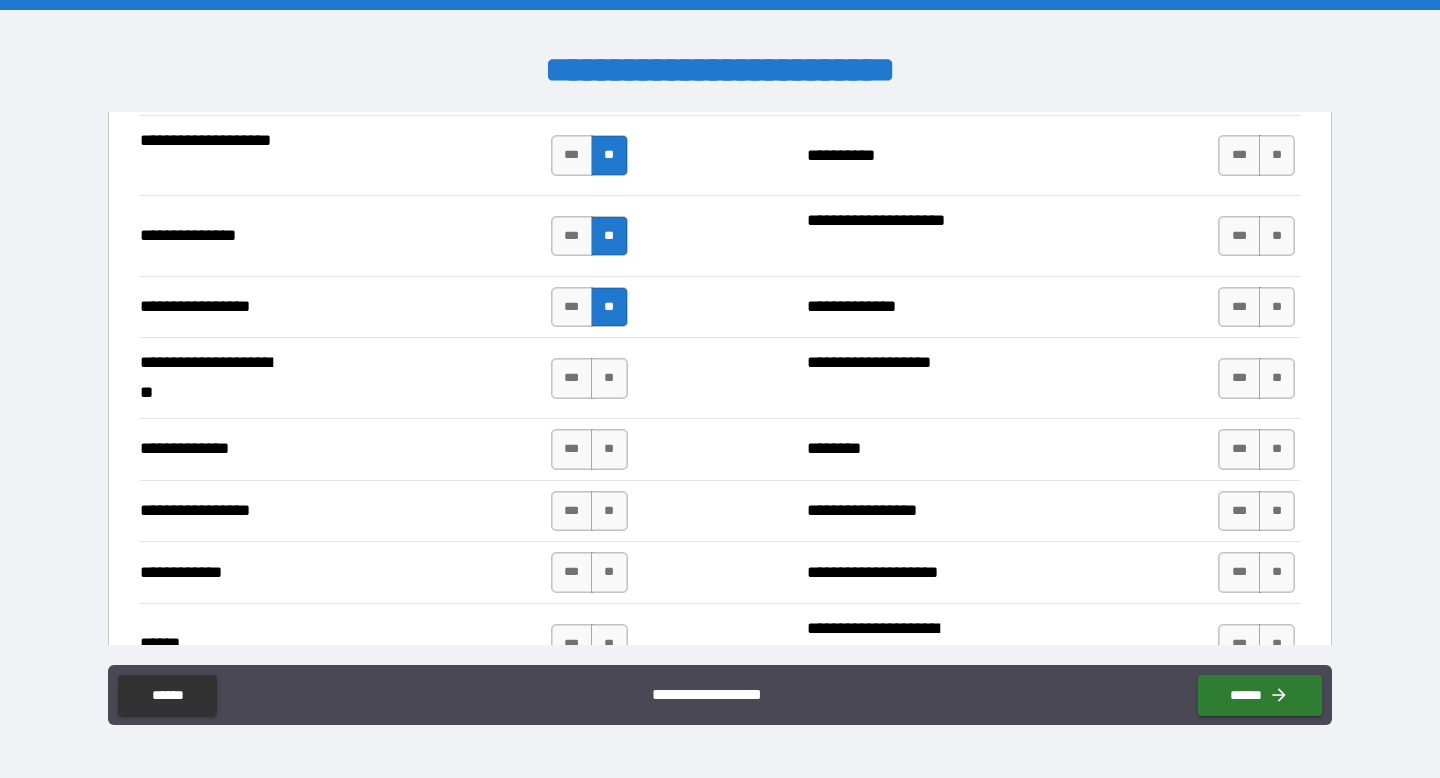 scroll, scrollTop: 2604, scrollLeft: 0, axis: vertical 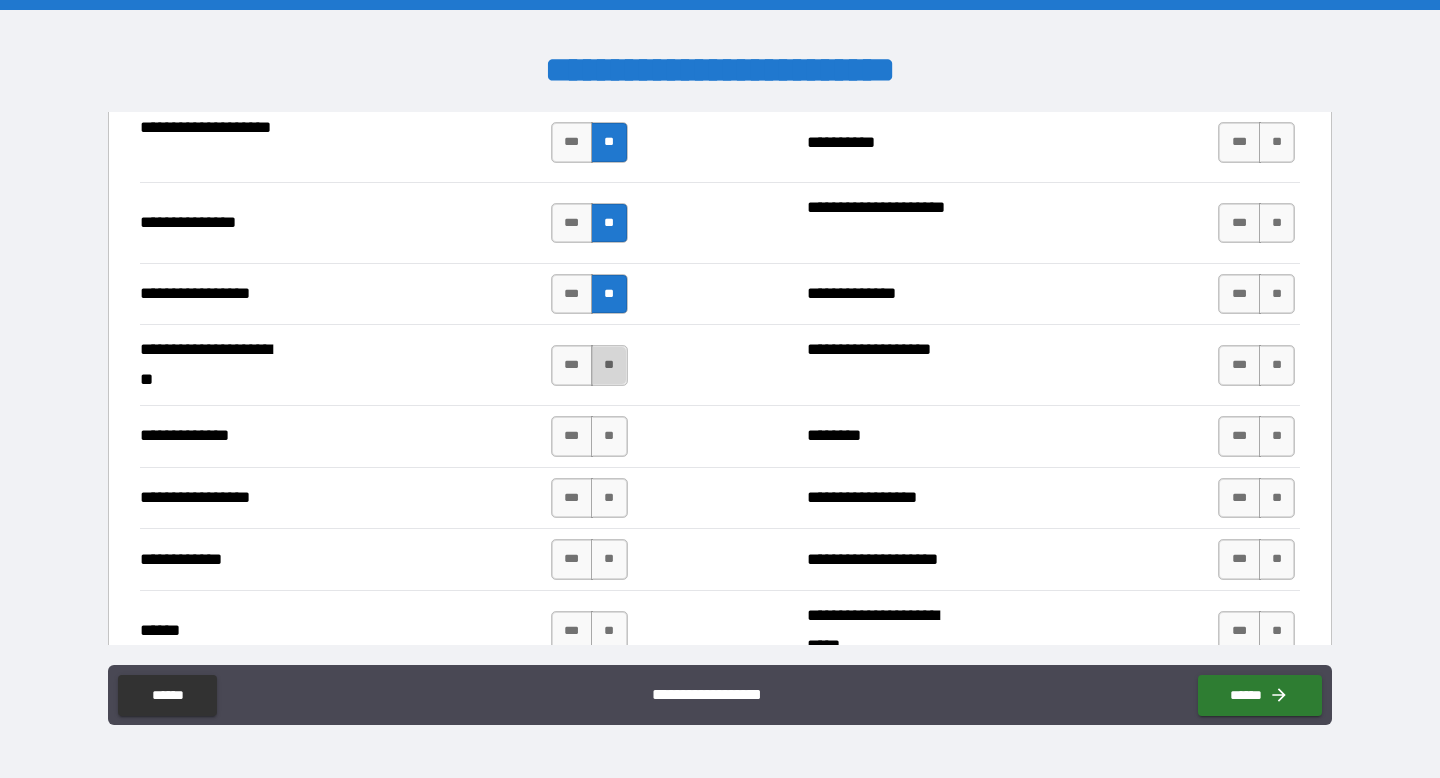 click on "**" at bounding box center (609, 365) 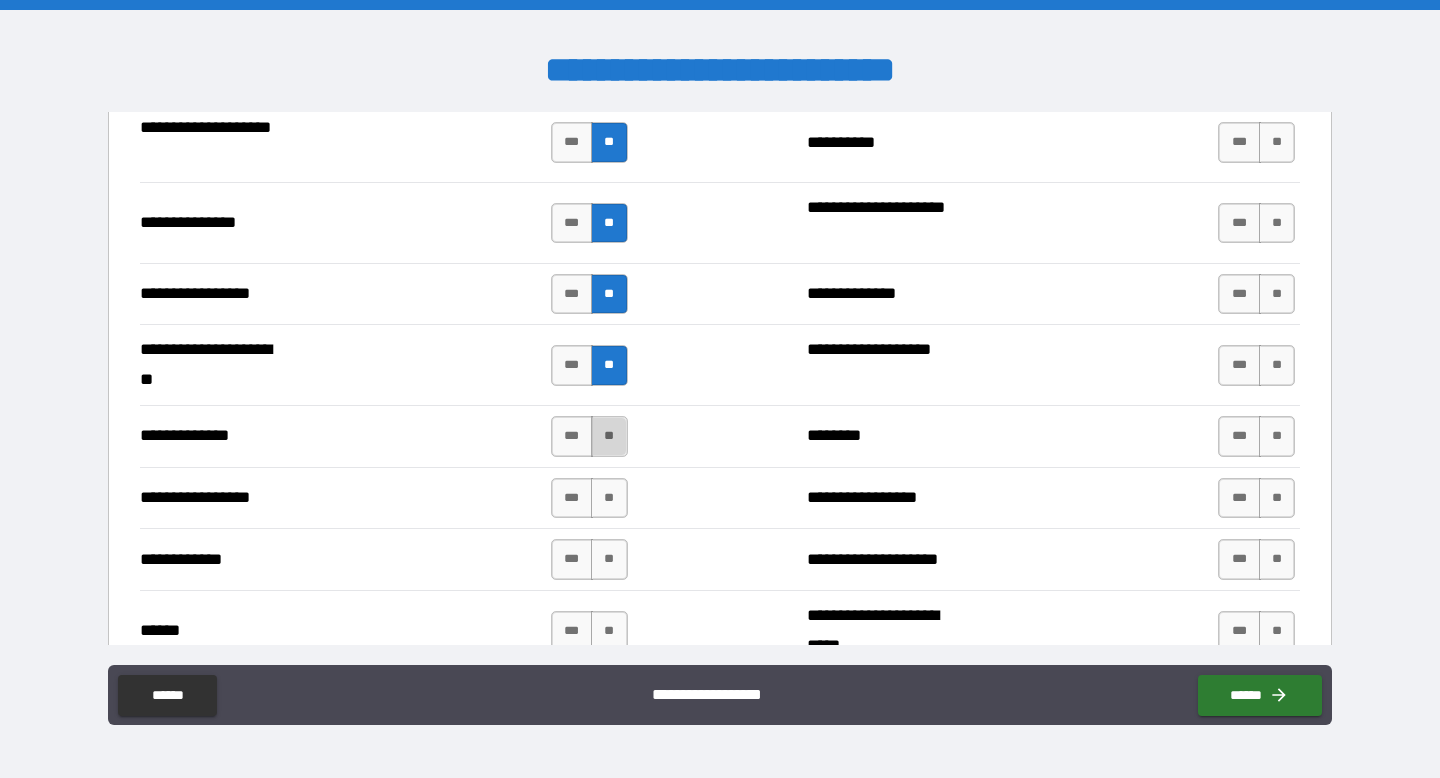 click on "**" at bounding box center [609, 436] 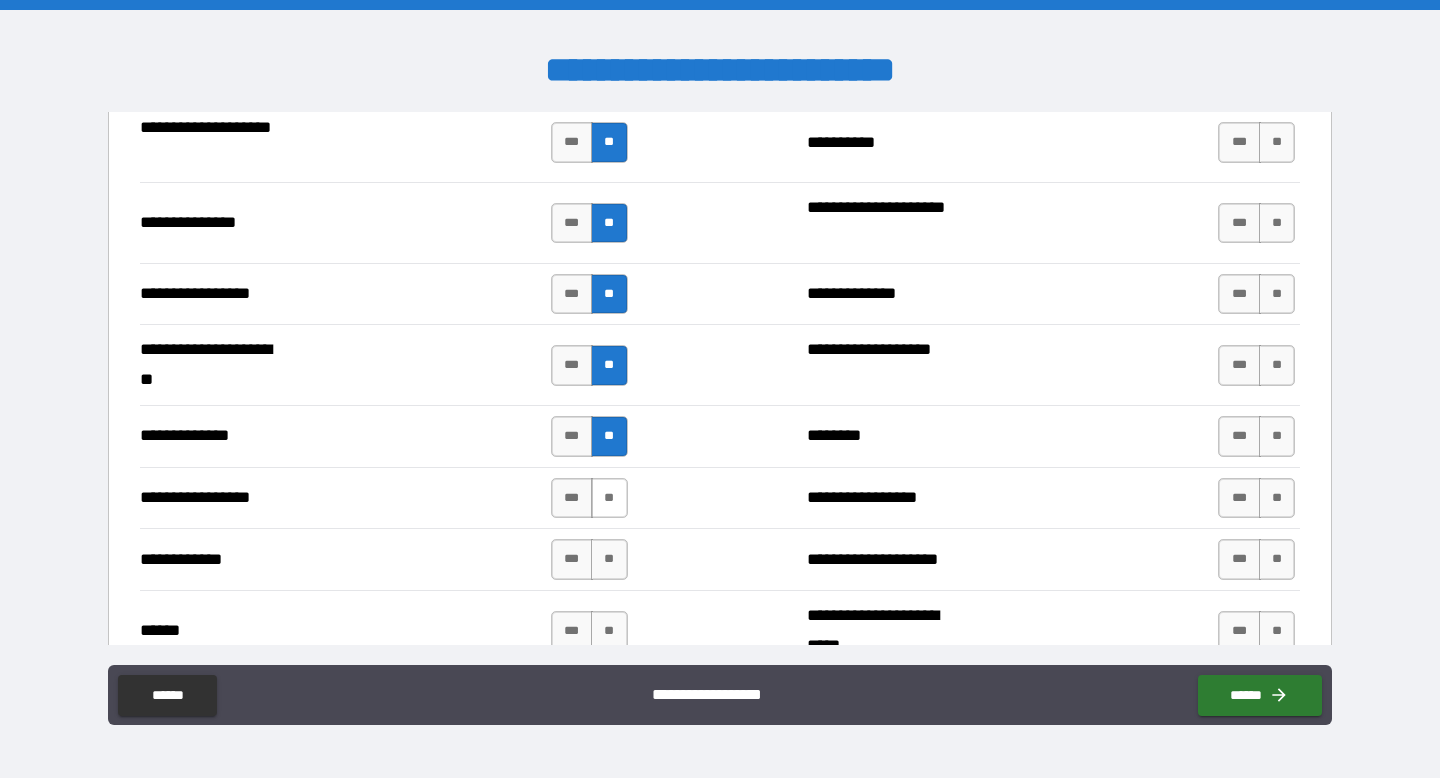 click on "**" at bounding box center (609, 498) 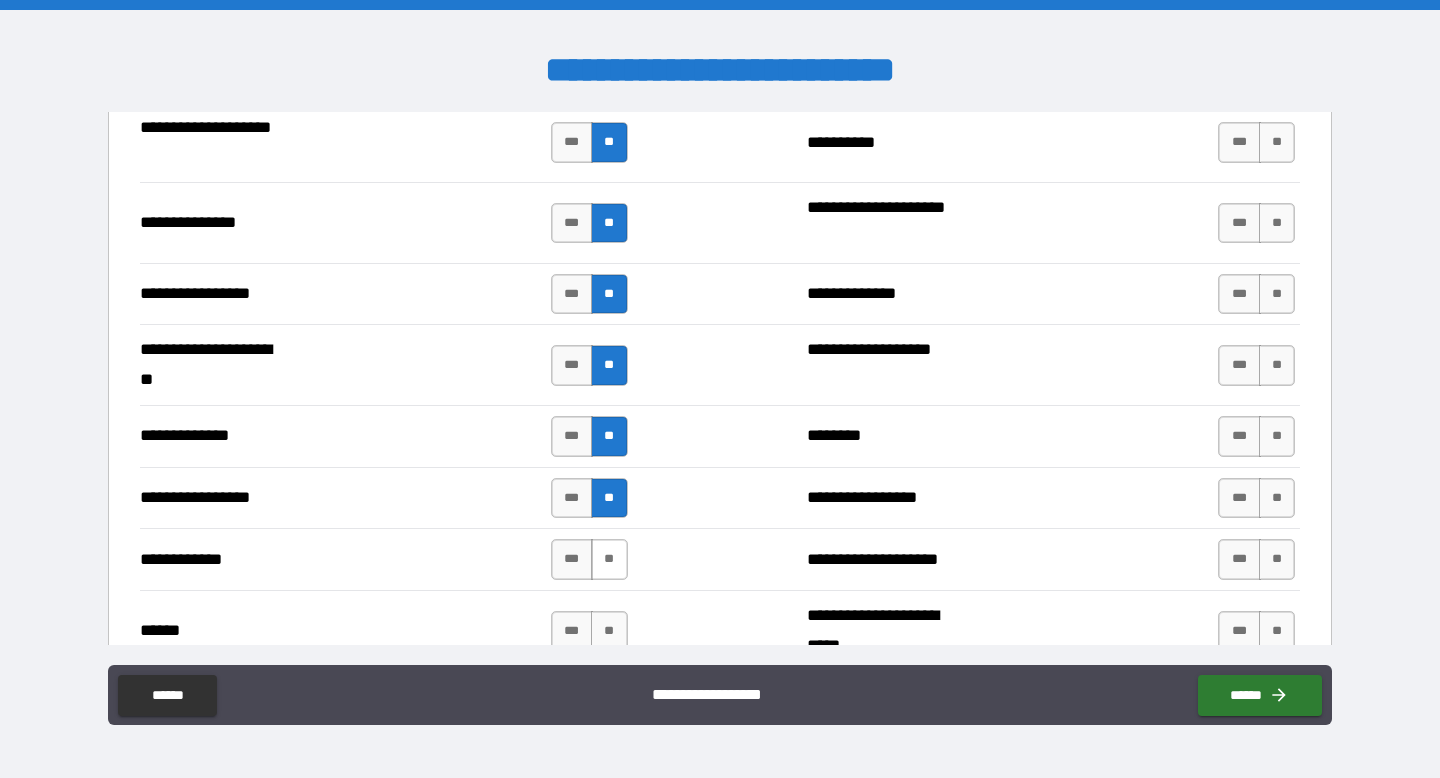 click on "**" at bounding box center [609, 559] 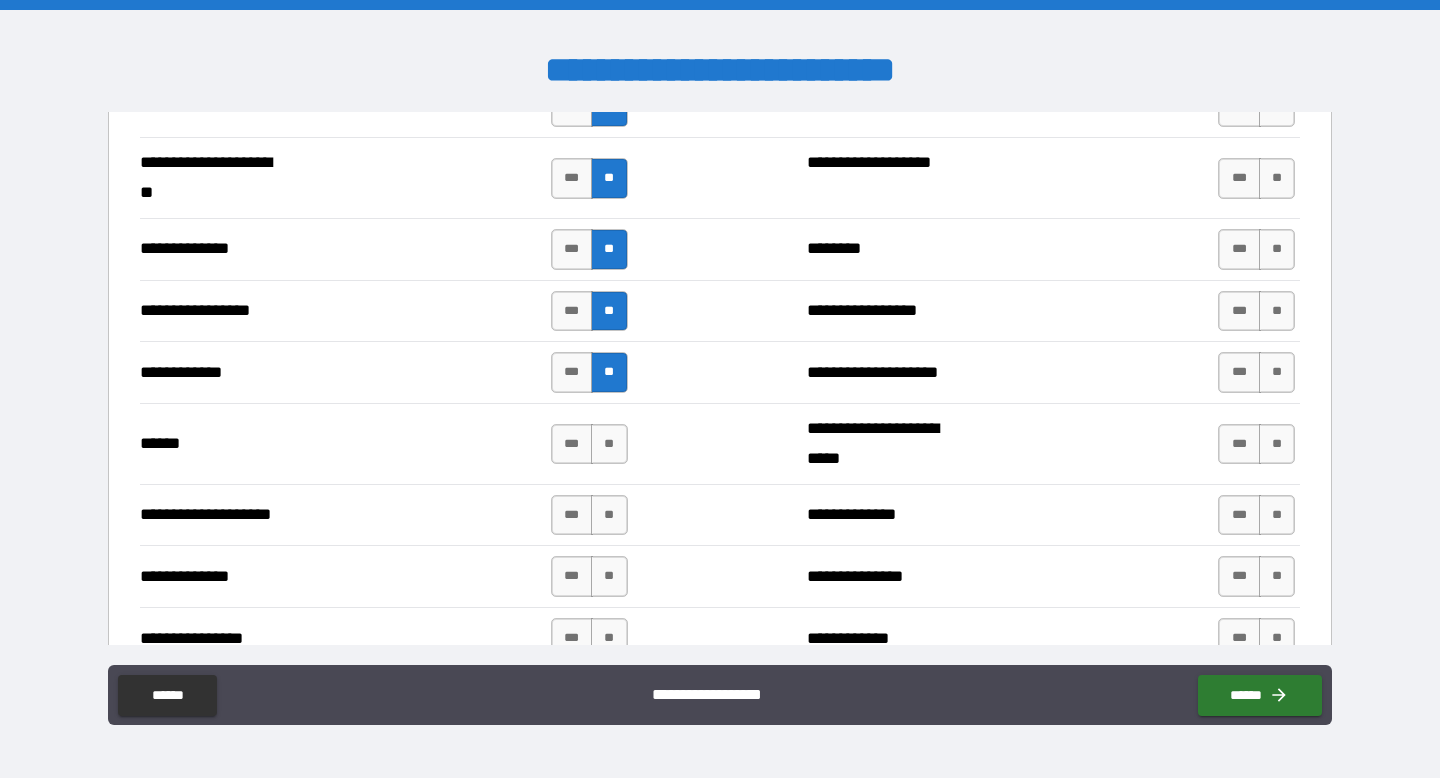 scroll, scrollTop: 2792, scrollLeft: 0, axis: vertical 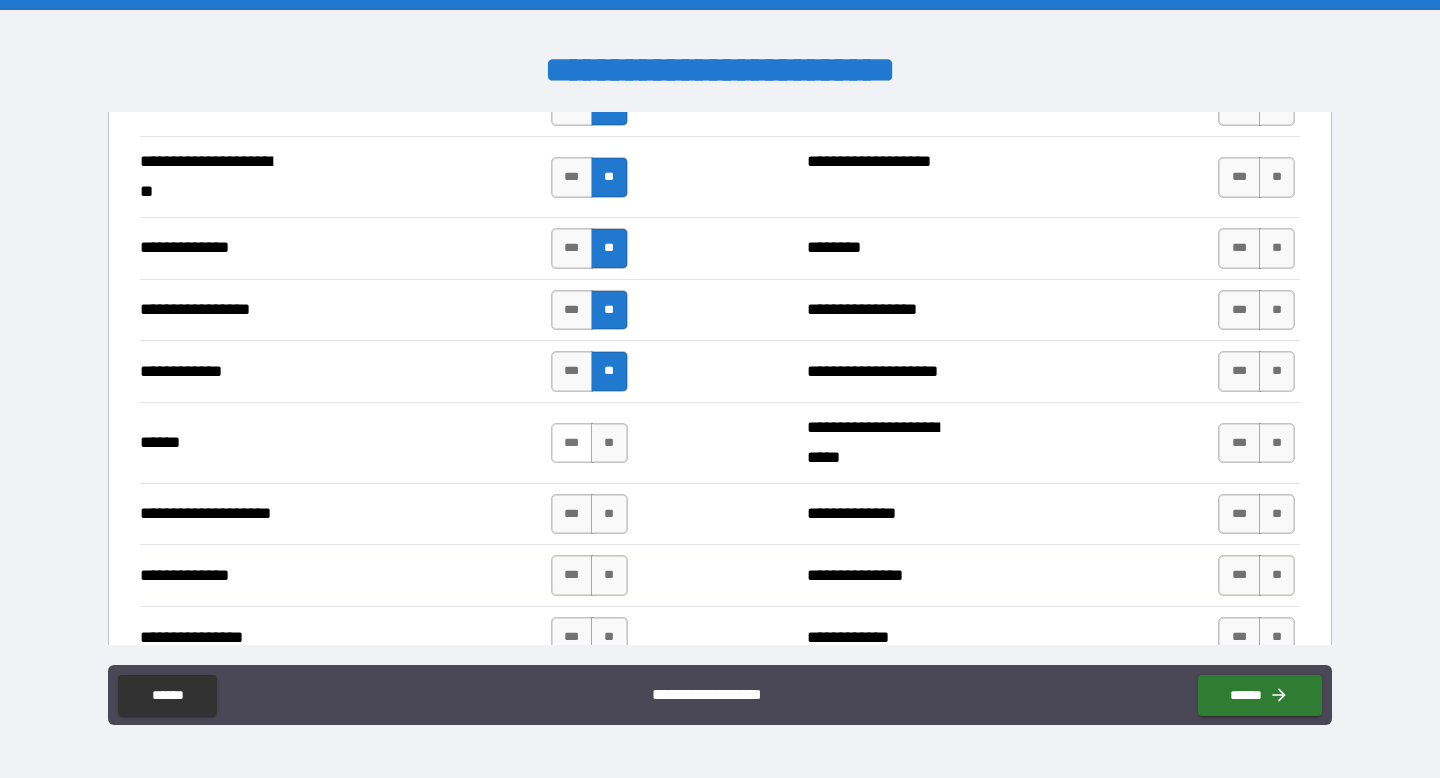 click on "***" at bounding box center (572, 443) 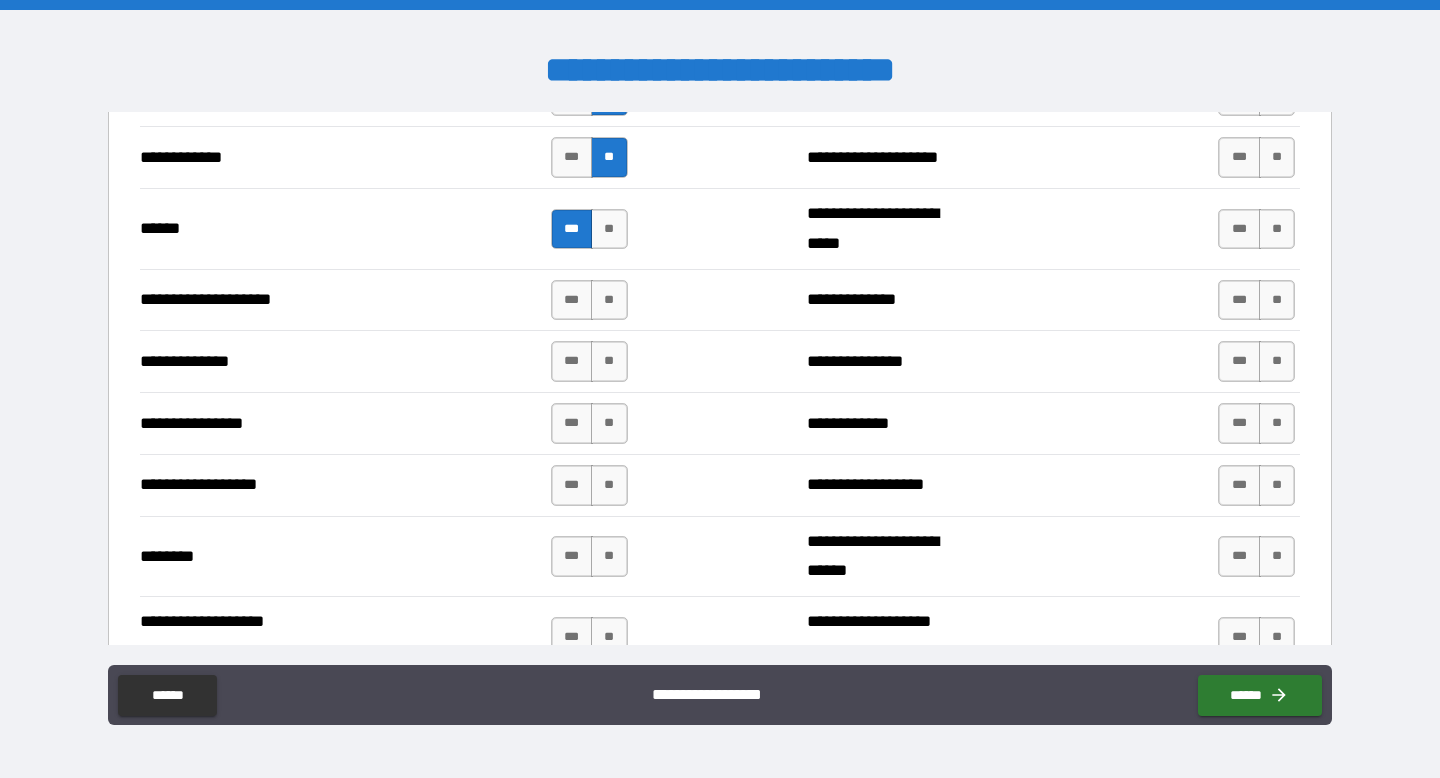 scroll, scrollTop: 3000, scrollLeft: 0, axis: vertical 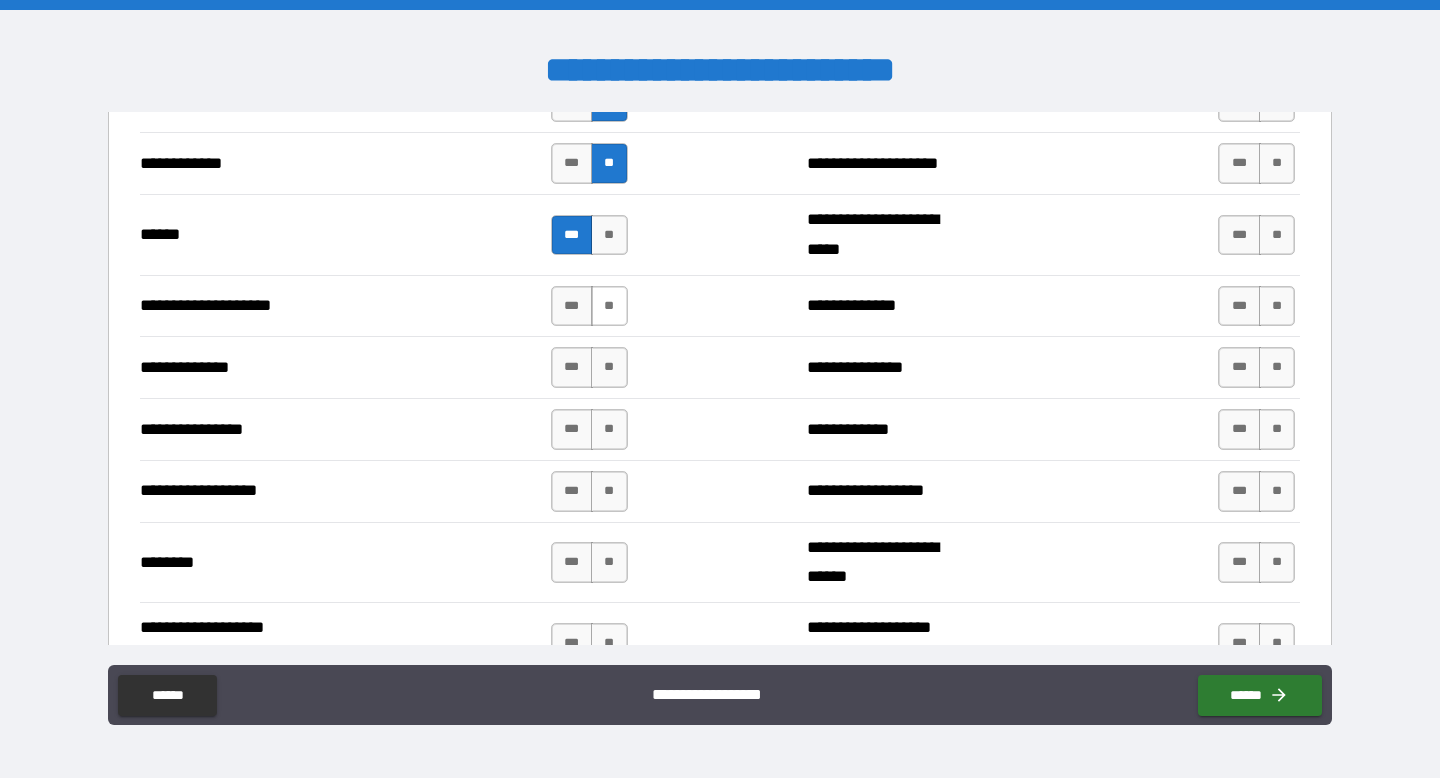 click on "**" at bounding box center [609, 306] 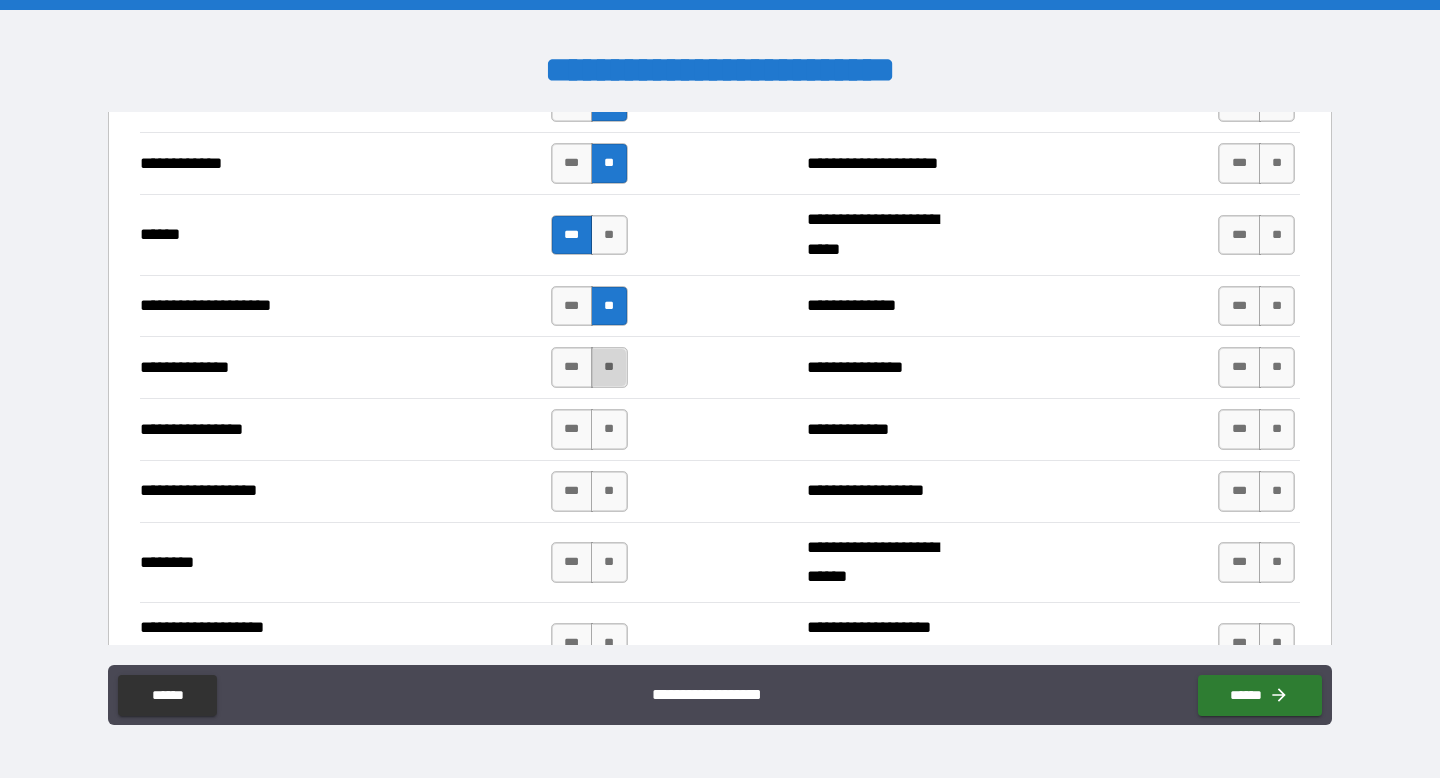 click on "**" at bounding box center [609, 367] 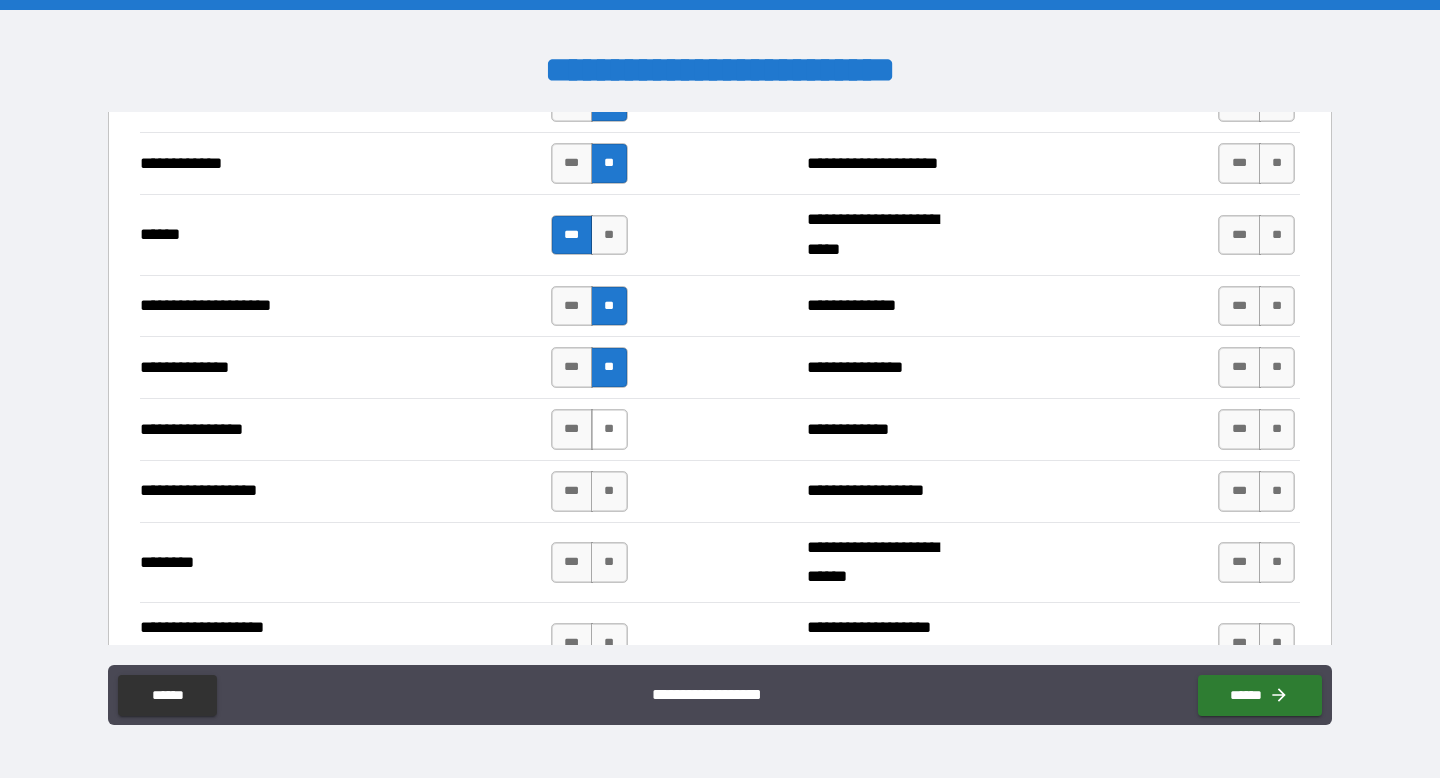 click on "**" at bounding box center (609, 429) 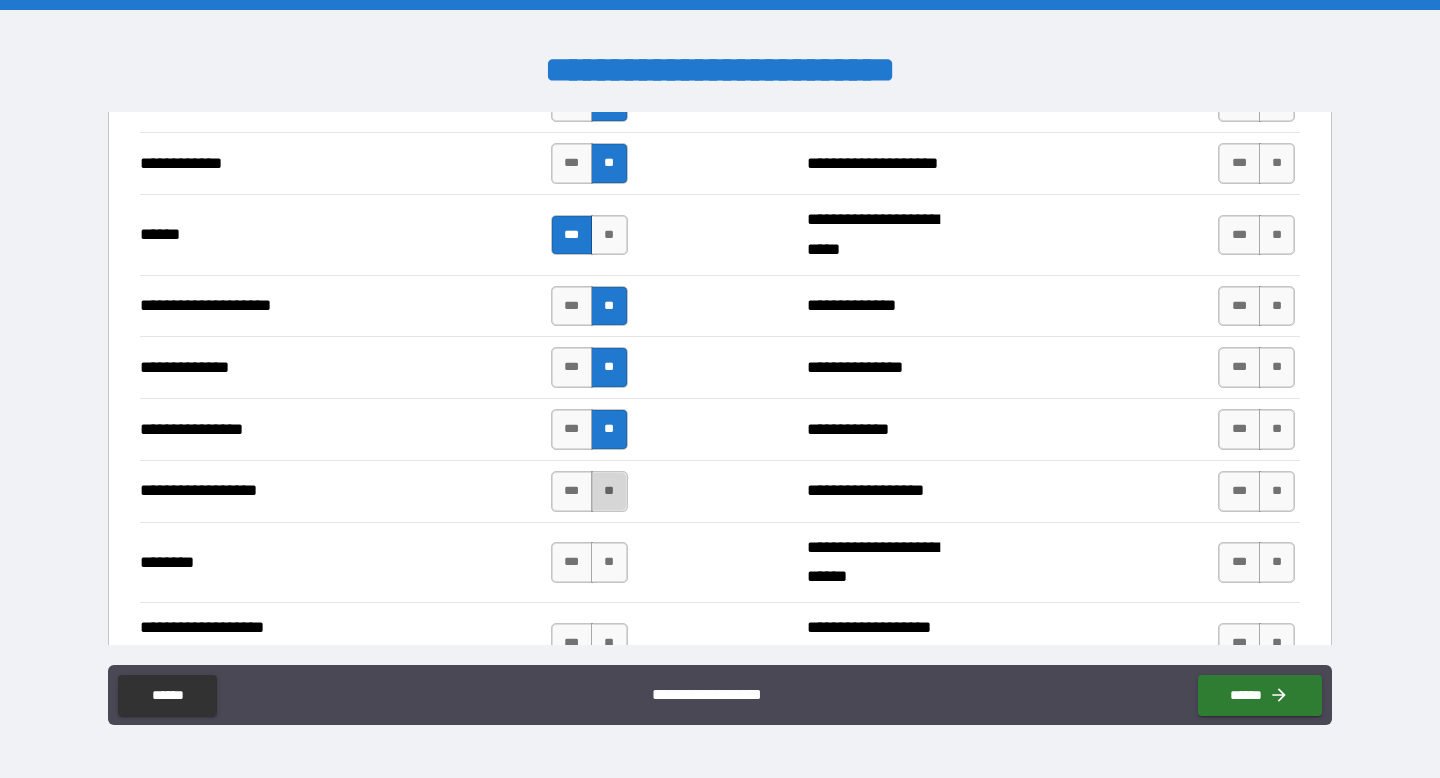 click on "**" at bounding box center (609, 491) 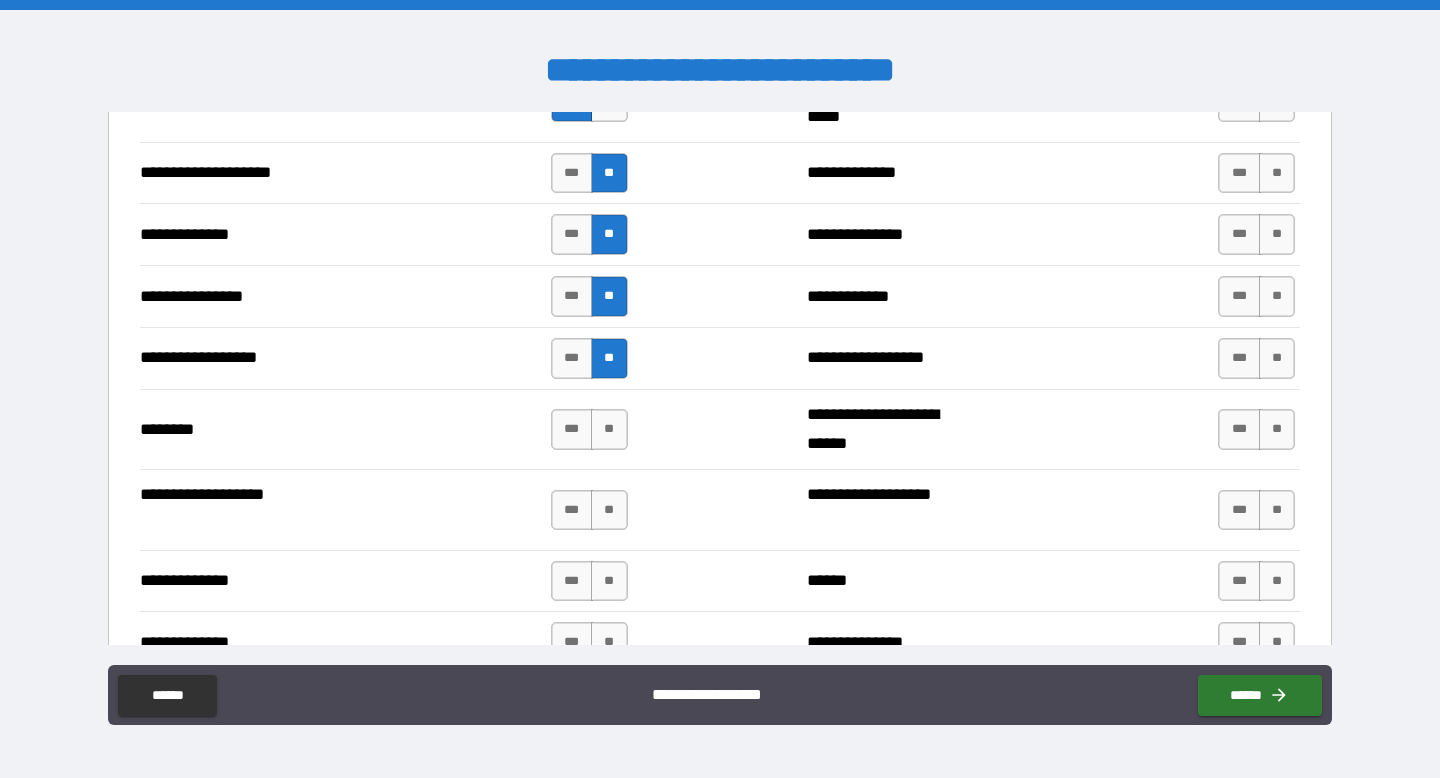 scroll, scrollTop: 3171, scrollLeft: 0, axis: vertical 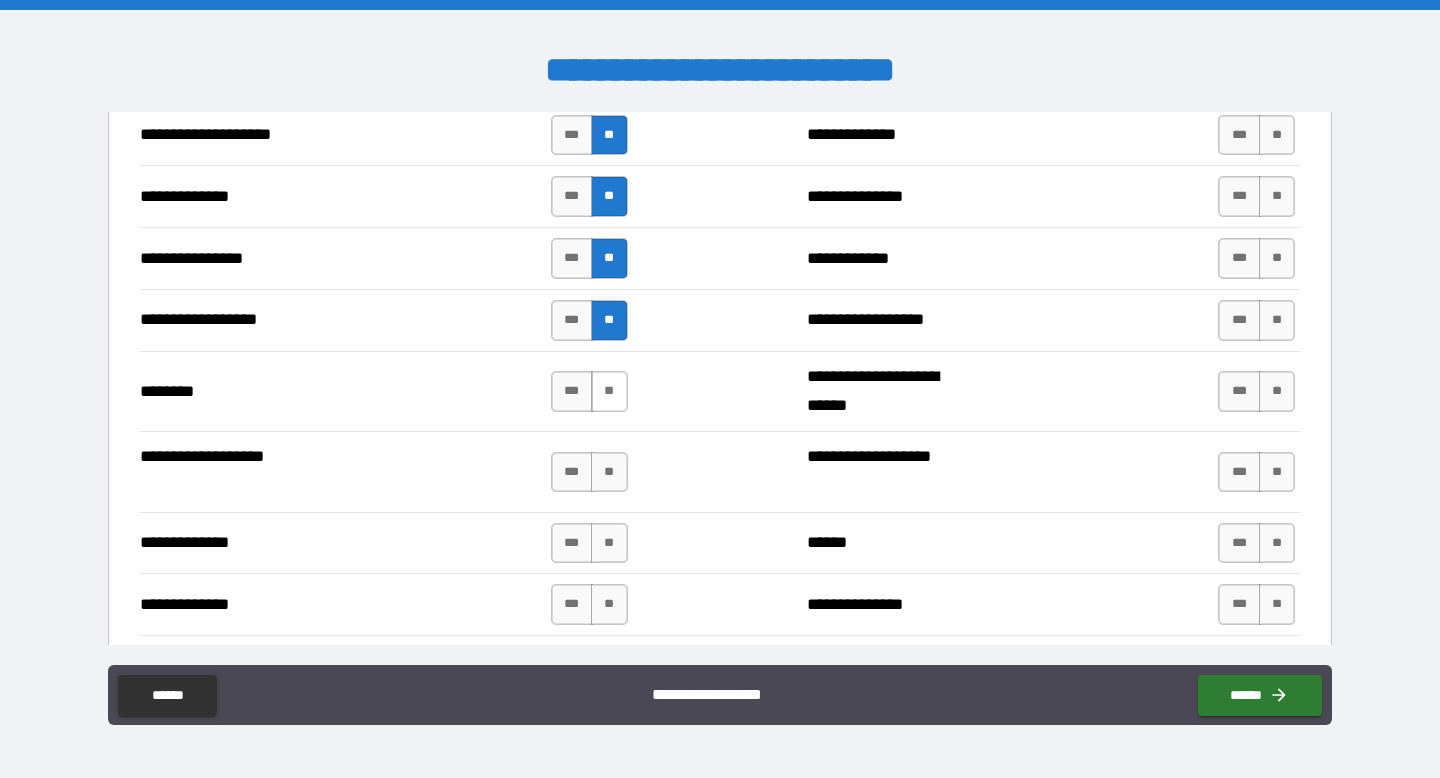 click on "**" at bounding box center (609, 391) 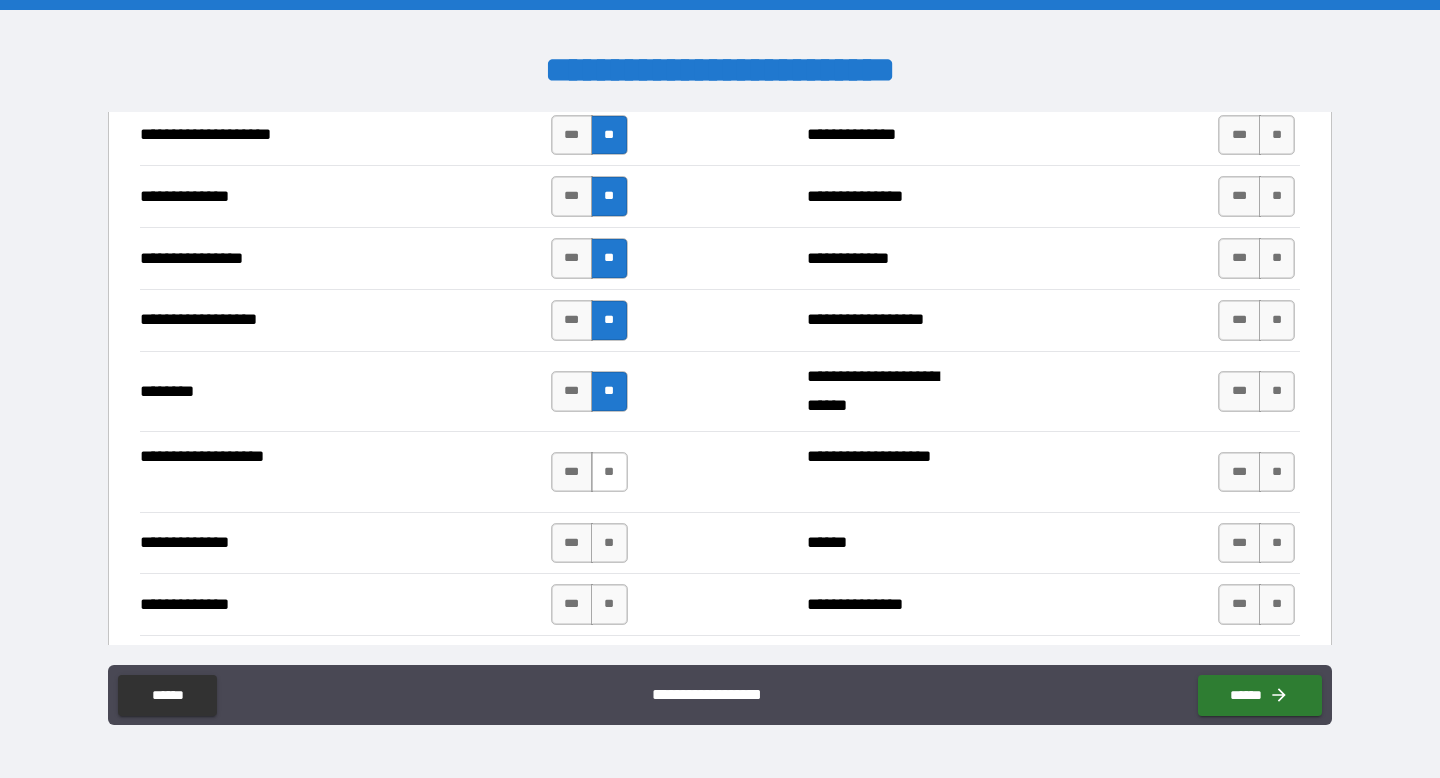 click on "**" at bounding box center (609, 472) 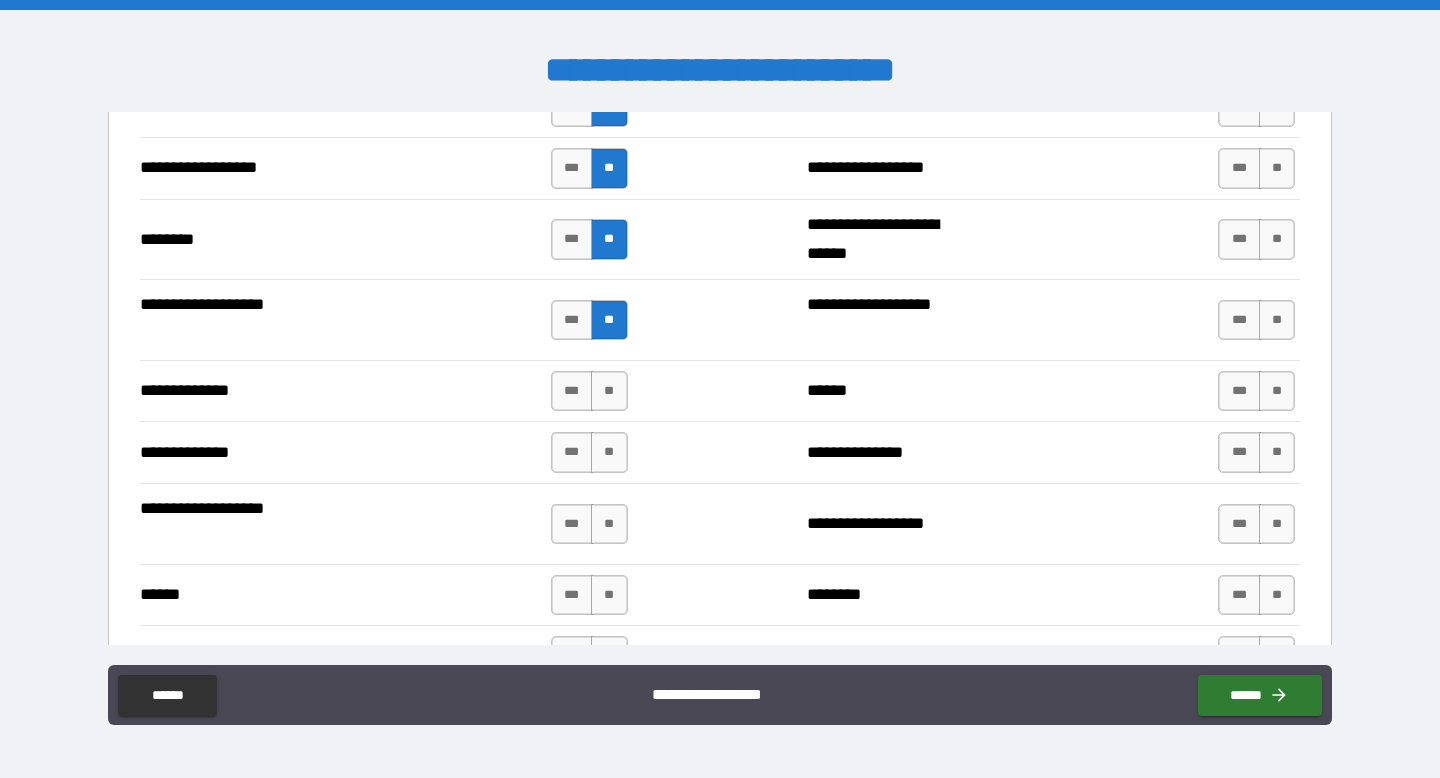 scroll, scrollTop: 3346, scrollLeft: 0, axis: vertical 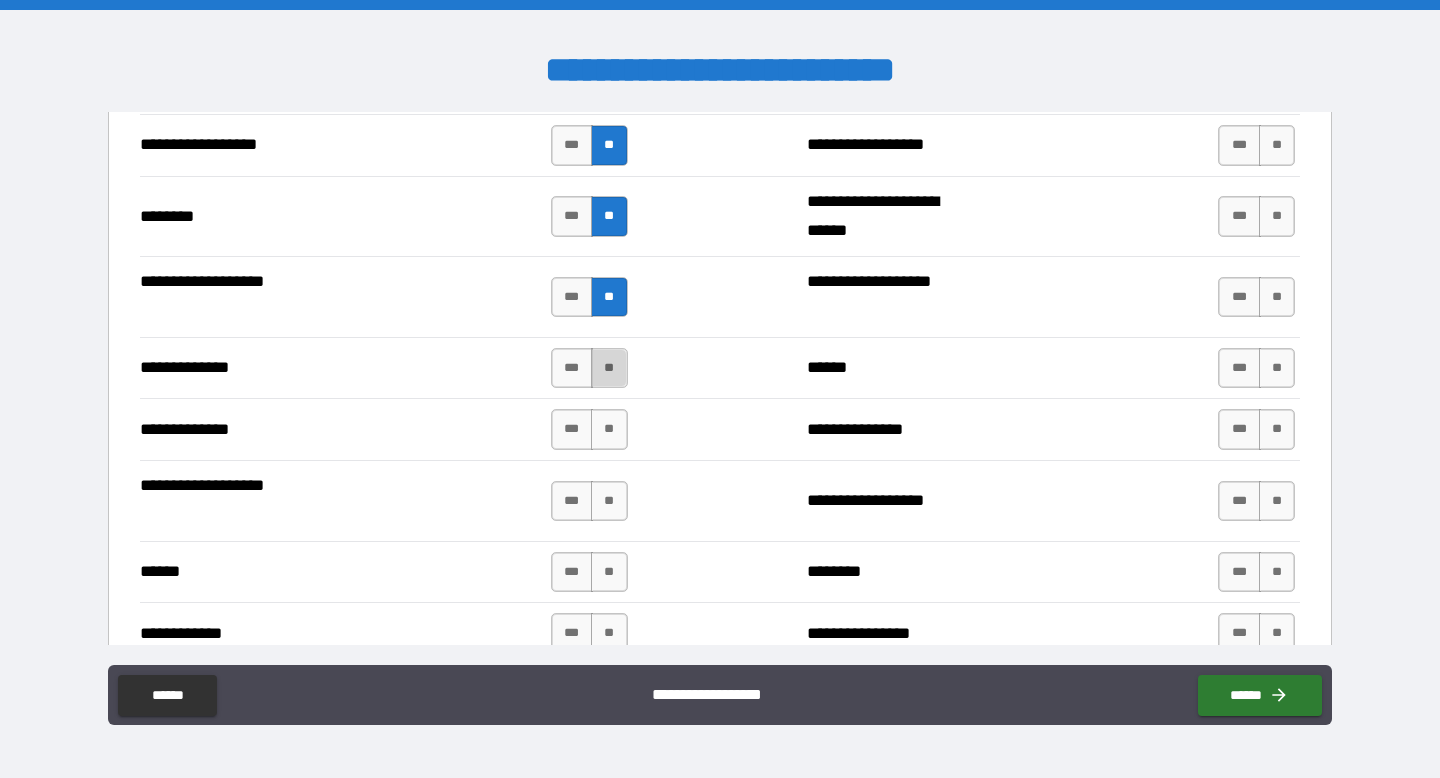 click on "**" at bounding box center [609, 368] 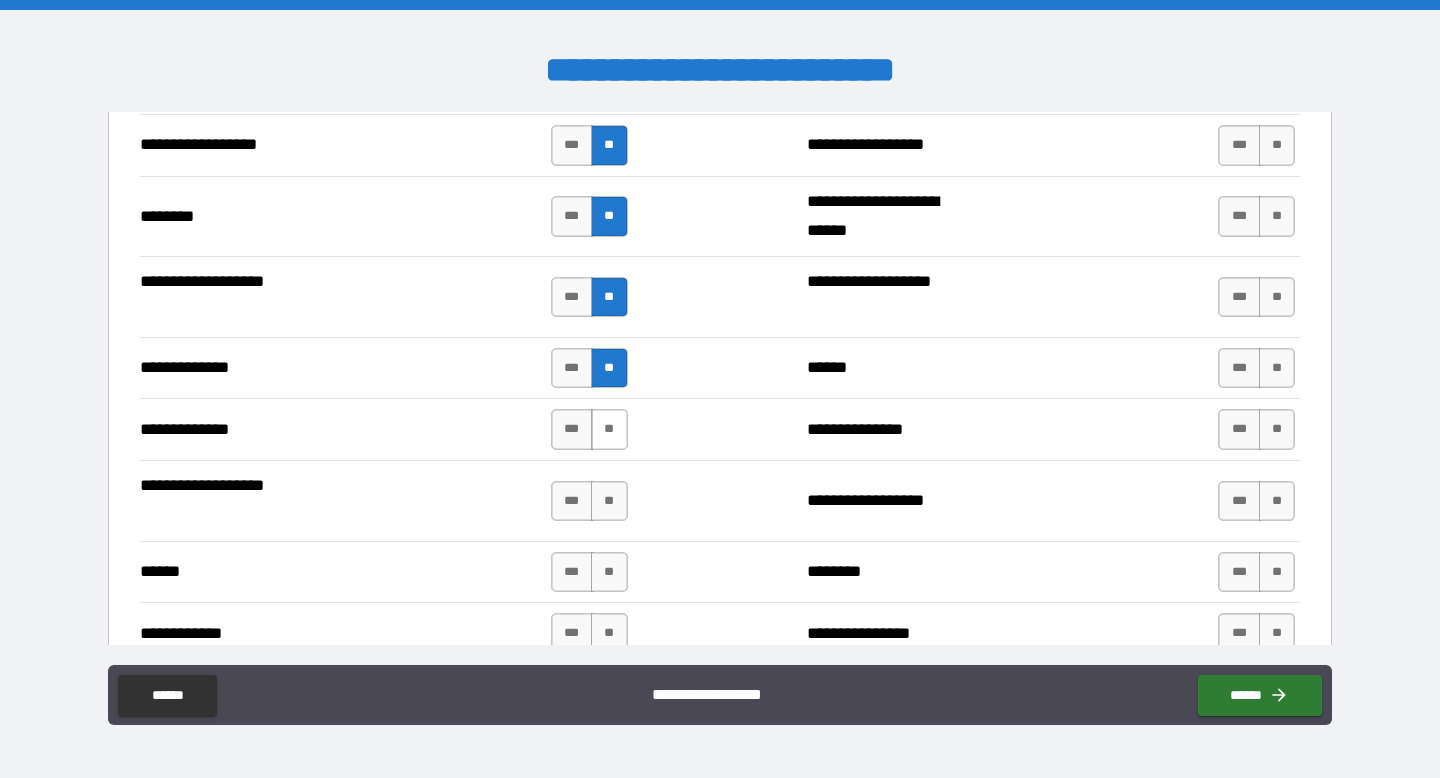 click on "**" at bounding box center (609, 429) 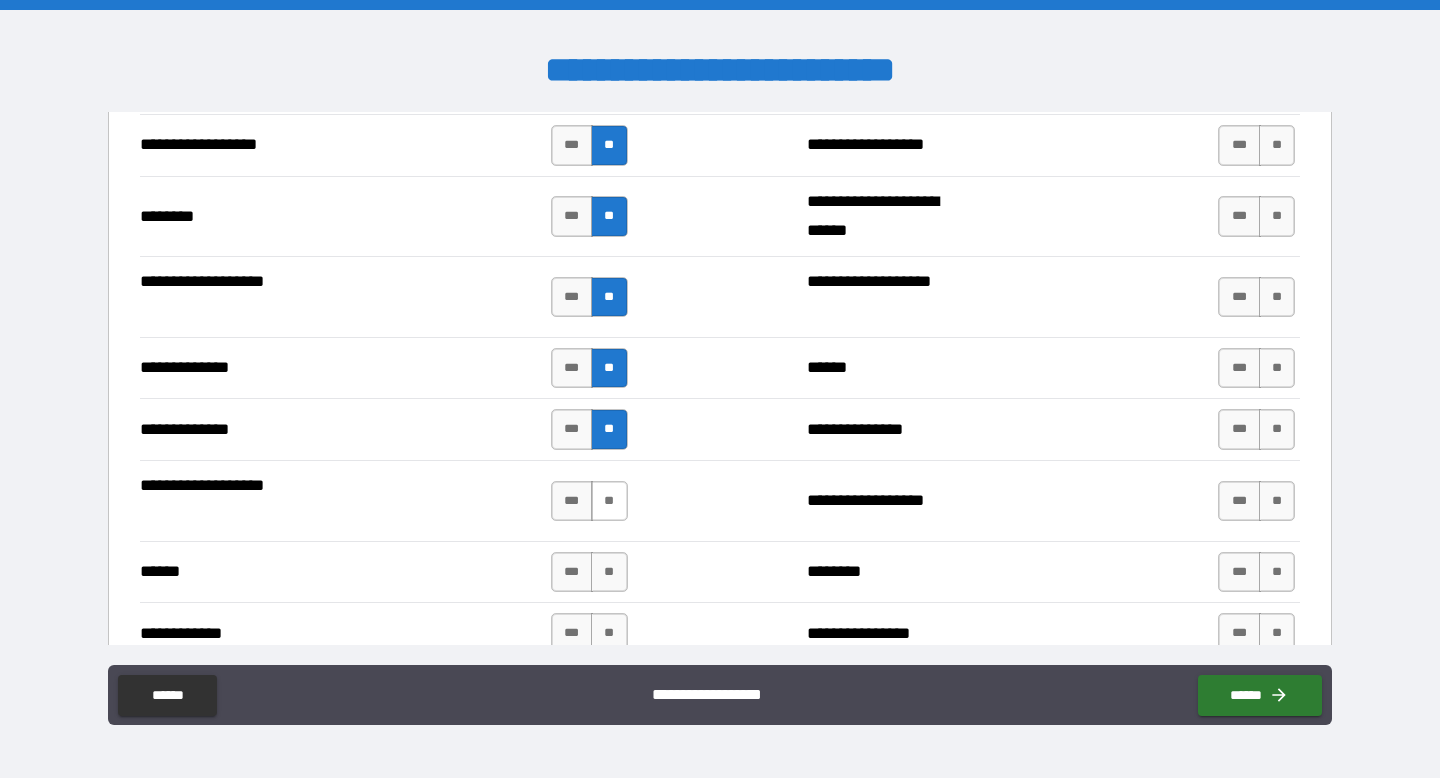 click on "**" at bounding box center (609, 501) 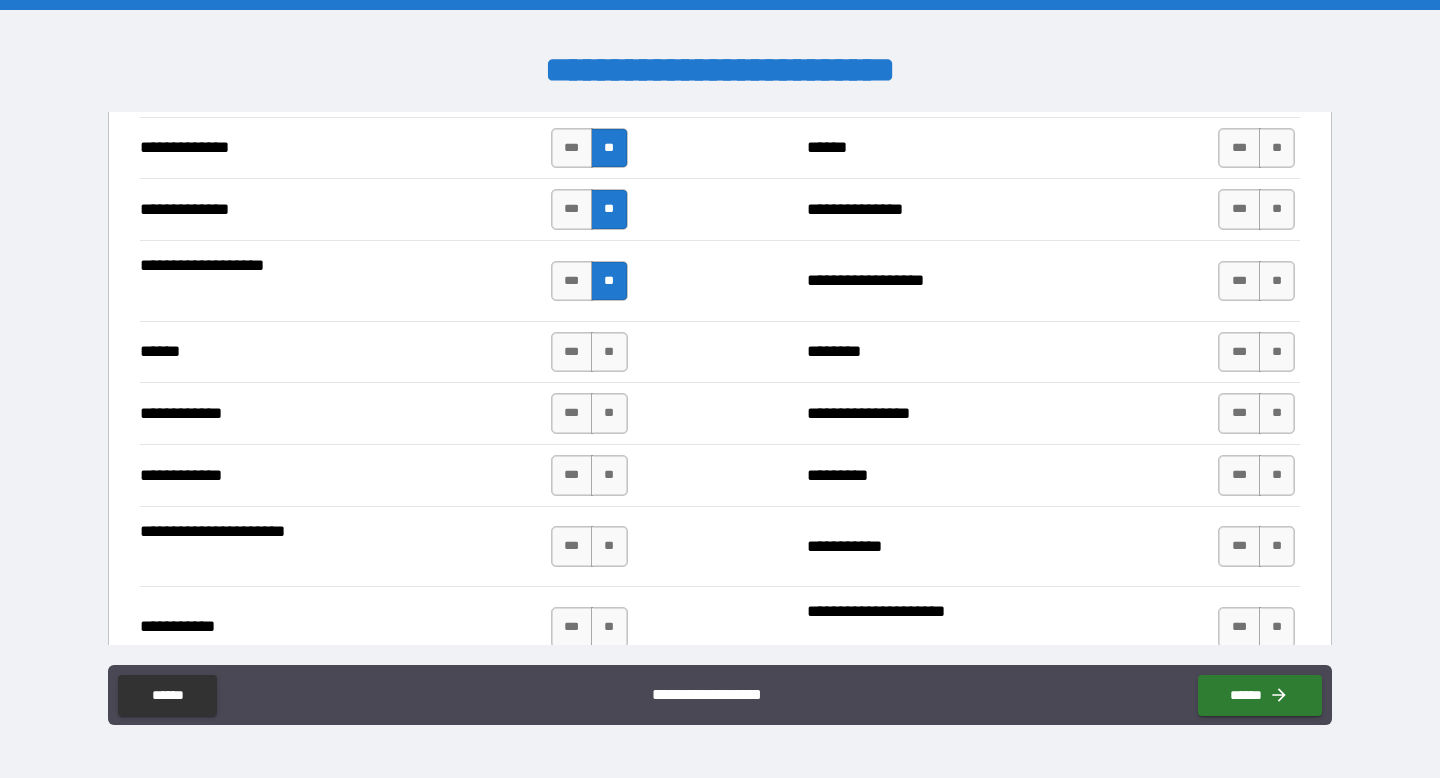 scroll, scrollTop: 3567, scrollLeft: 0, axis: vertical 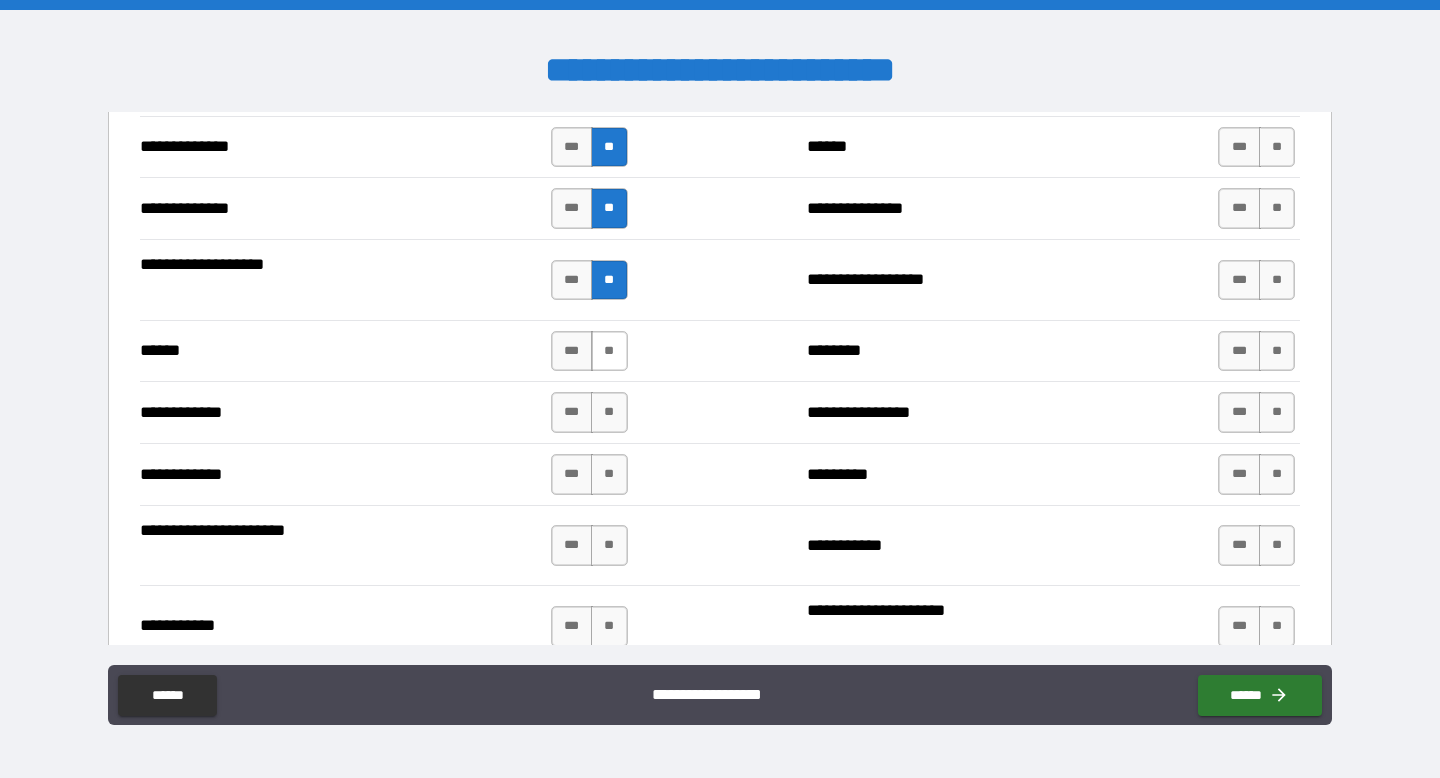 click on "**" at bounding box center [609, 351] 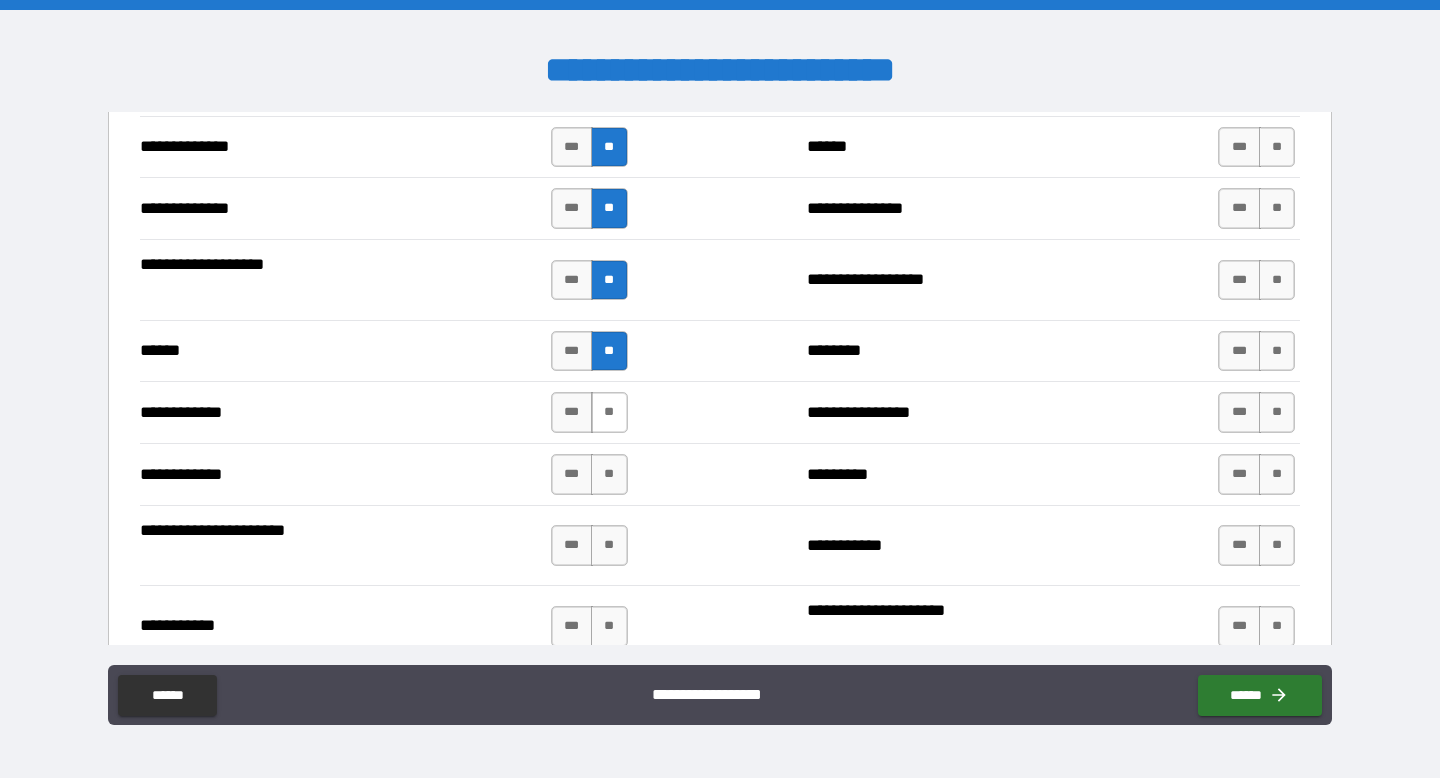 click on "**" at bounding box center [609, 412] 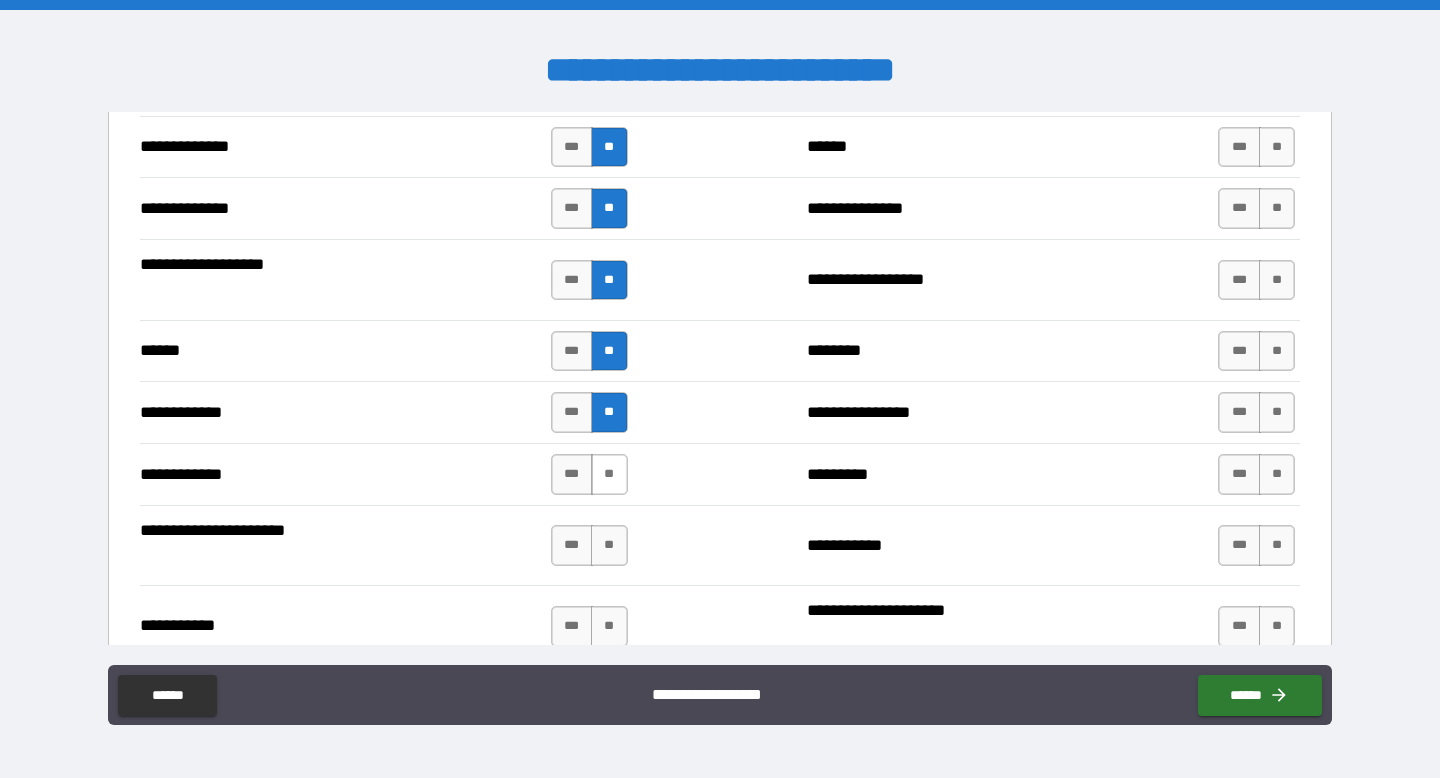 click on "**" at bounding box center [609, 474] 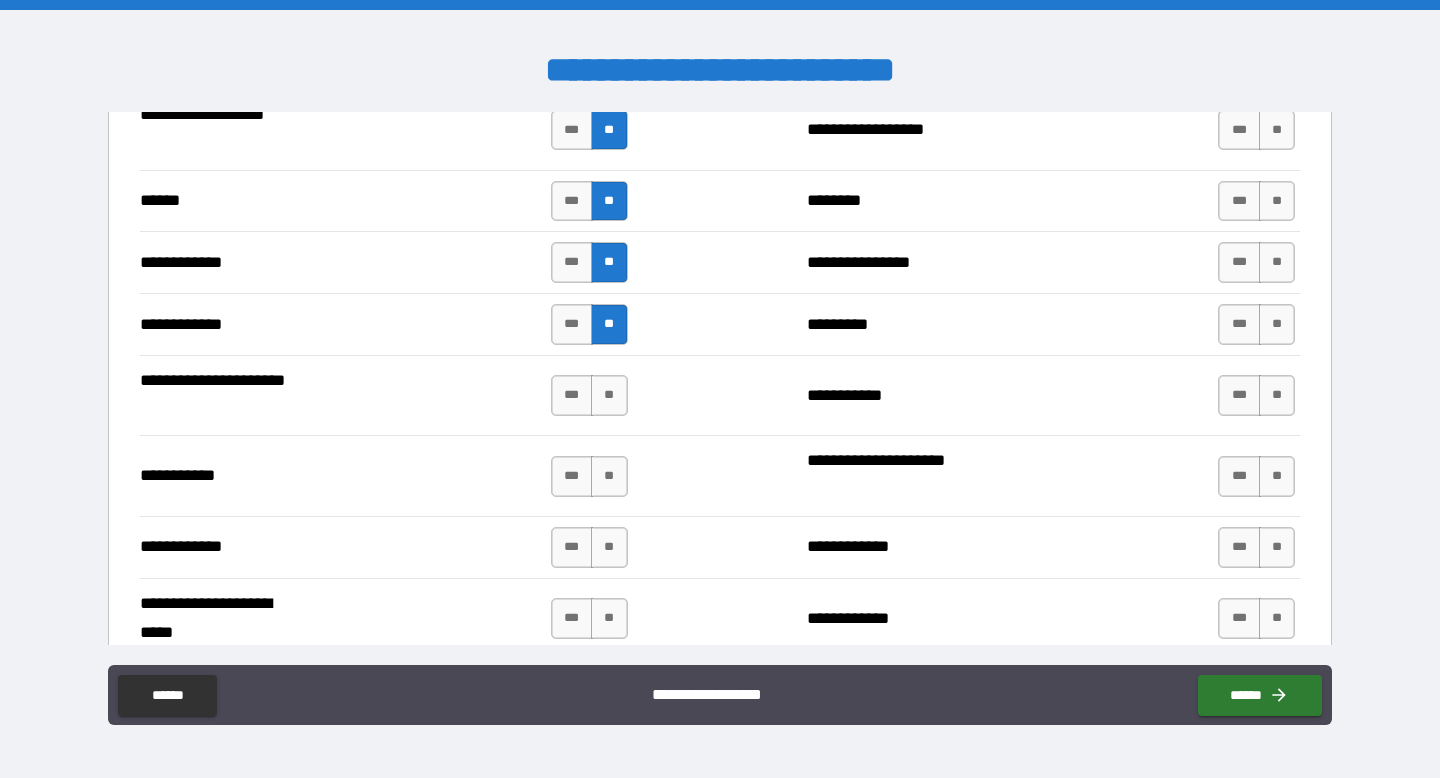 scroll, scrollTop: 3718, scrollLeft: 0, axis: vertical 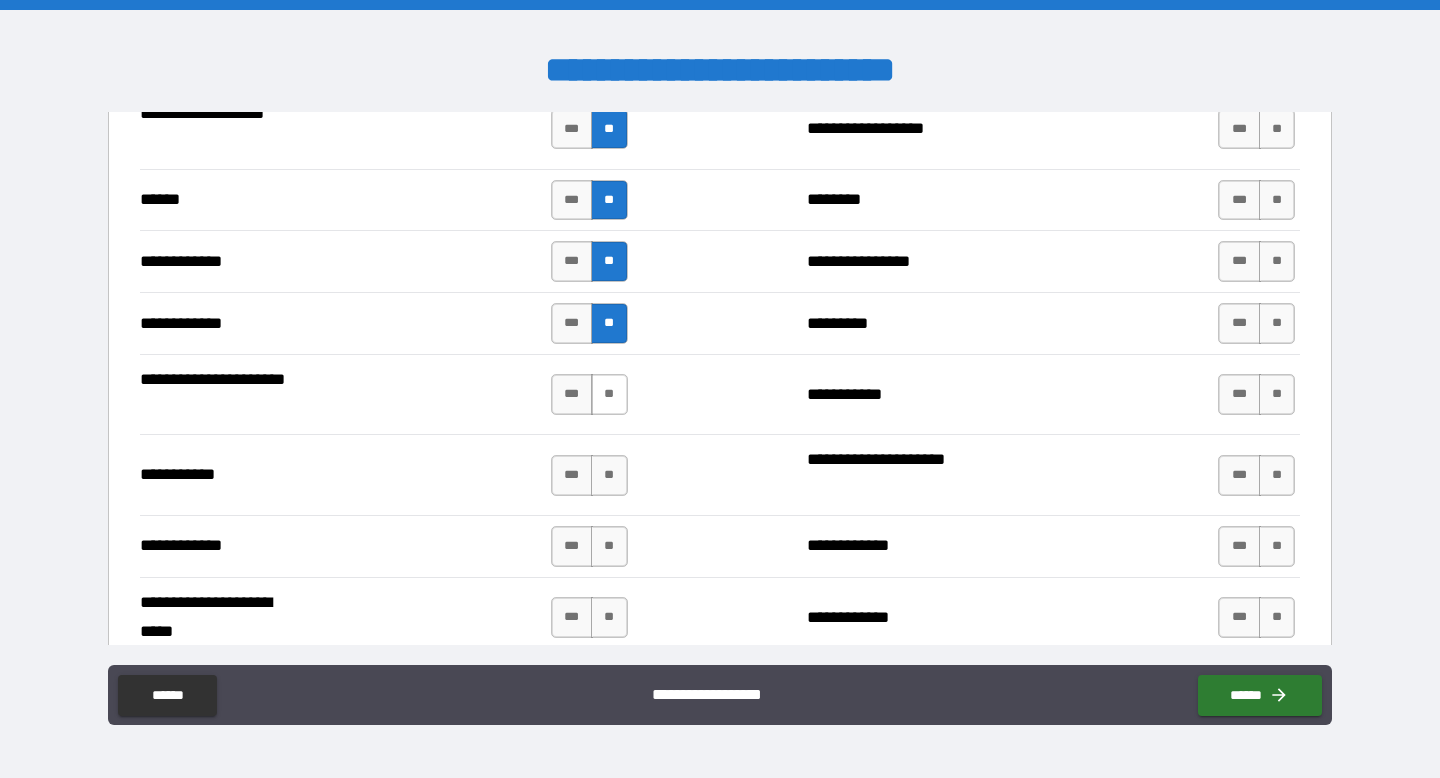 click on "**" at bounding box center (609, 394) 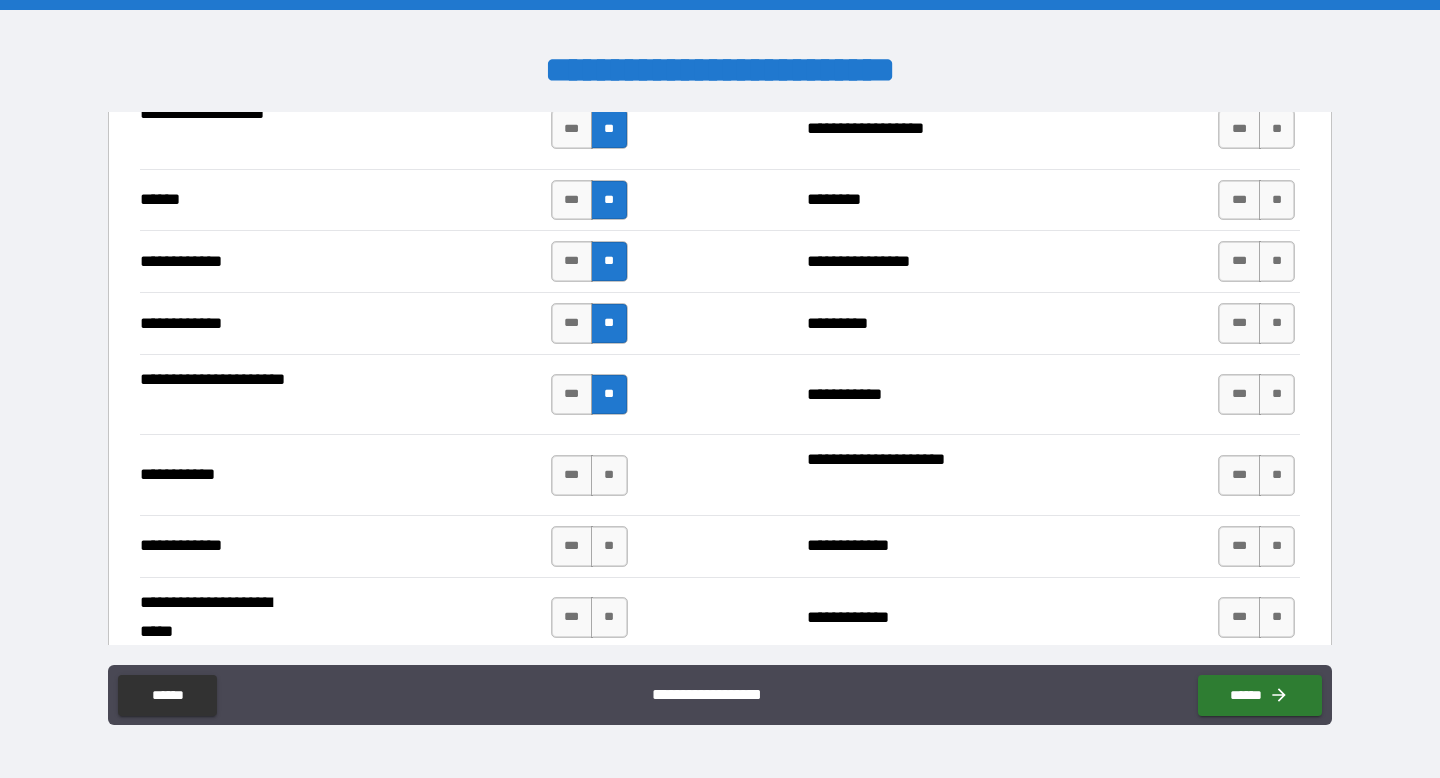 click on "**********" at bounding box center [720, 474] 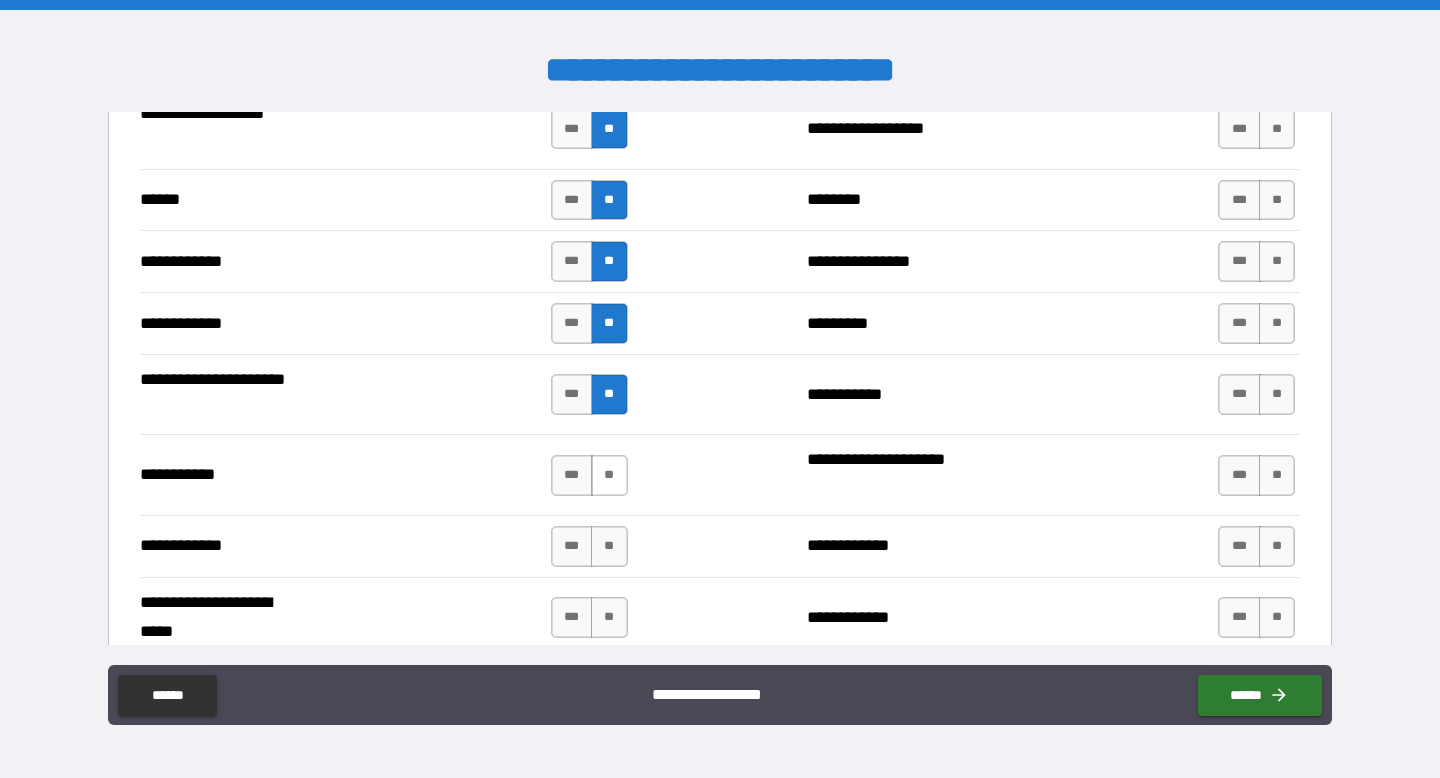 click on "**" at bounding box center [609, 475] 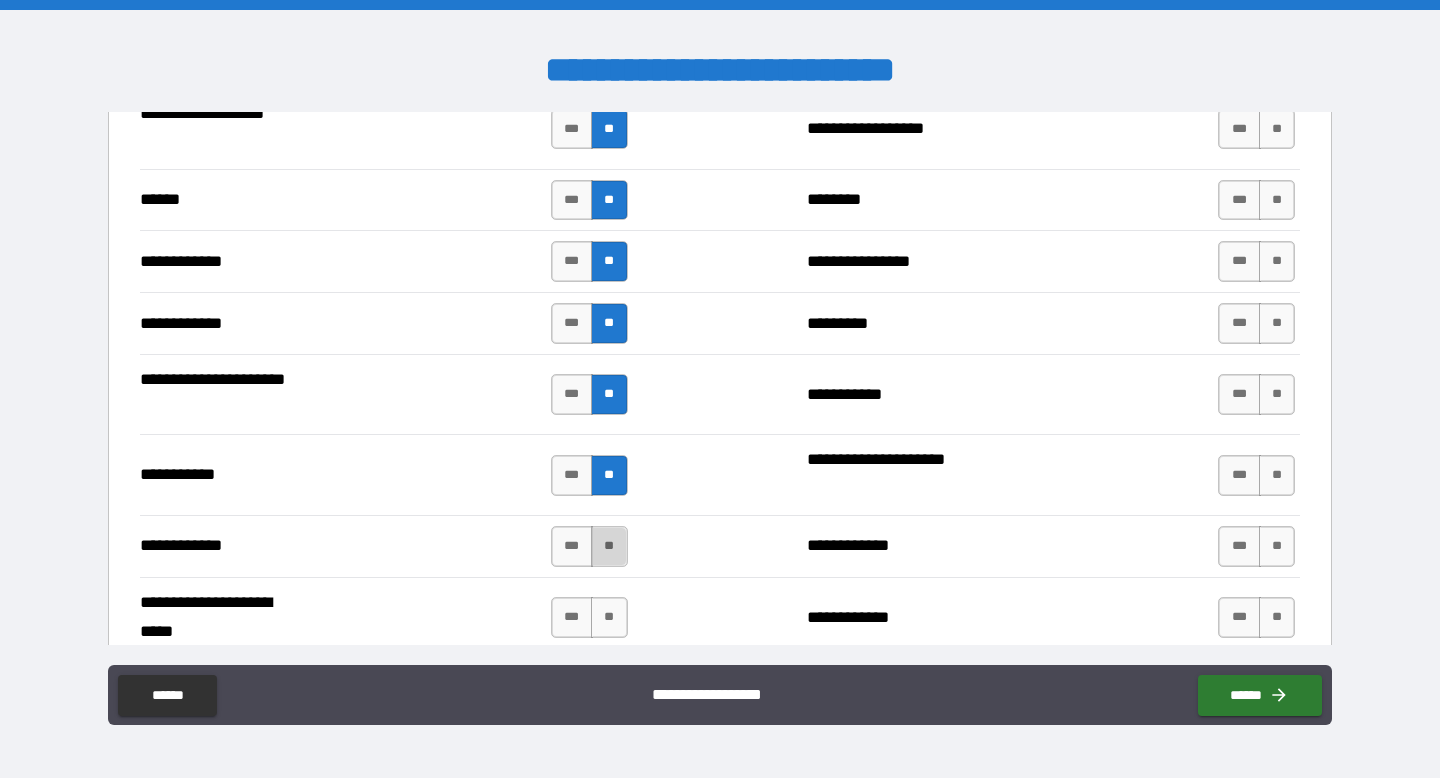 click on "**" at bounding box center [609, 546] 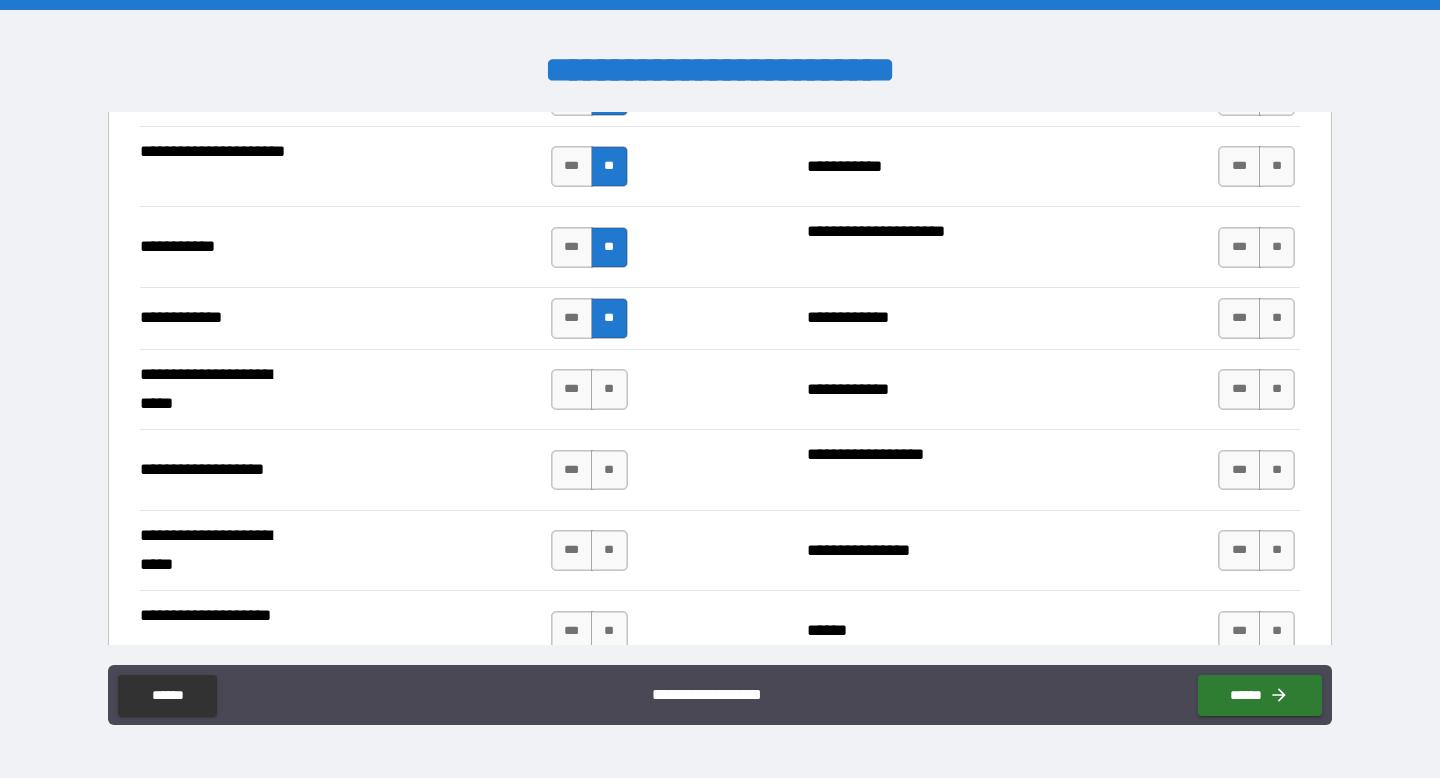 scroll, scrollTop: 3952, scrollLeft: 0, axis: vertical 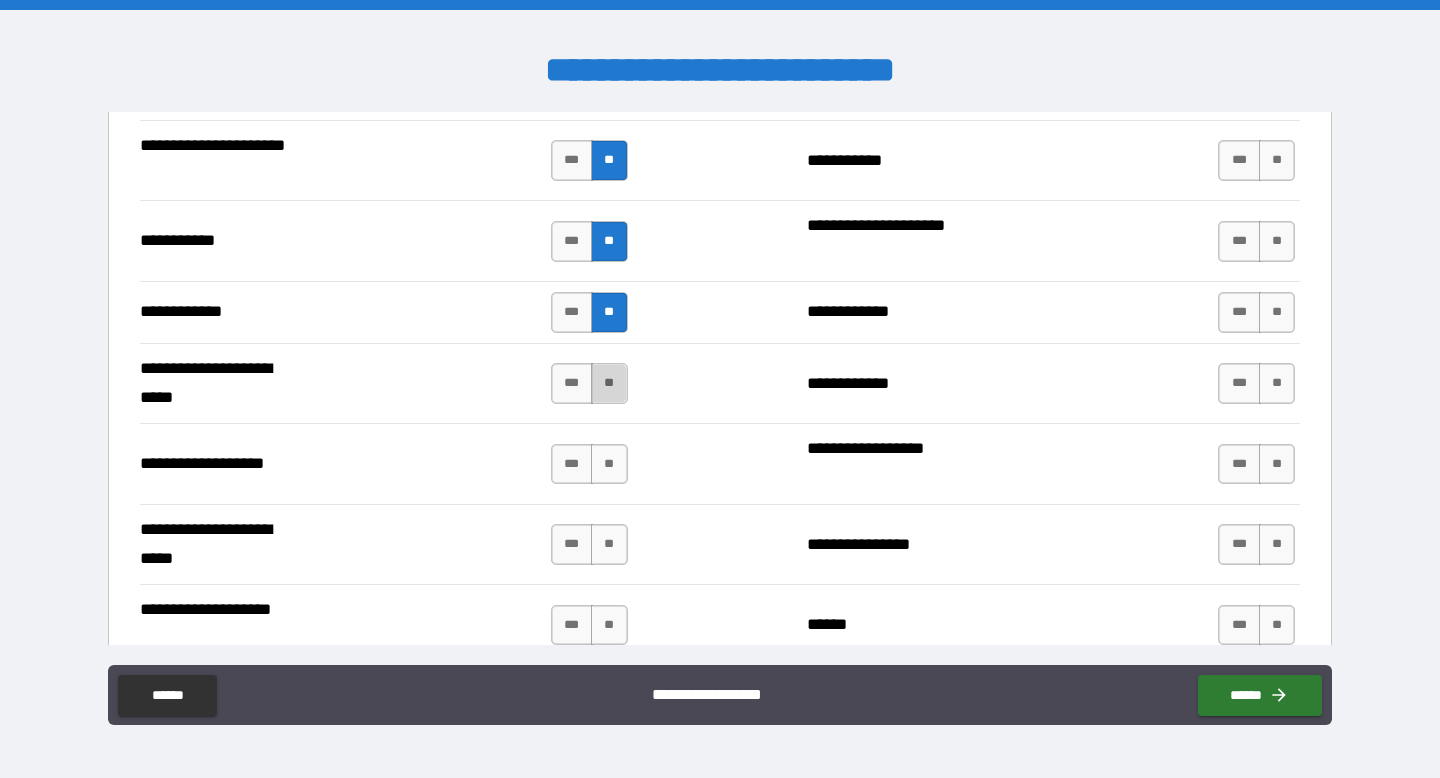 click on "**" at bounding box center (609, 383) 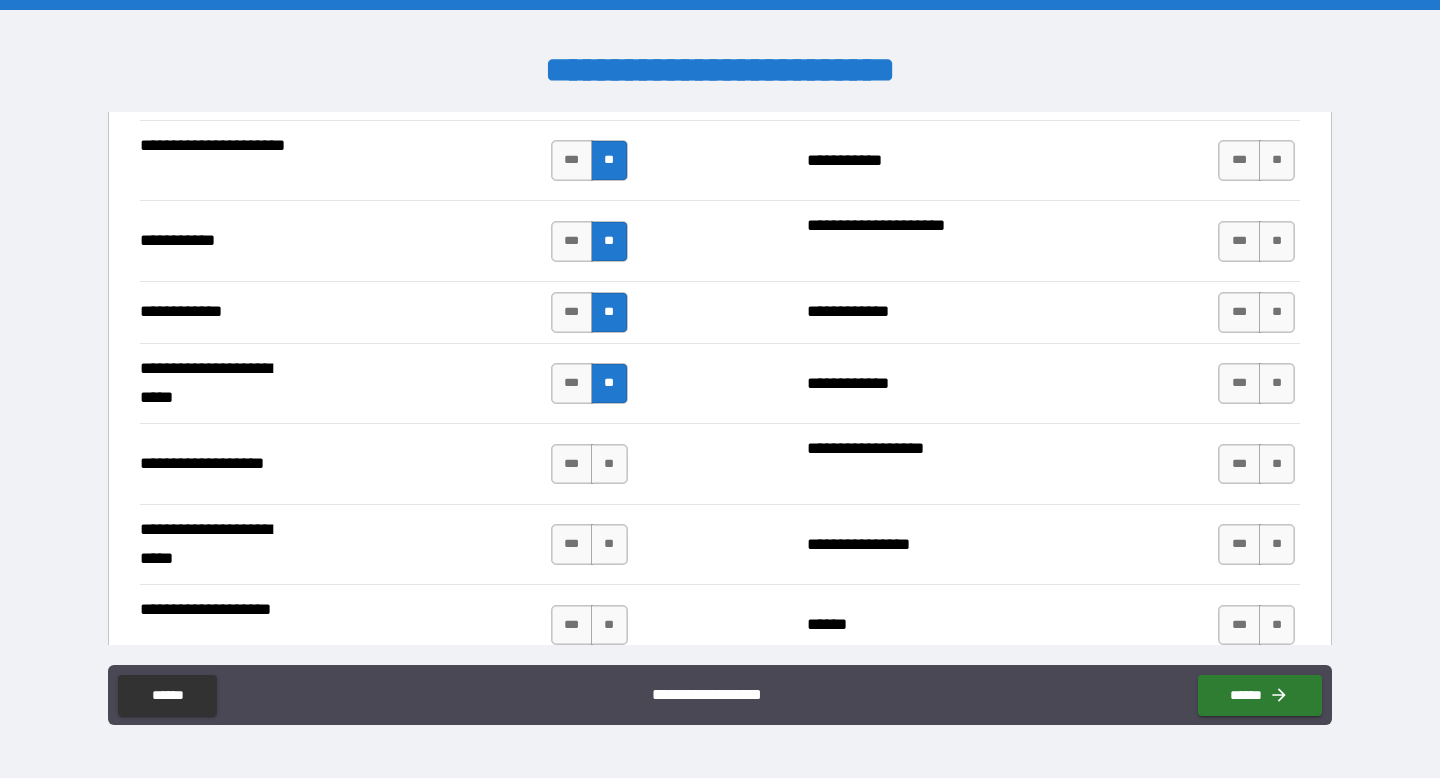 click on "**" at bounding box center [609, 464] 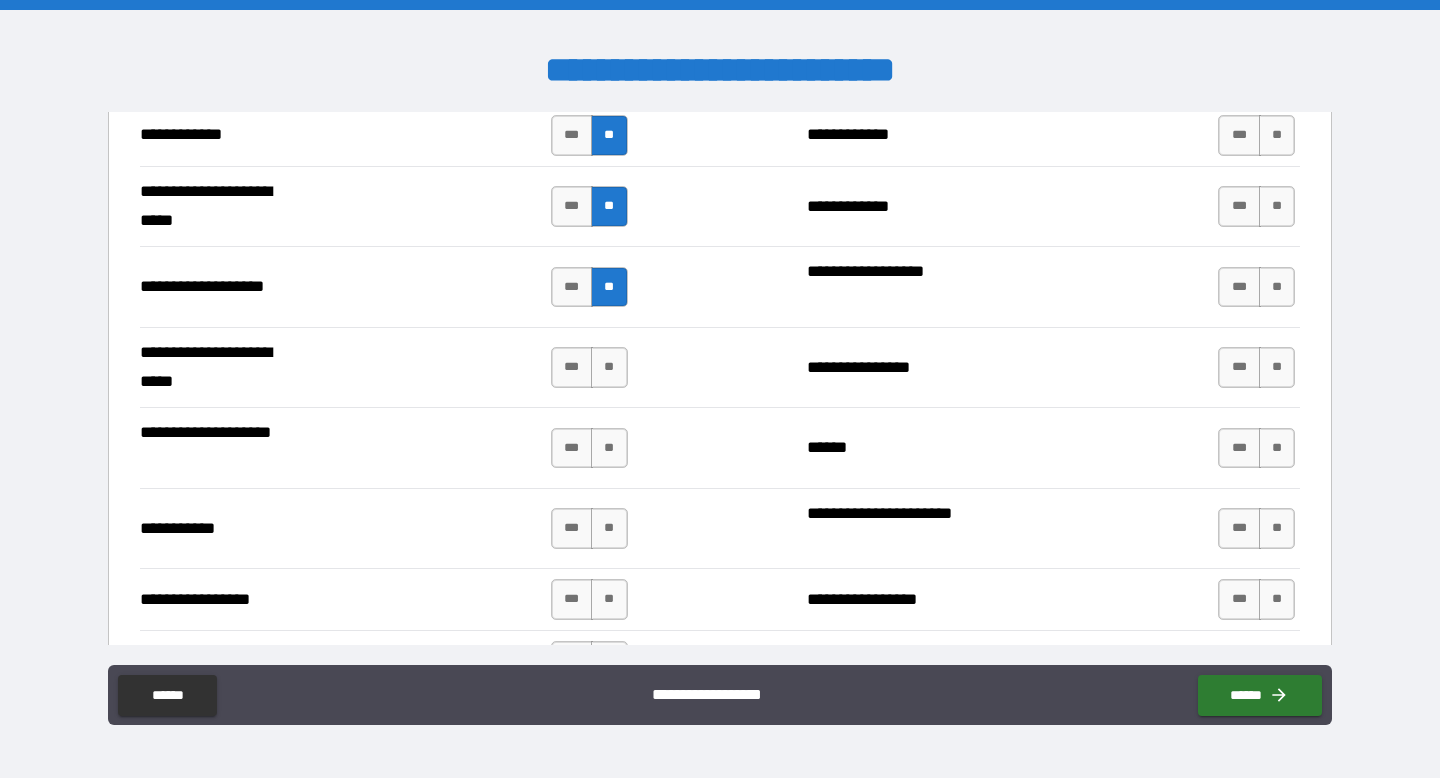scroll, scrollTop: 4131, scrollLeft: 0, axis: vertical 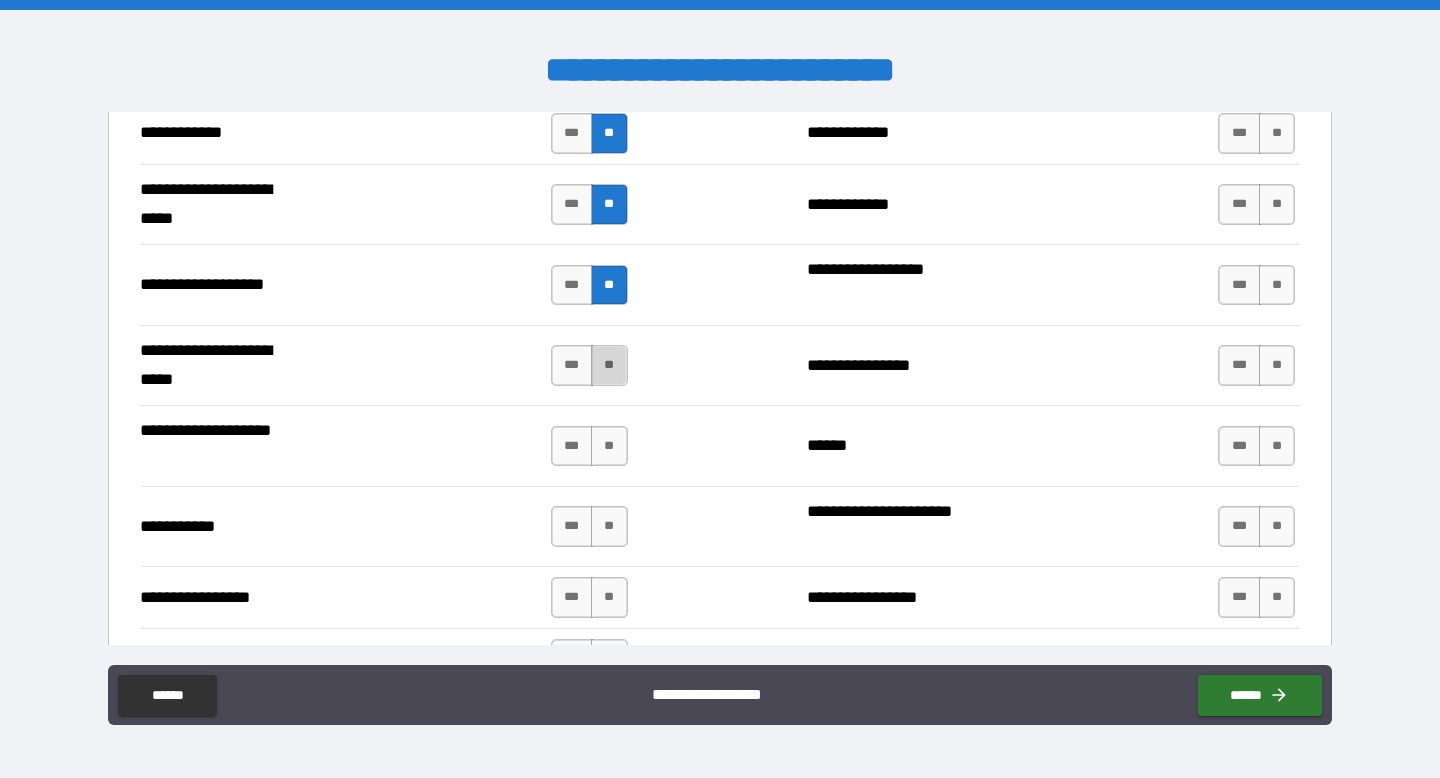click on "**" at bounding box center [609, 365] 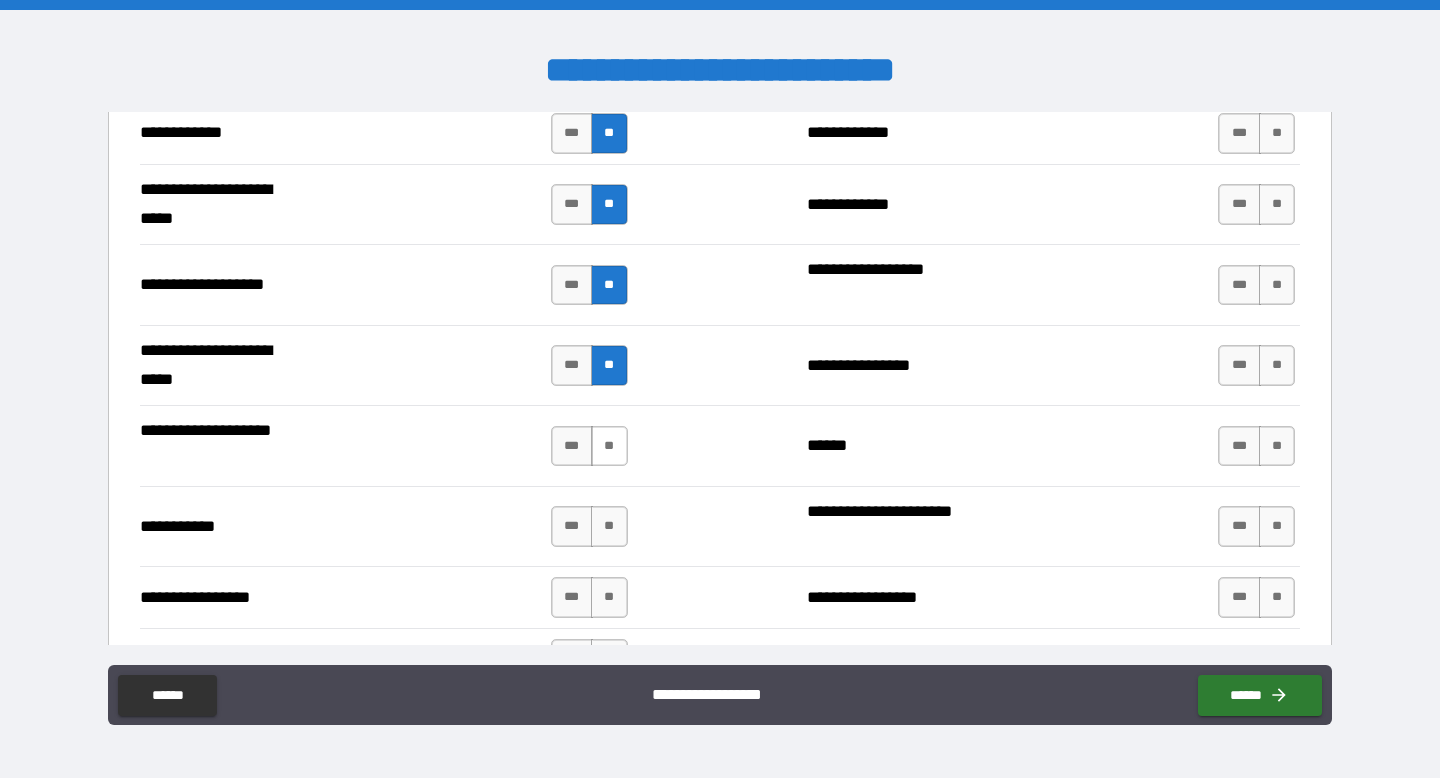 click on "**" at bounding box center (609, 446) 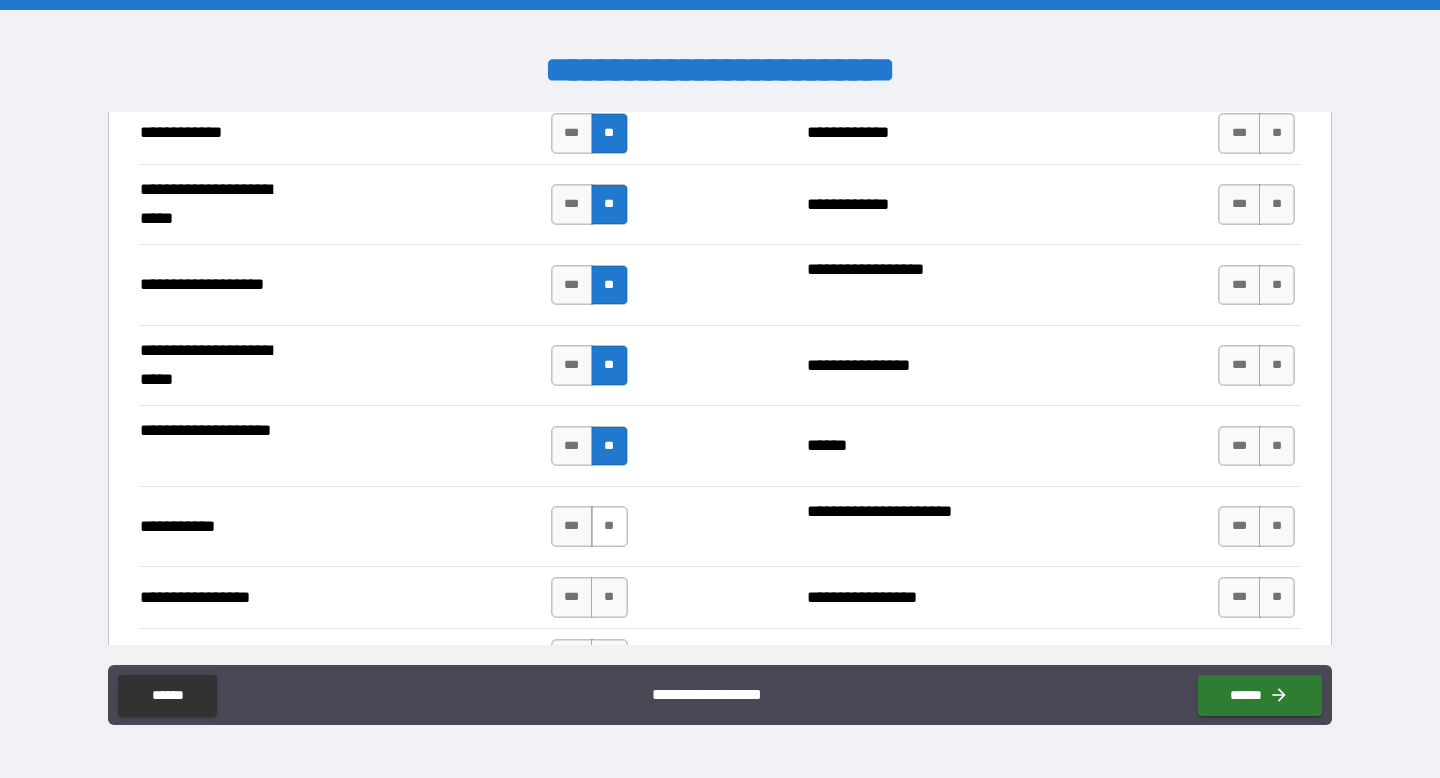 click on "**********" at bounding box center [720, 526] 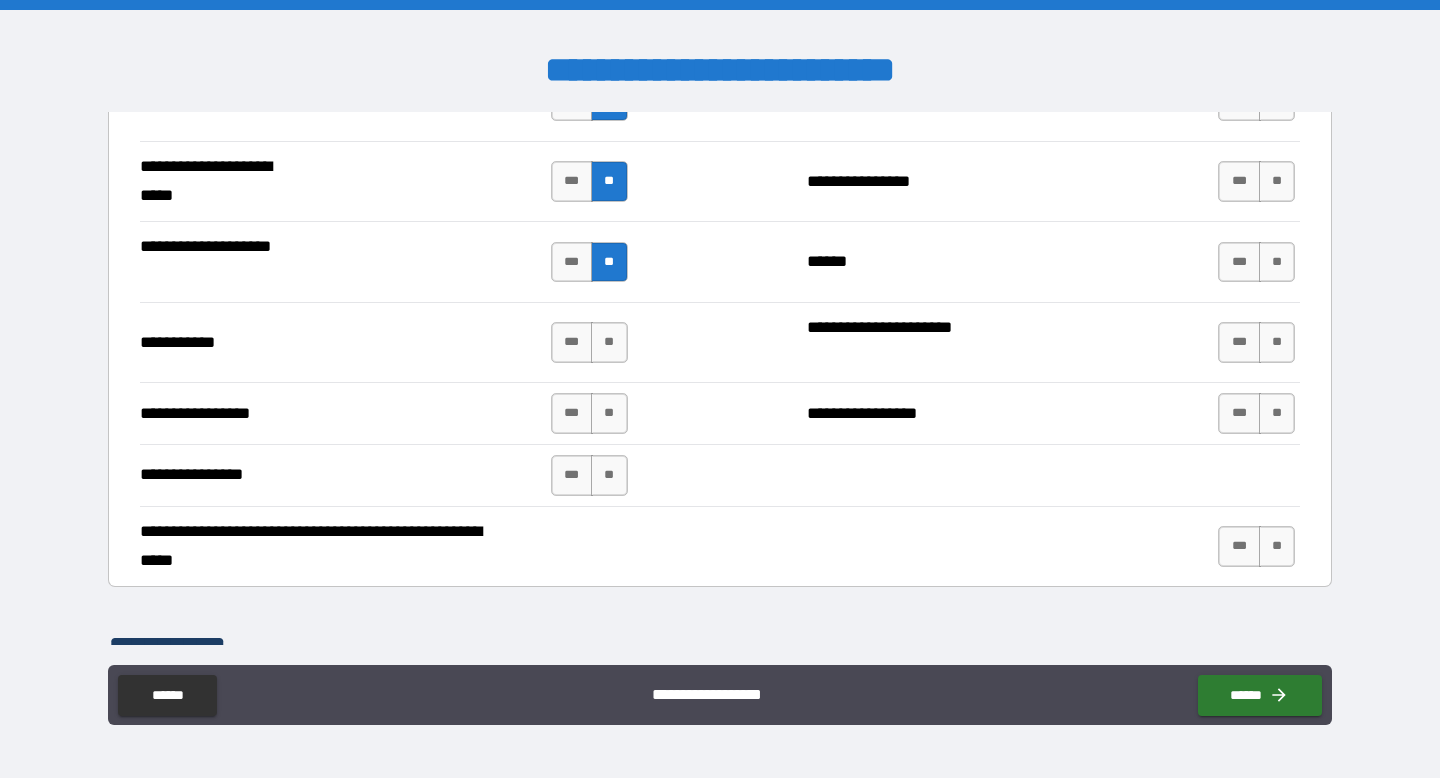 scroll, scrollTop: 4314, scrollLeft: 0, axis: vertical 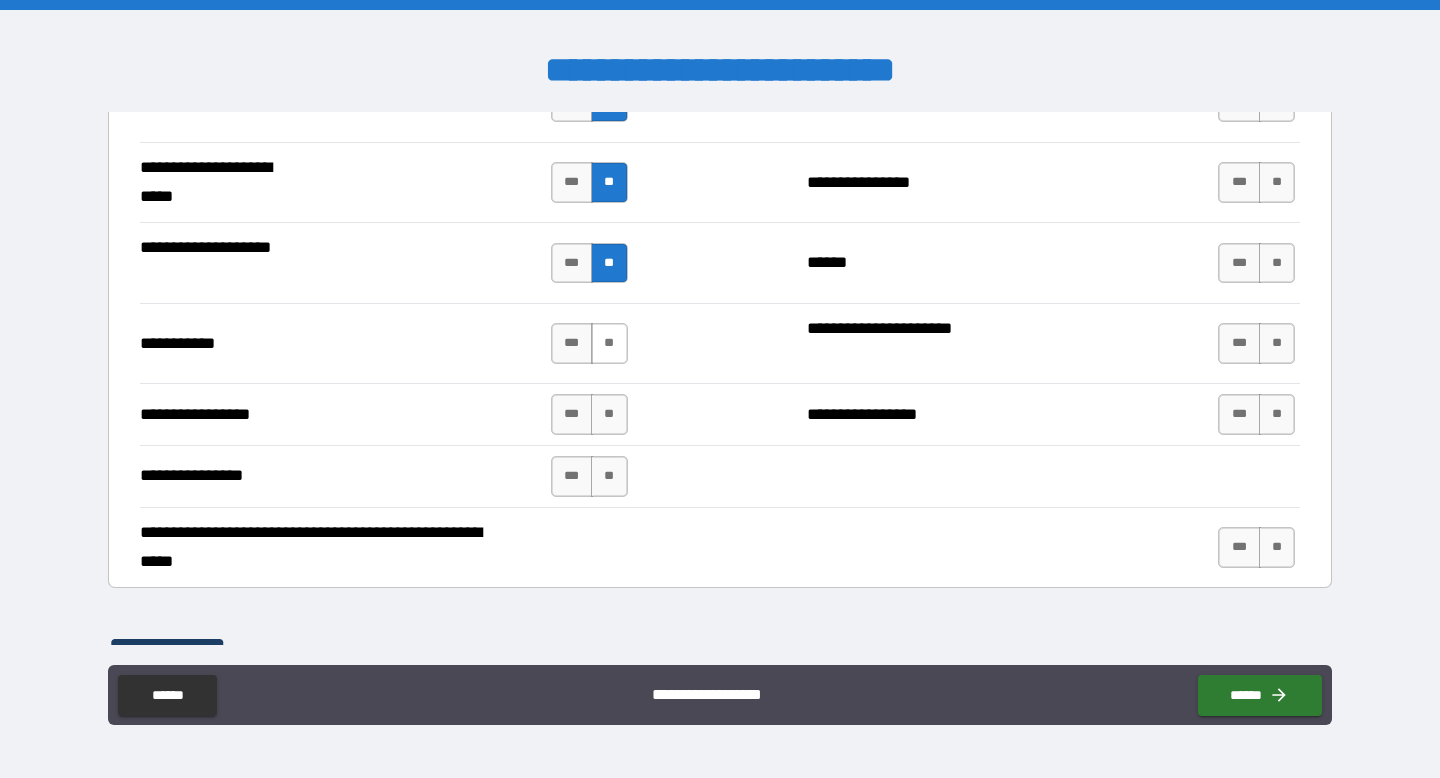 click on "**" at bounding box center (609, 343) 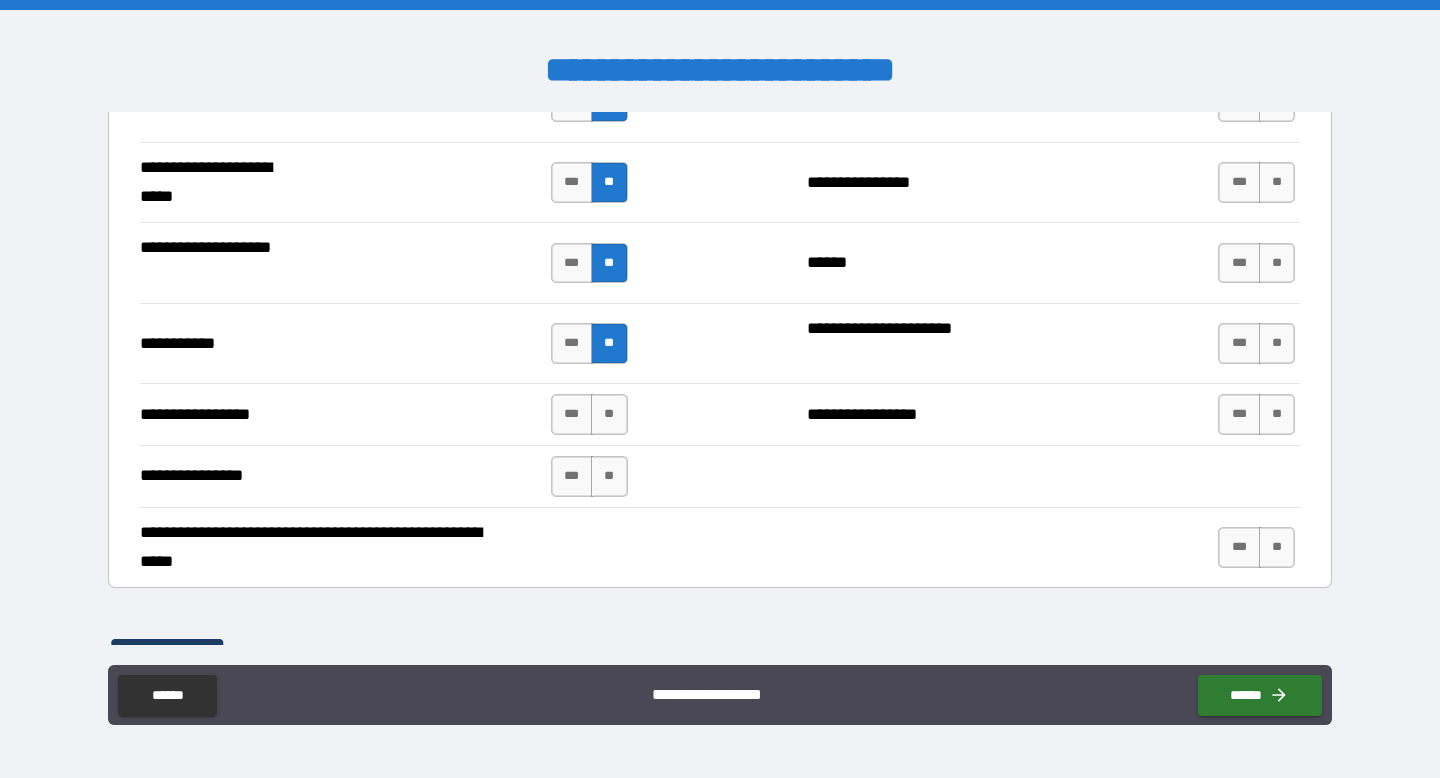 click on "**********" at bounding box center [720, 414] 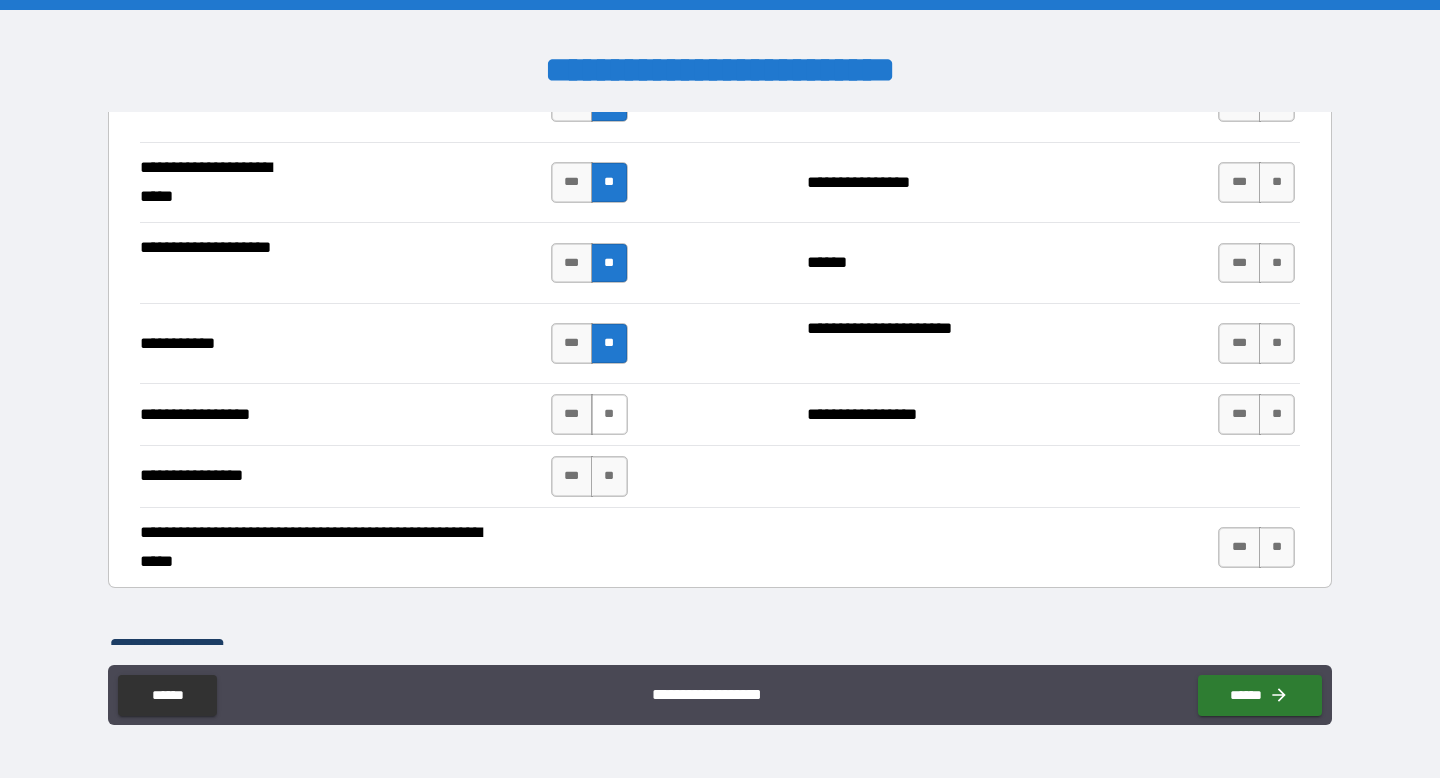 click on "**" at bounding box center [609, 414] 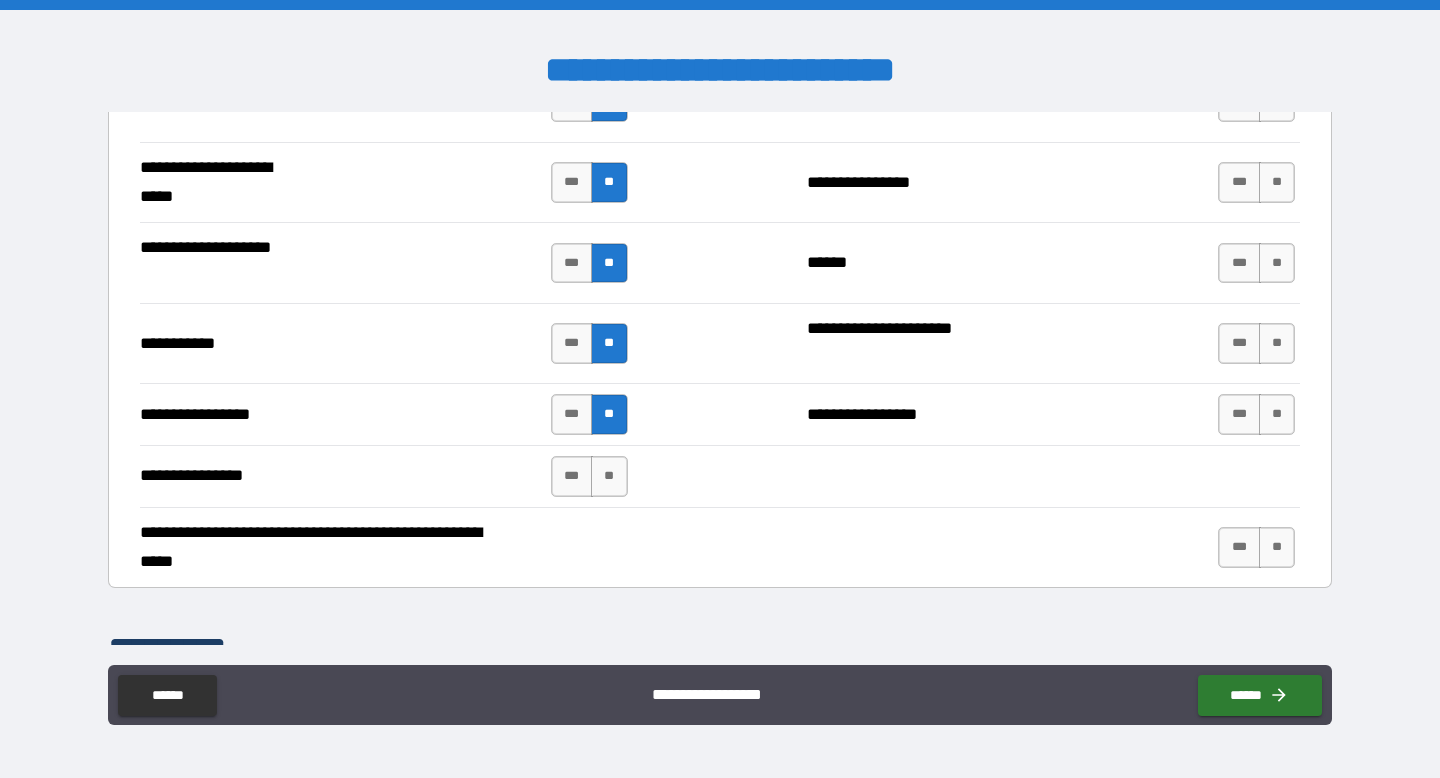 click on "**********" at bounding box center [720, 476] 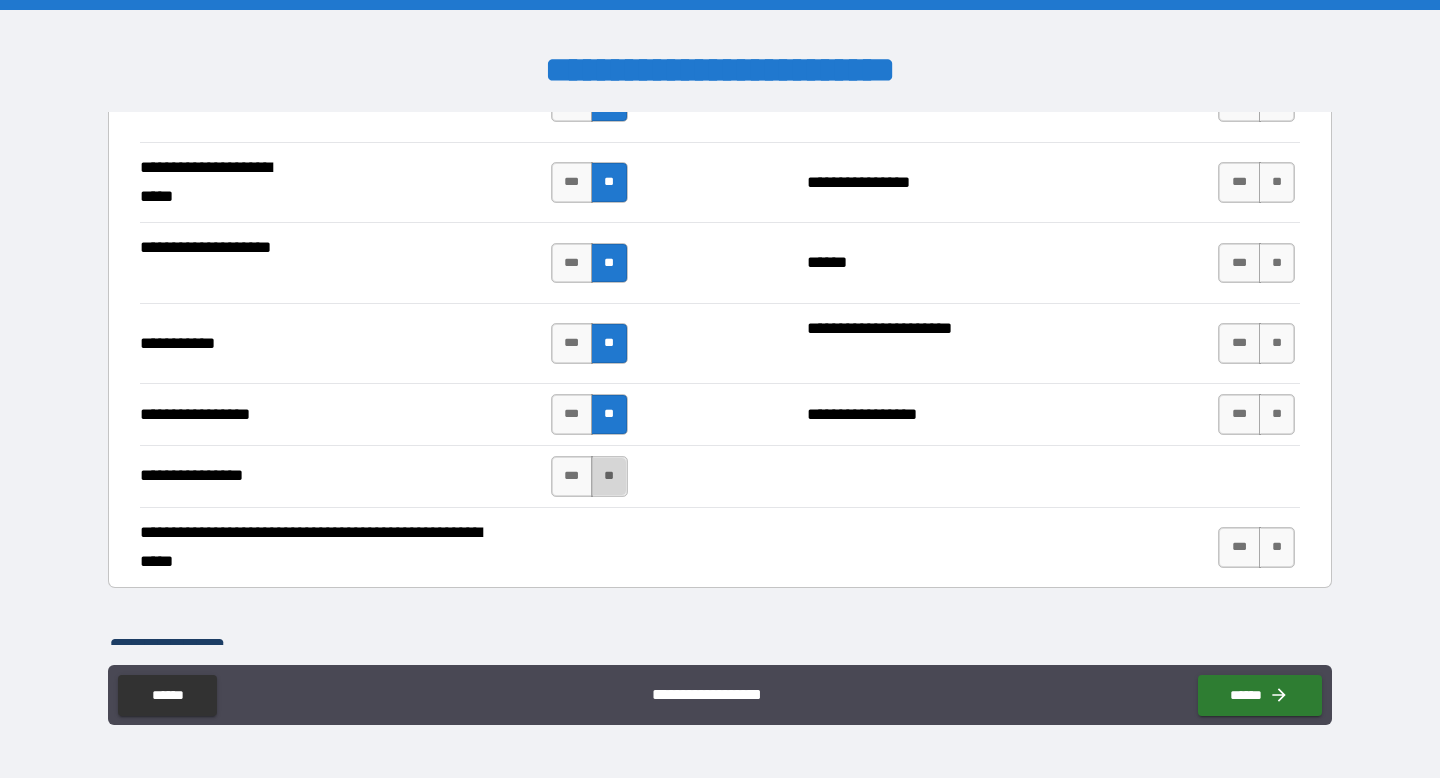 click on "**" at bounding box center (609, 476) 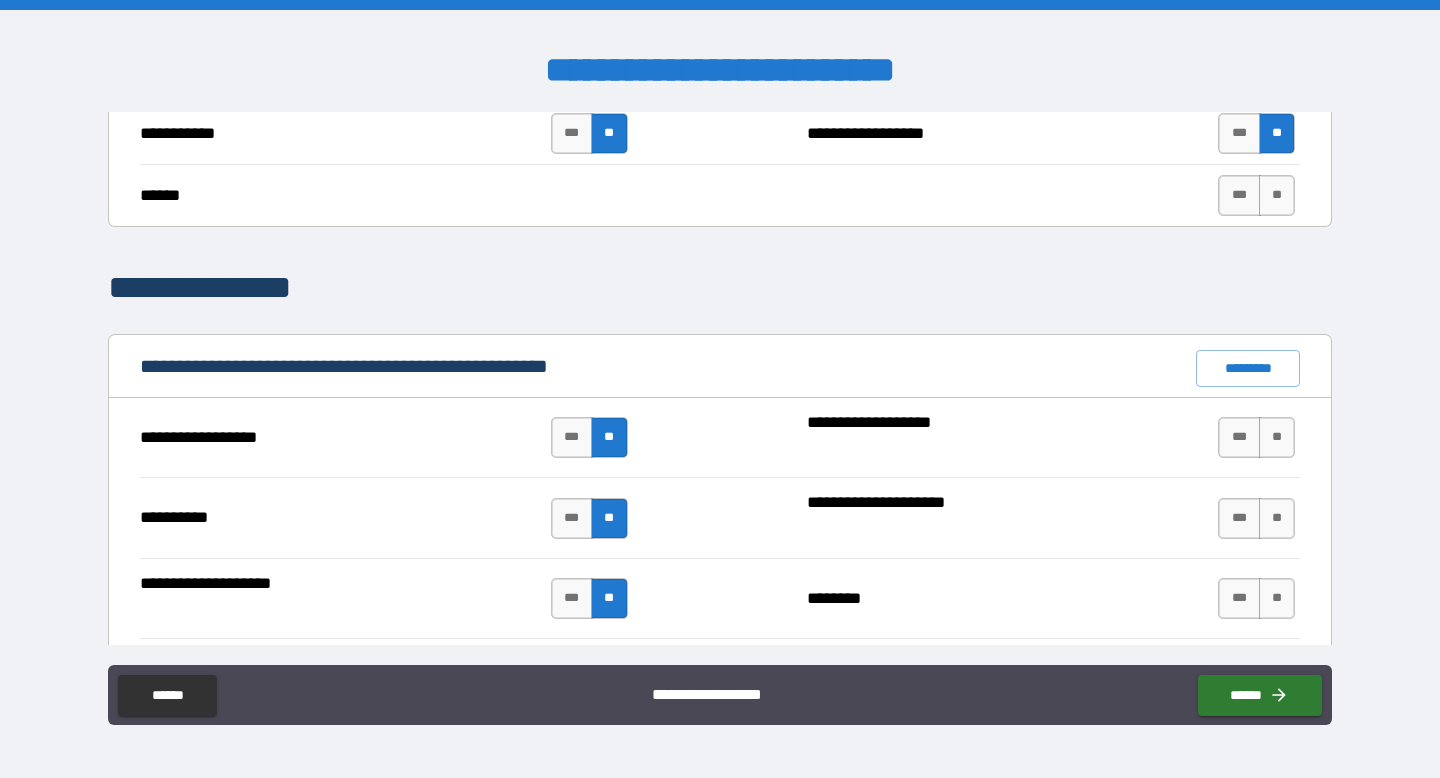 scroll, scrollTop: 1834, scrollLeft: 0, axis: vertical 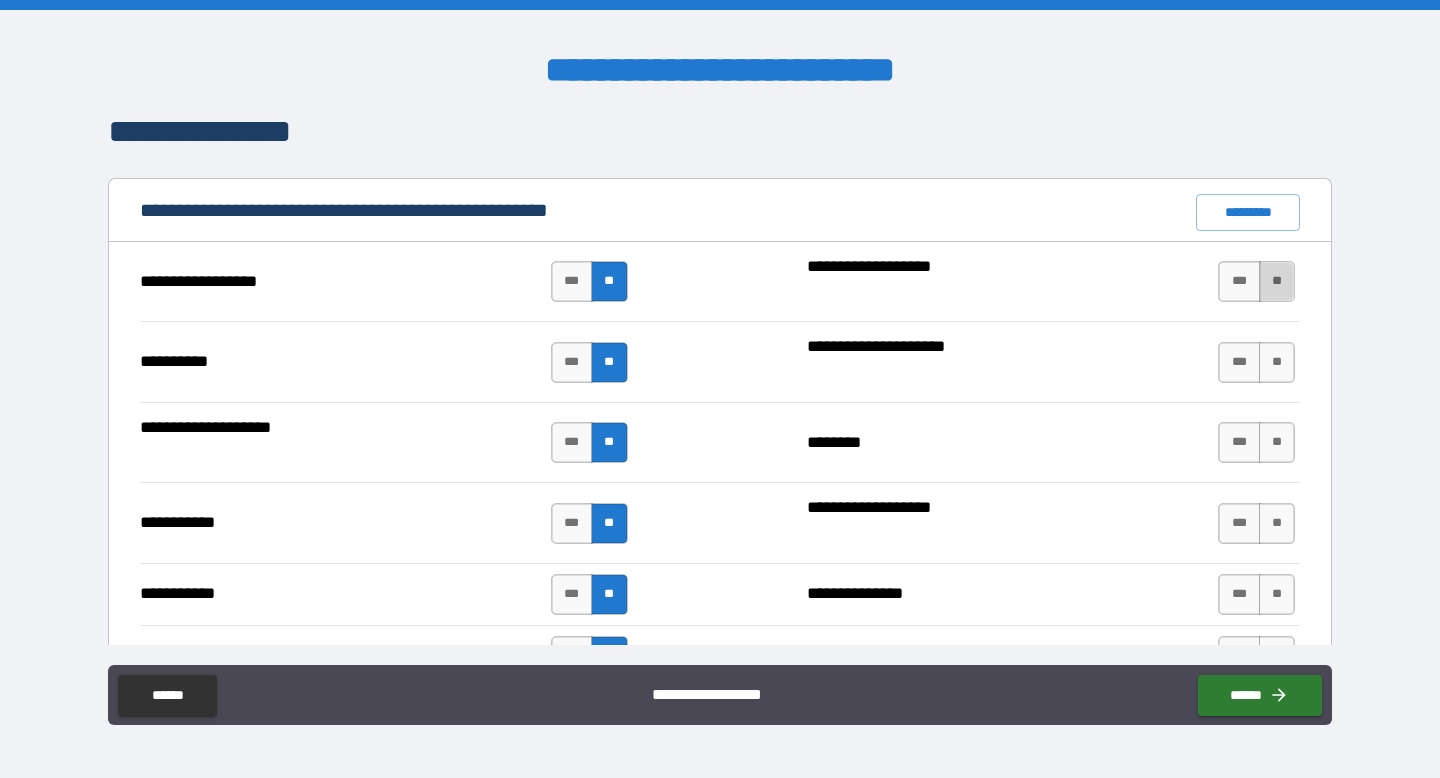click on "**" at bounding box center [1277, 281] 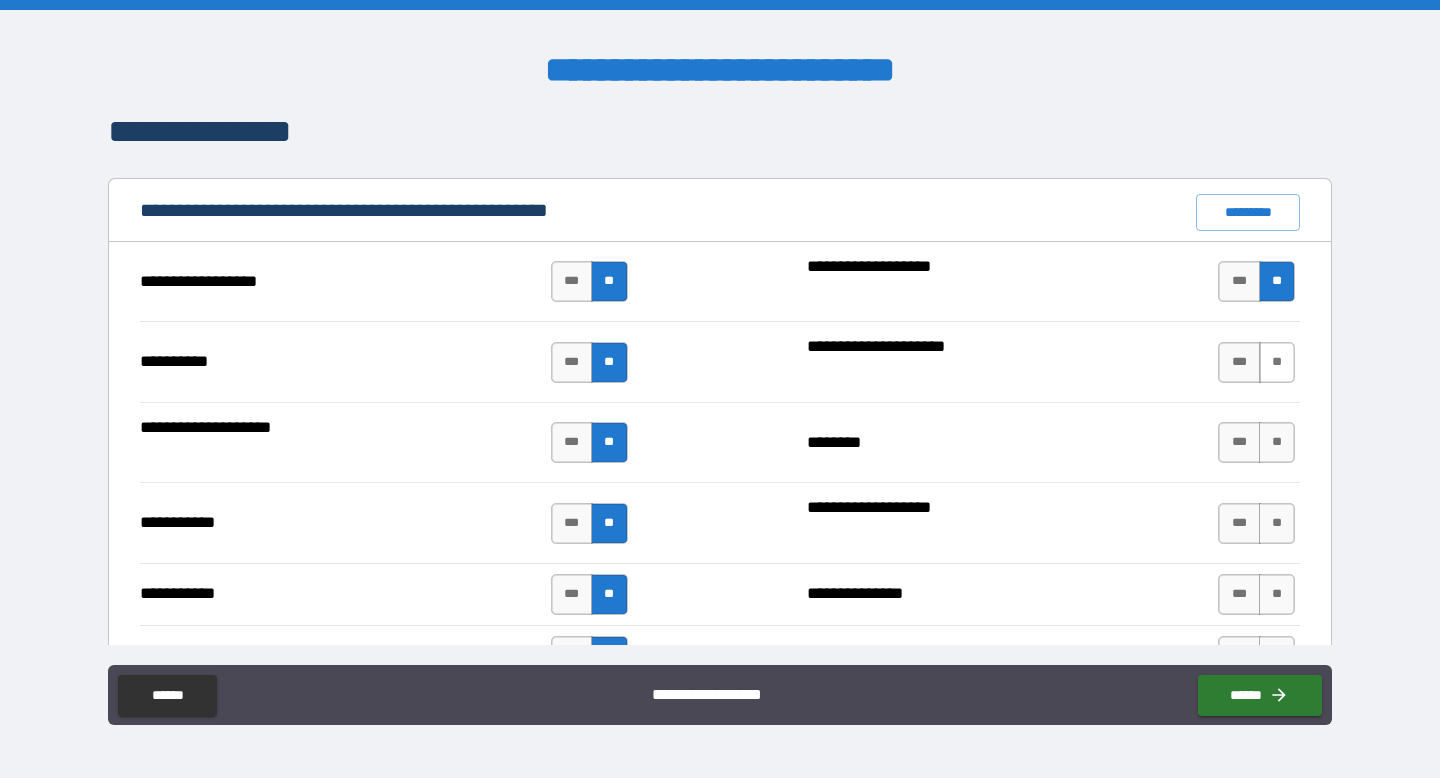 click on "**" at bounding box center (1277, 362) 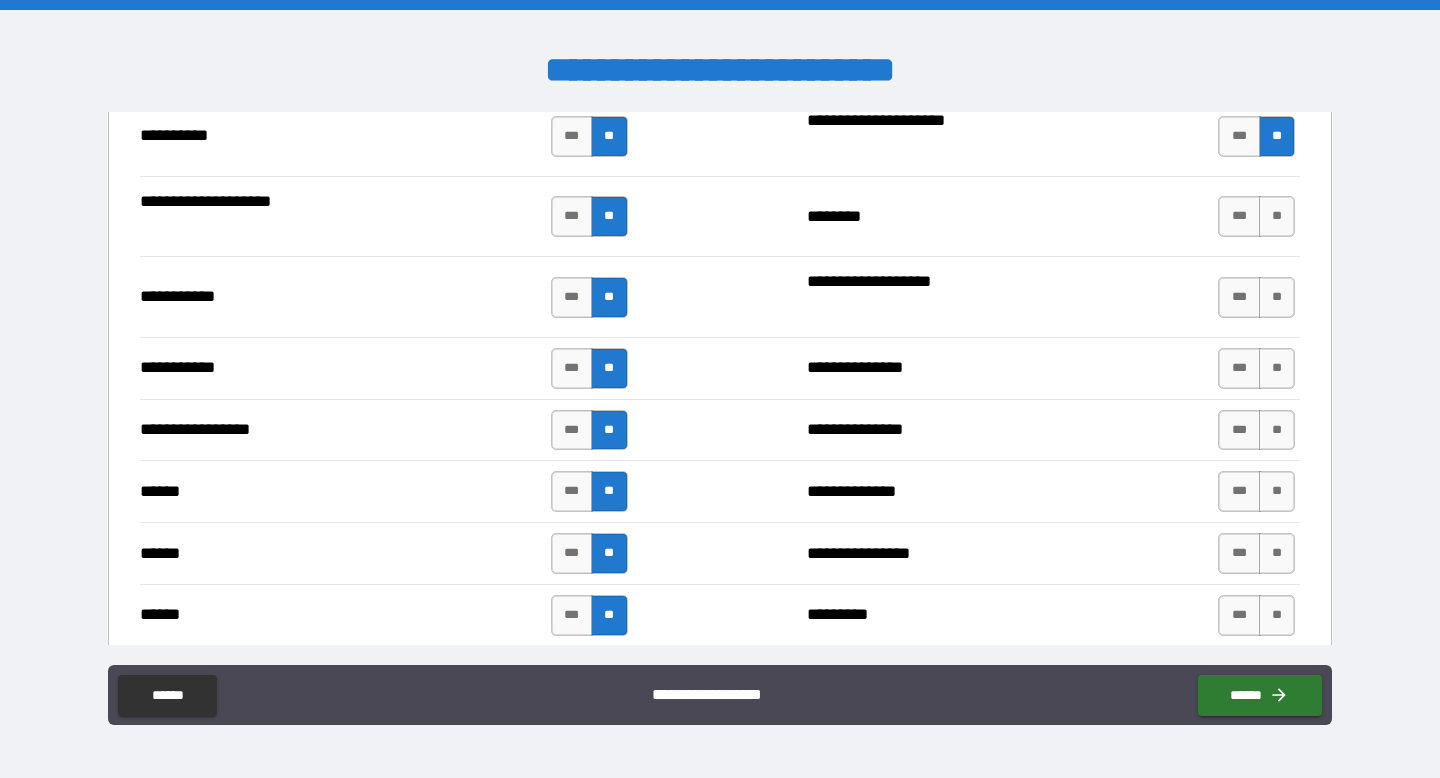 scroll, scrollTop: 2067, scrollLeft: 0, axis: vertical 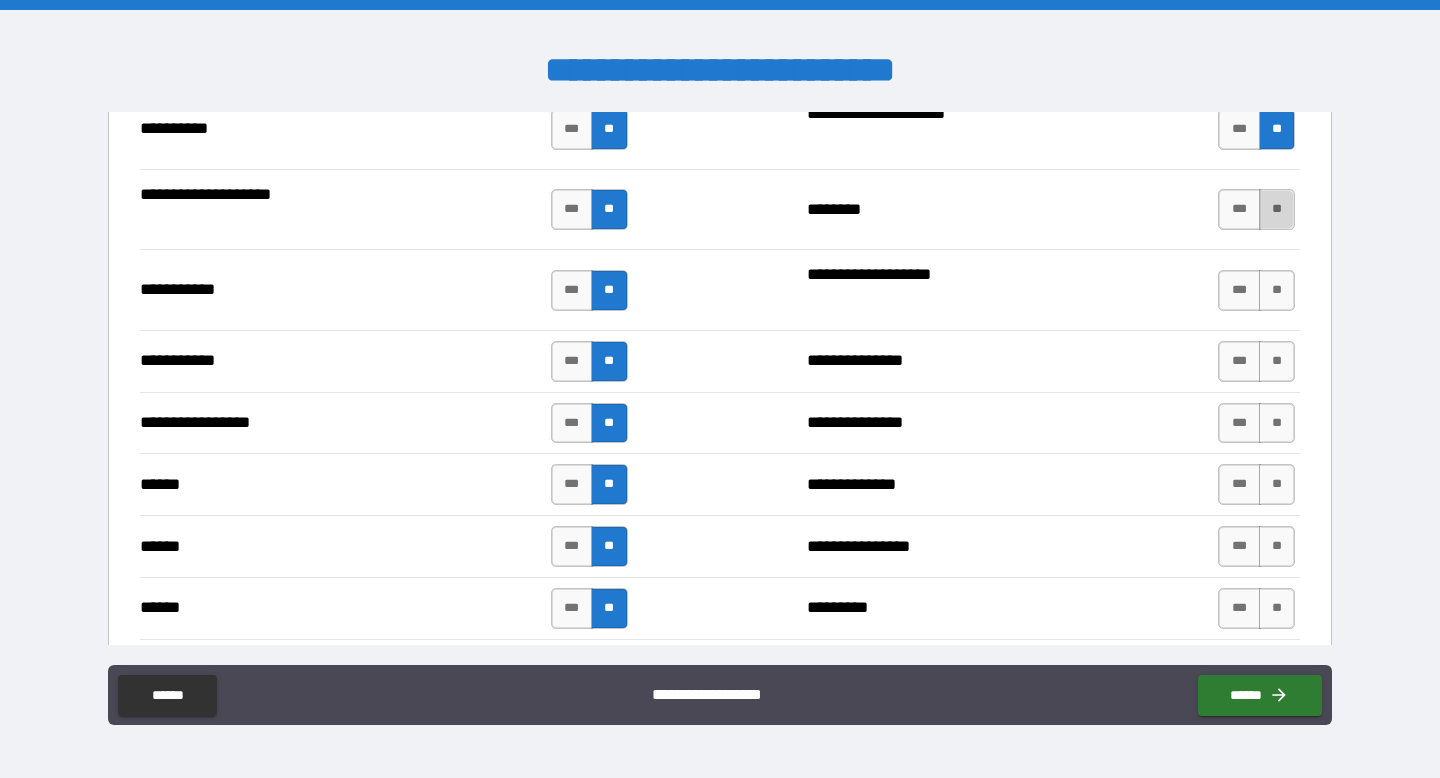 click on "**" at bounding box center (1277, 209) 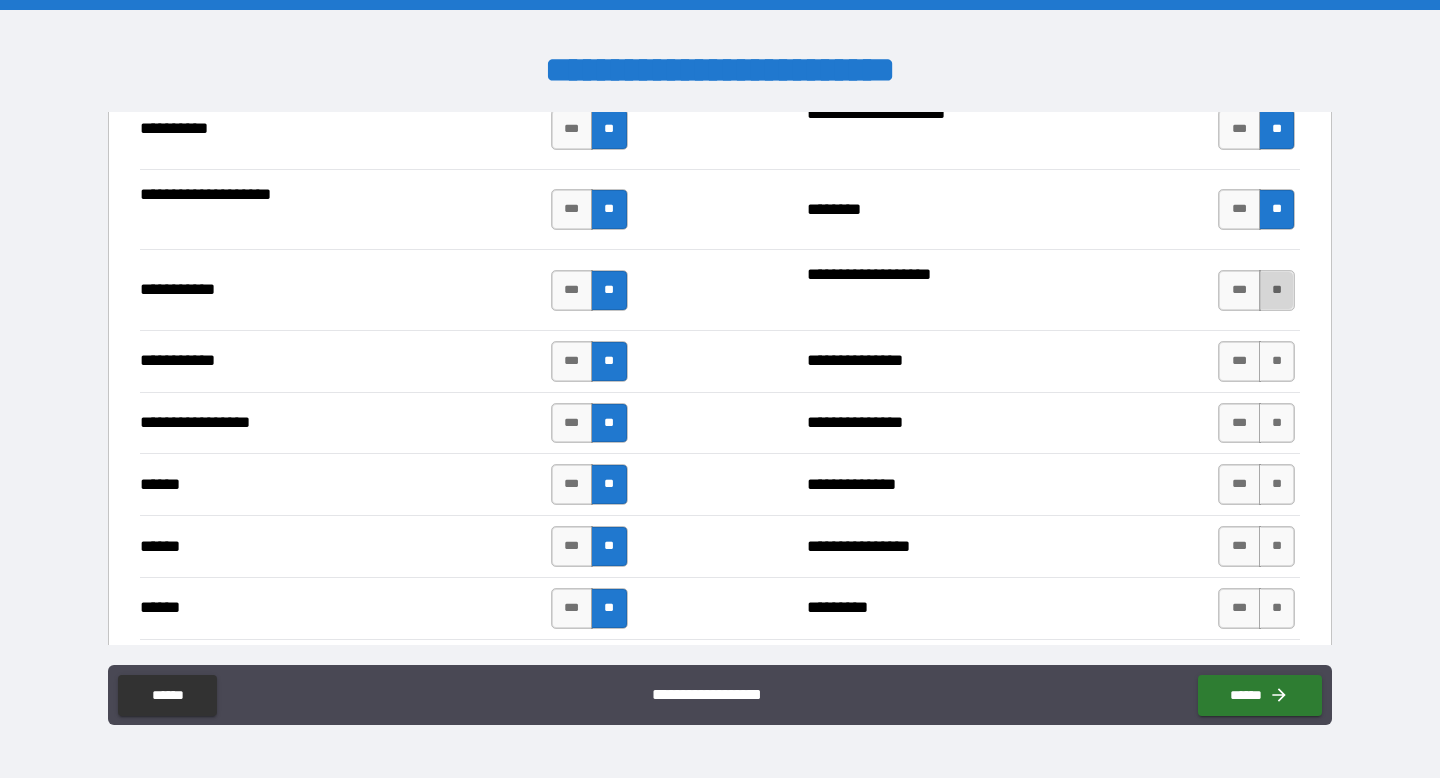 click on "**" at bounding box center [1277, 290] 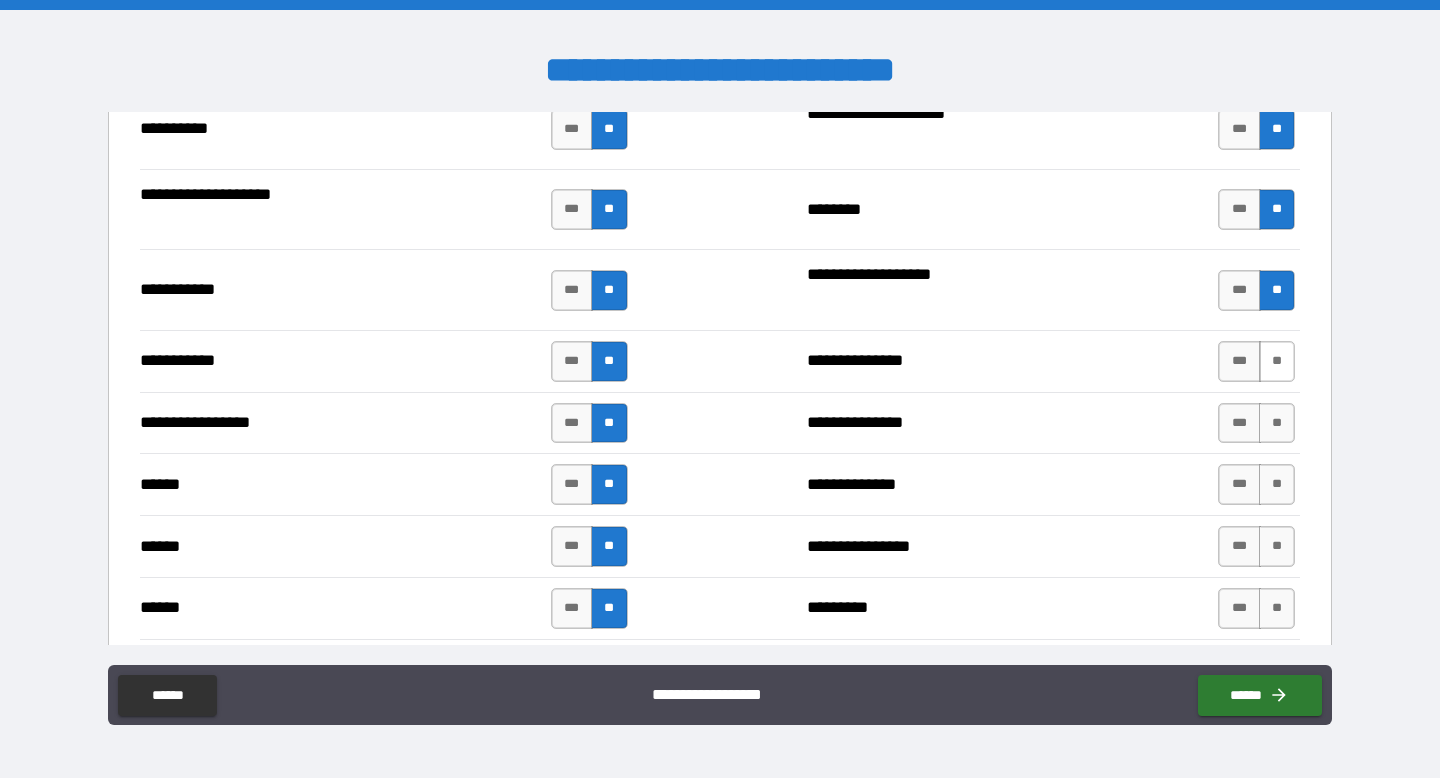 click on "**" at bounding box center [1277, 361] 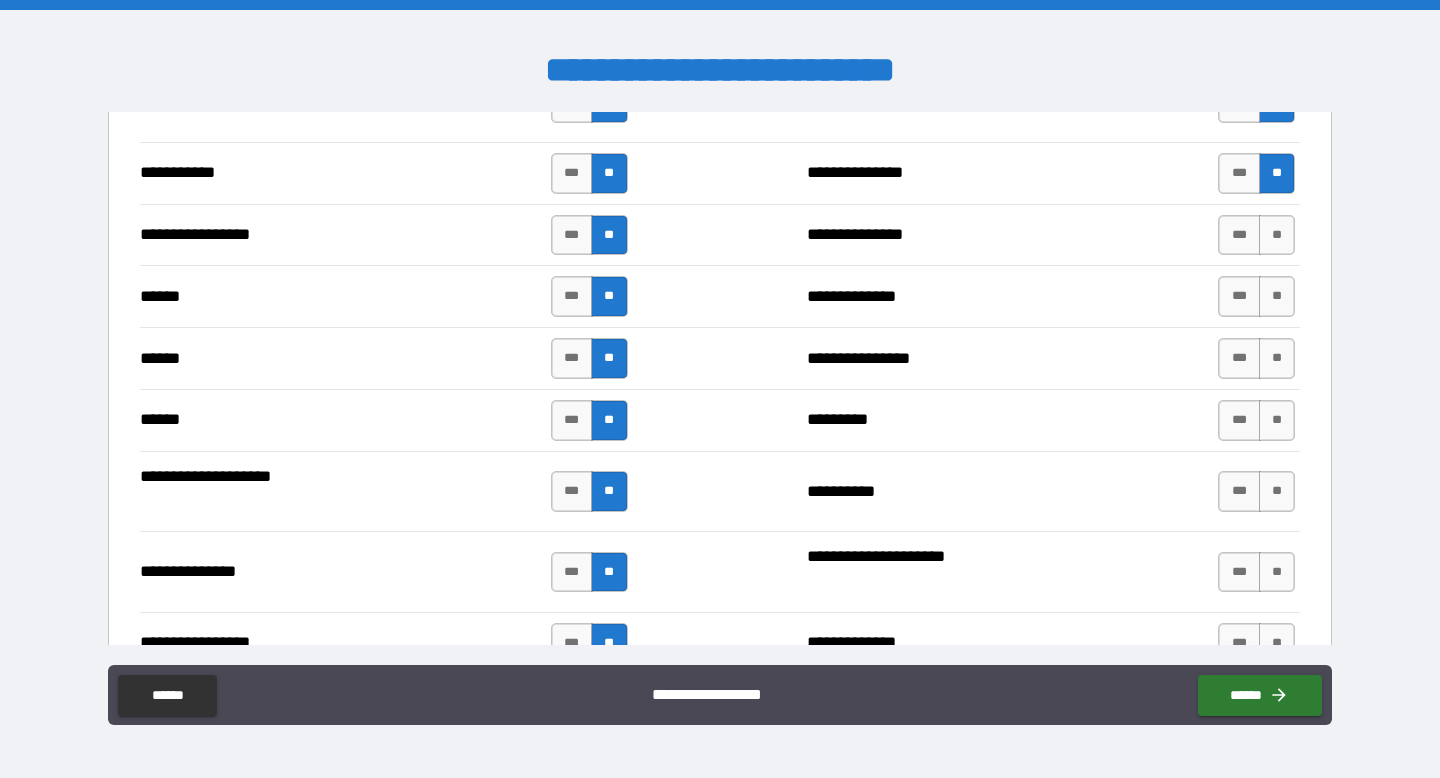 scroll, scrollTop: 2268, scrollLeft: 0, axis: vertical 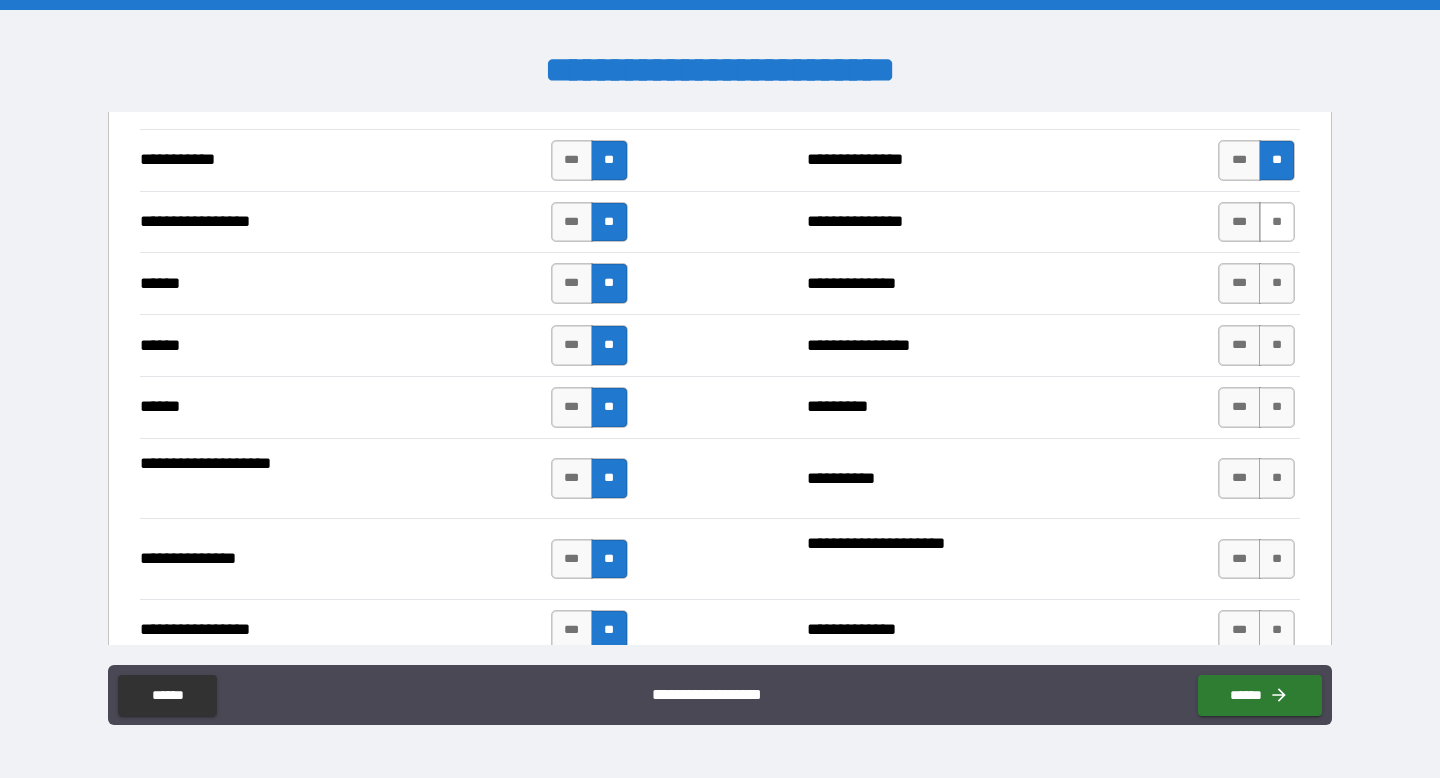 click on "**" at bounding box center (1277, 222) 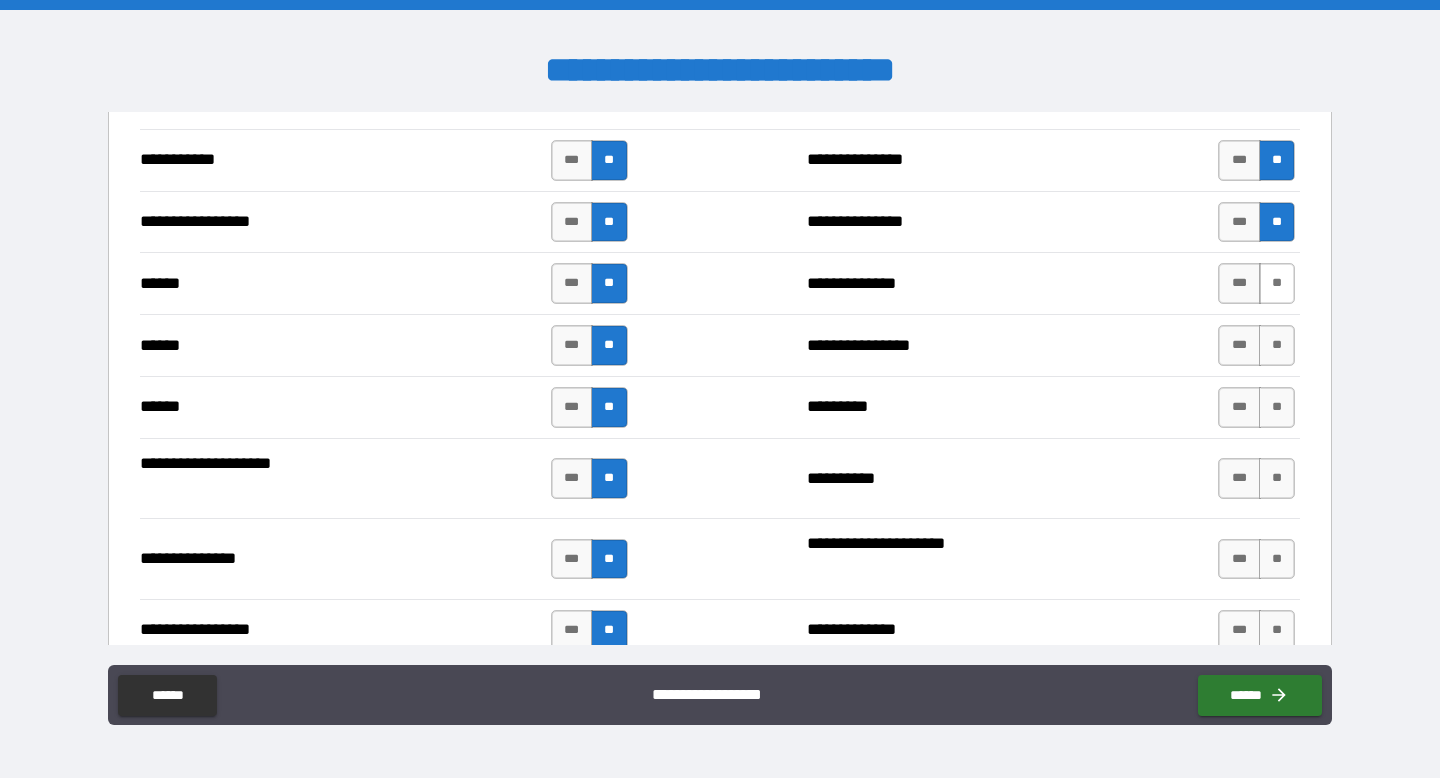 click on "**" at bounding box center (1277, 283) 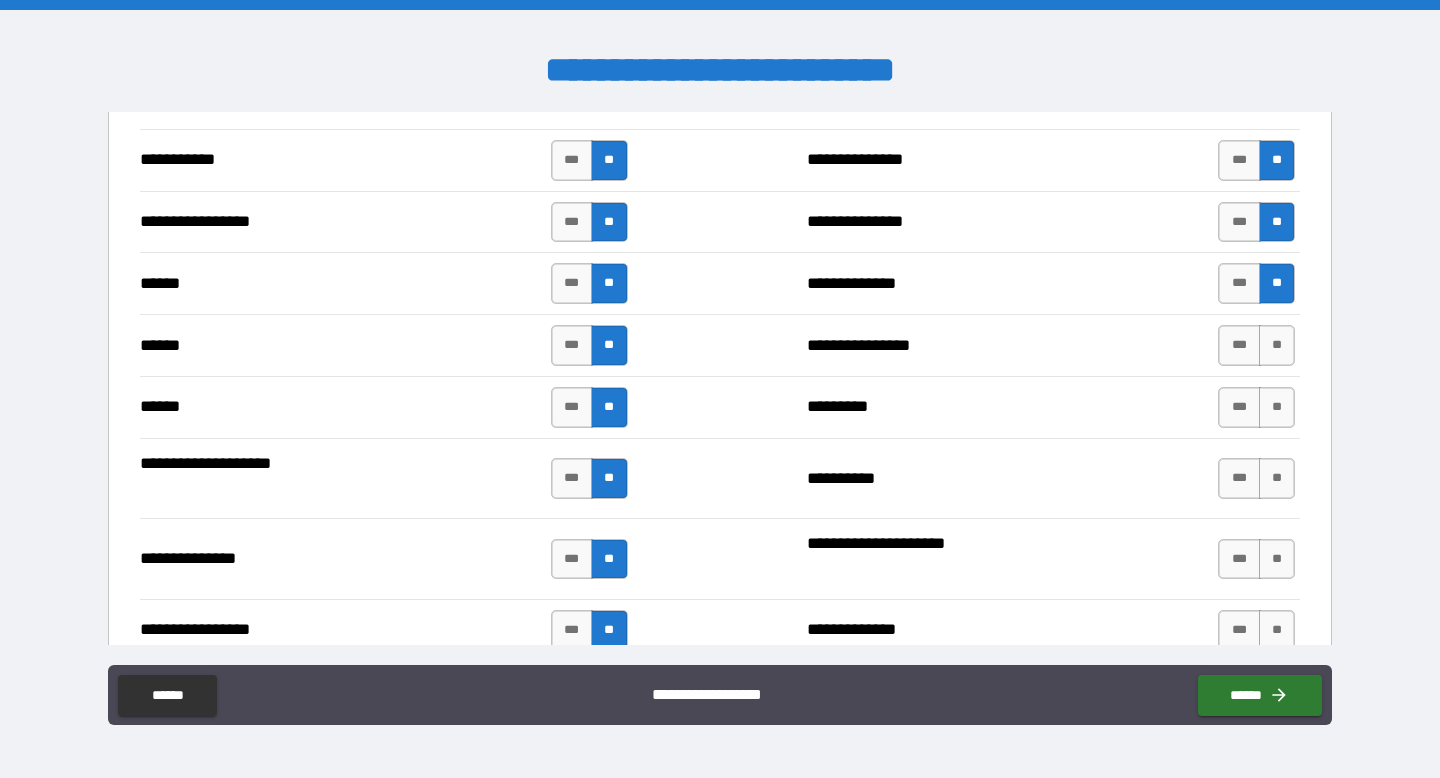 click on "**********" at bounding box center (720, 345) 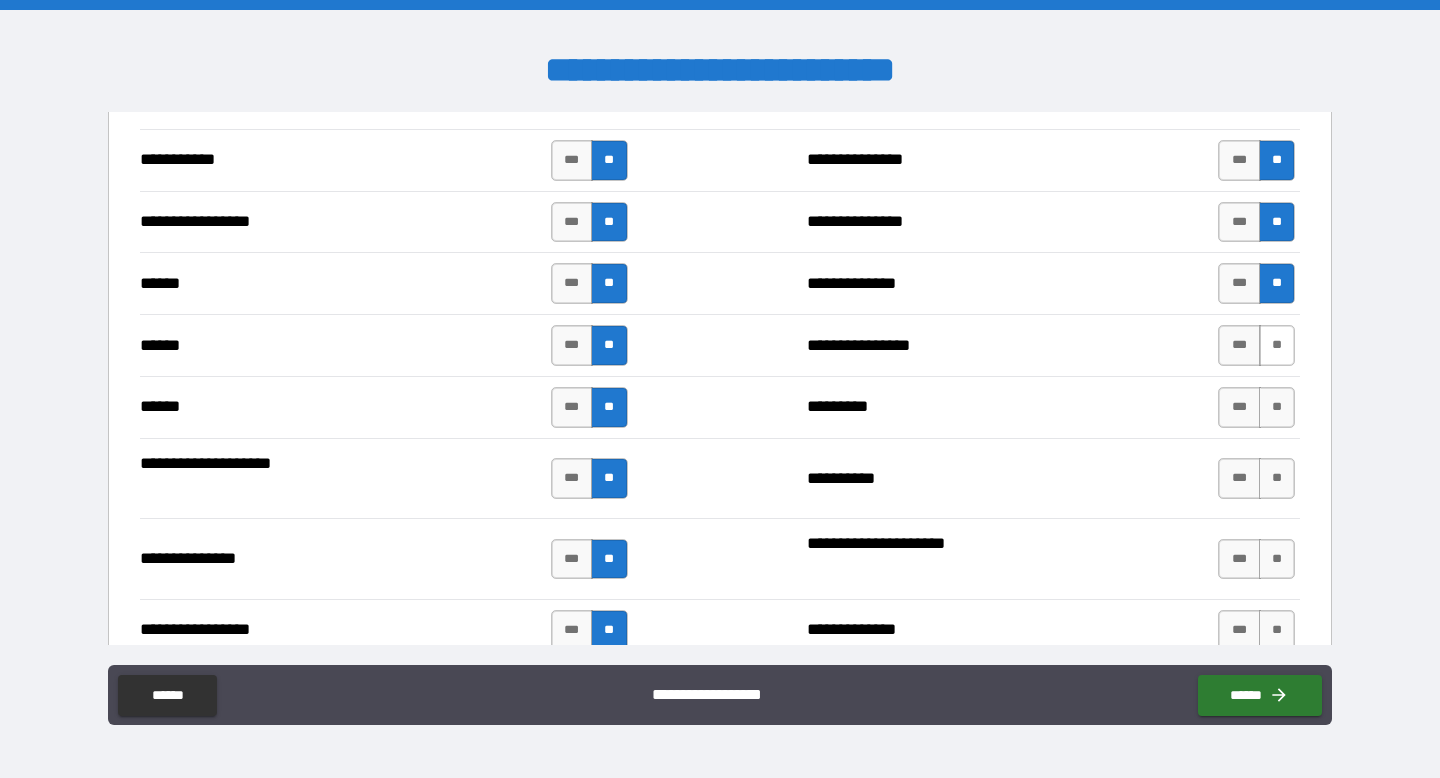 click on "**" at bounding box center [1277, 345] 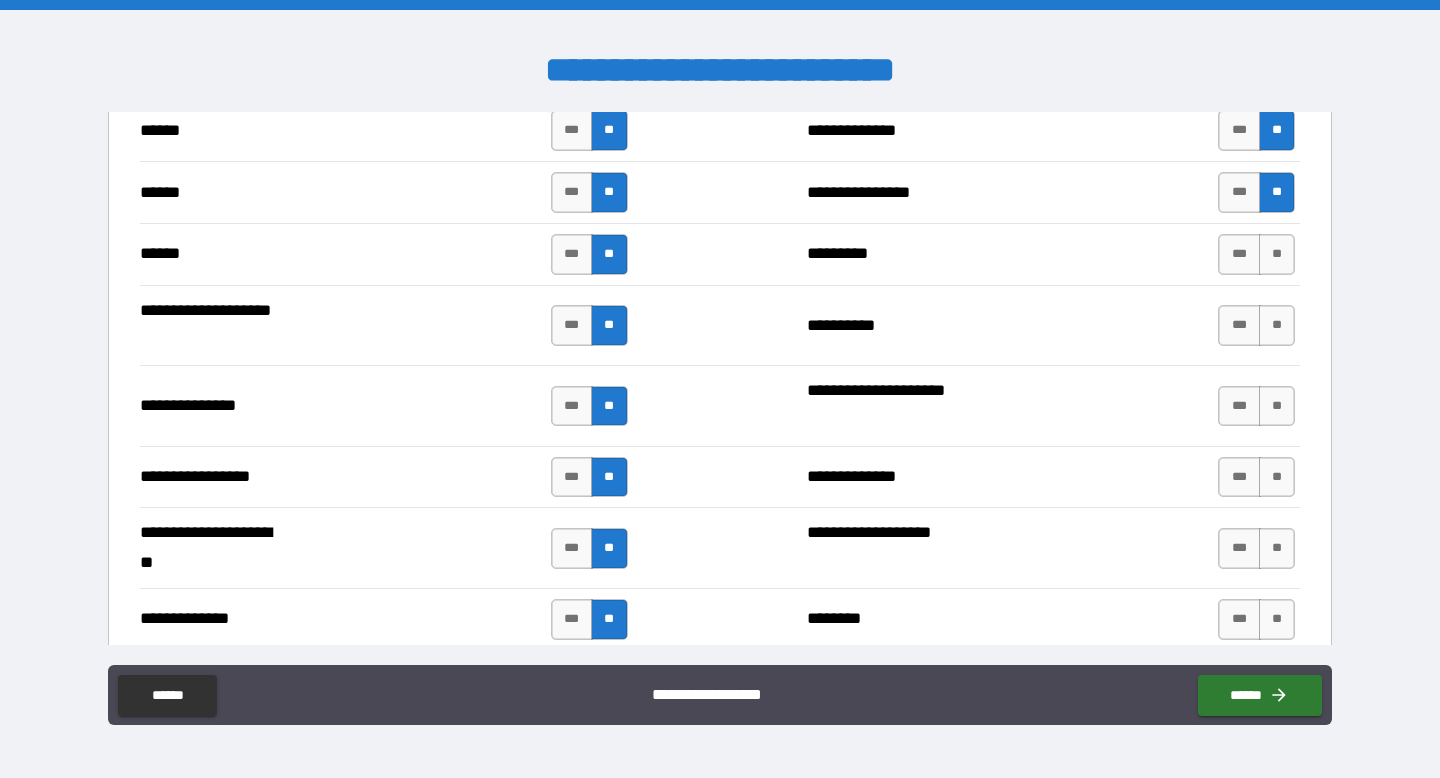 scroll, scrollTop: 2423, scrollLeft: 0, axis: vertical 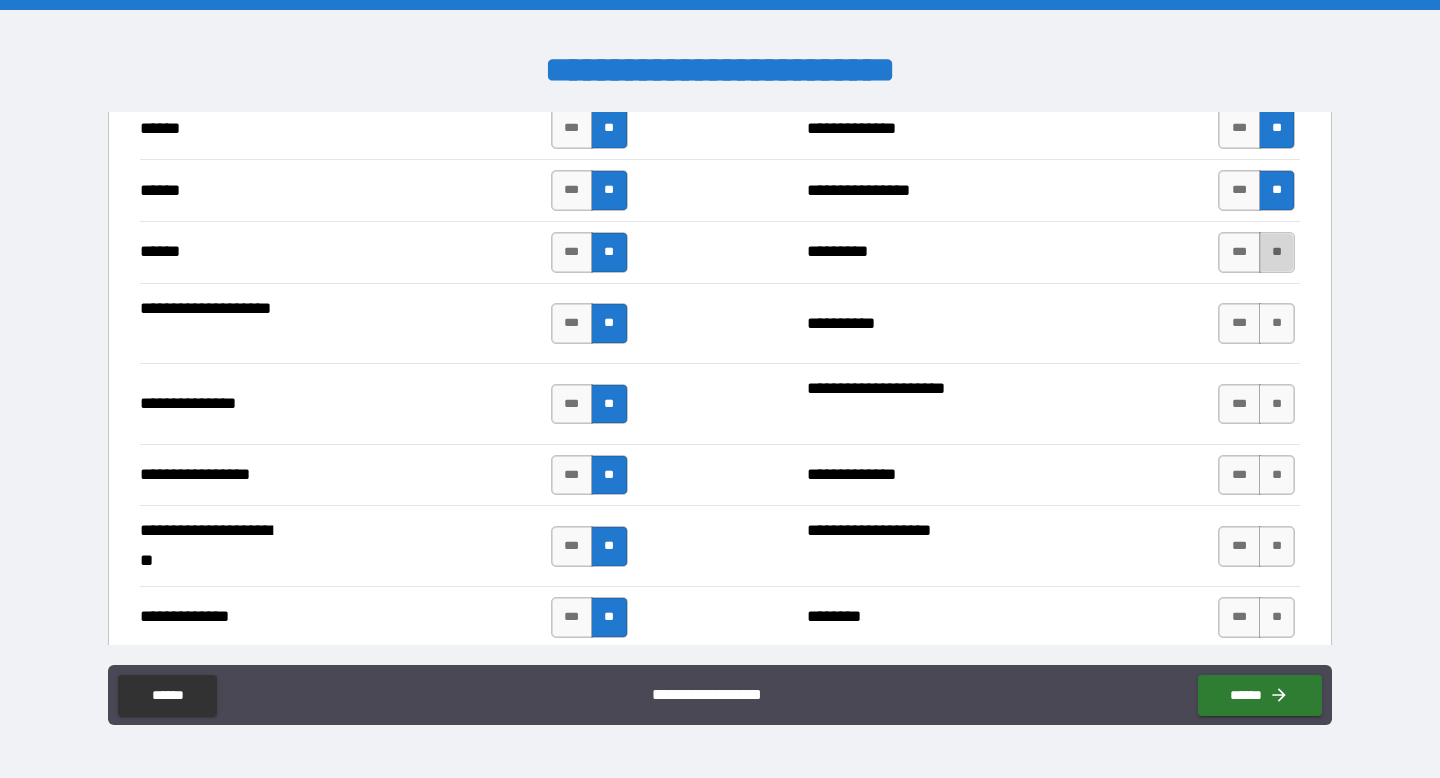 click on "**" at bounding box center [1277, 252] 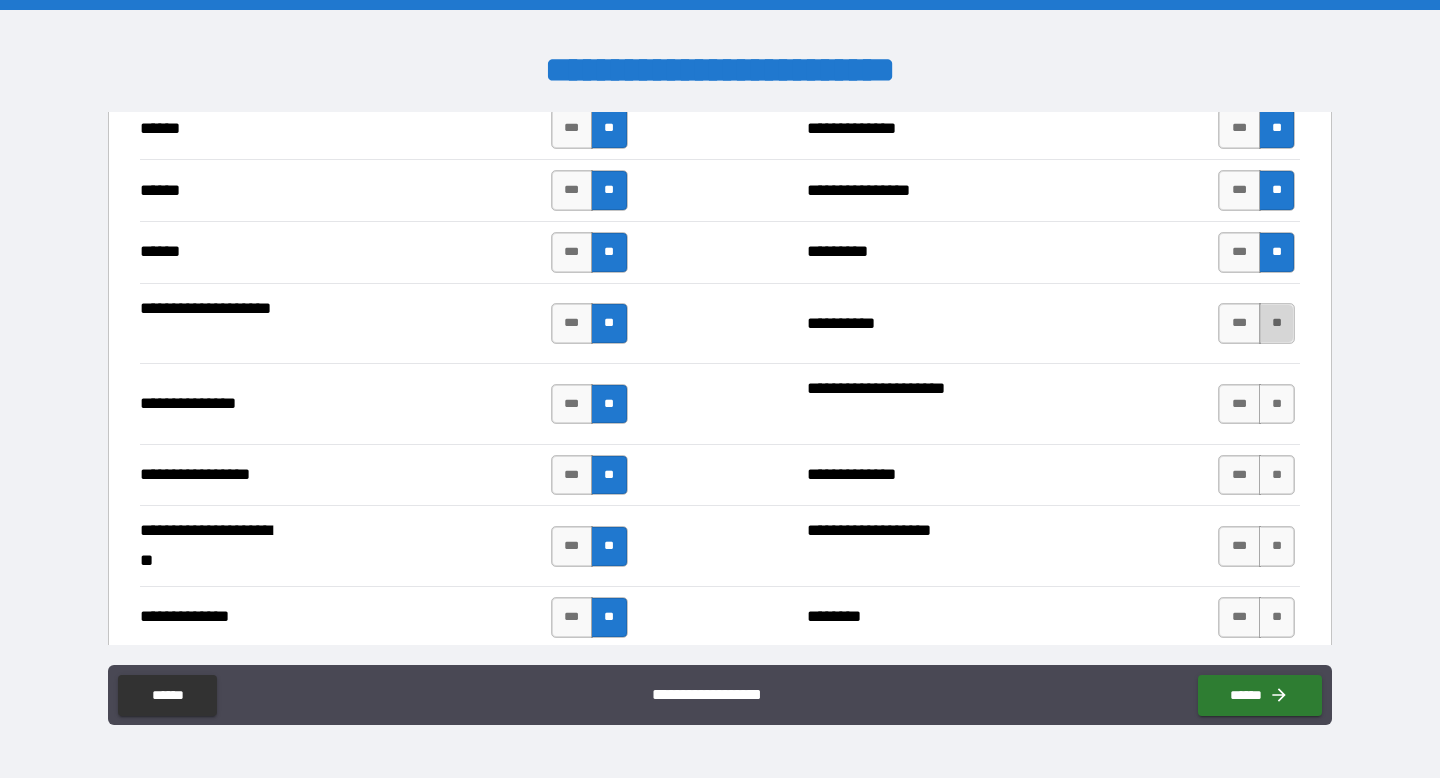 click on "**" at bounding box center [1277, 323] 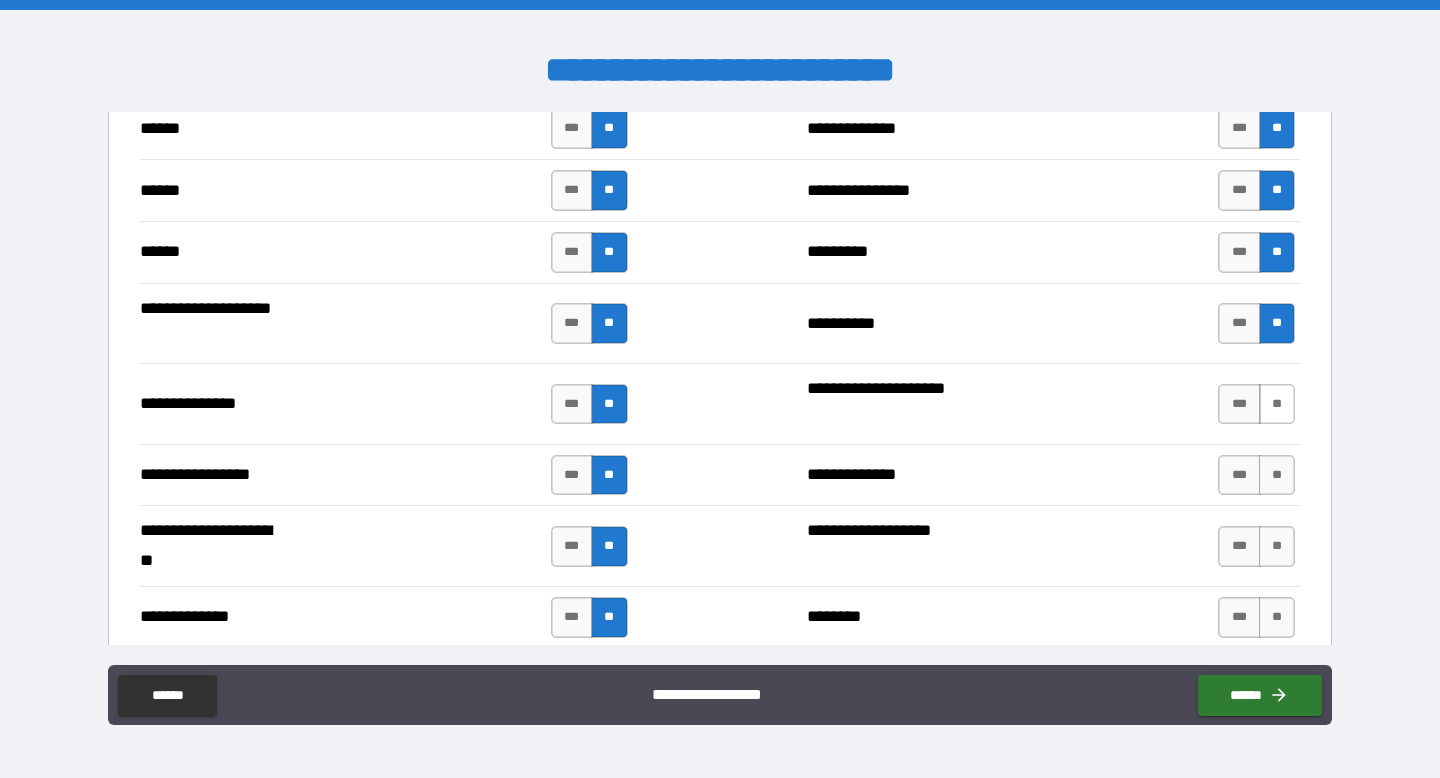 click on "**" at bounding box center (1277, 404) 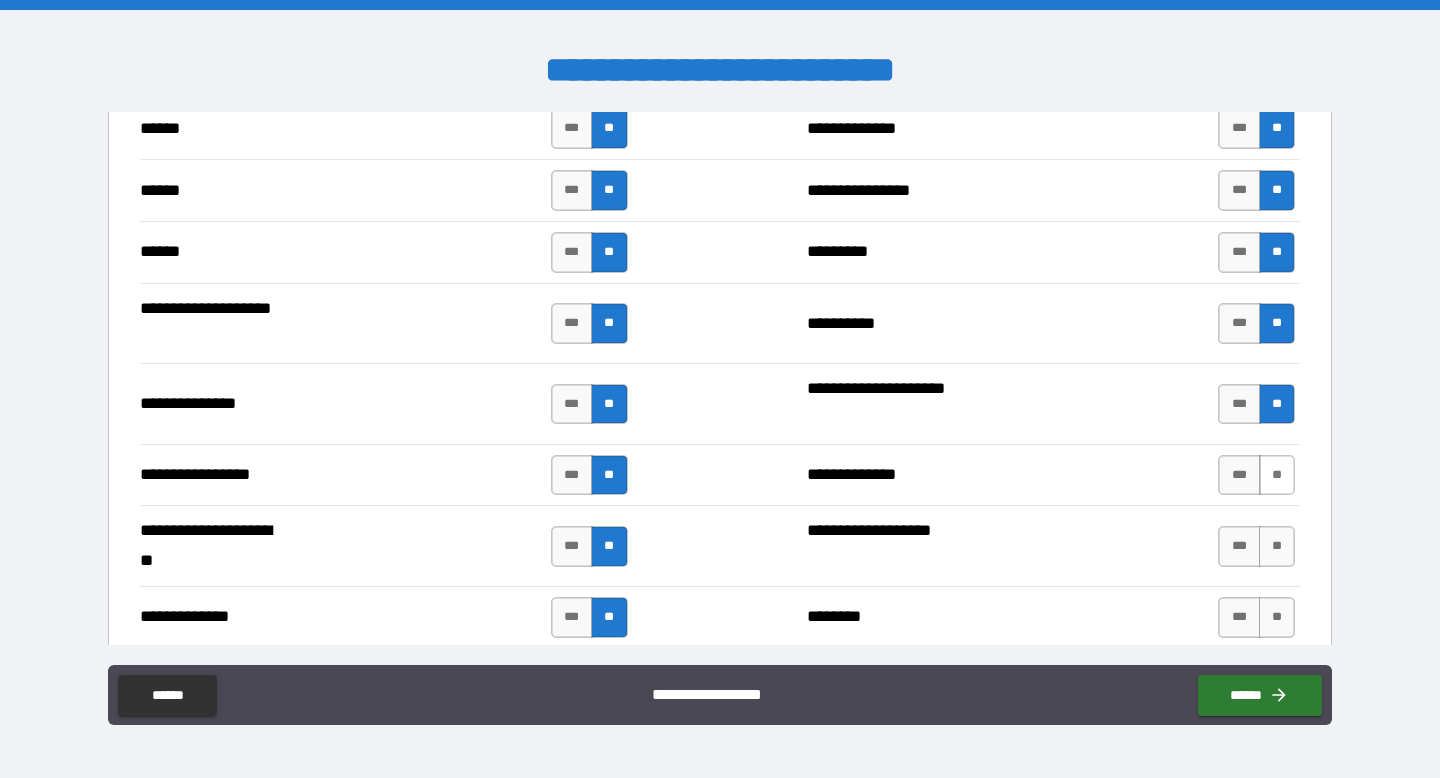 click on "**" at bounding box center (1277, 475) 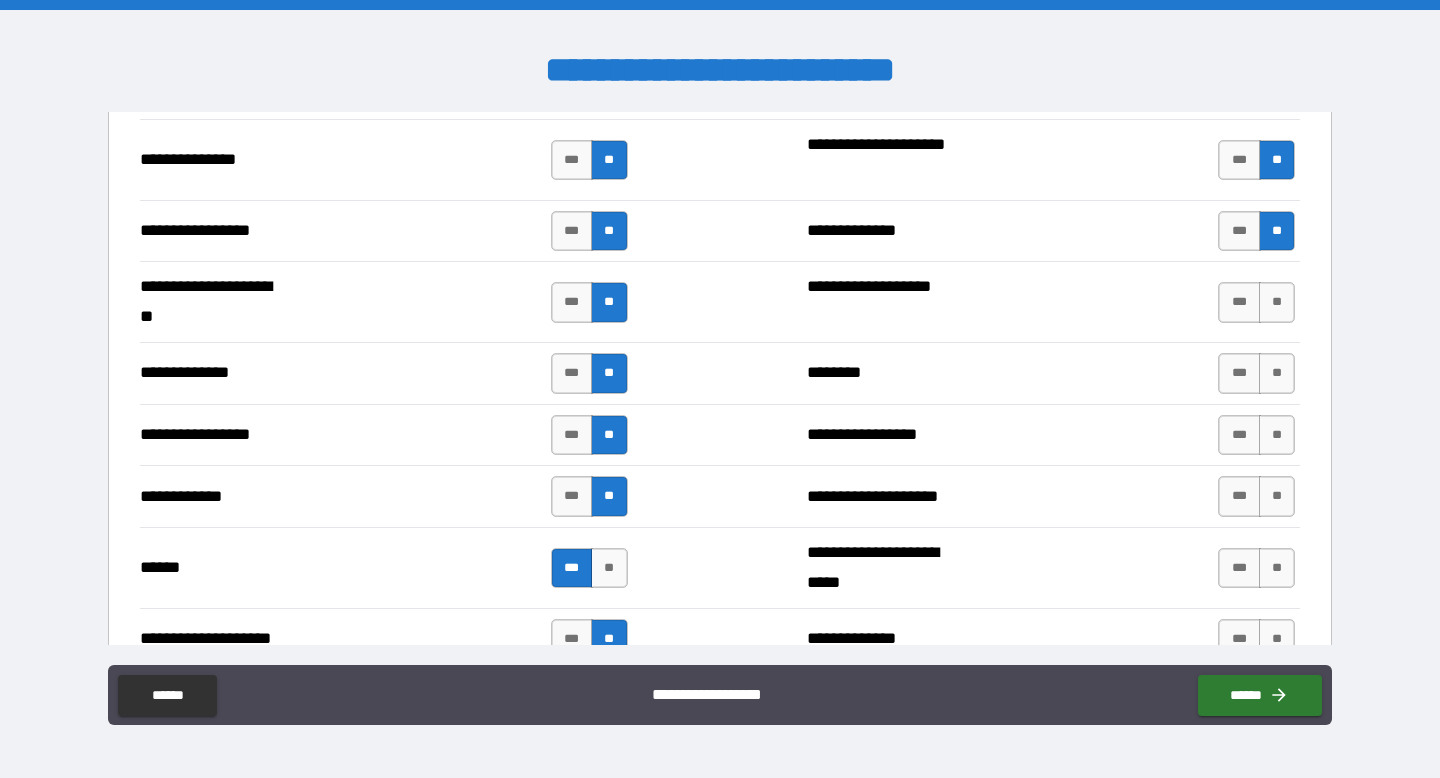 scroll, scrollTop: 2679, scrollLeft: 0, axis: vertical 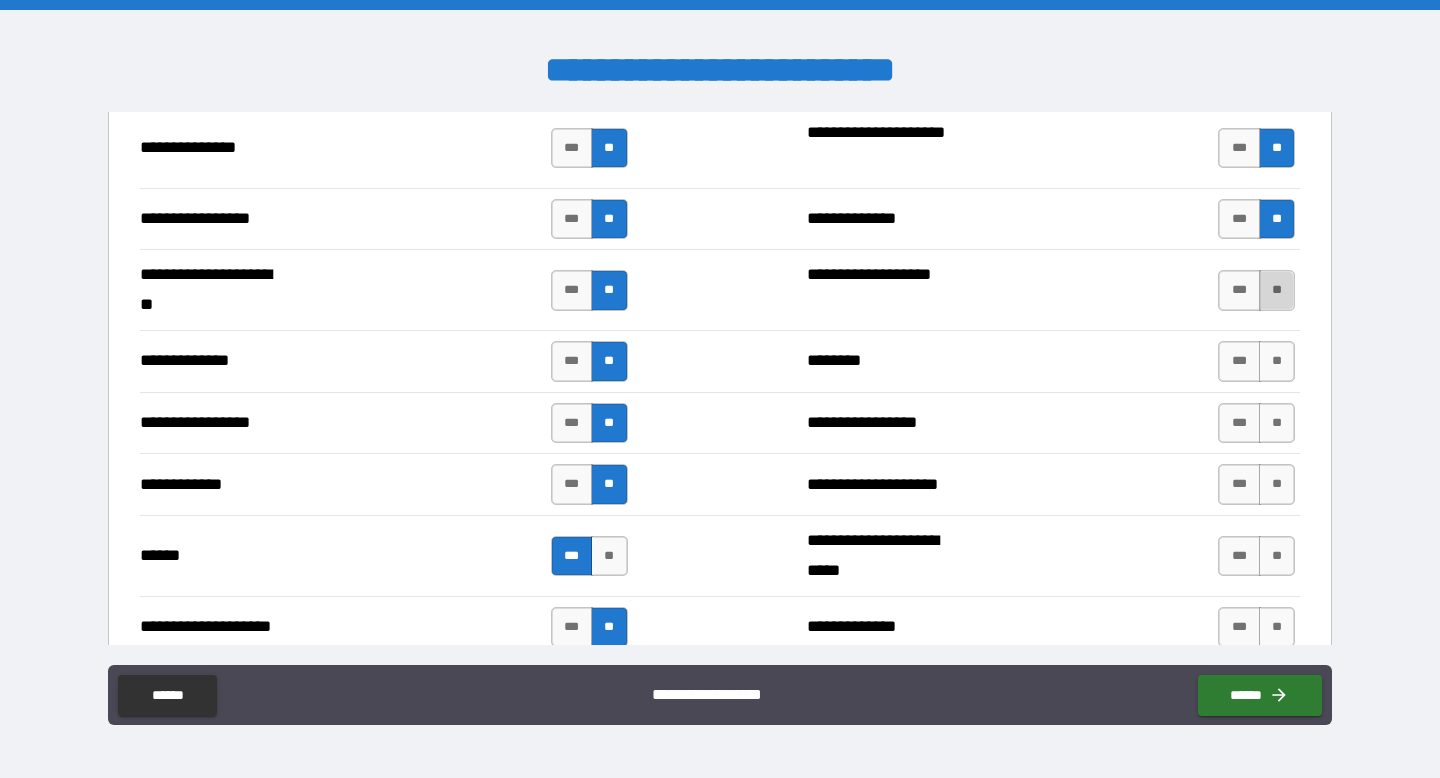 click on "**" at bounding box center [1277, 290] 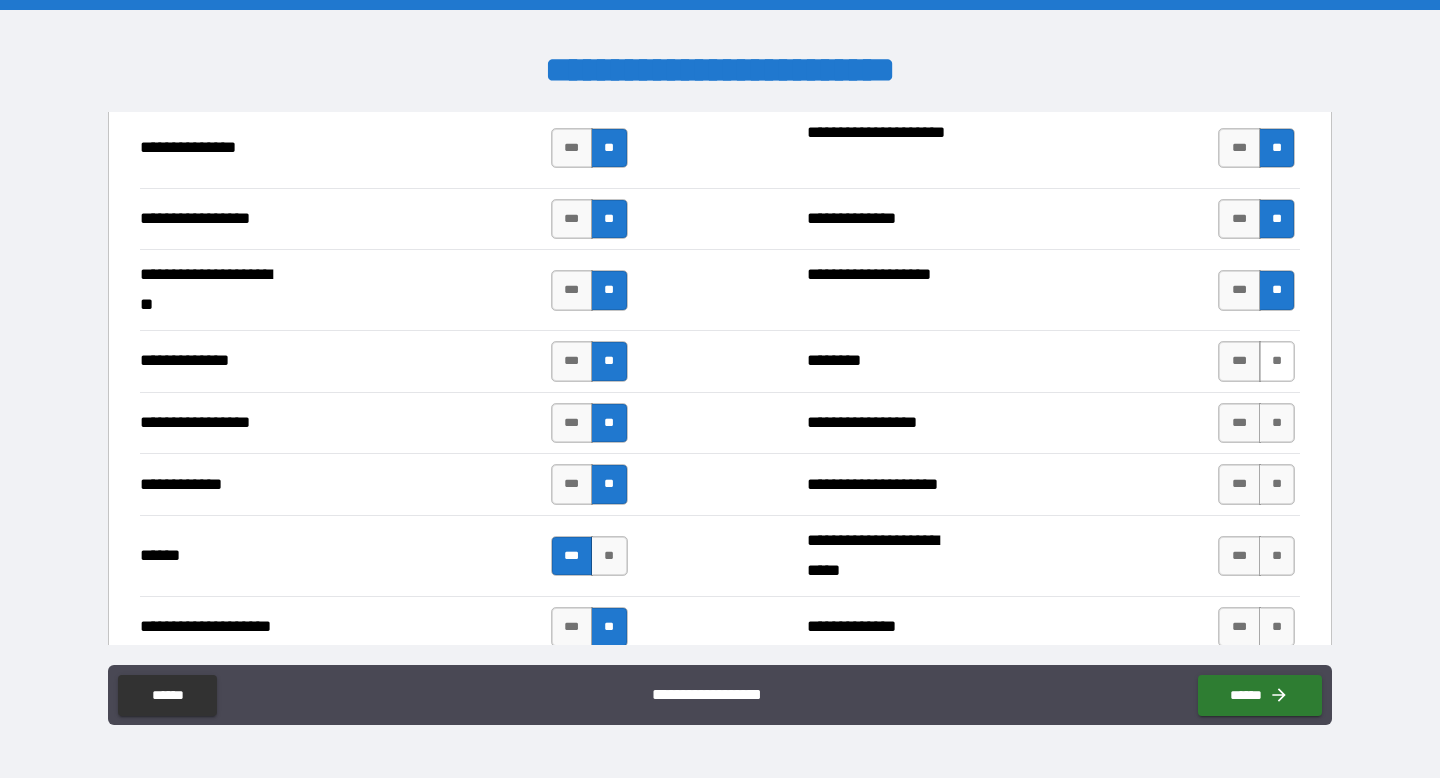 click on "**" at bounding box center [1277, 361] 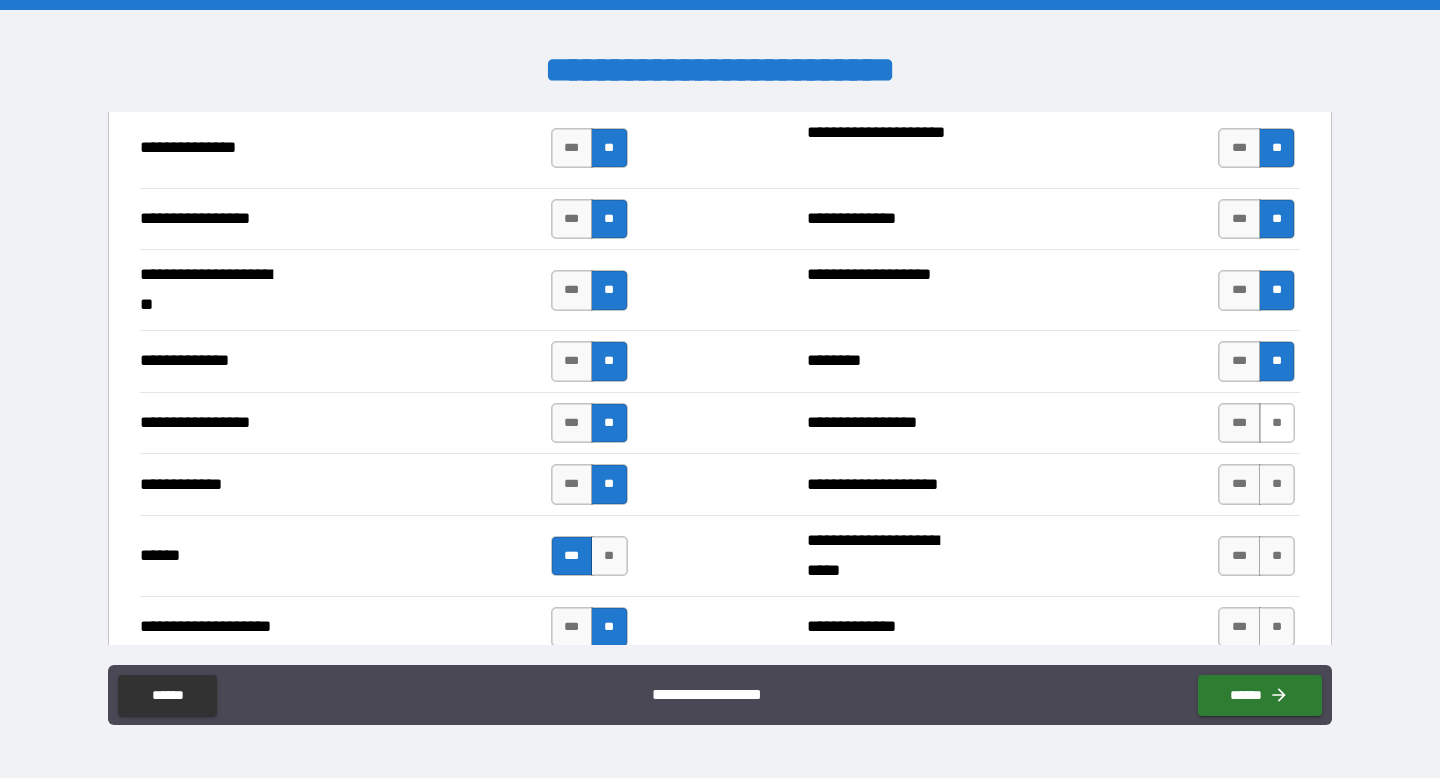 click on "**" at bounding box center (1277, 423) 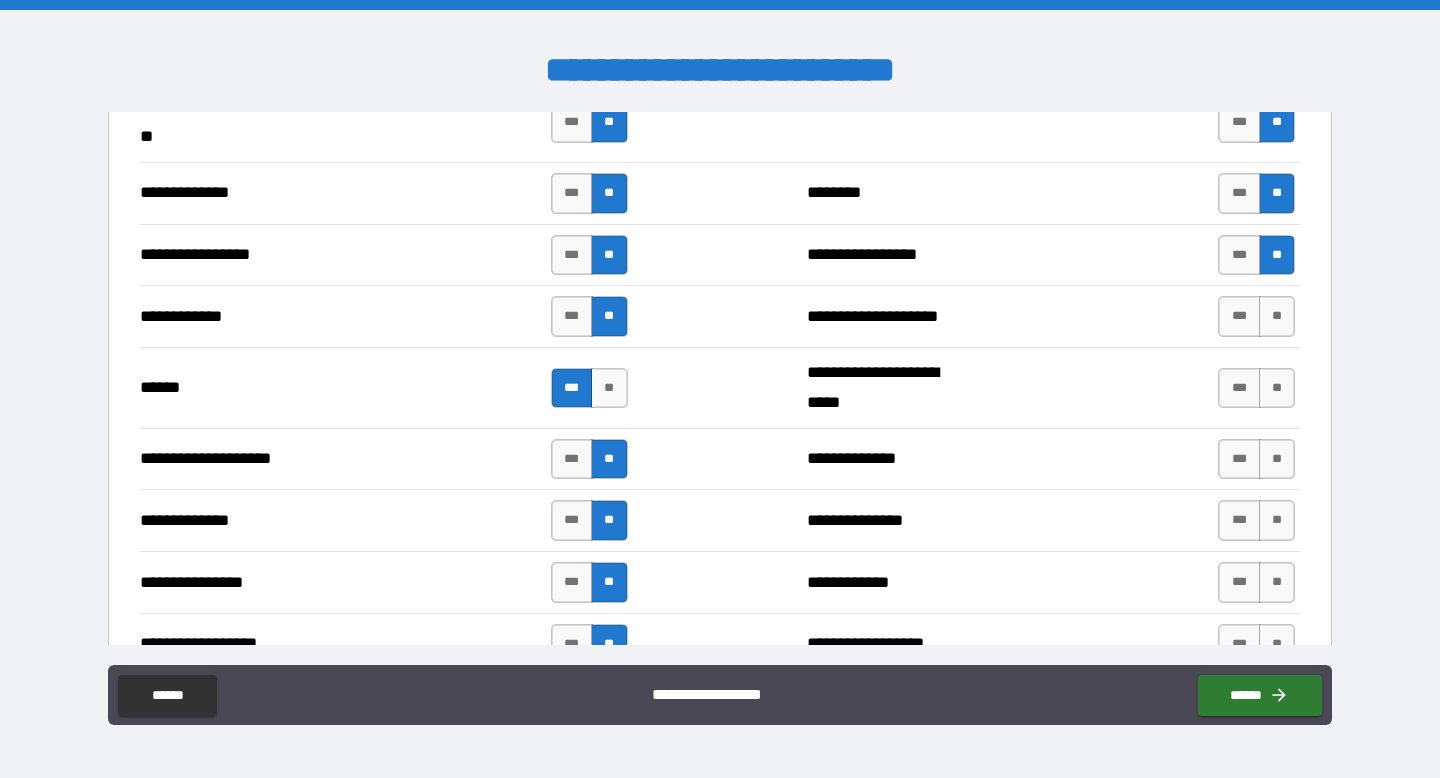 scroll, scrollTop: 2848, scrollLeft: 0, axis: vertical 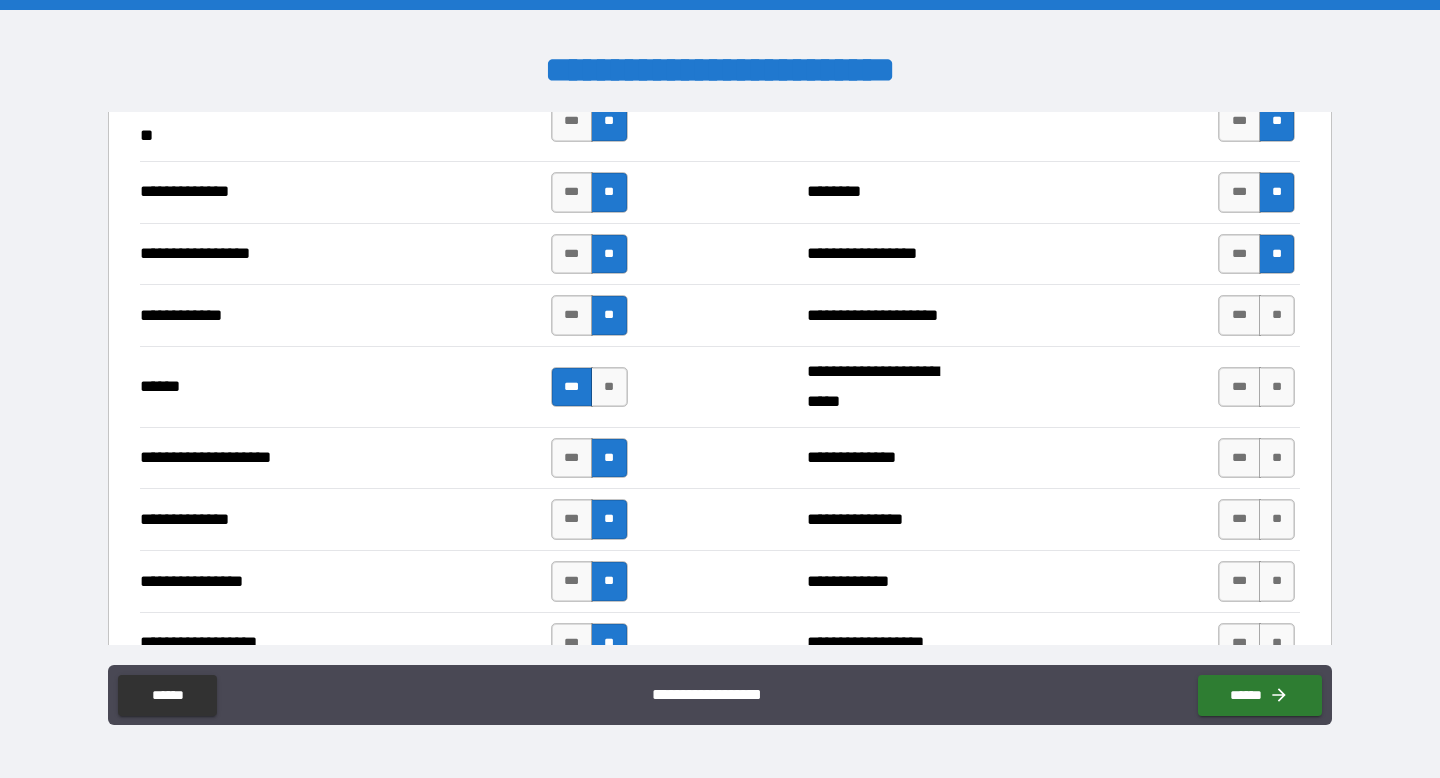 click on "**" at bounding box center (1277, 315) 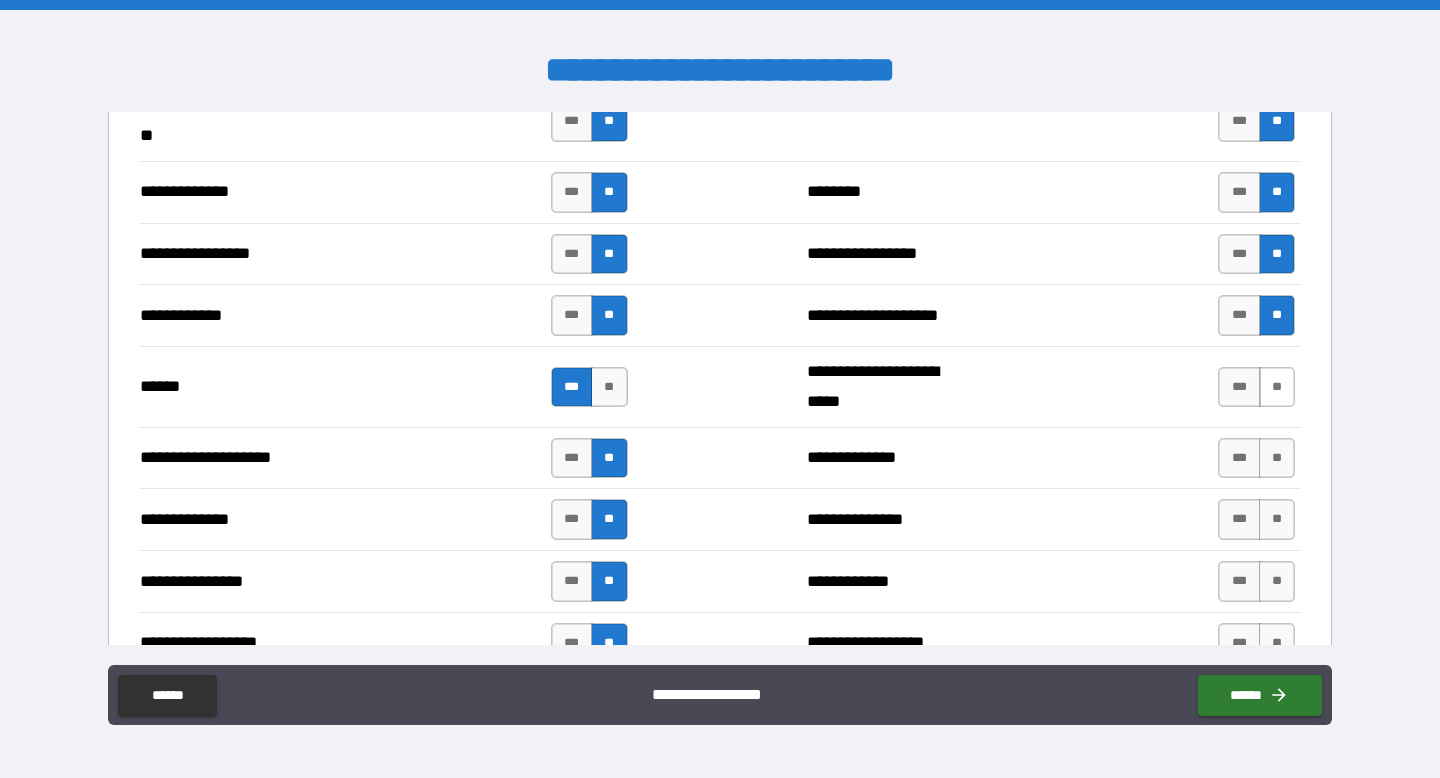 click on "**" at bounding box center (1277, 387) 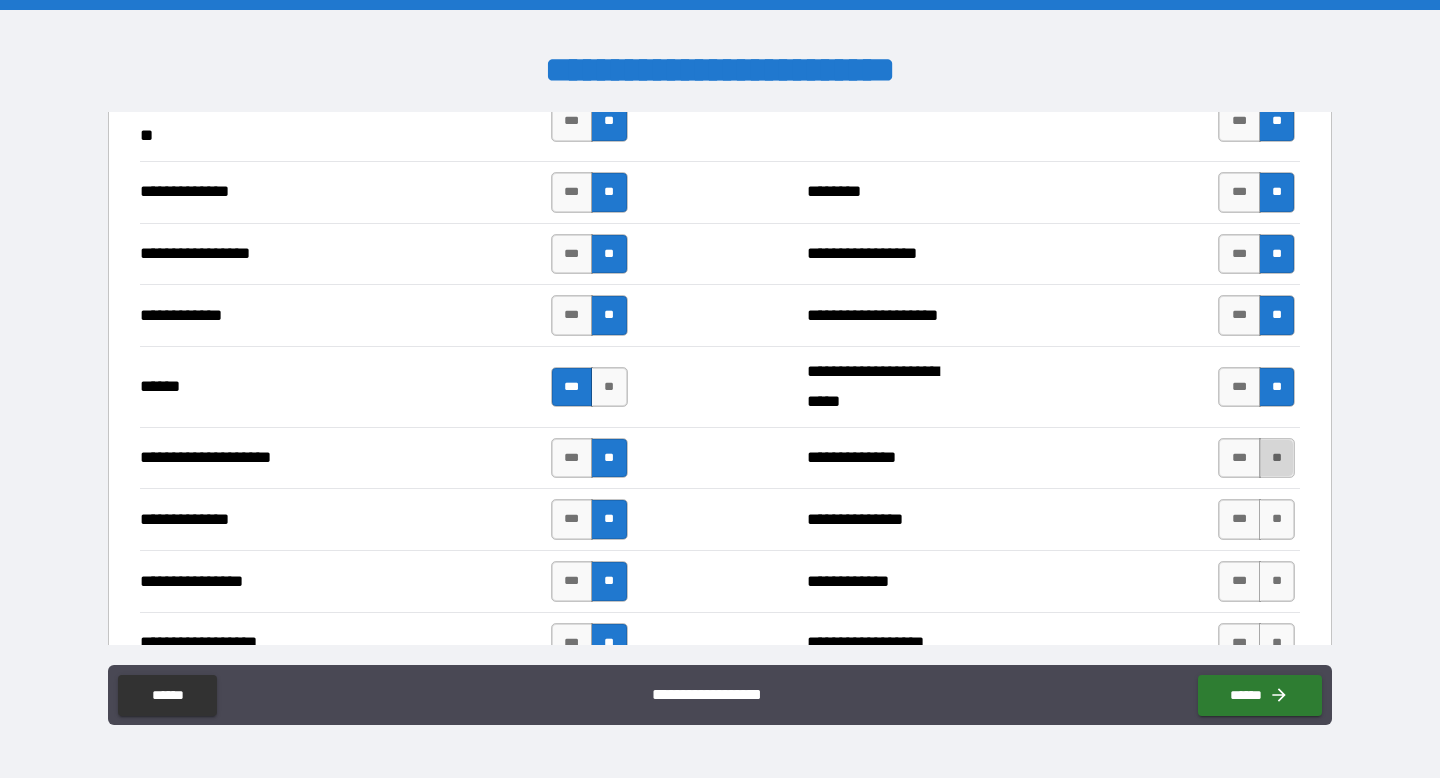 click on "**" at bounding box center [1277, 458] 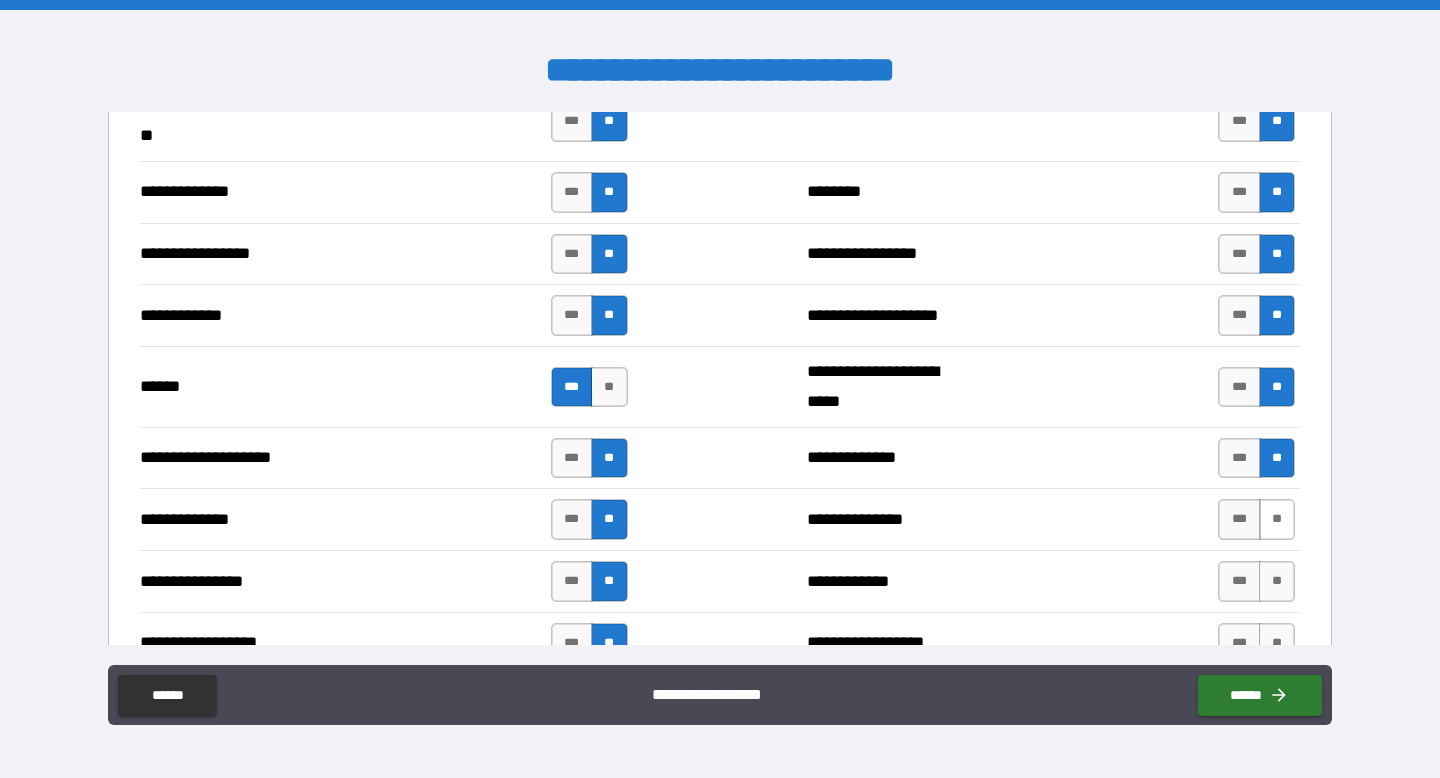 click on "**" at bounding box center (1277, 519) 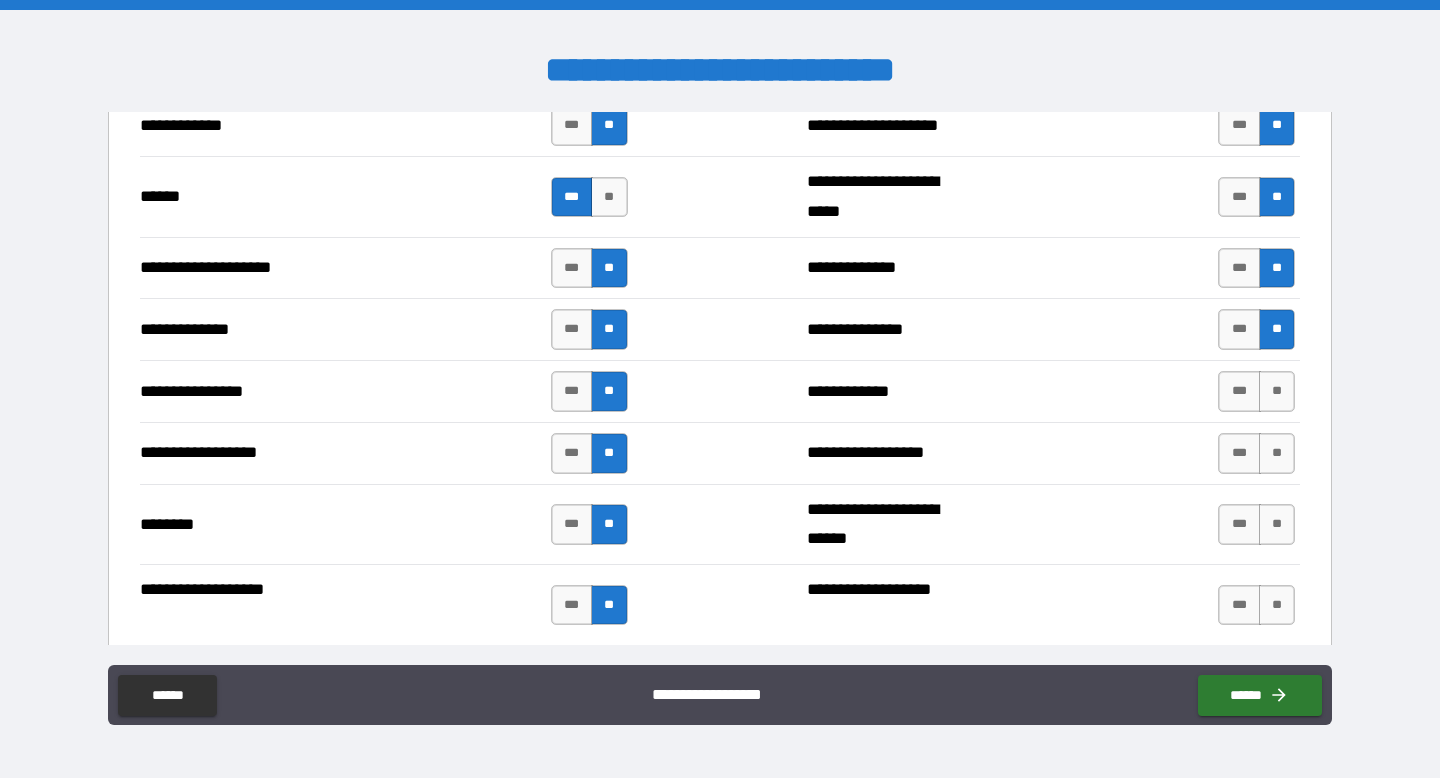scroll, scrollTop: 3187, scrollLeft: 0, axis: vertical 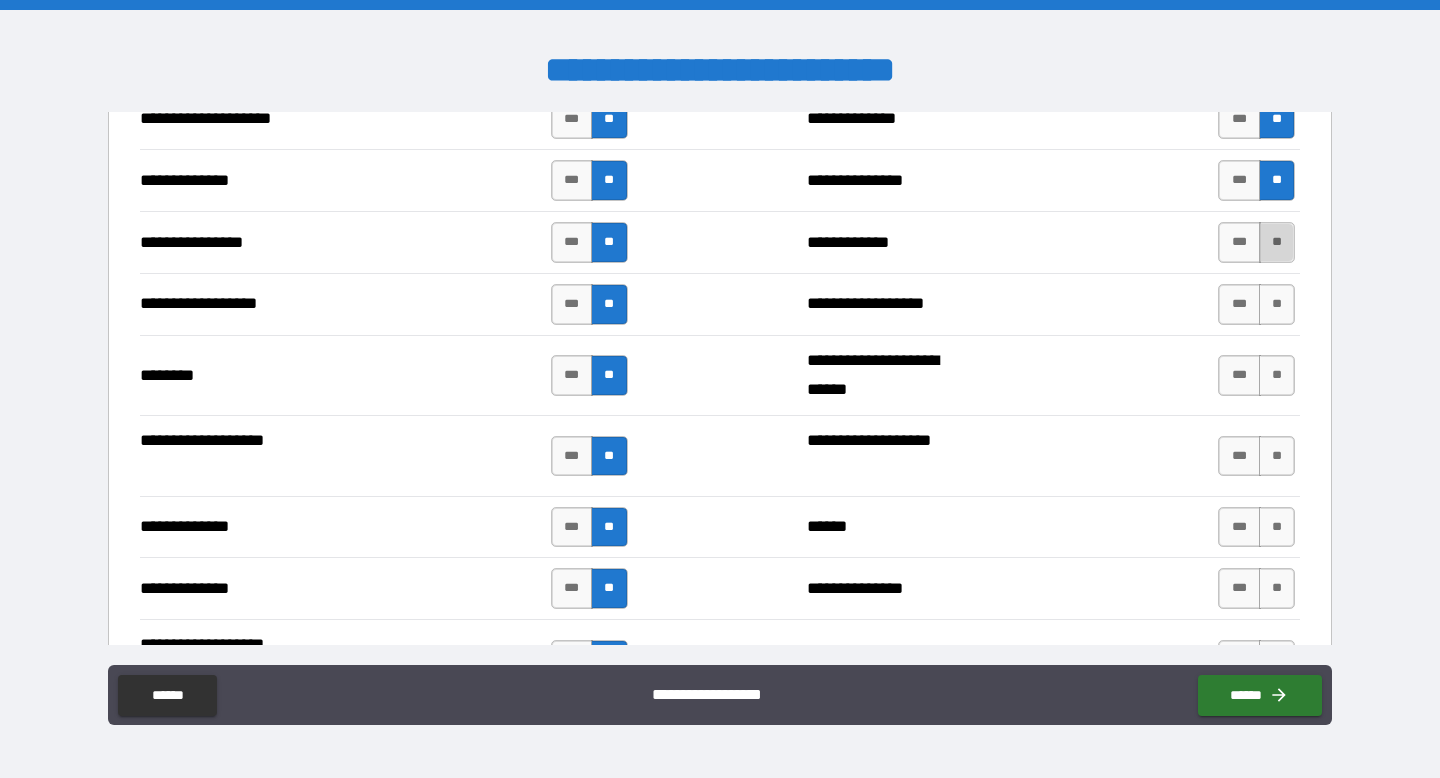 click on "**" at bounding box center (1277, 242) 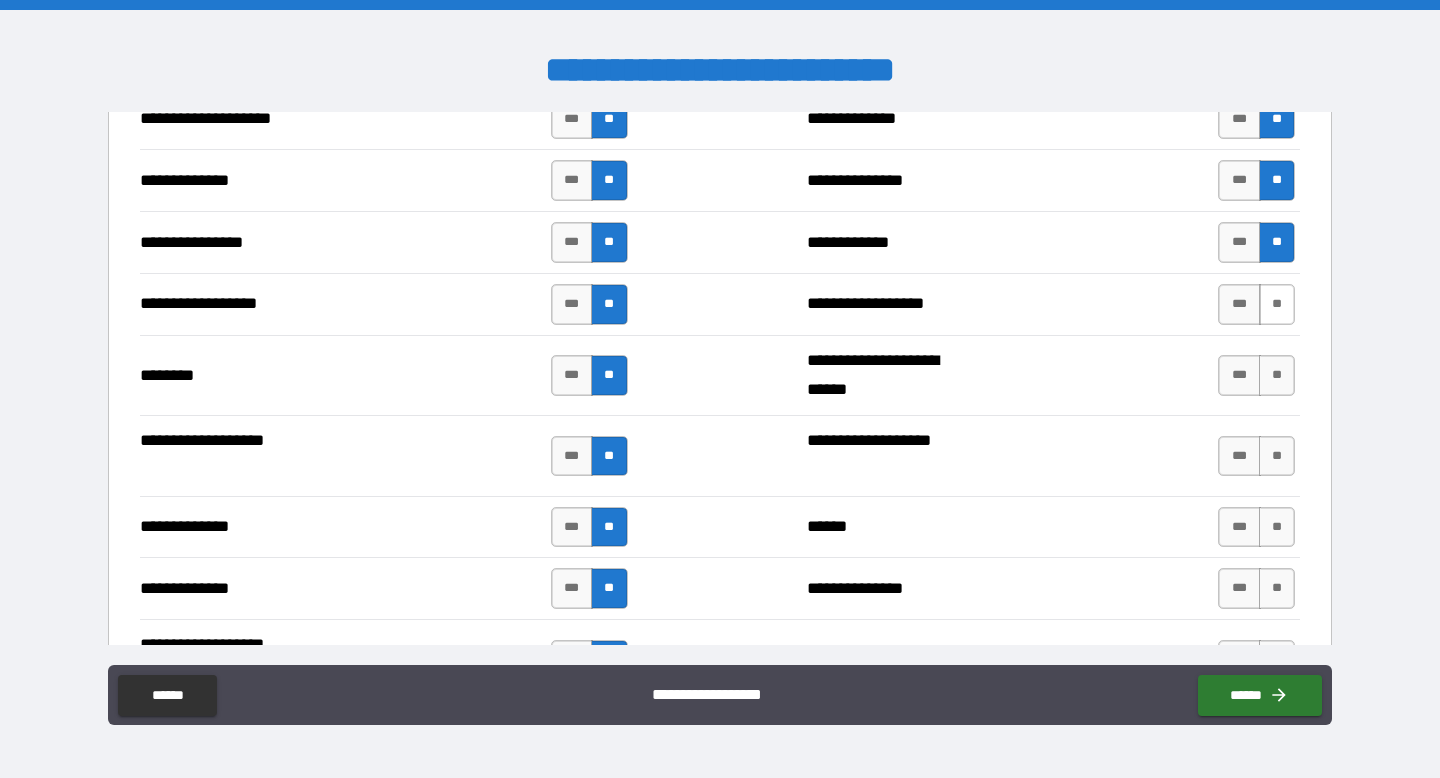 click on "**" at bounding box center [1277, 304] 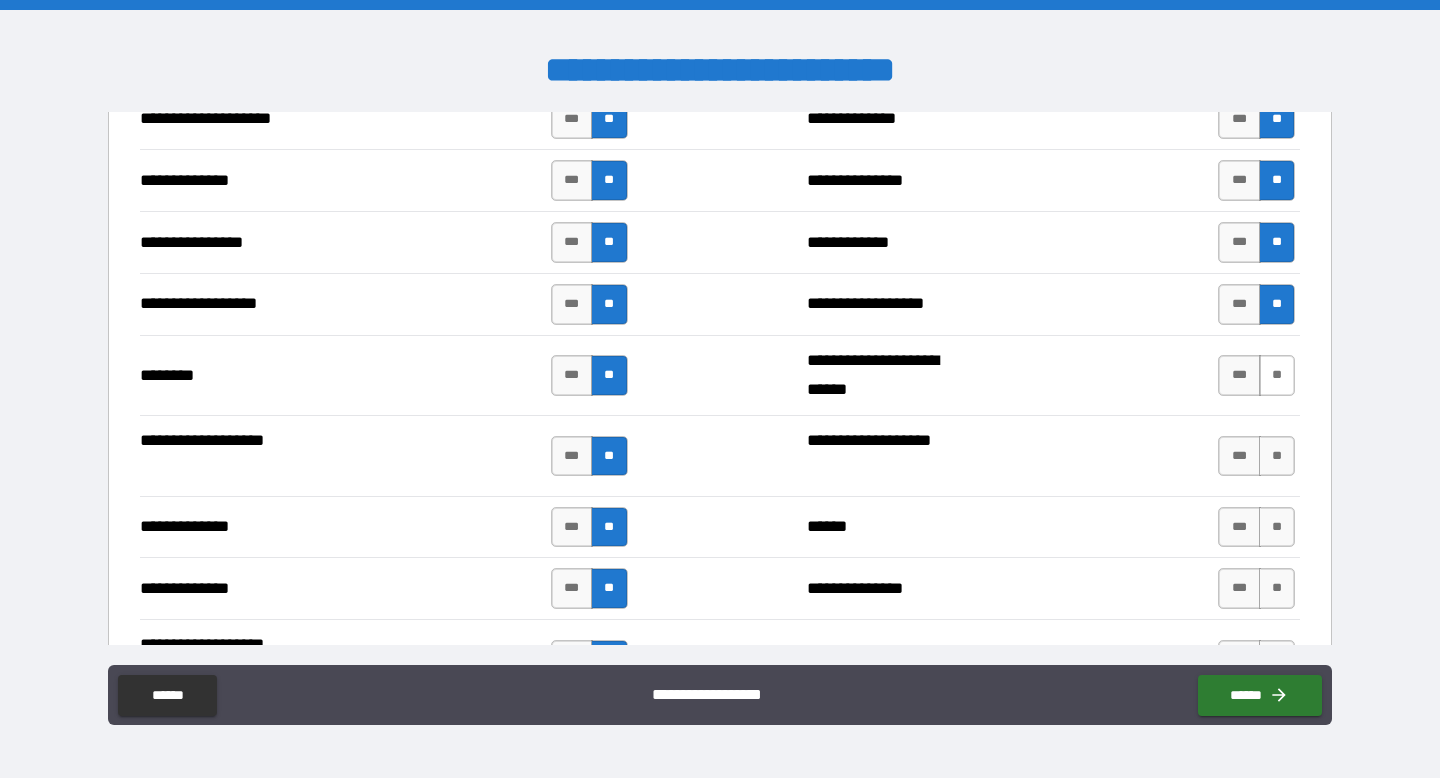 click on "**" at bounding box center (1277, 375) 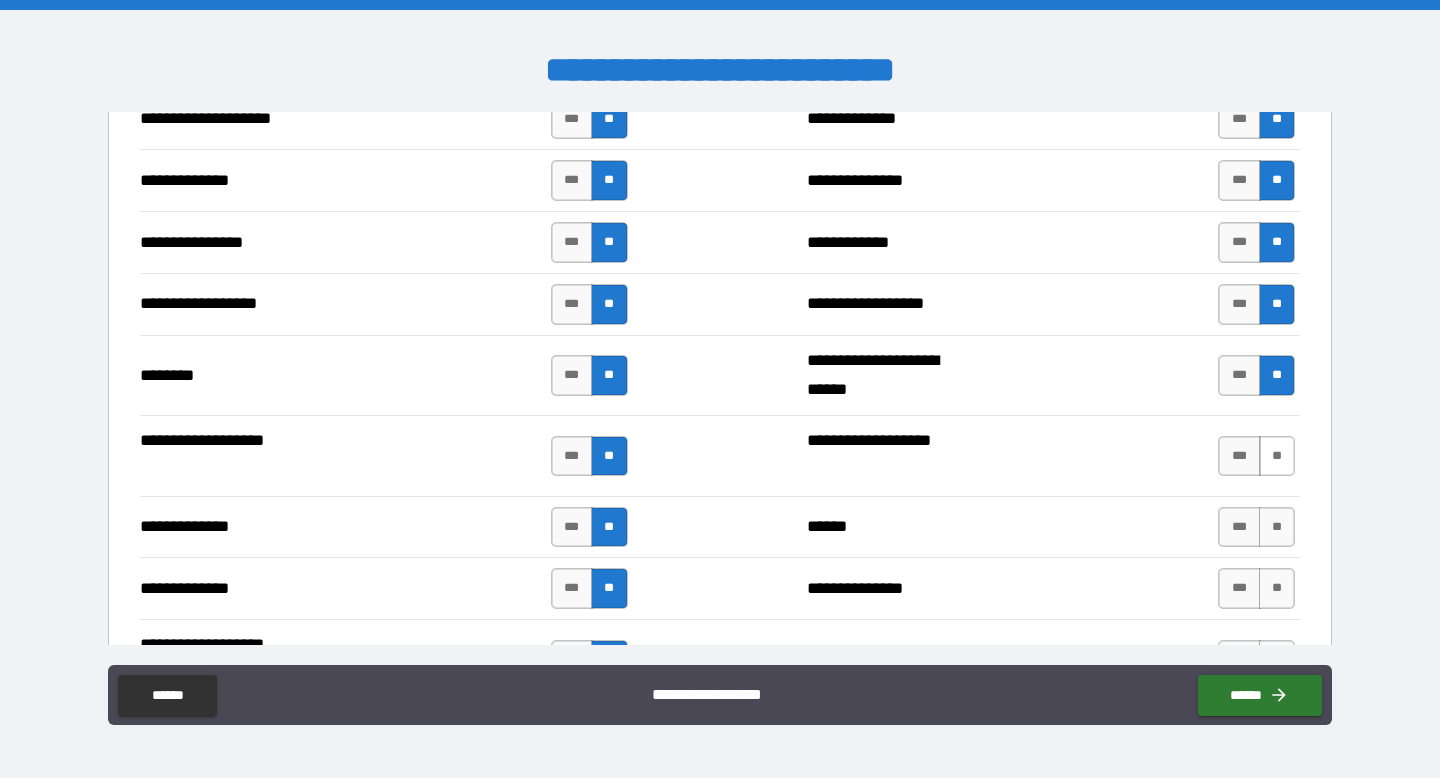 click on "**" at bounding box center [1277, 456] 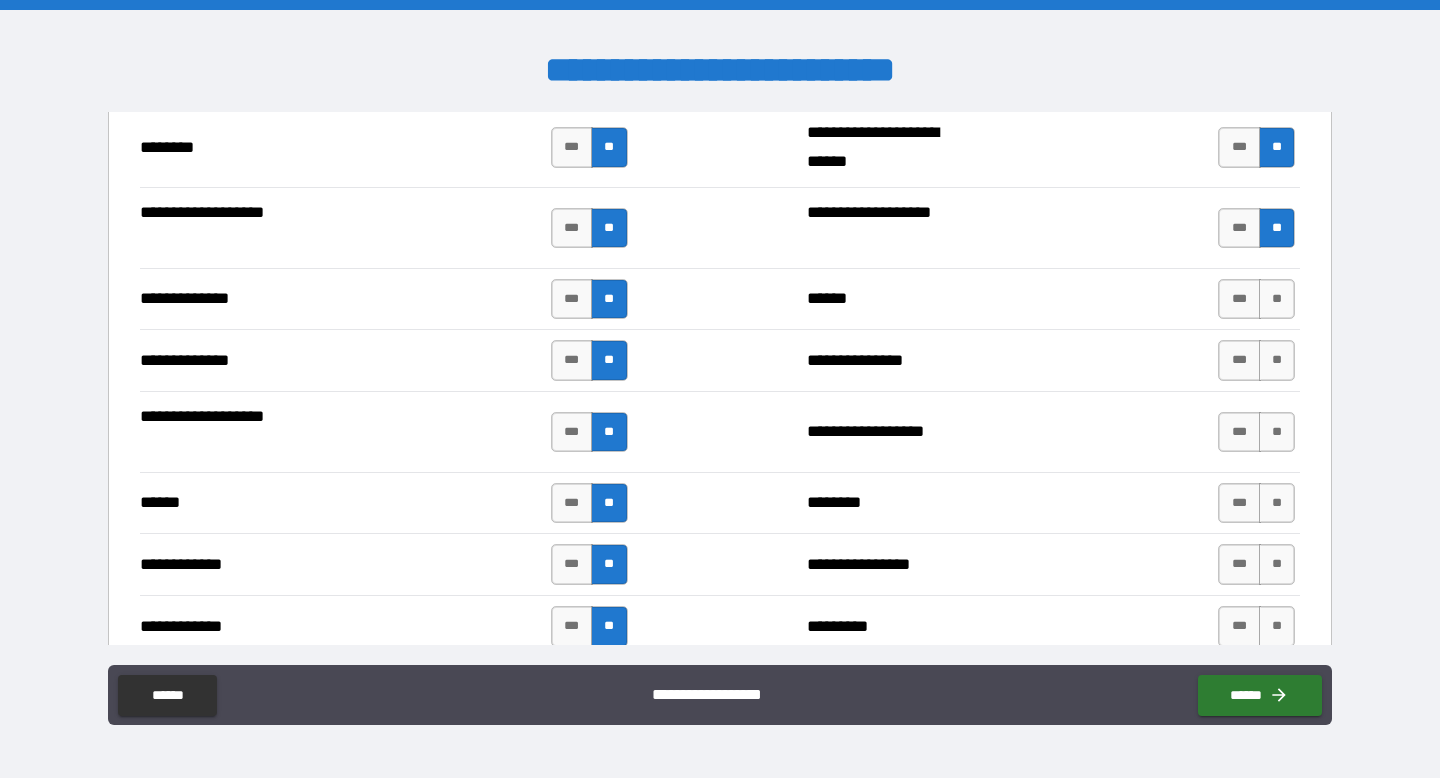 scroll, scrollTop: 3417, scrollLeft: 0, axis: vertical 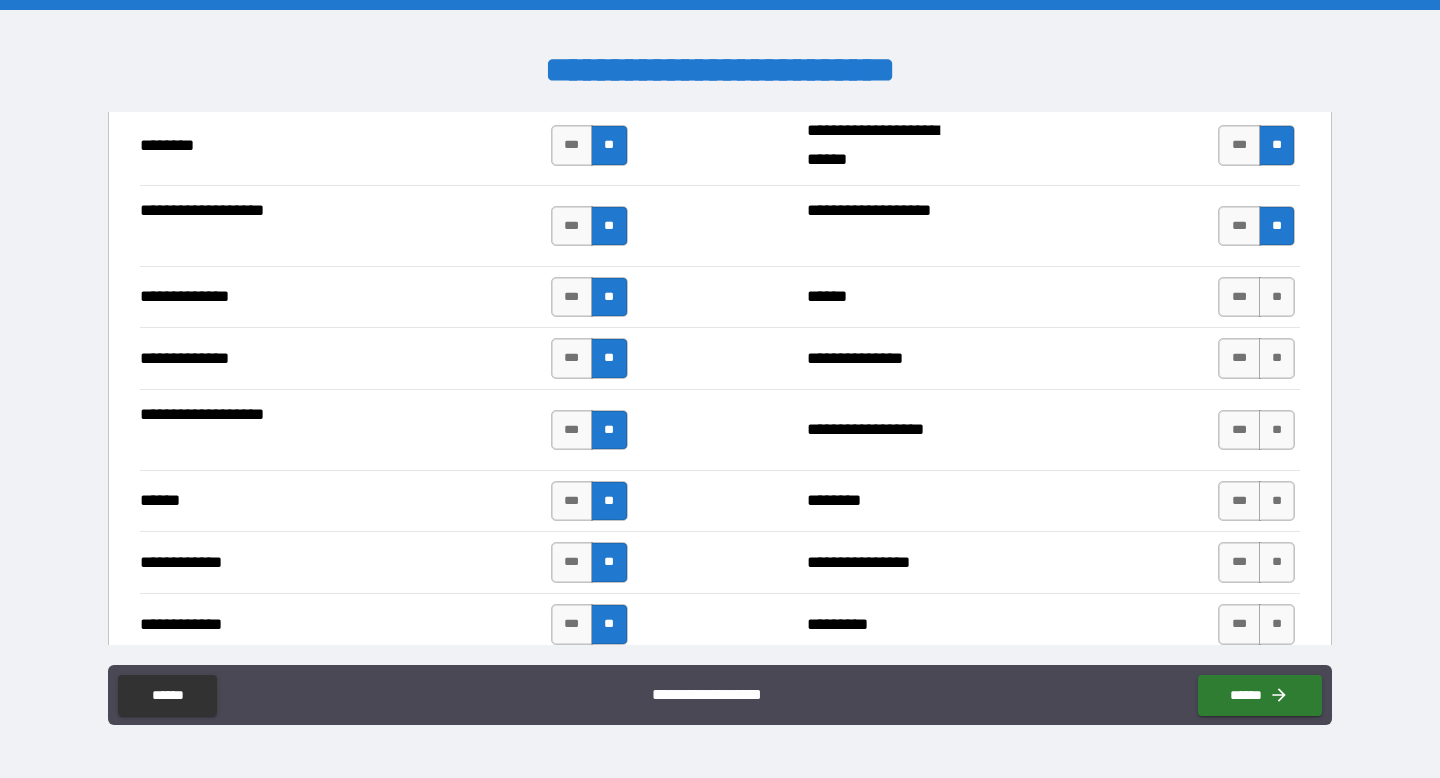 drag, startPoint x: 1267, startPoint y: 300, endPoint x: 1267, endPoint y: 330, distance: 30 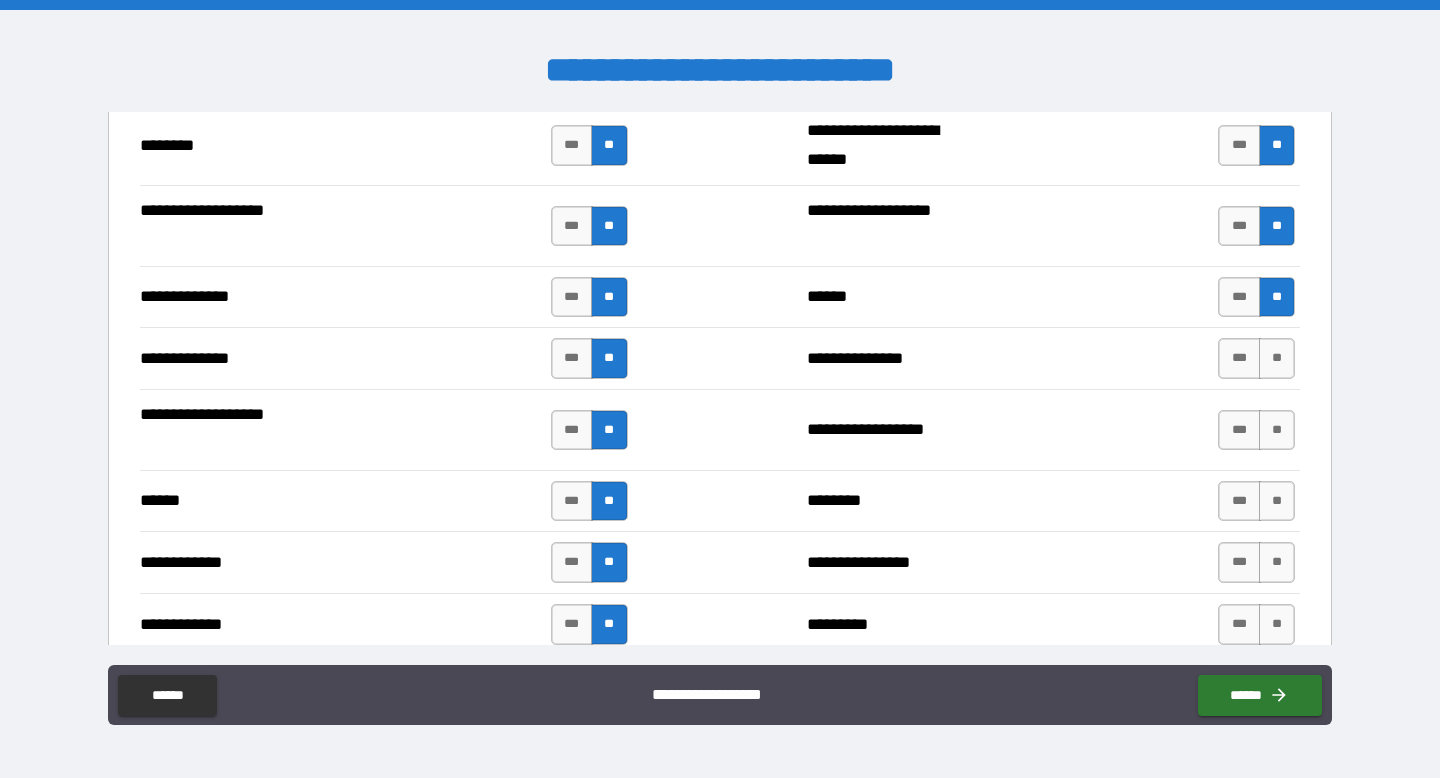 click on "**********" at bounding box center [720, 358] 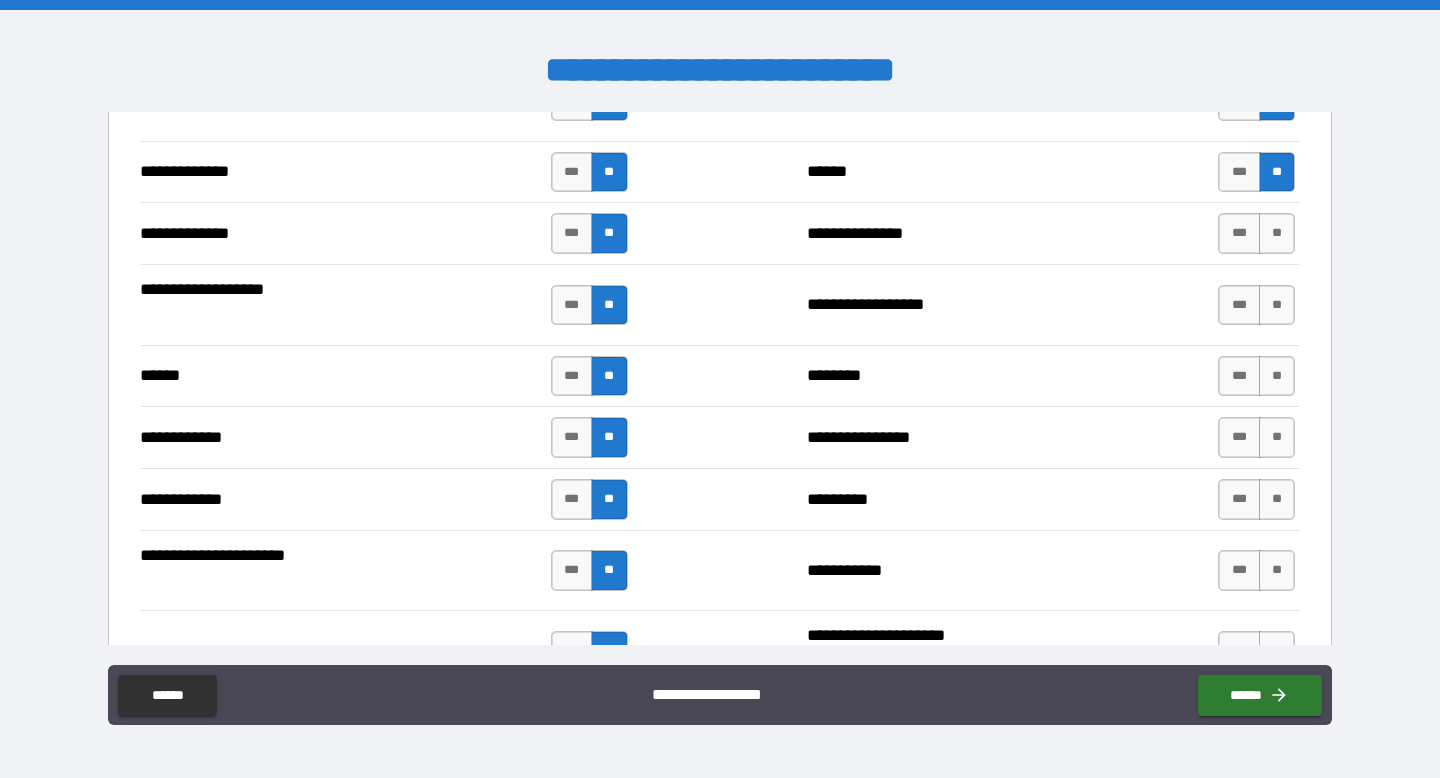 scroll, scrollTop: 3560, scrollLeft: 0, axis: vertical 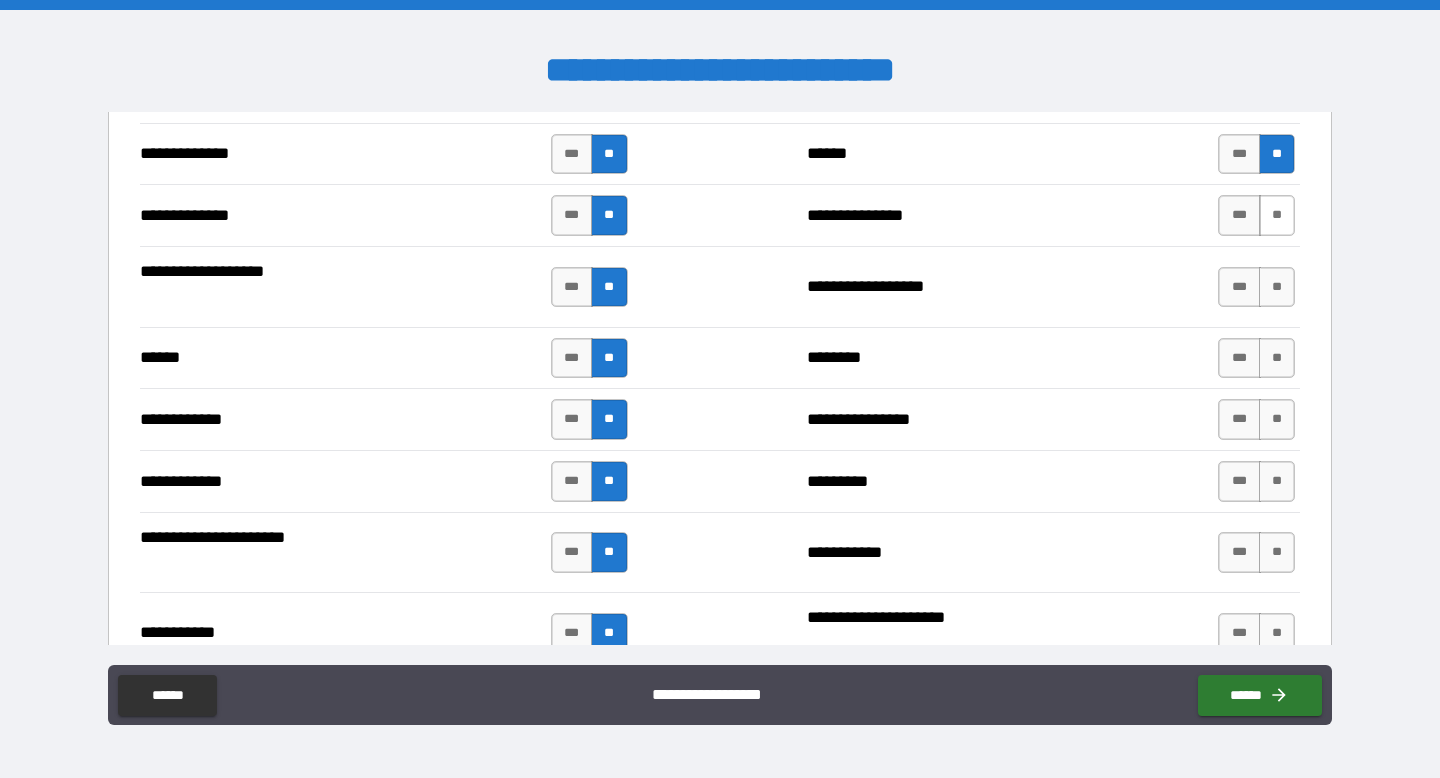 click on "**" at bounding box center [1277, 215] 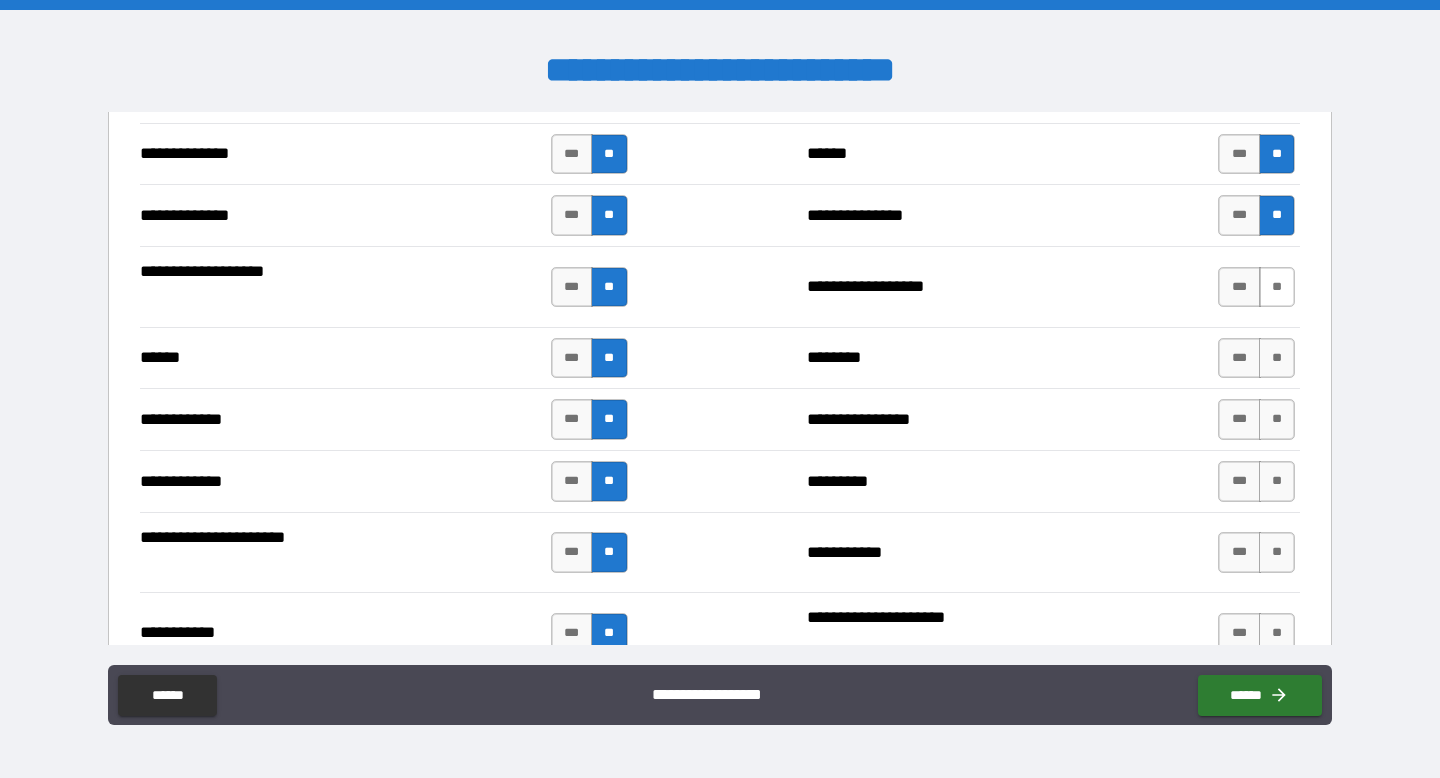 click on "**" at bounding box center (1277, 287) 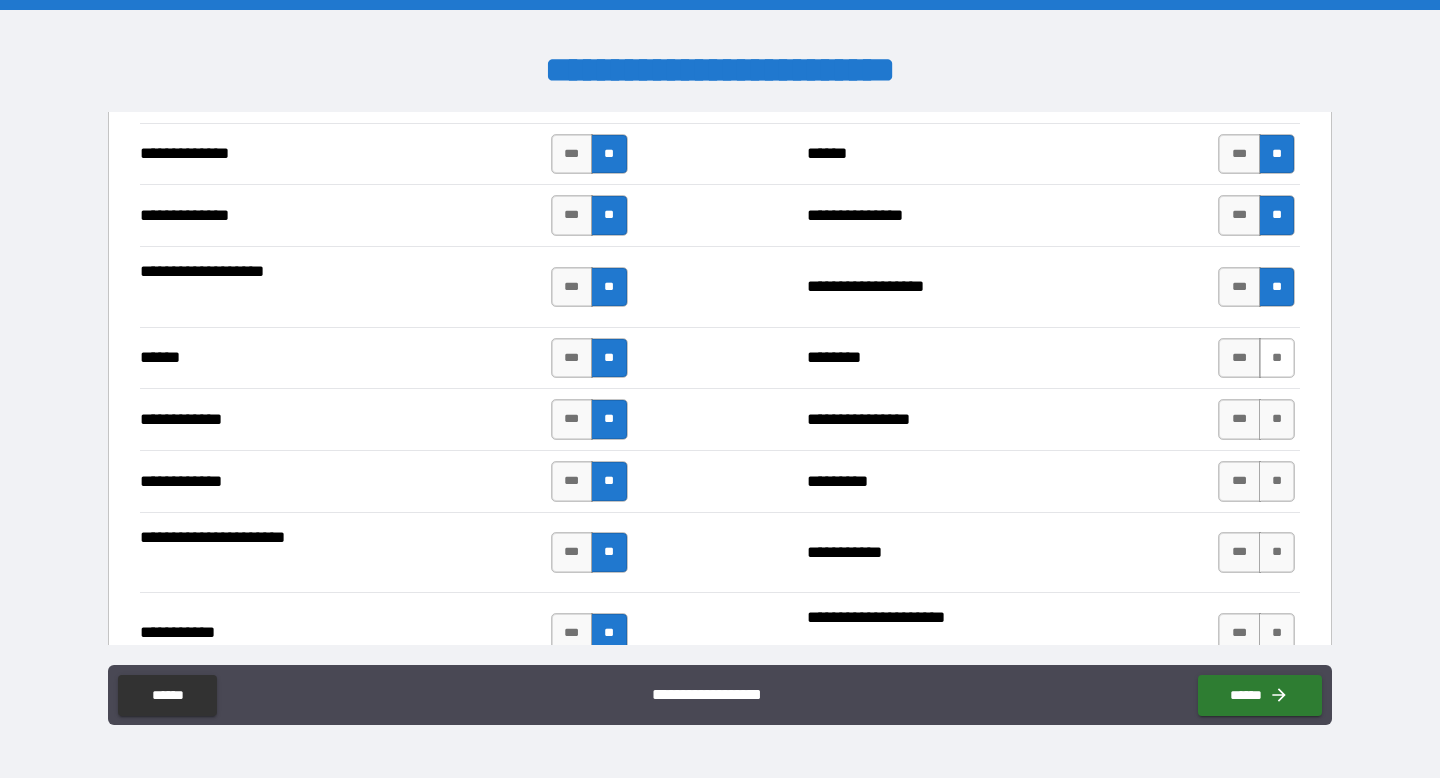 click on "**" at bounding box center (1277, 358) 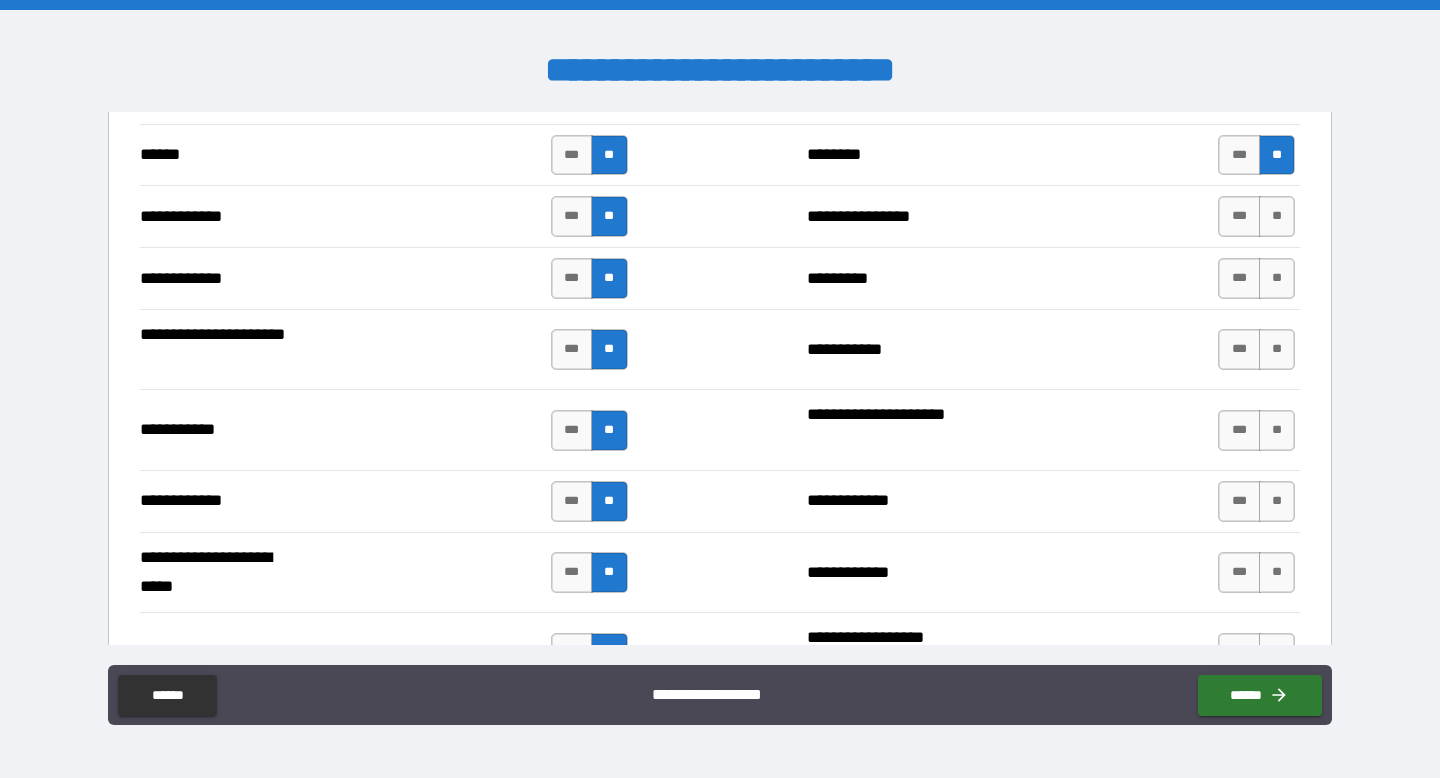 scroll, scrollTop: 3768, scrollLeft: 0, axis: vertical 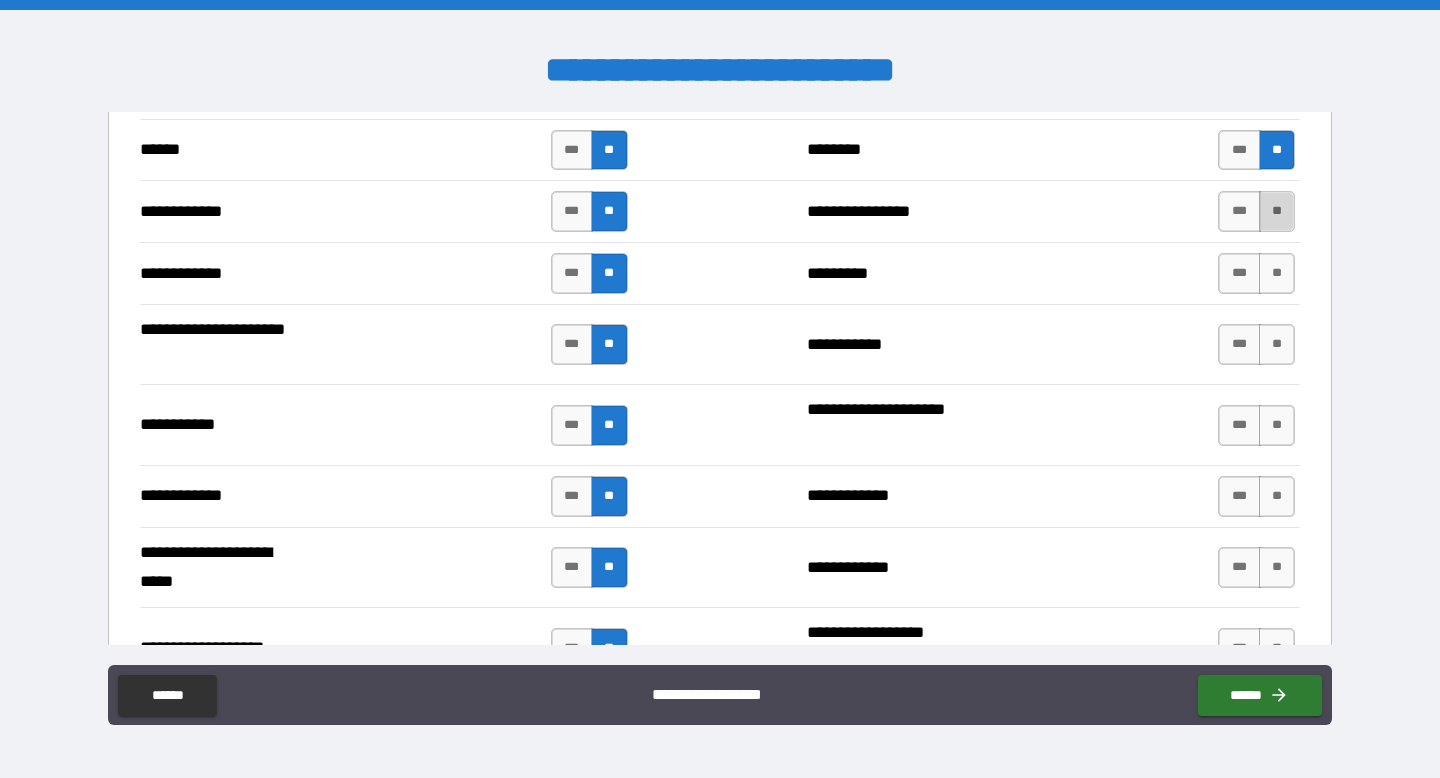 click on "**" at bounding box center [1277, 211] 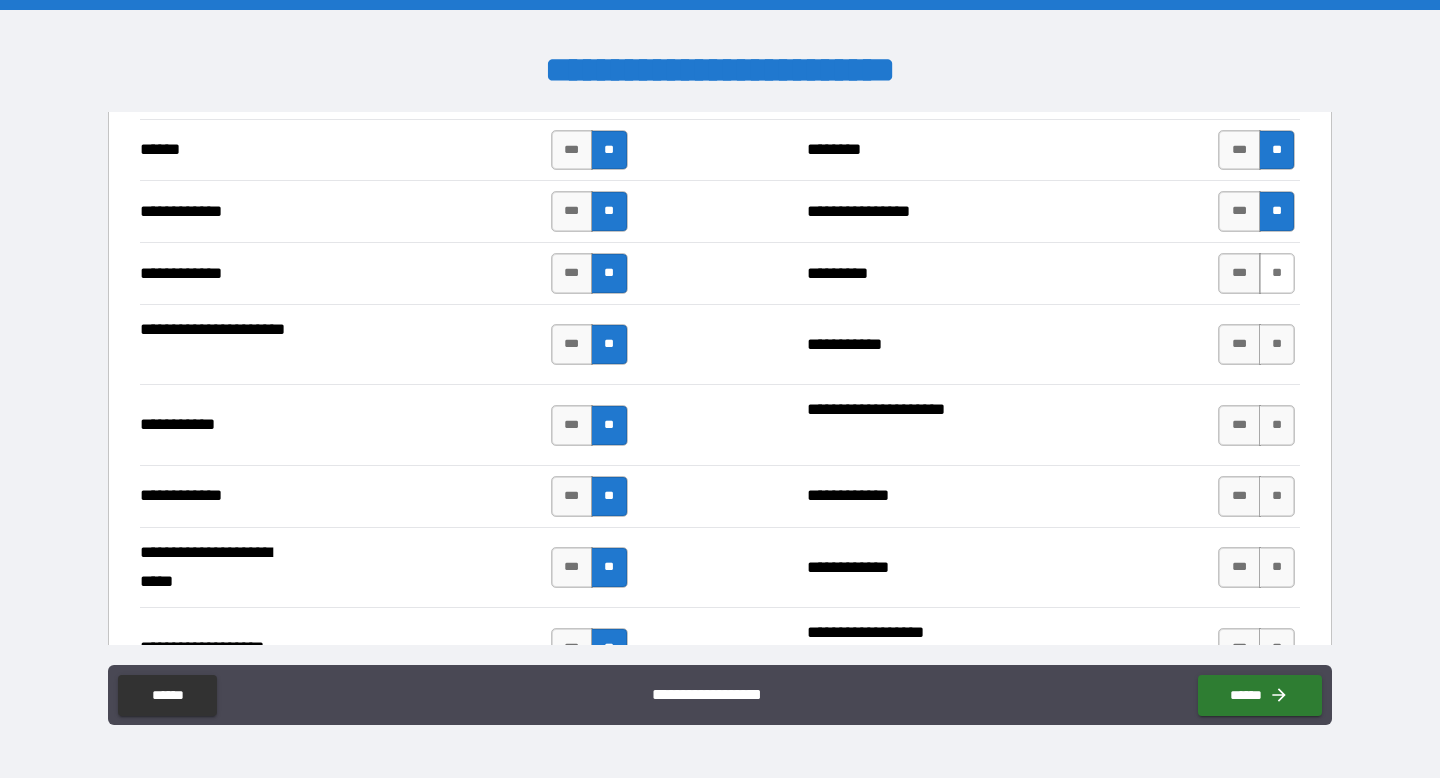 click on "**" at bounding box center [1277, 273] 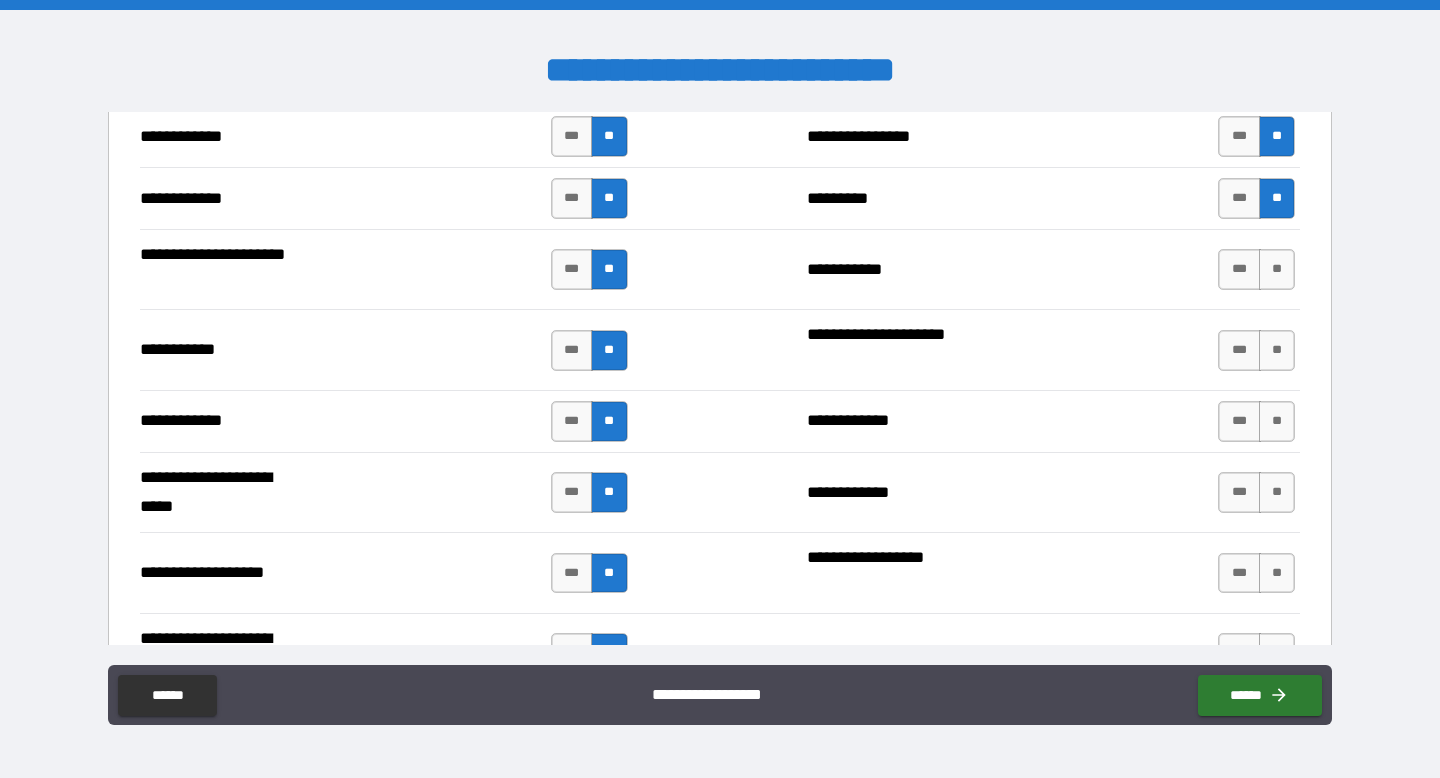 scroll, scrollTop: 3865, scrollLeft: 0, axis: vertical 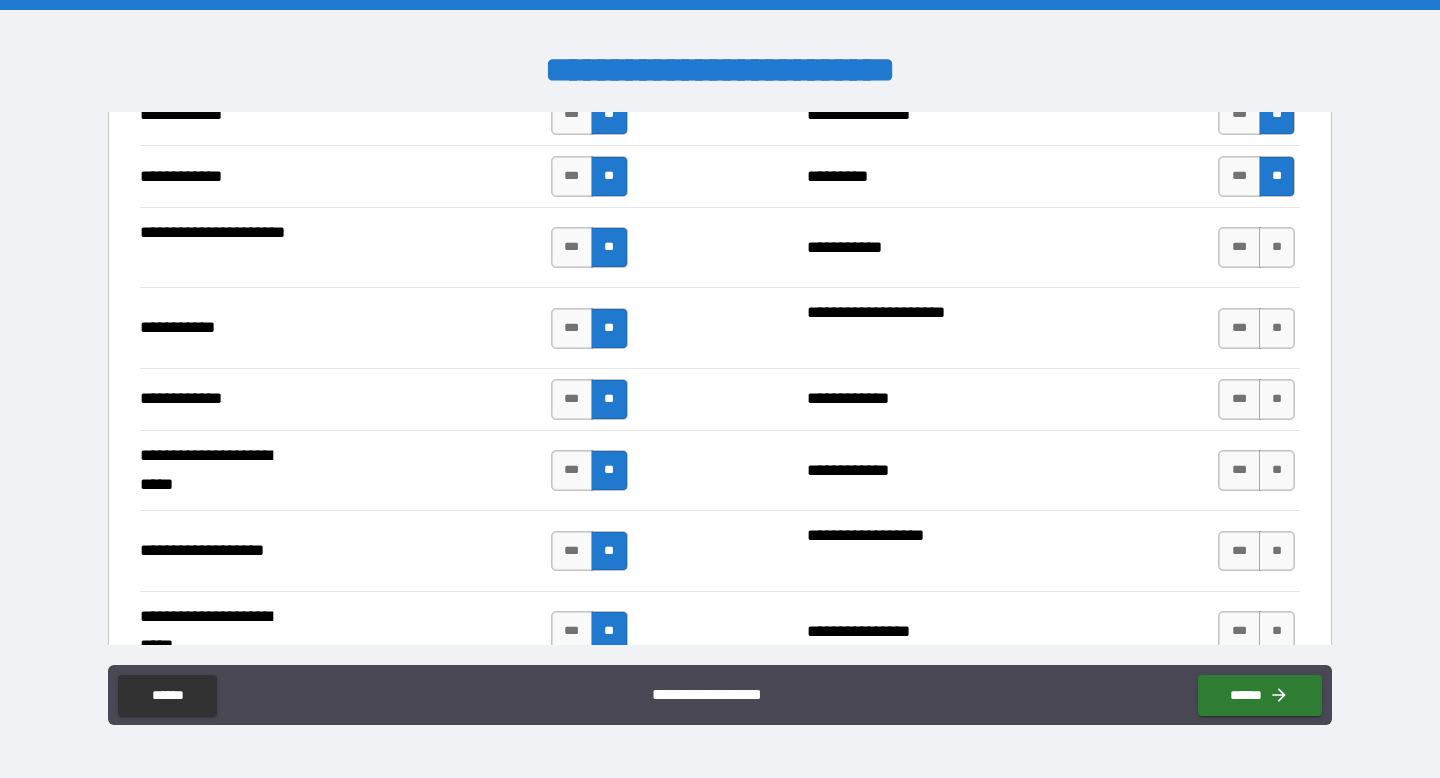 click on "**" at bounding box center (1277, 247) 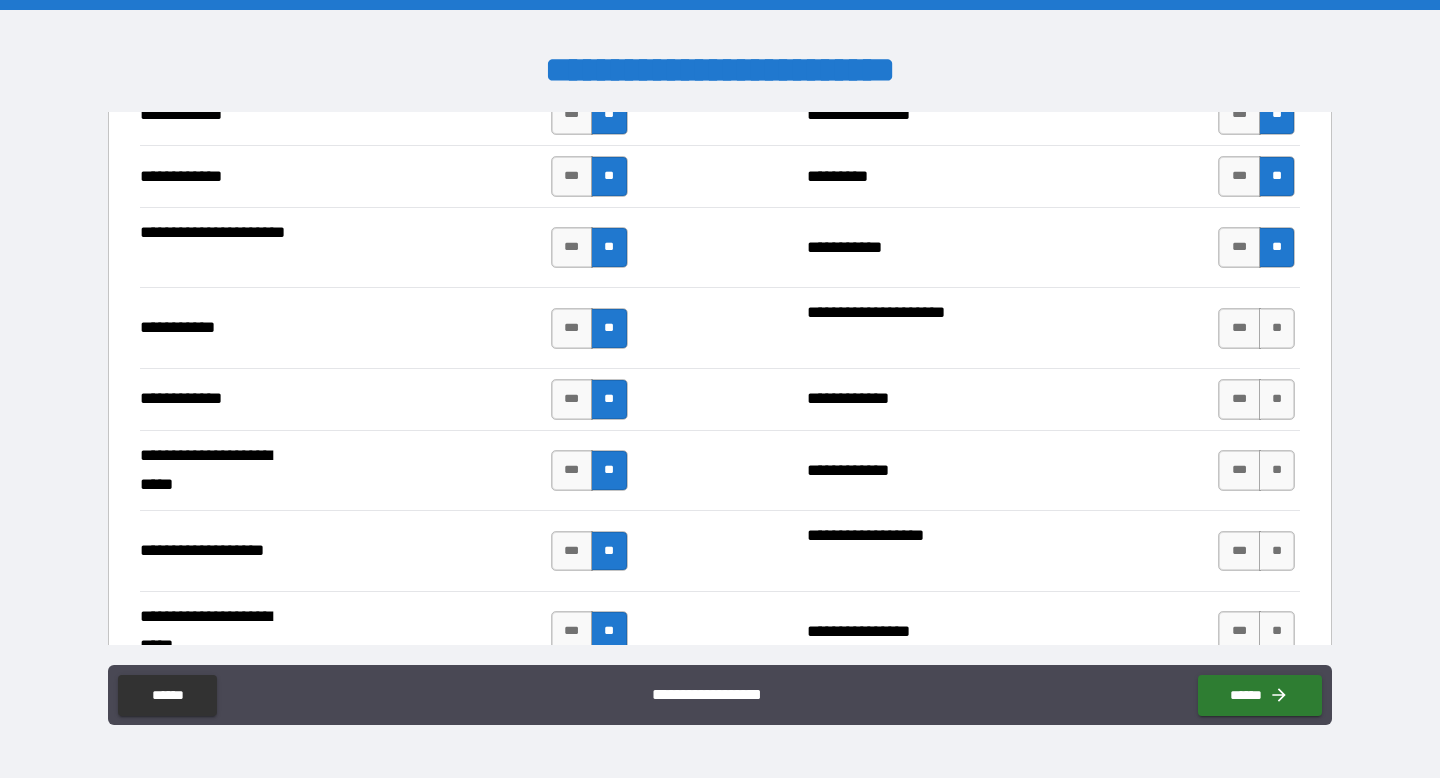 click on "*** **" at bounding box center (1256, 328) 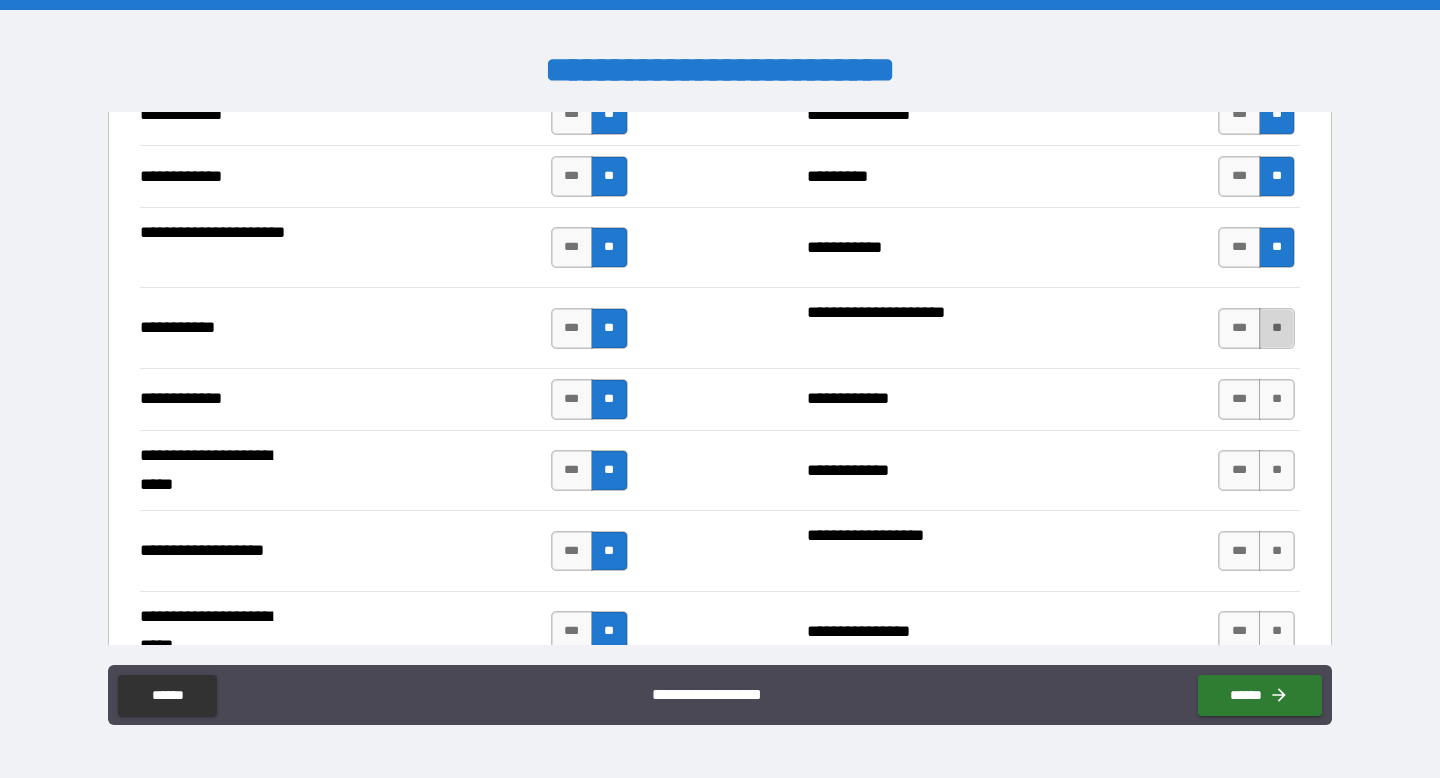 click on "**" at bounding box center (1277, 328) 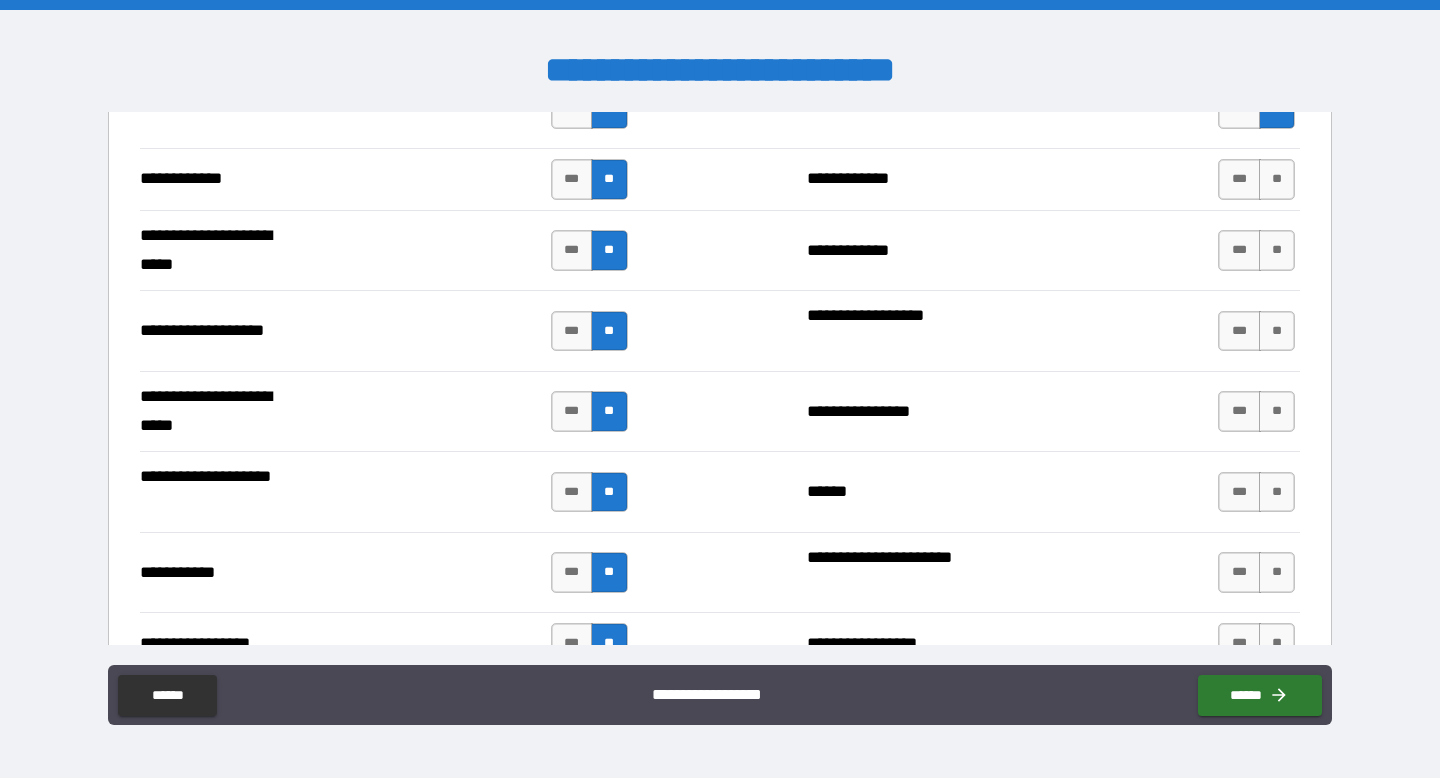 scroll, scrollTop: 4090, scrollLeft: 0, axis: vertical 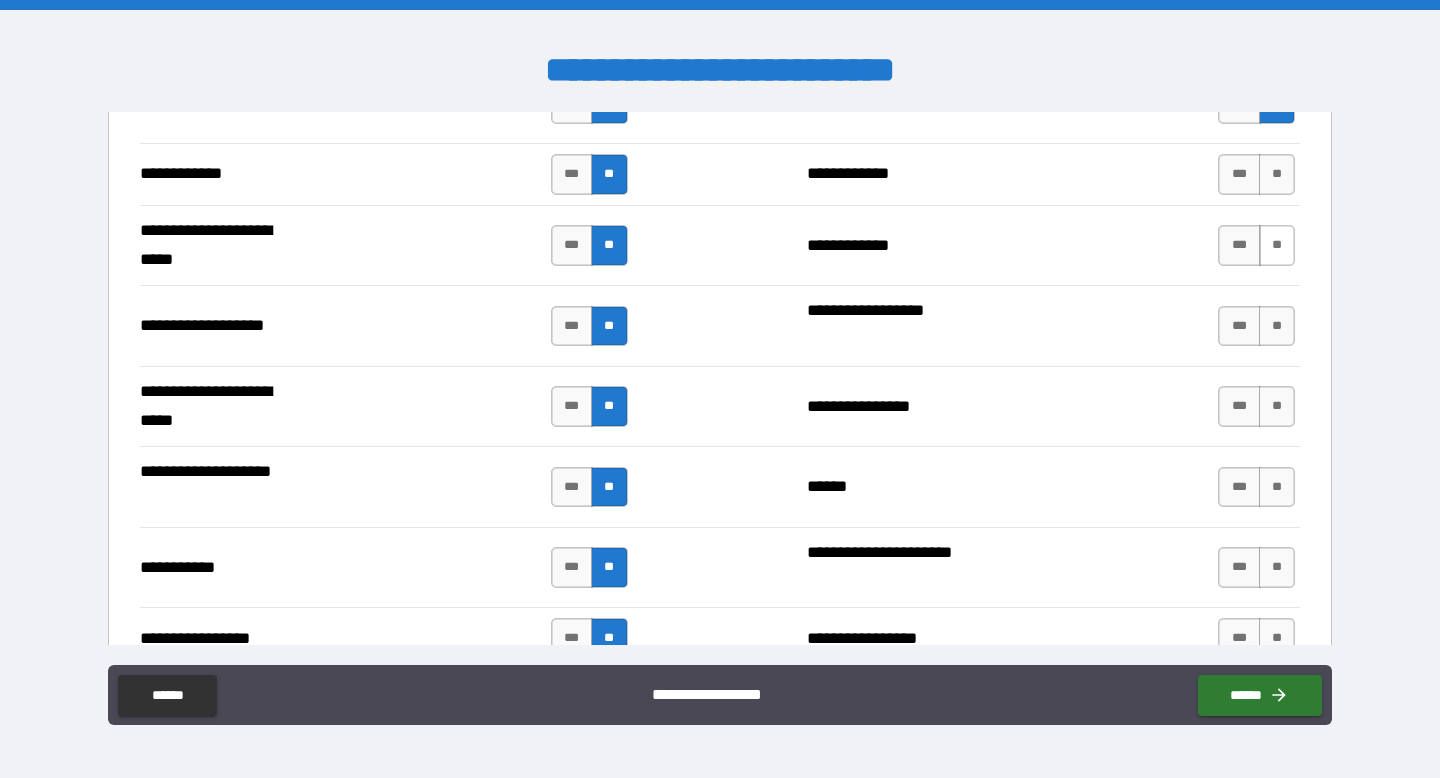 click on "**" at bounding box center (1277, 174) 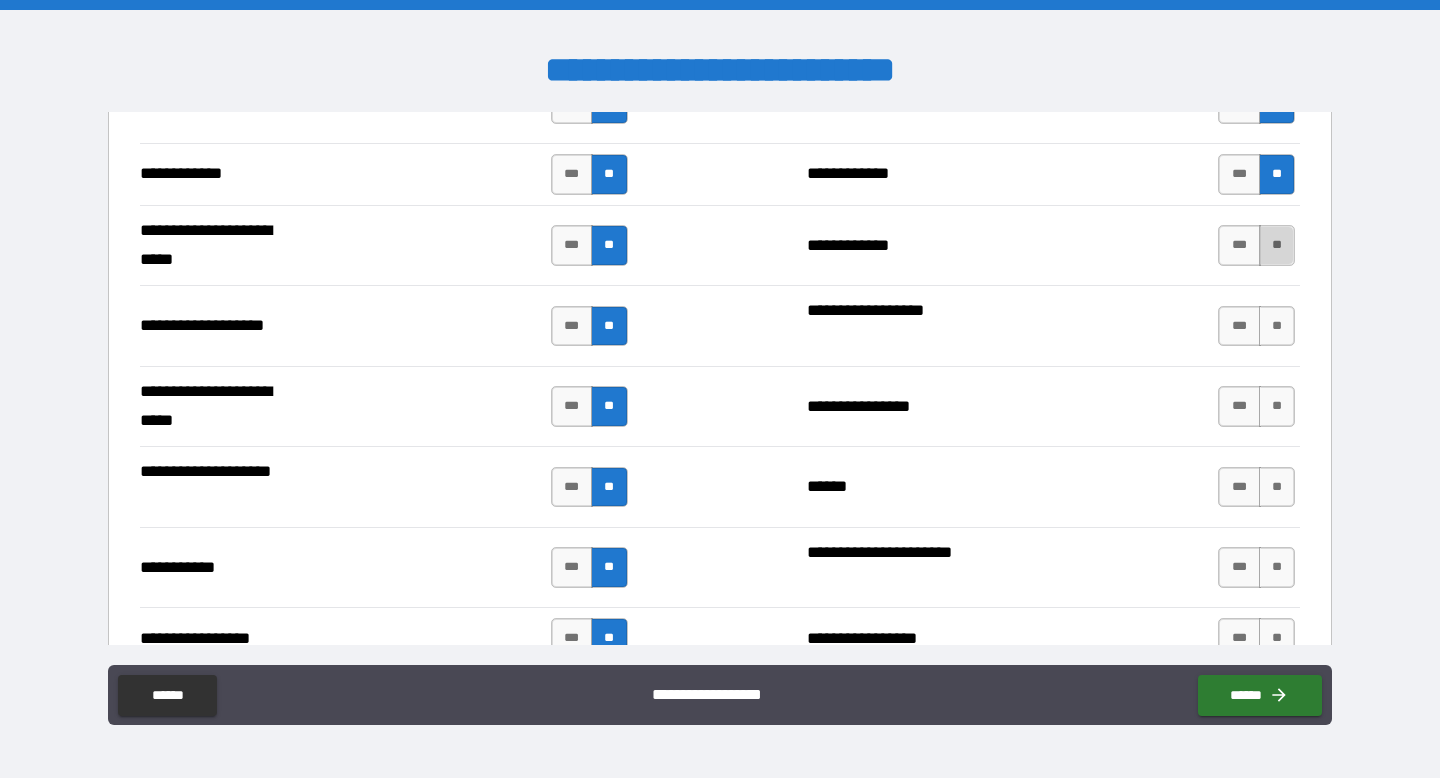click on "**" at bounding box center [1277, 245] 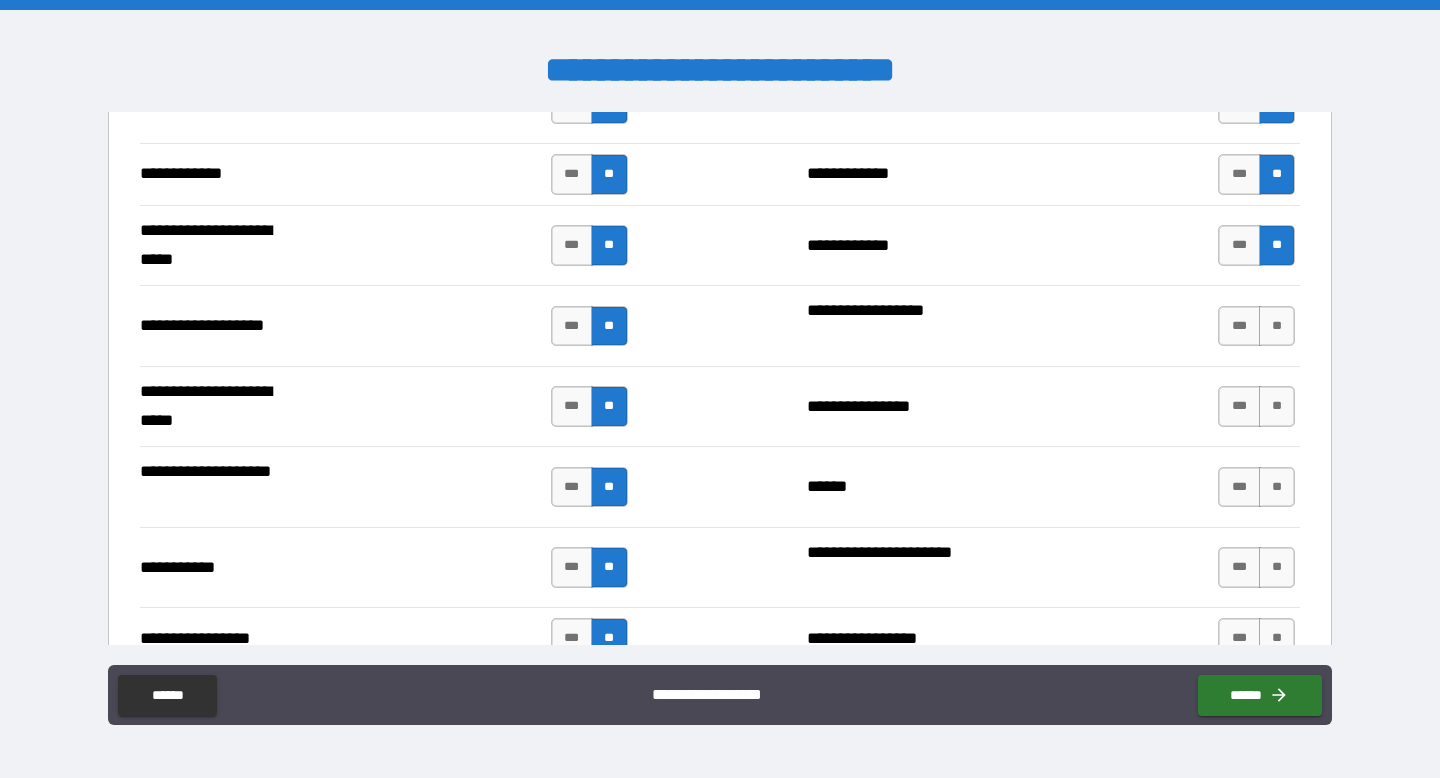 click on "*** **" at bounding box center [1259, 326] 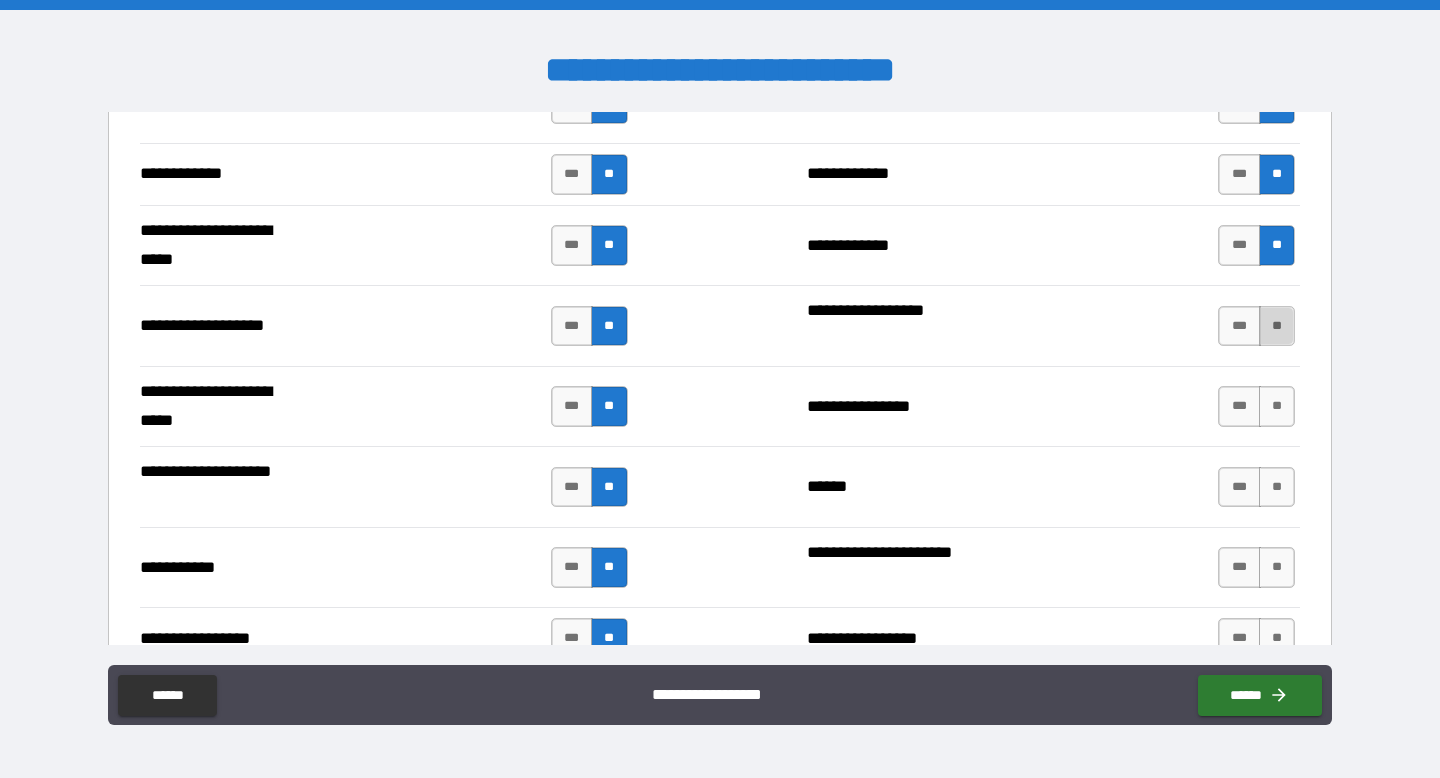 click on "**" at bounding box center [1277, 326] 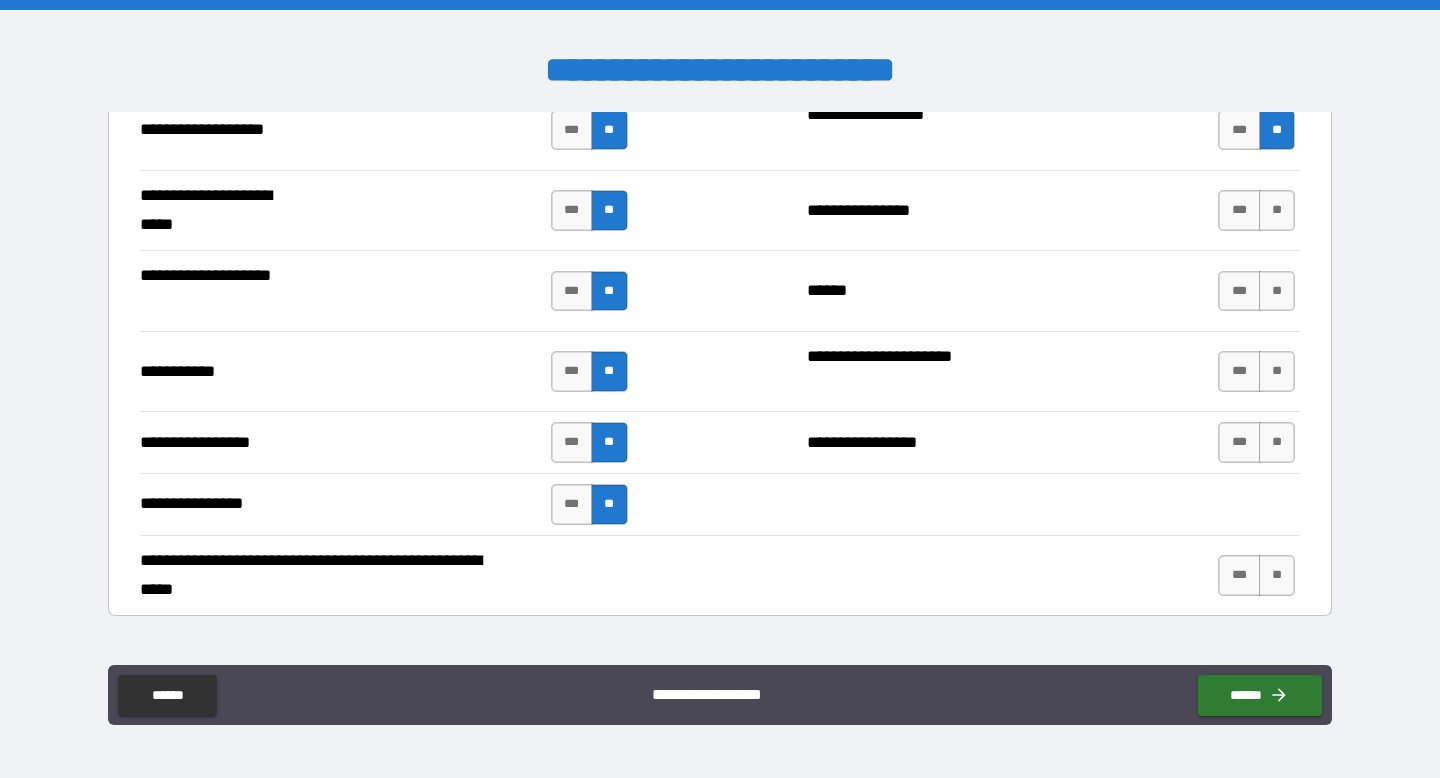scroll, scrollTop: 4287, scrollLeft: 0, axis: vertical 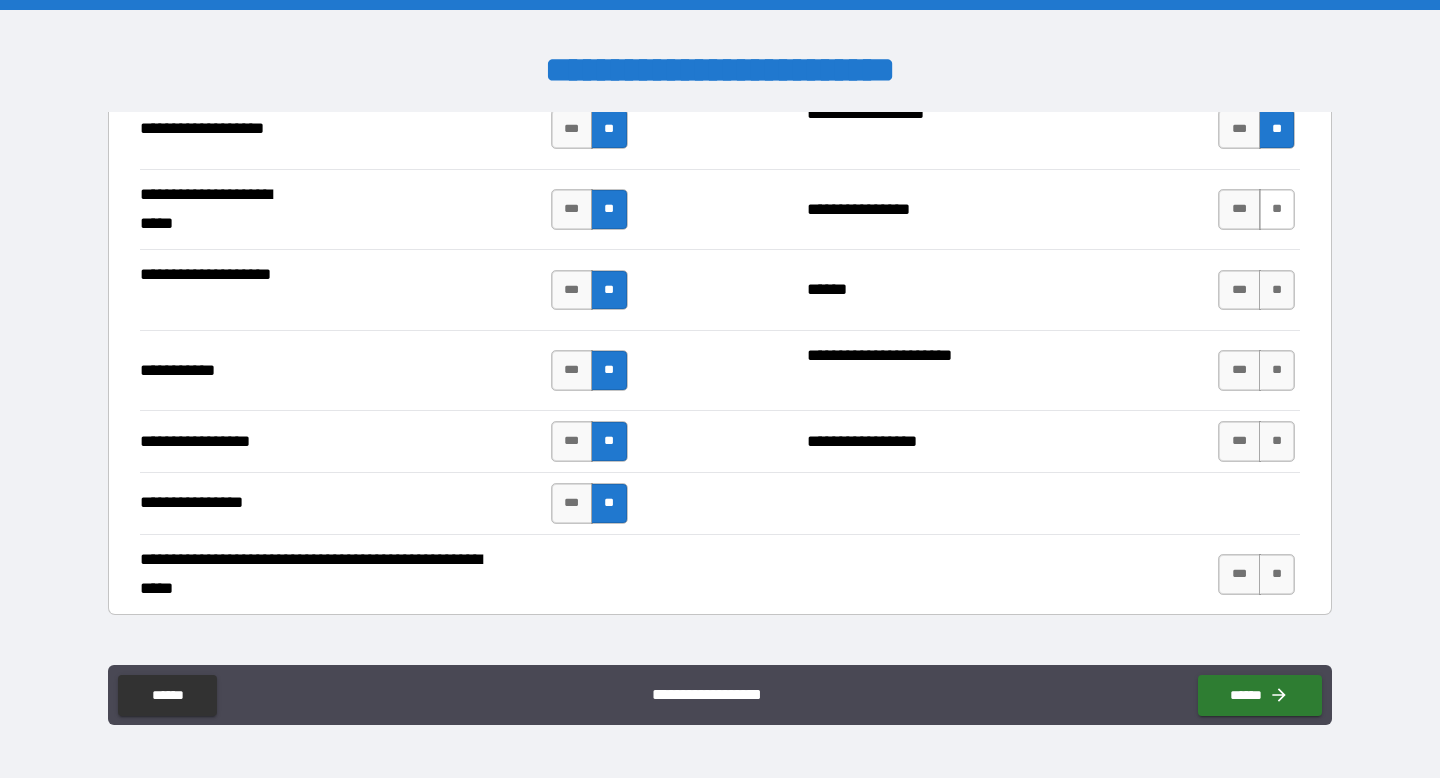 click on "**" at bounding box center (1277, 209) 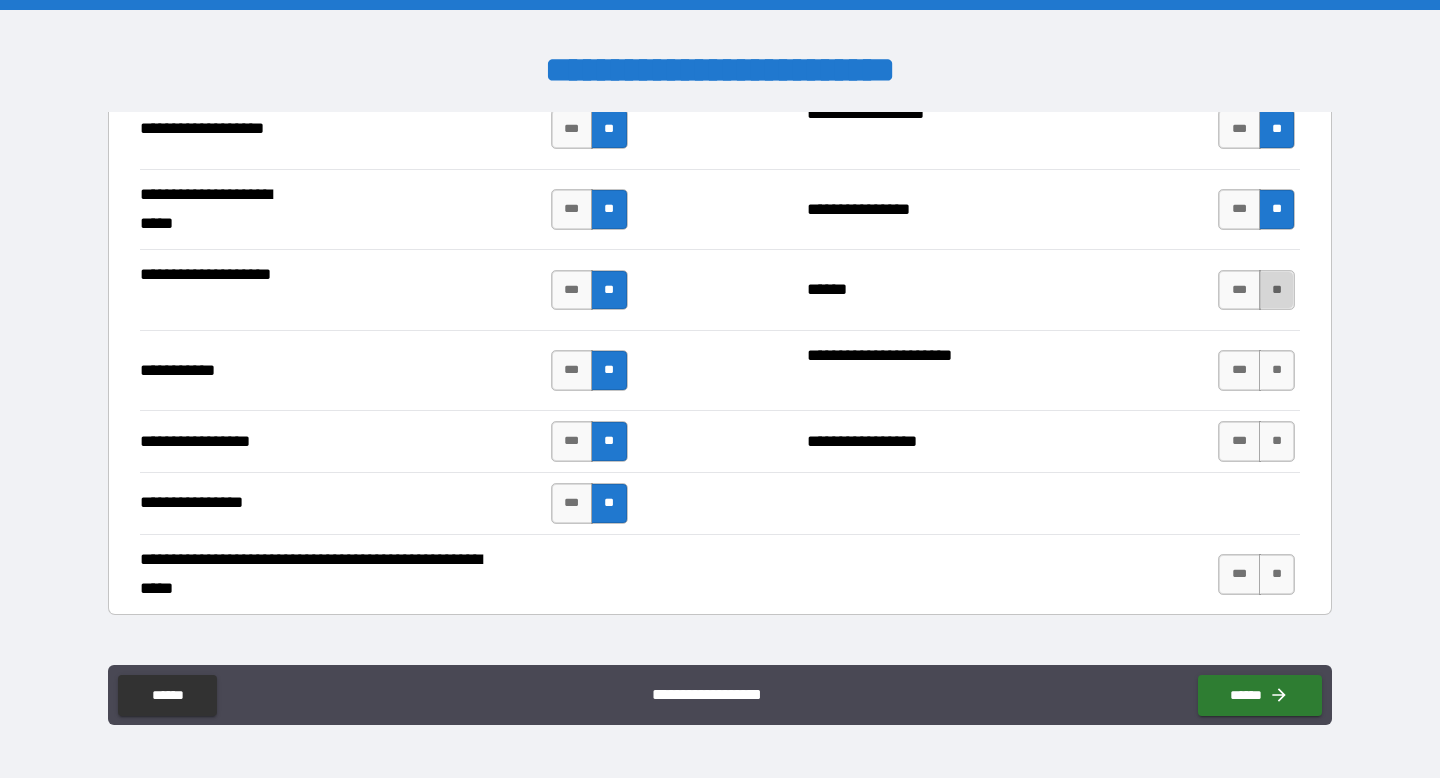 click on "**" at bounding box center (1277, 290) 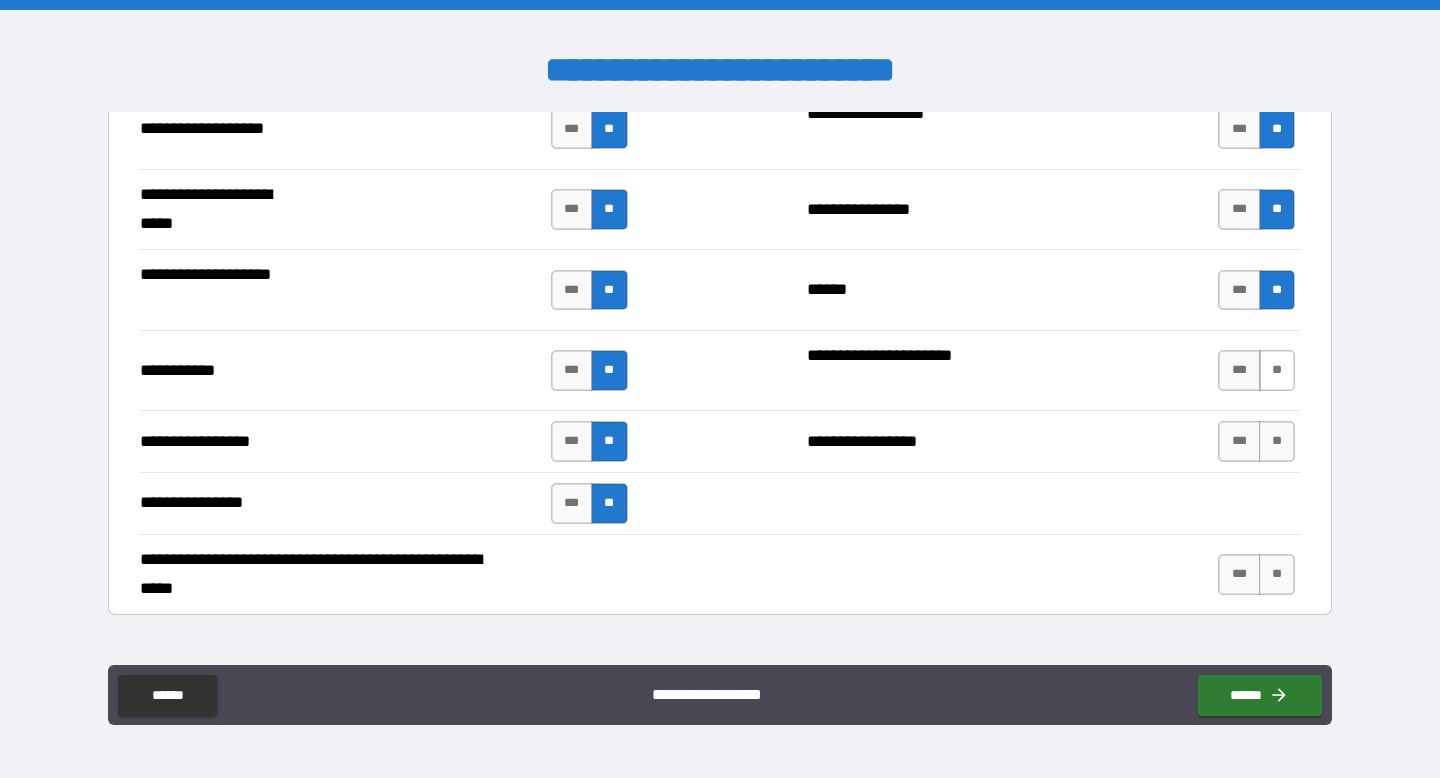click on "**" at bounding box center (1277, 370) 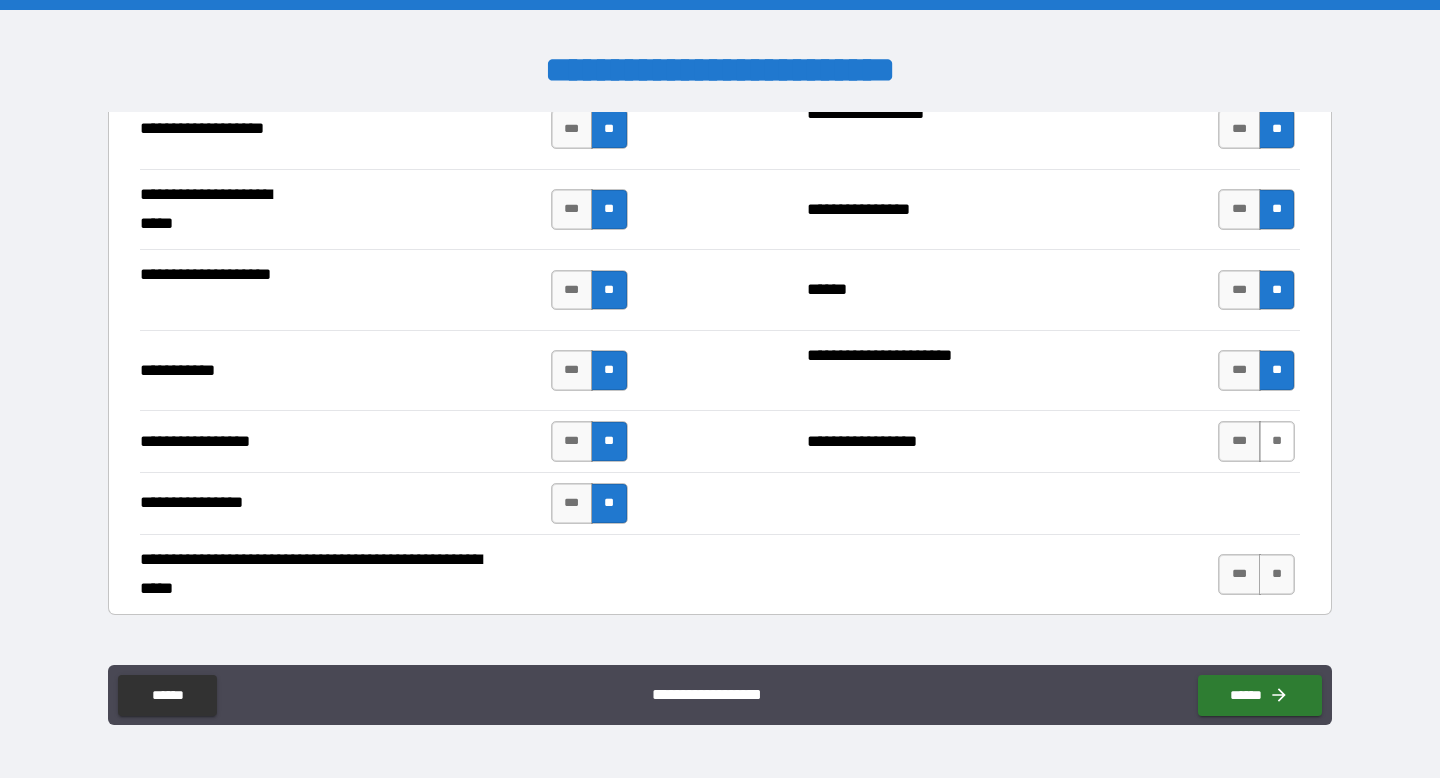 click on "**" at bounding box center [1277, 441] 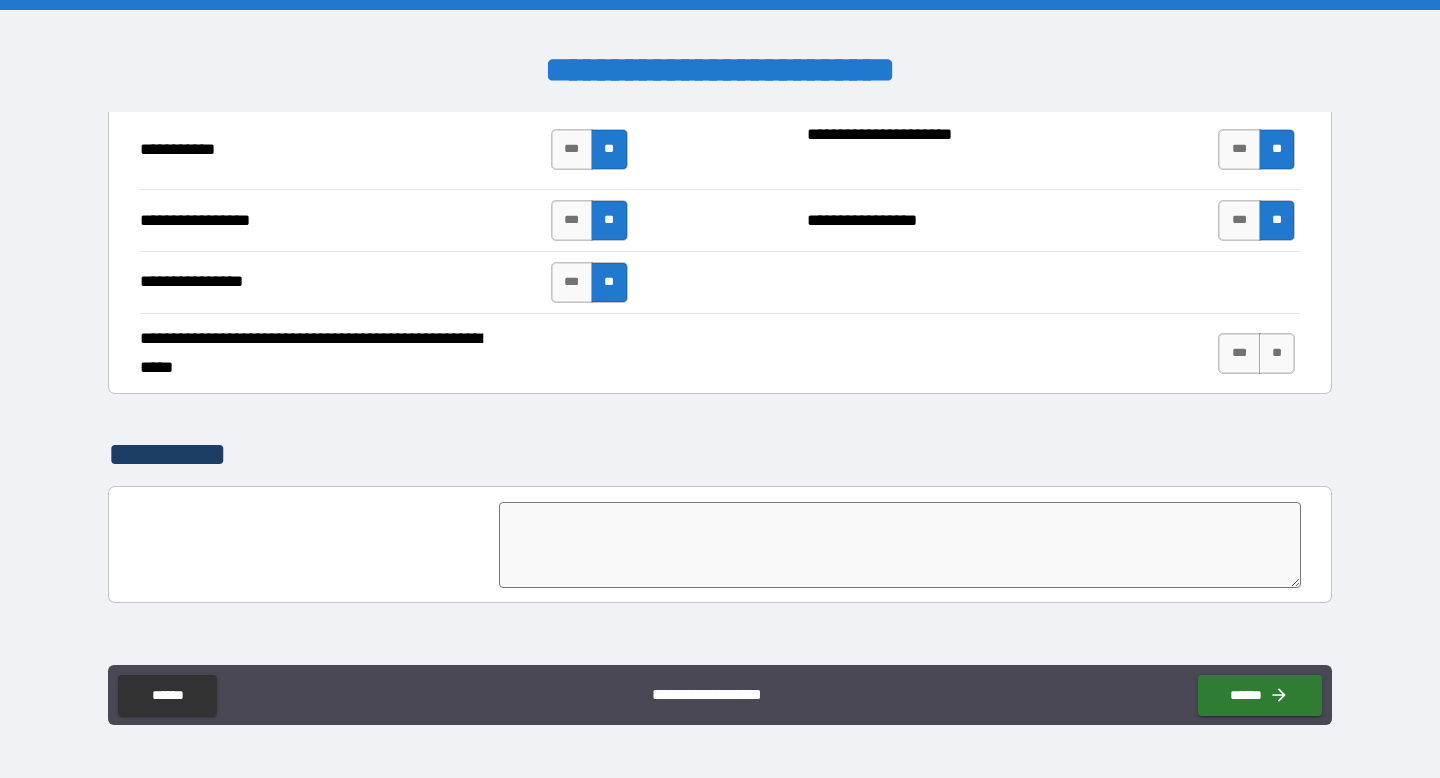 scroll, scrollTop: 4518, scrollLeft: 0, axis: vertical 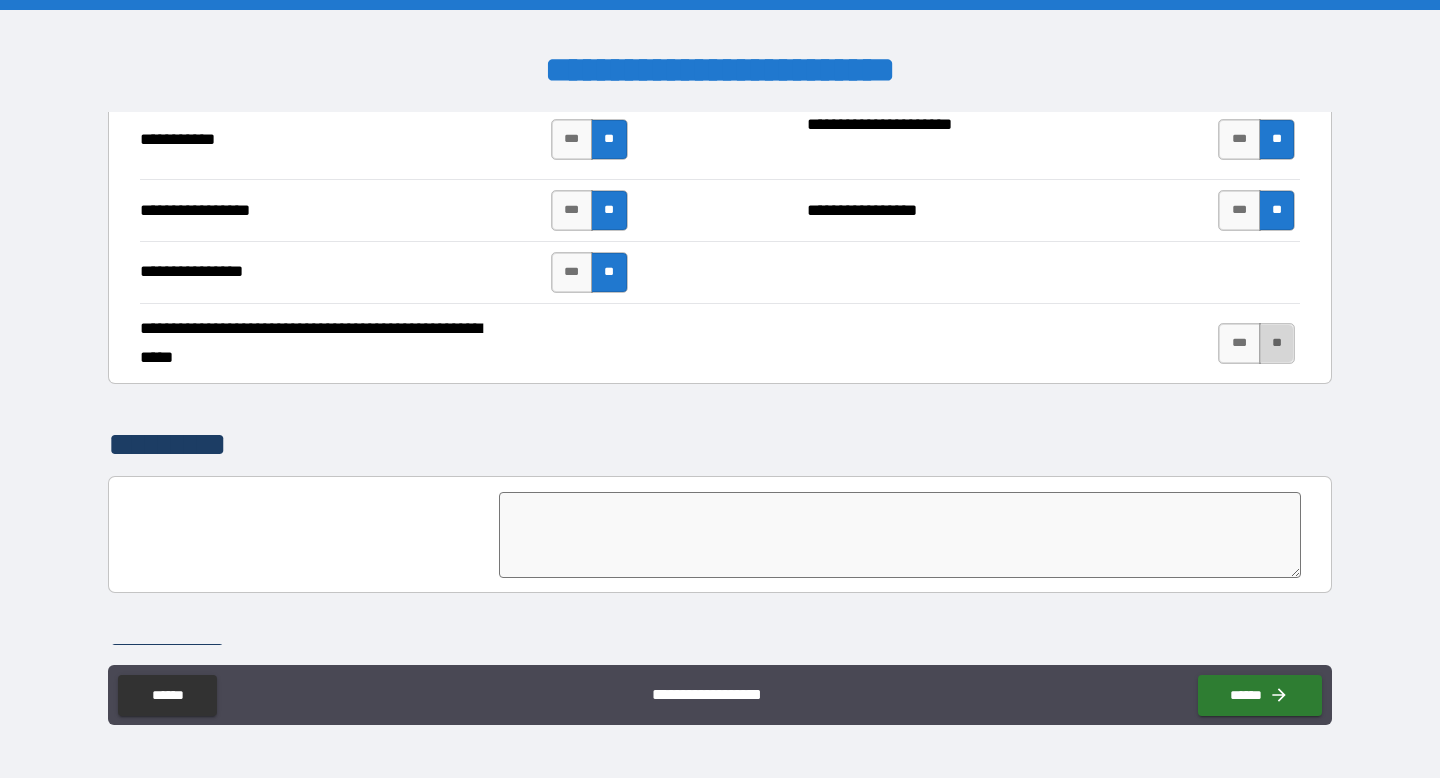 click on "**" at bounding box center [1277, 343] 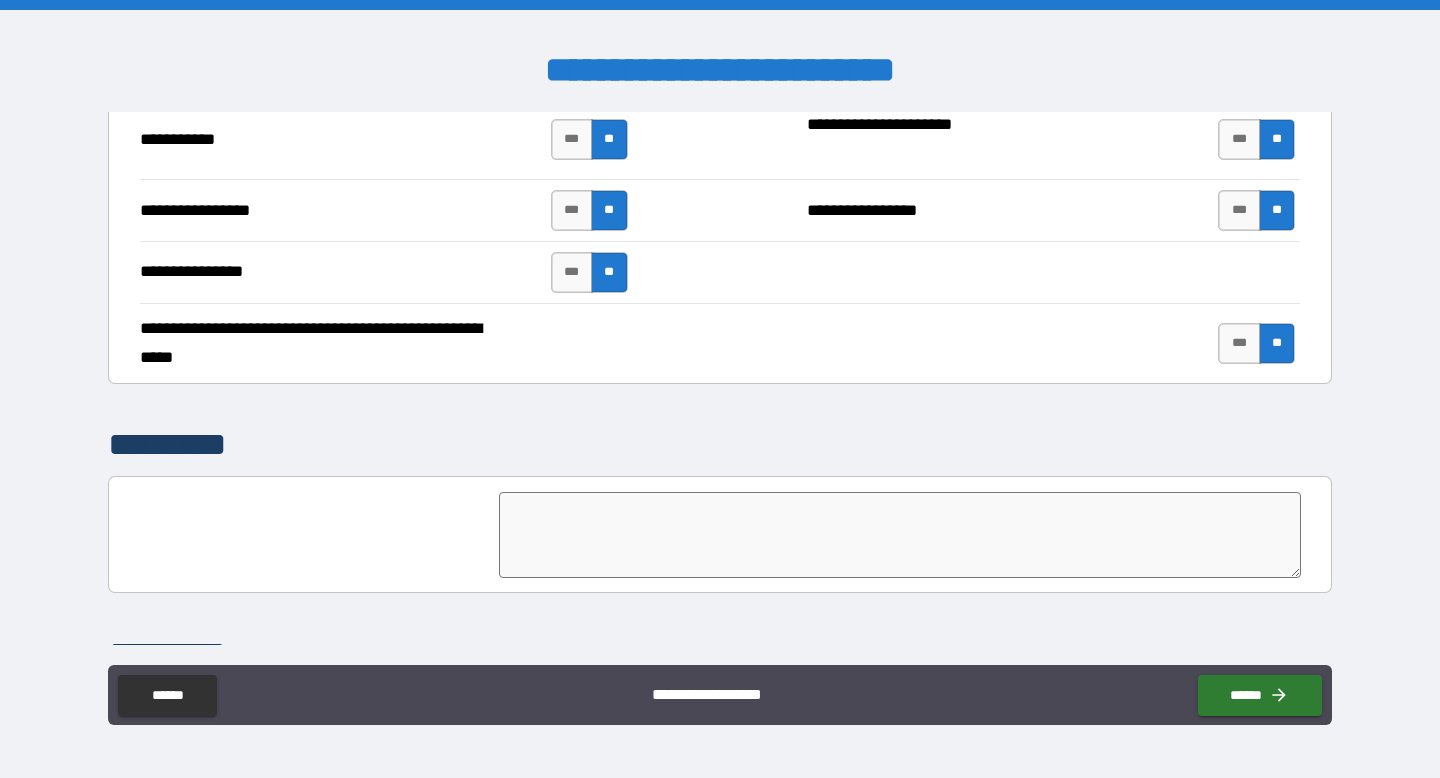scroll, scrollTop: 4717, scrollLeft: 0, axis: vertical 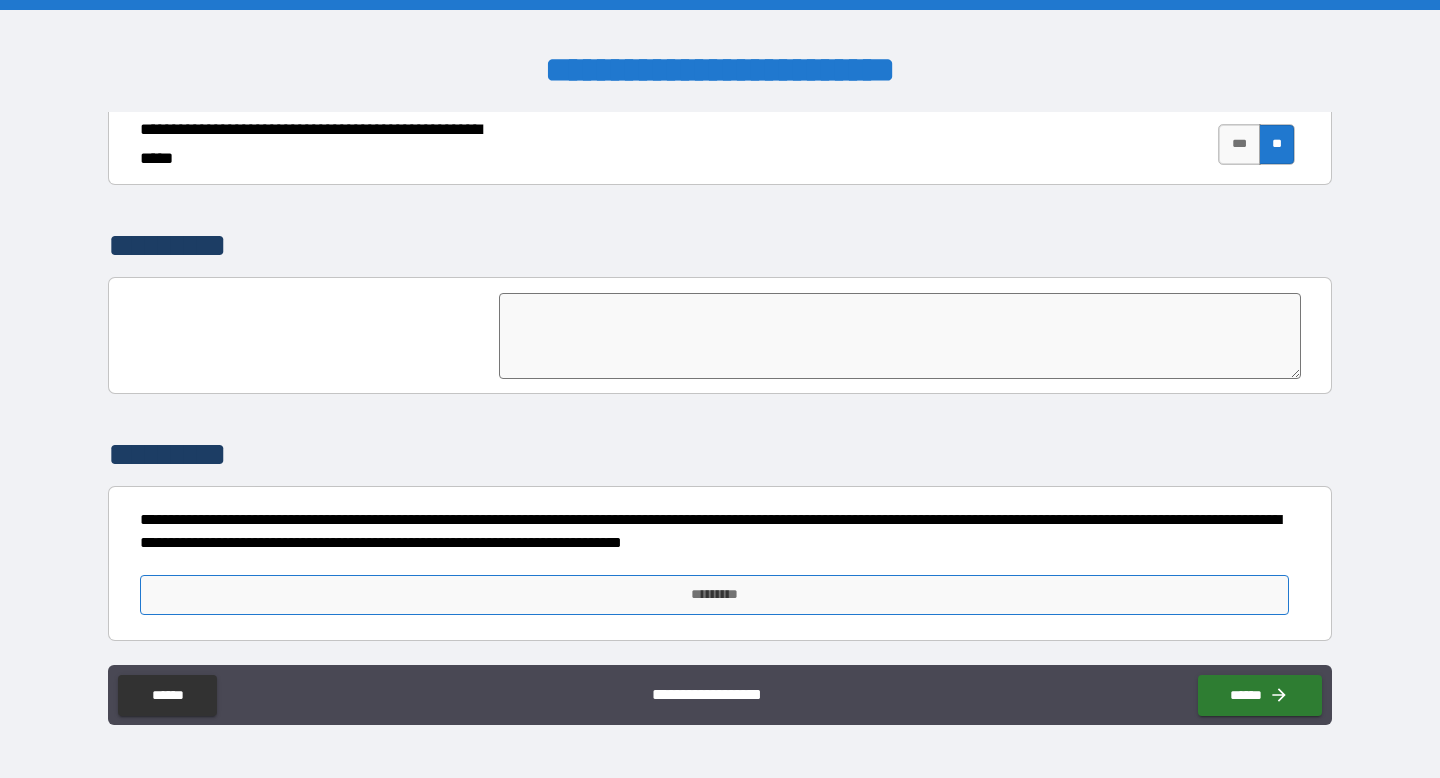 click on "*********" at bounding box center (714, 595) 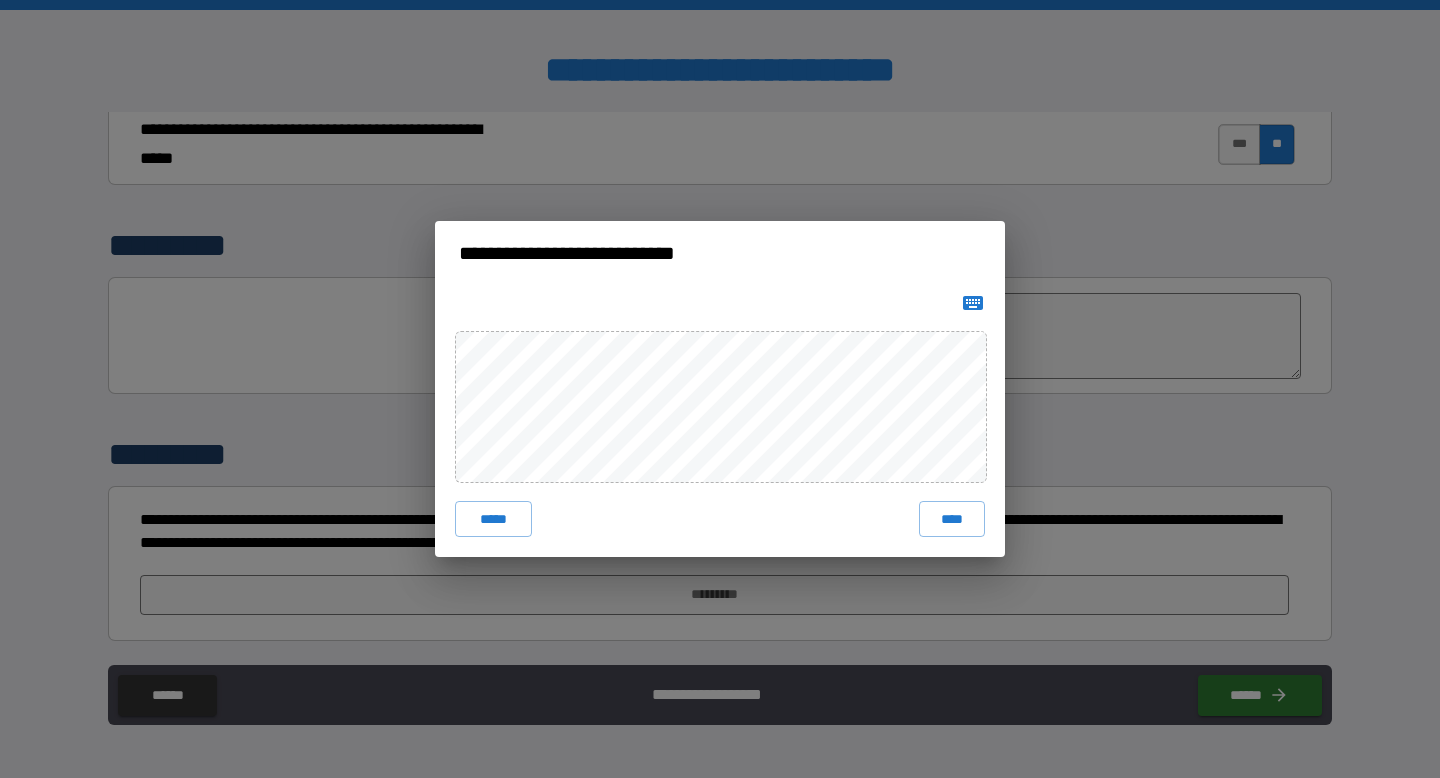 click on "***** ****" at bounding box center (720, 421) 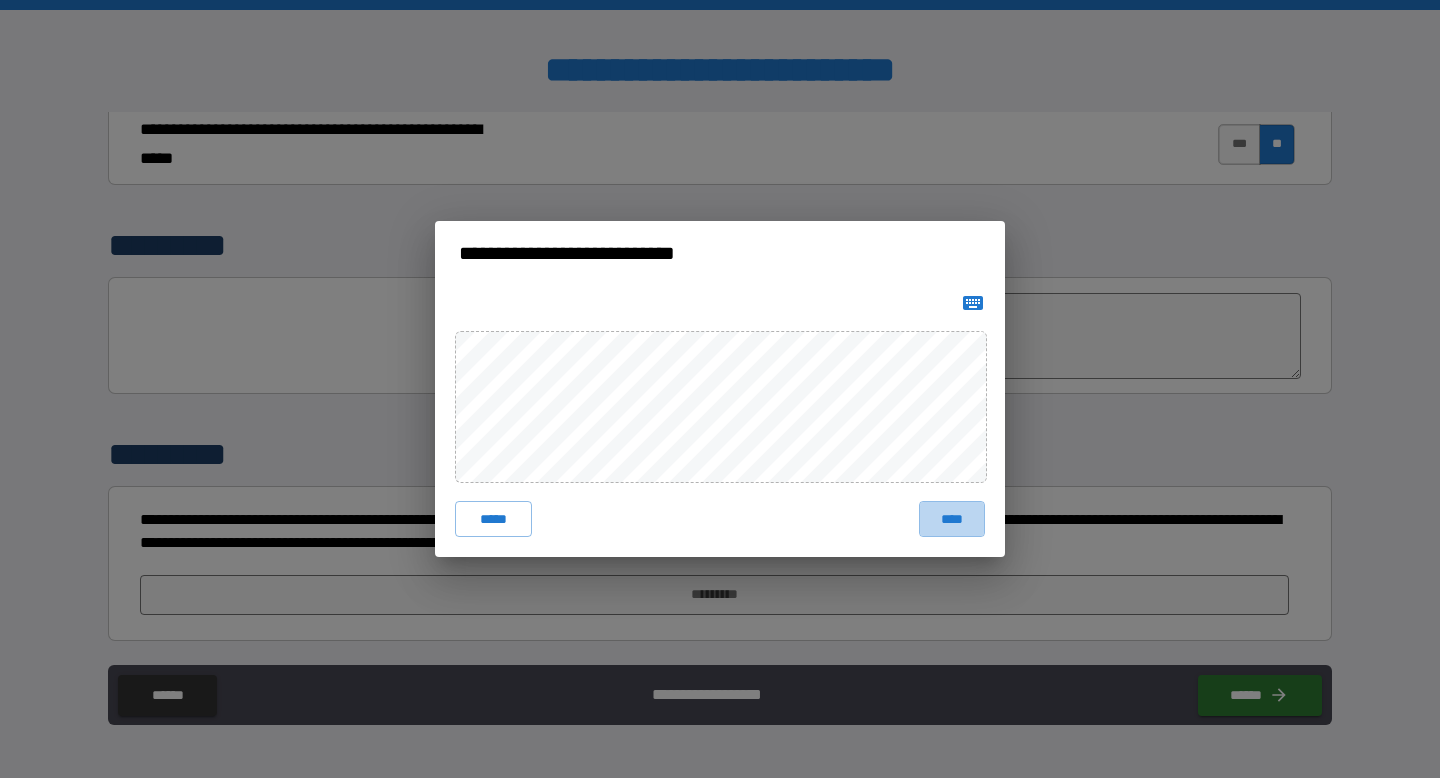 click on "****" at bounding box center [952, 519] 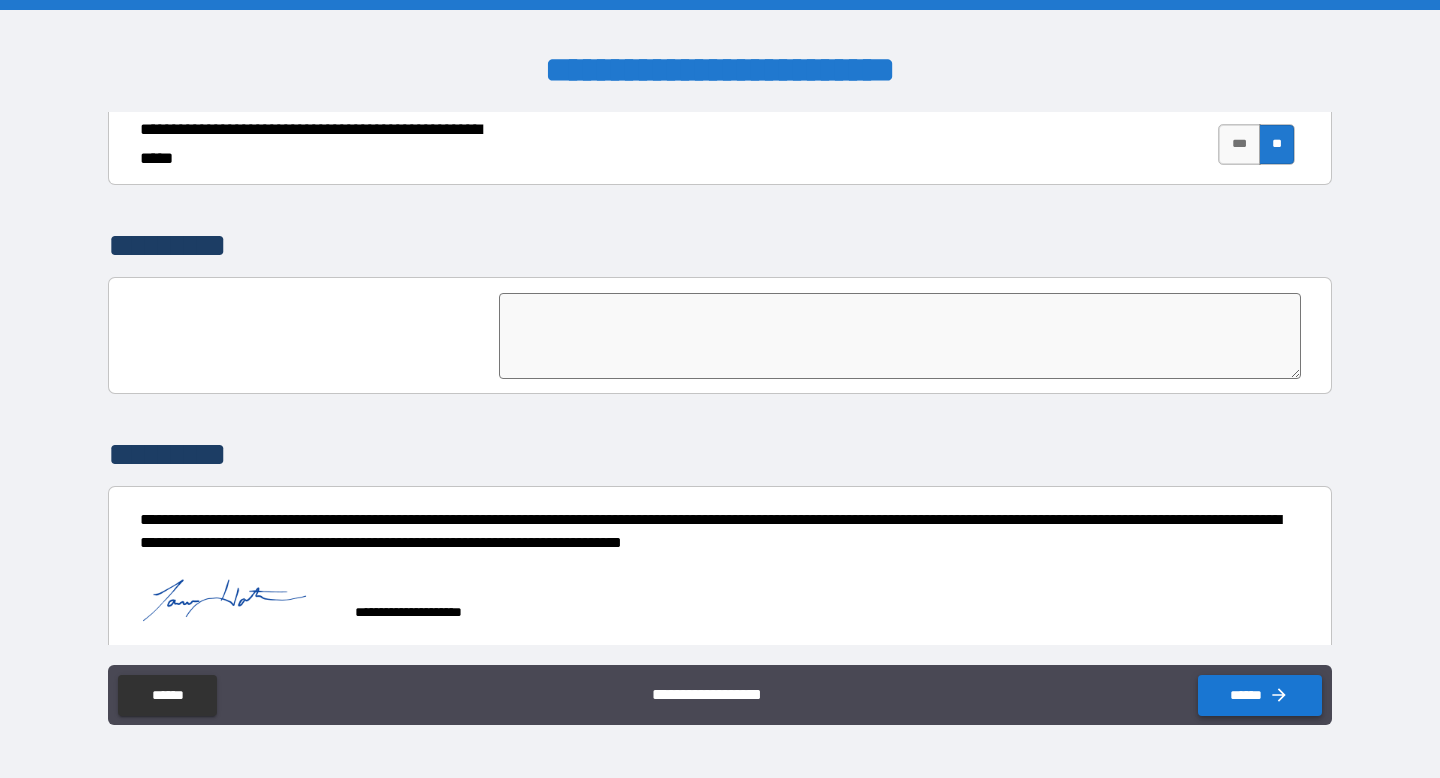 click on "******" at bounding box center [1260, 695] 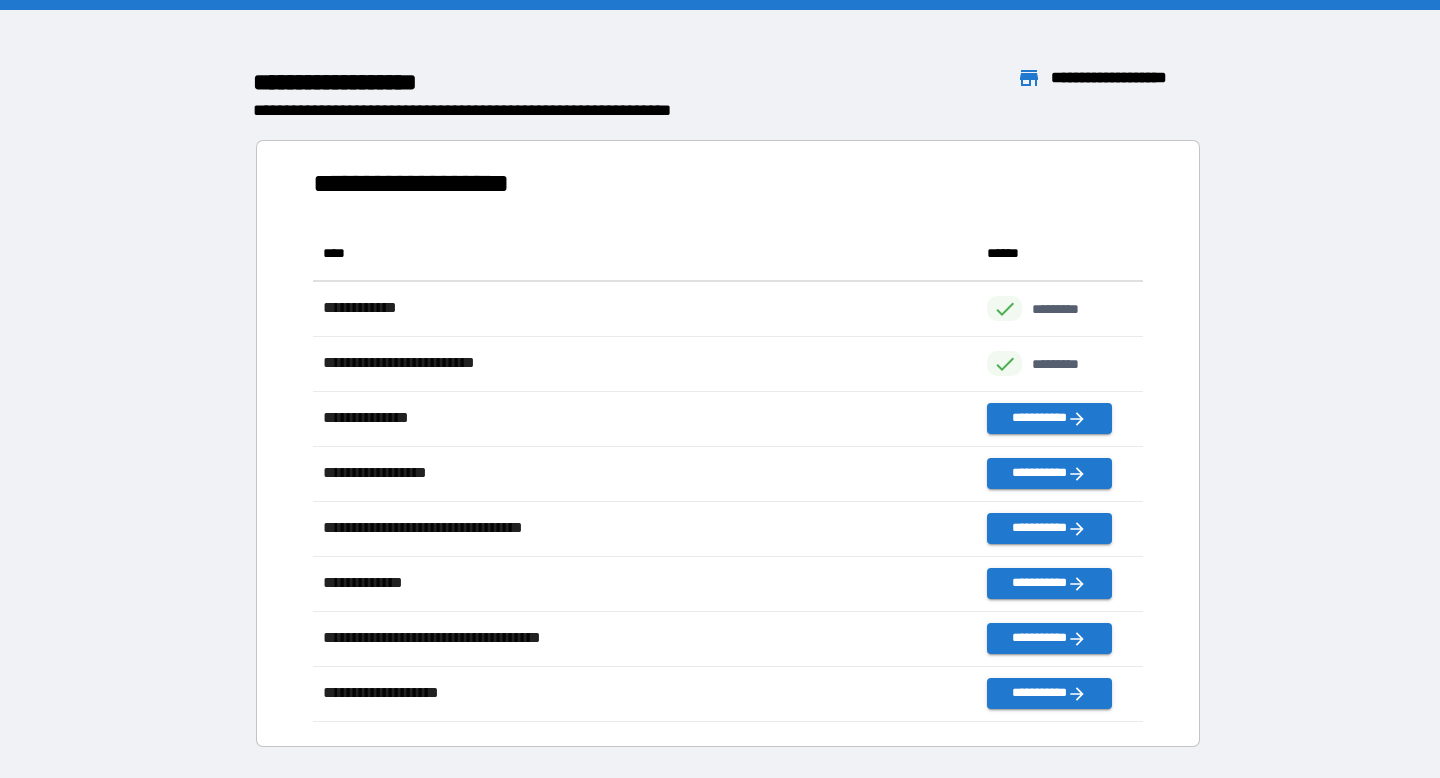scroll, scrollTop: 1, scrollLeft: 1, axis: both 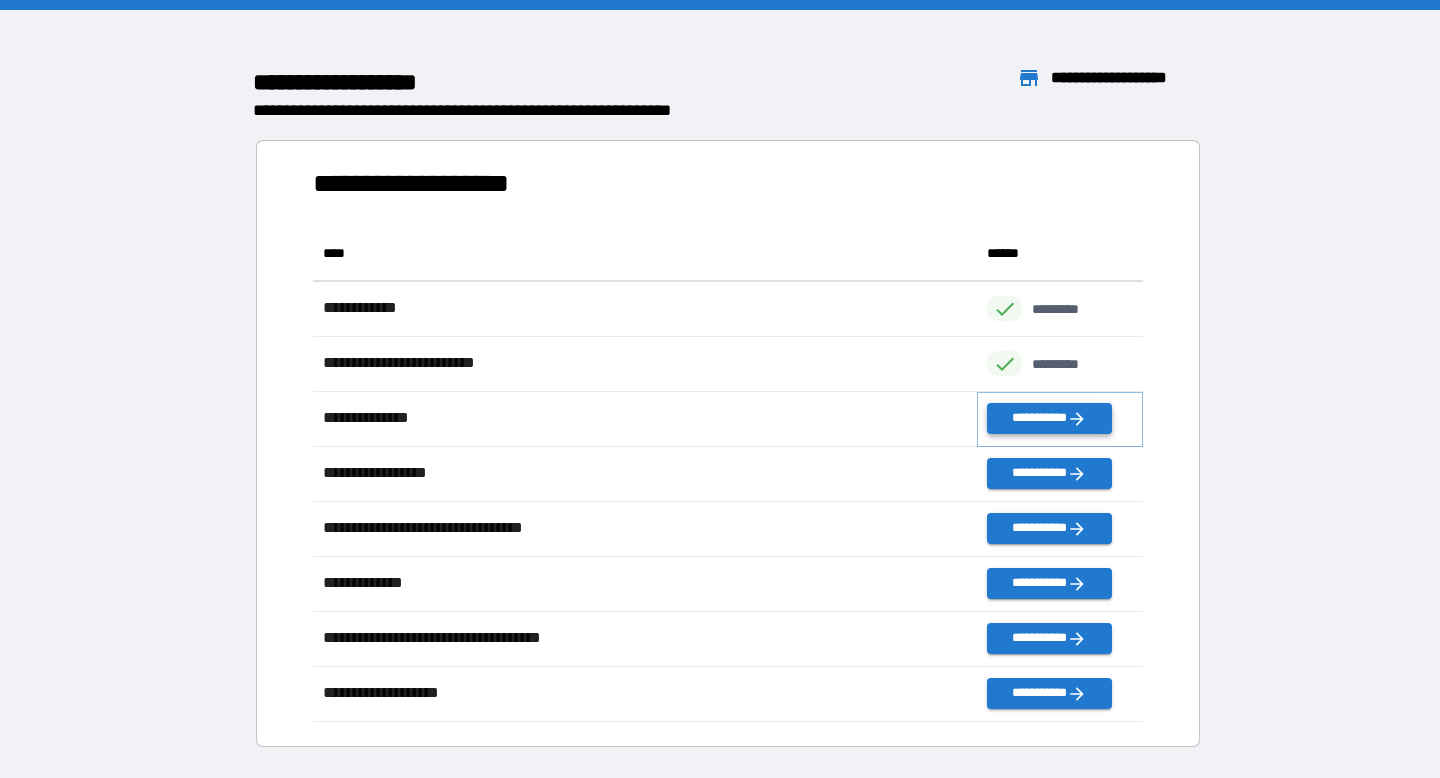 click on "**********" at bounding box center (1049, 418) 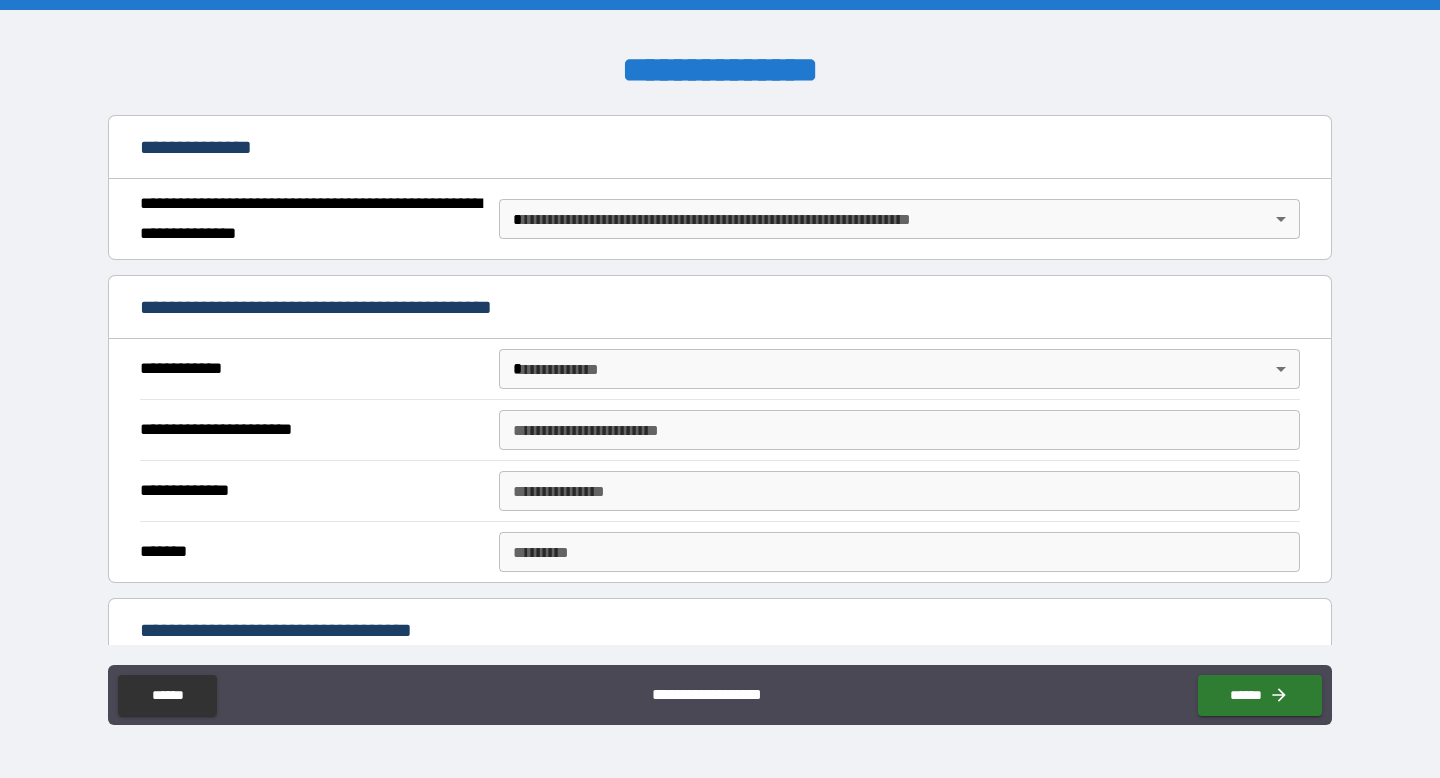 scroll, scrollTop: 229, scrollLeft: 0, axis: vertical 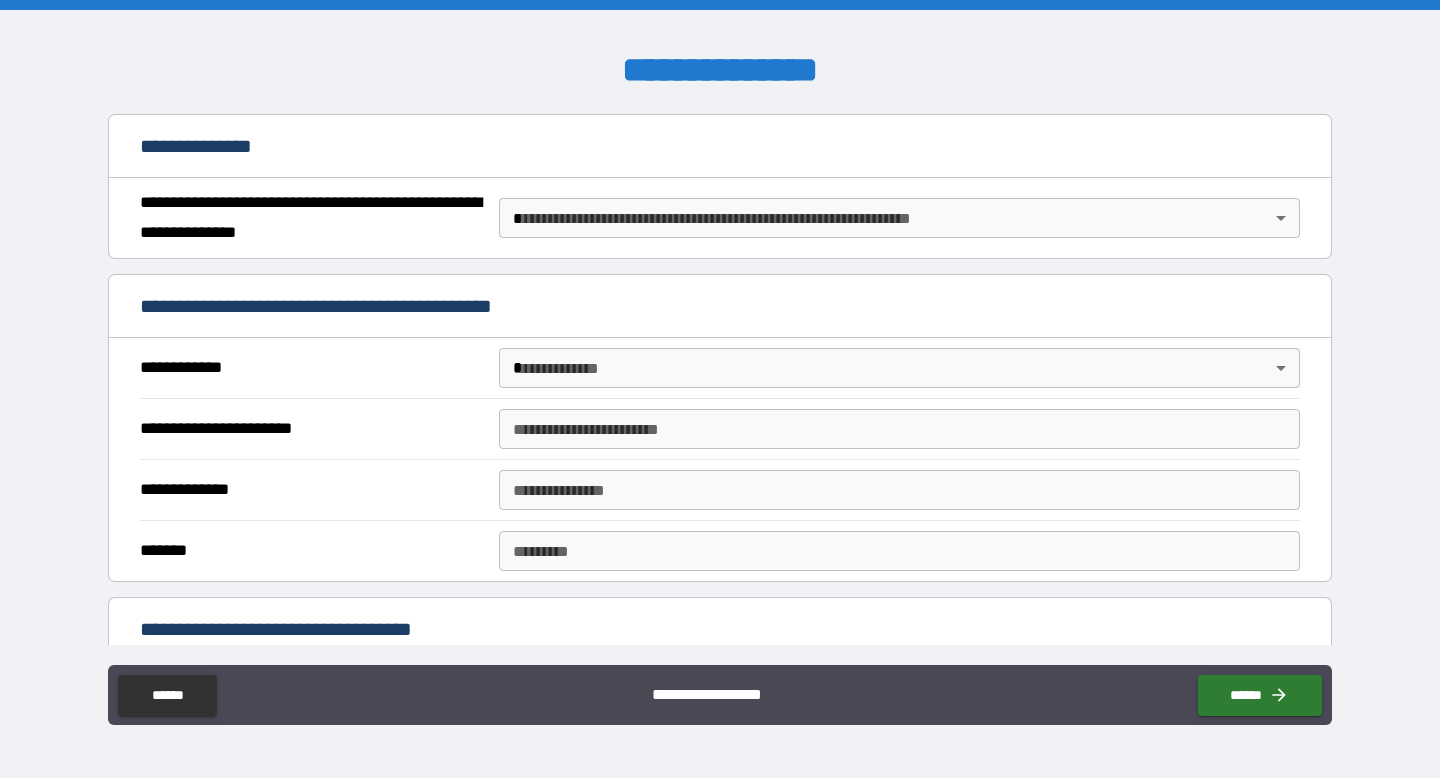click on "**********" at bounding box center (720, 308) 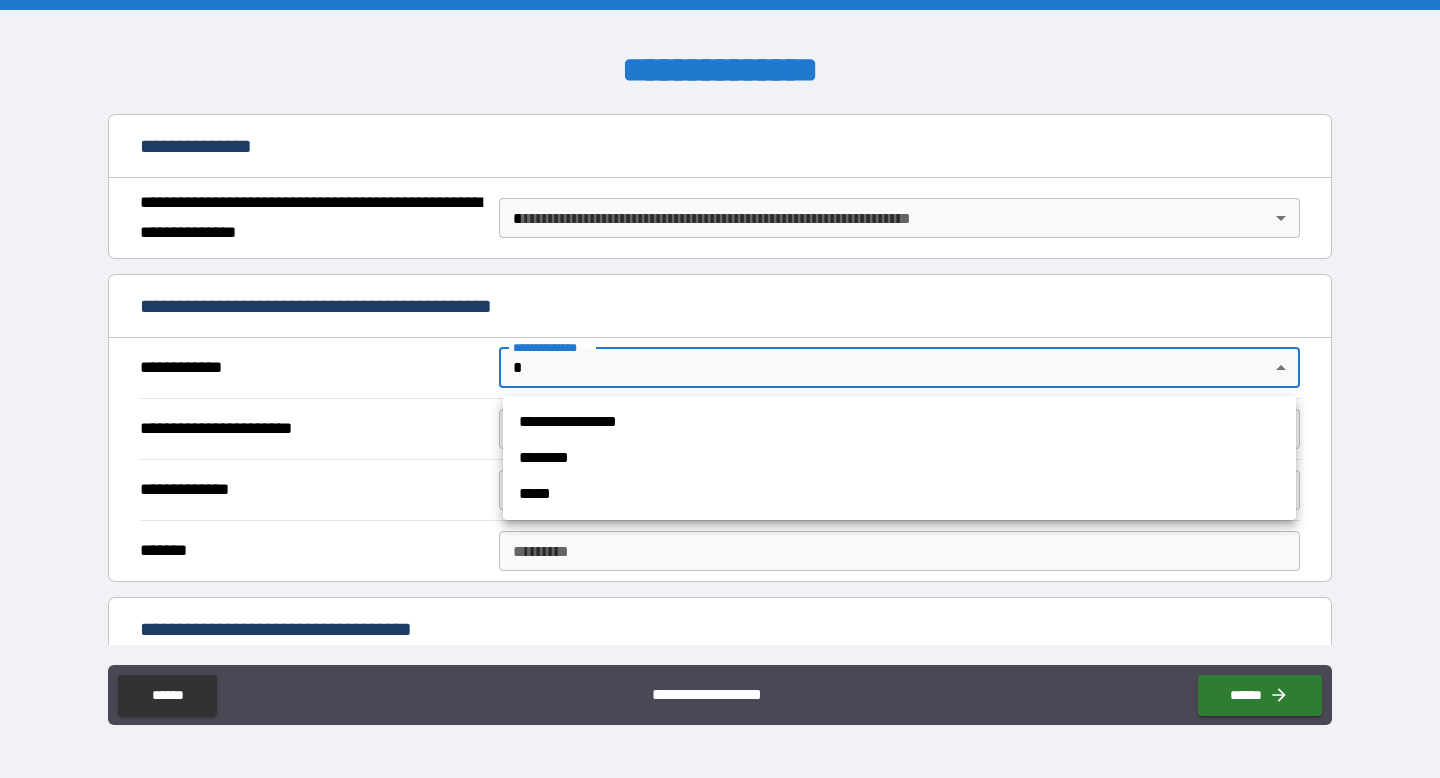 click on "**********" at bounding box center (899, 422) 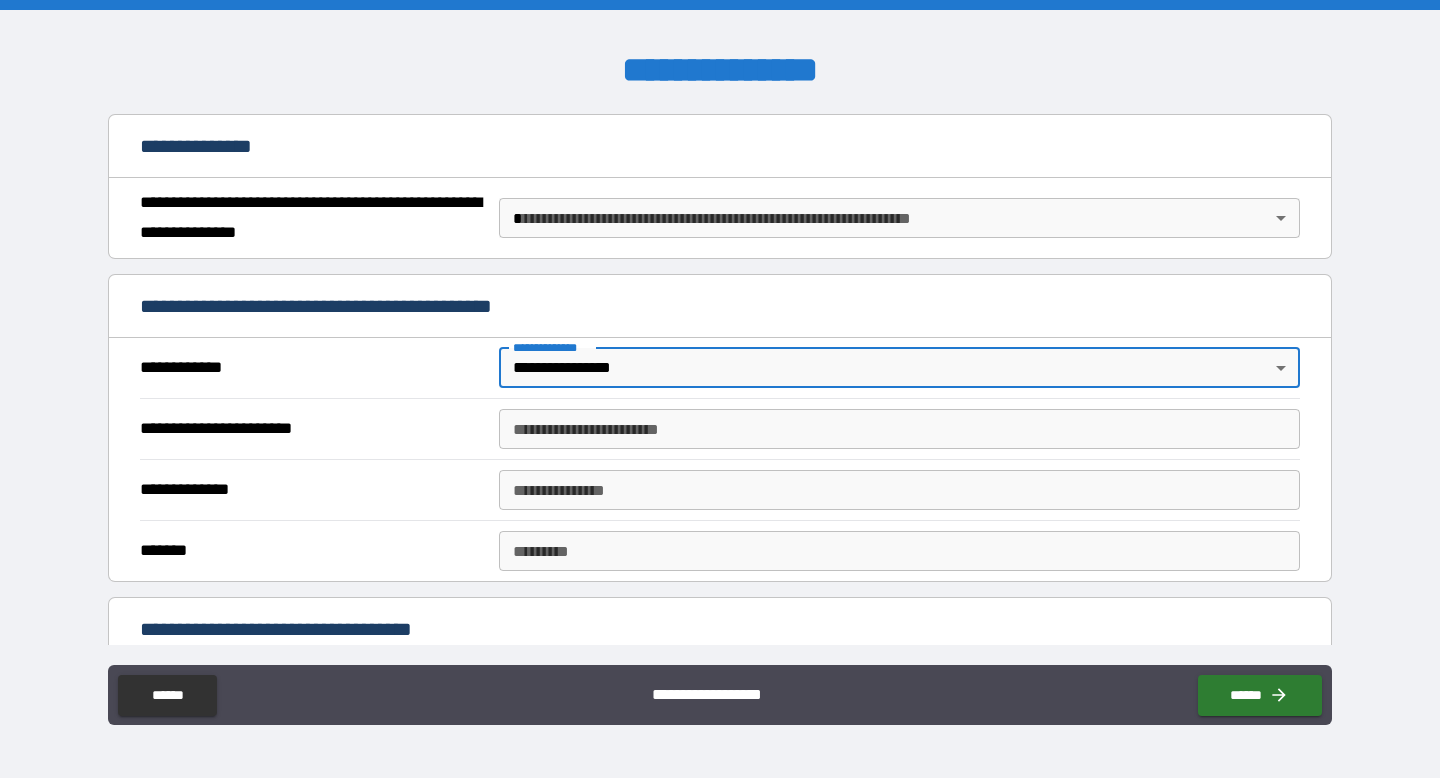 click on "**********" at bounding box center [899, 429] 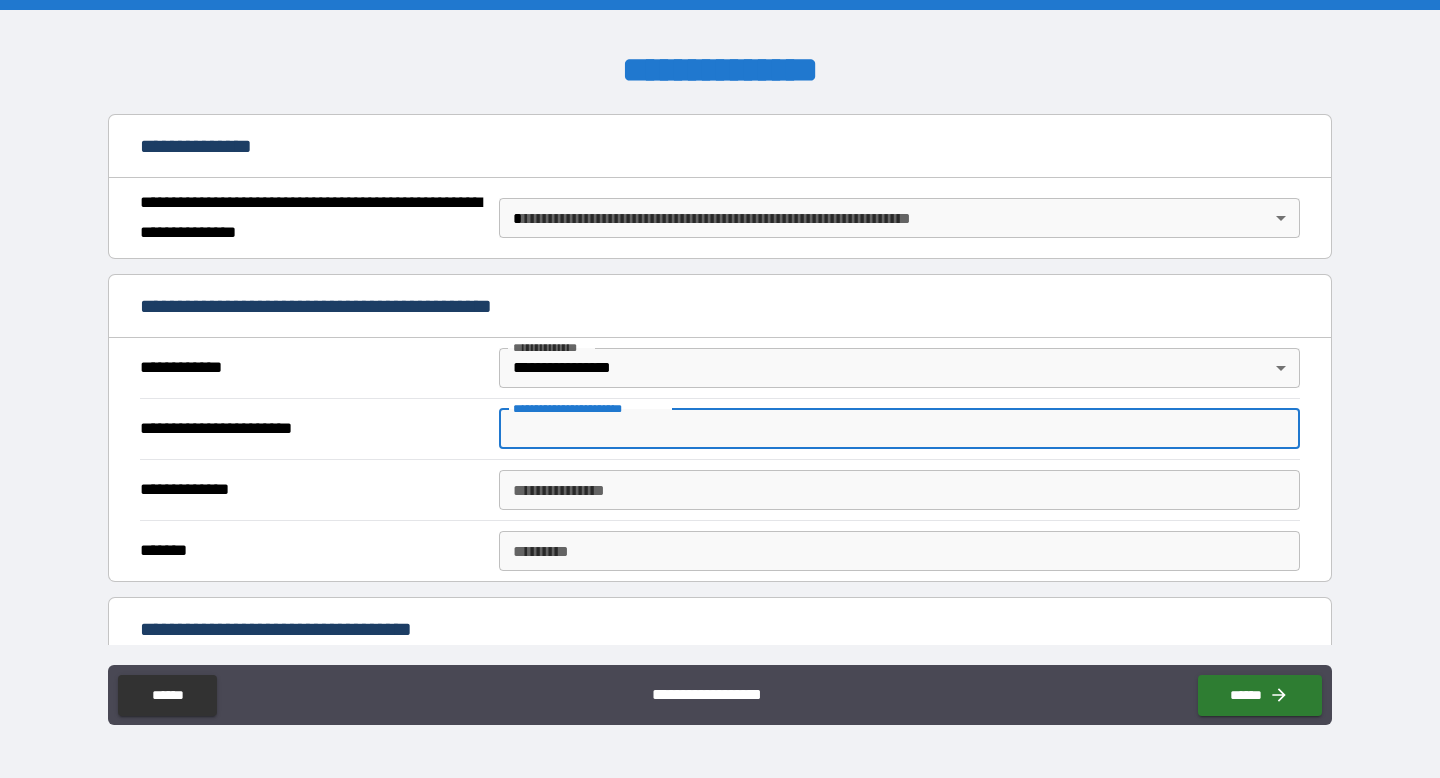 type on "*" 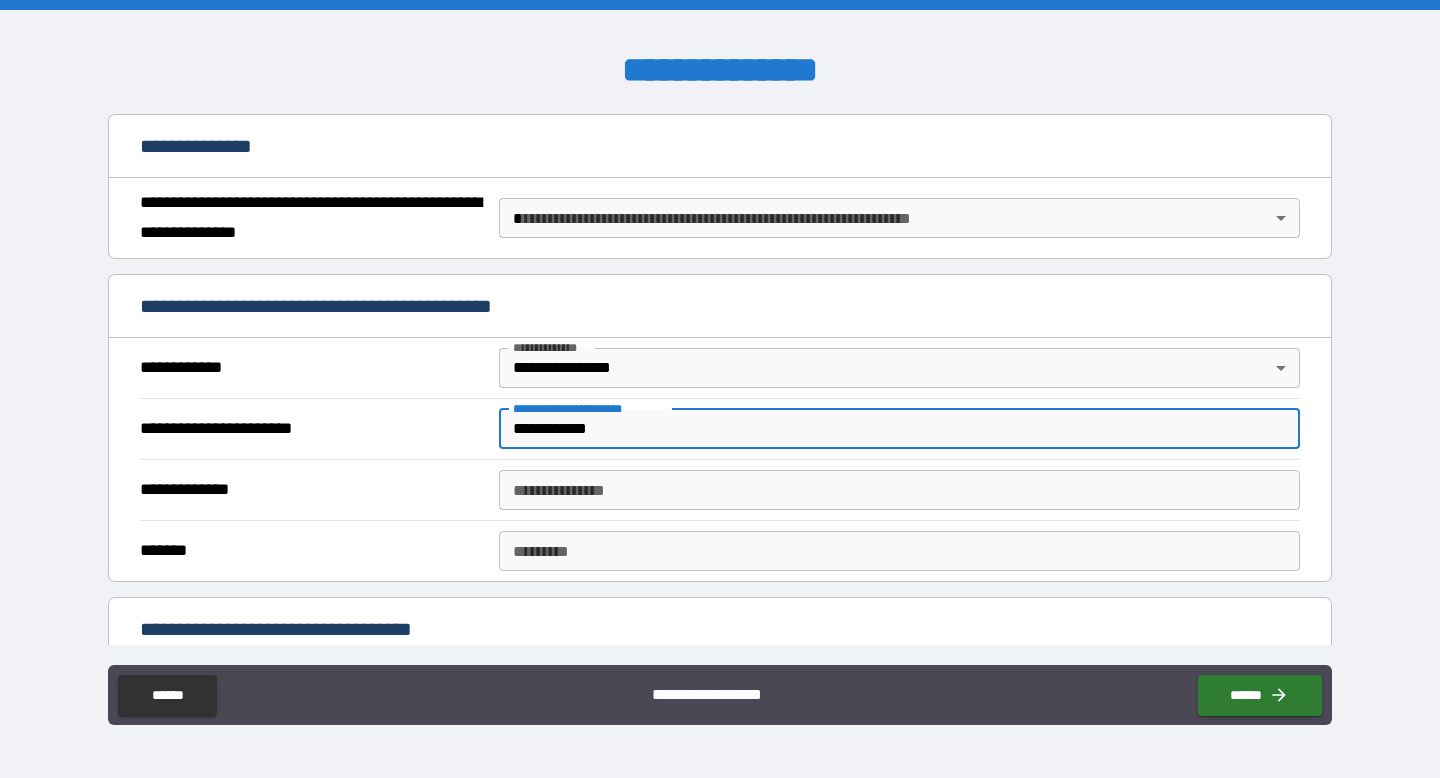 type on "**********" 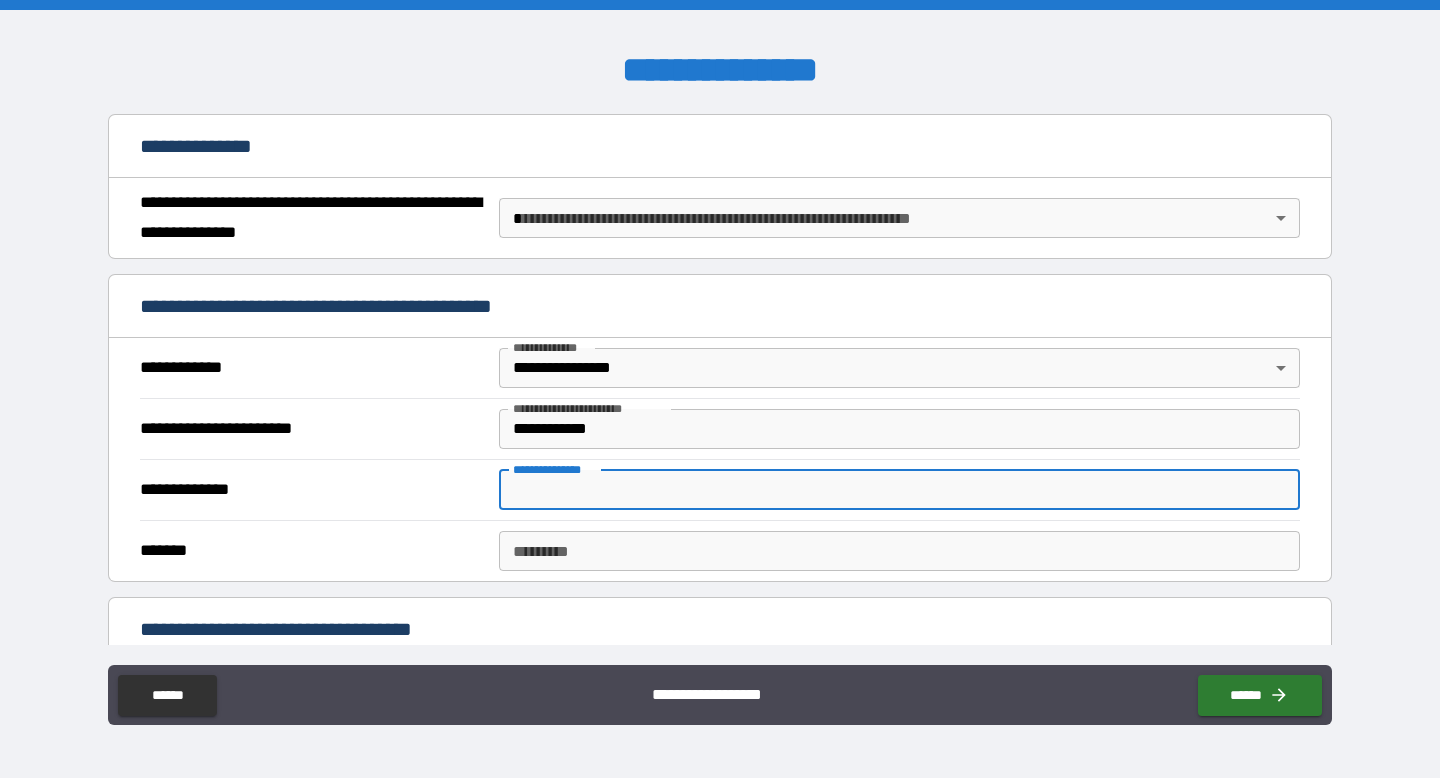 click on "**********" at bounding box center (899, 490) 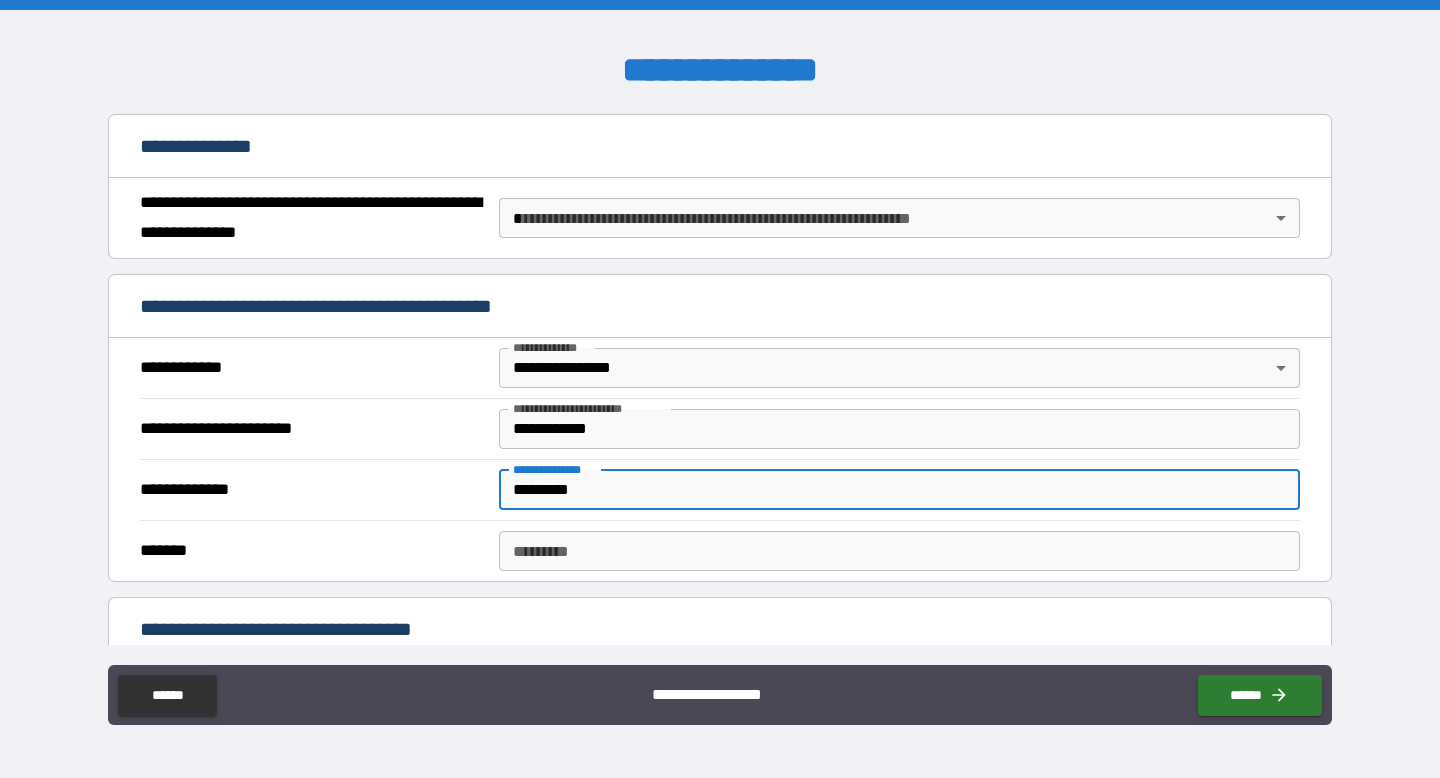 type on "*********" 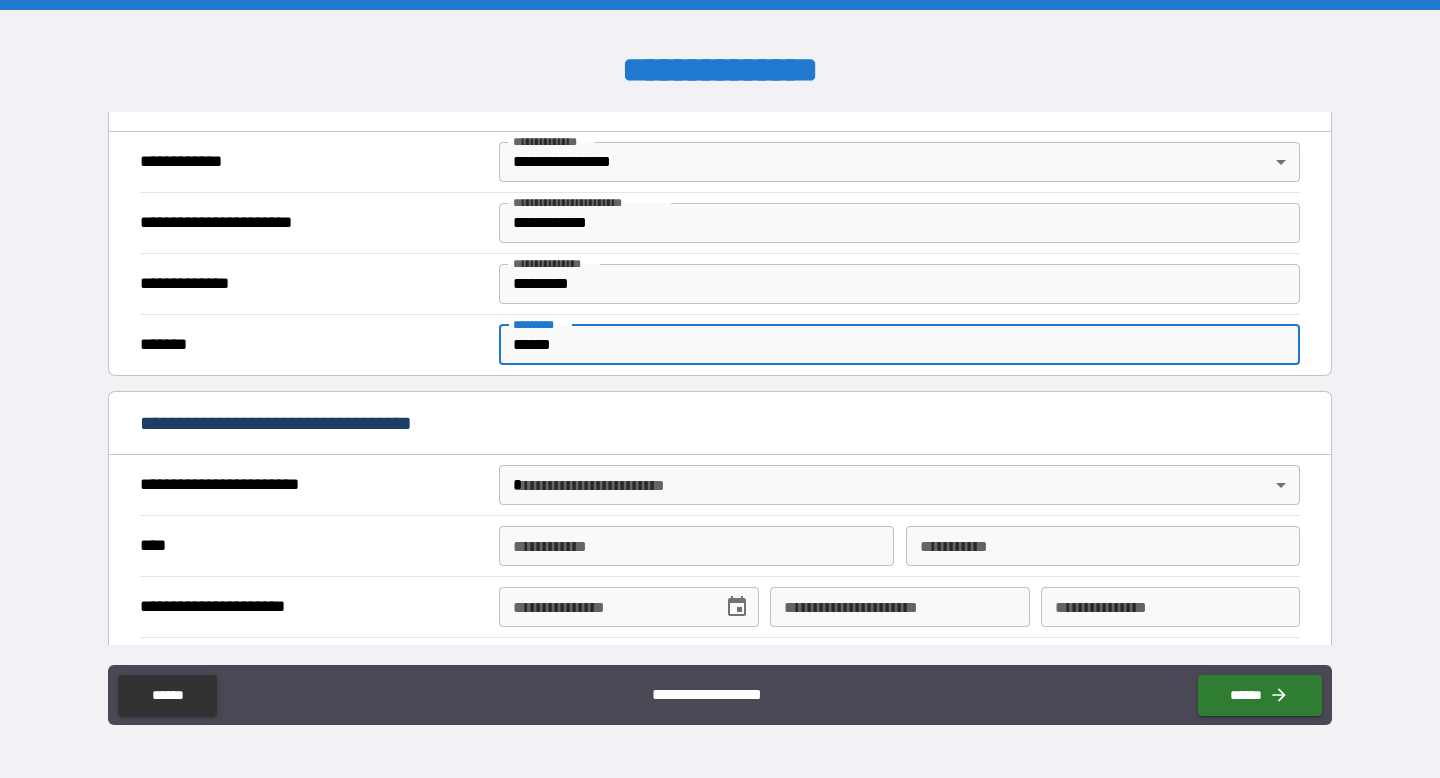 scroll, scrollTop: 466, scrollLeft: 0, axis: vertical 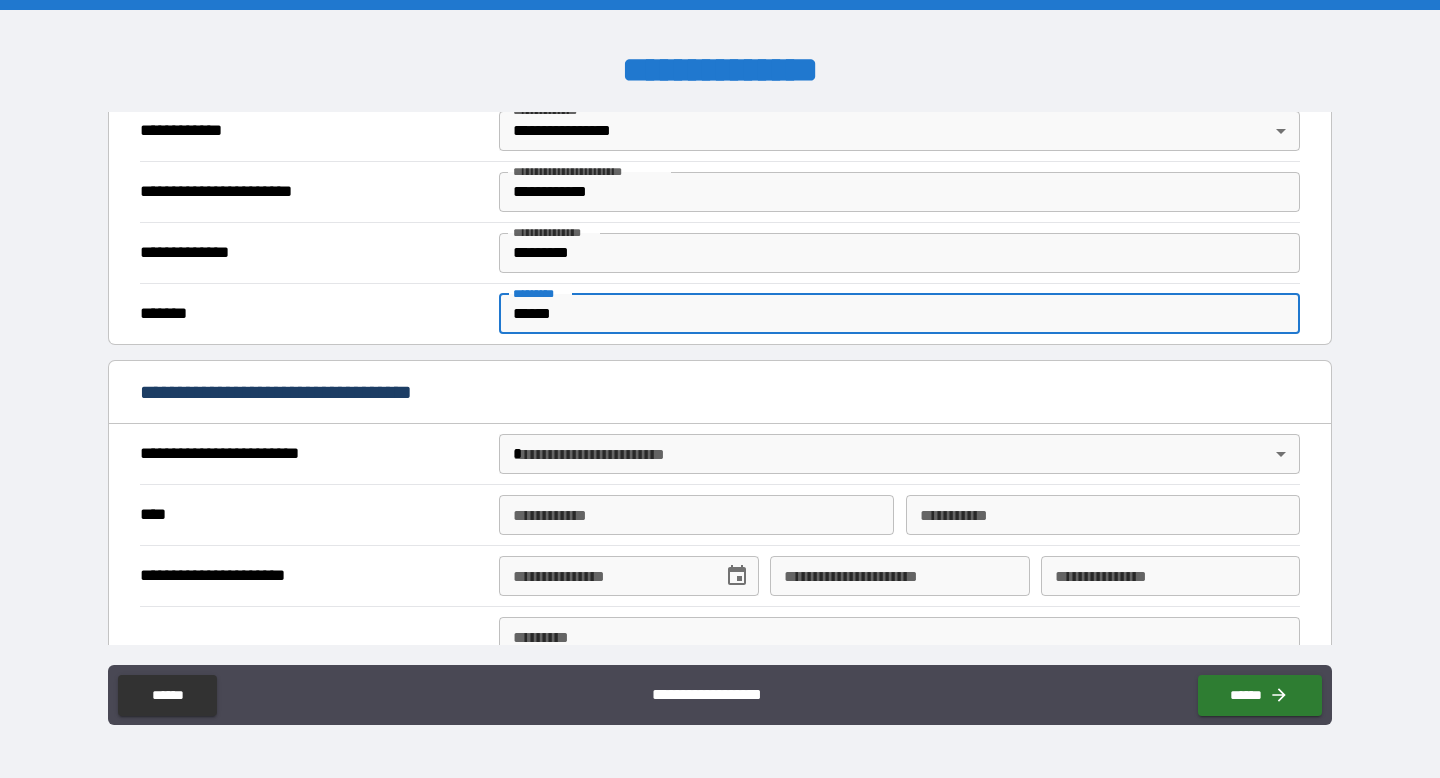 type on "******" 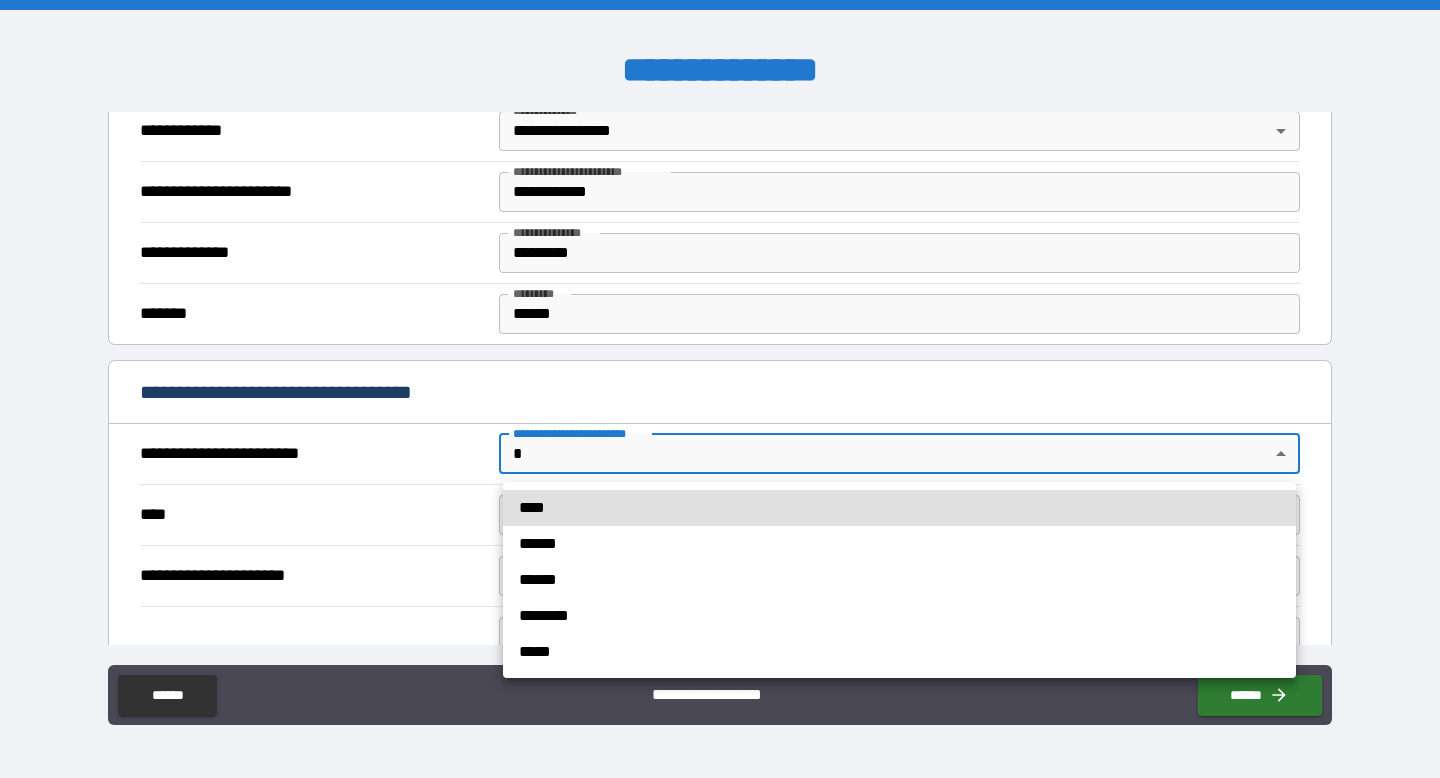 click on "****" at bounding box center [899, 508] 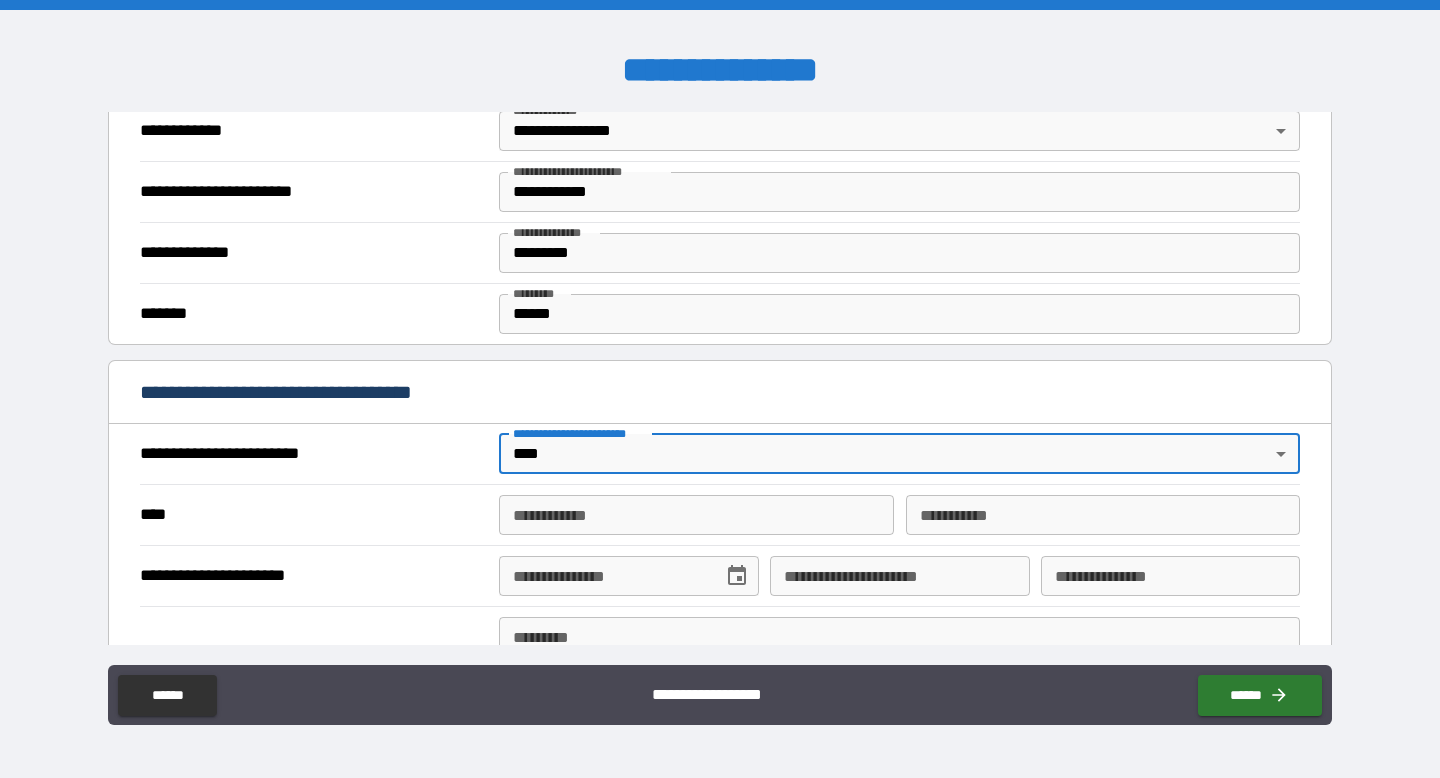 click on "**********" at bounding box center (696, 515) 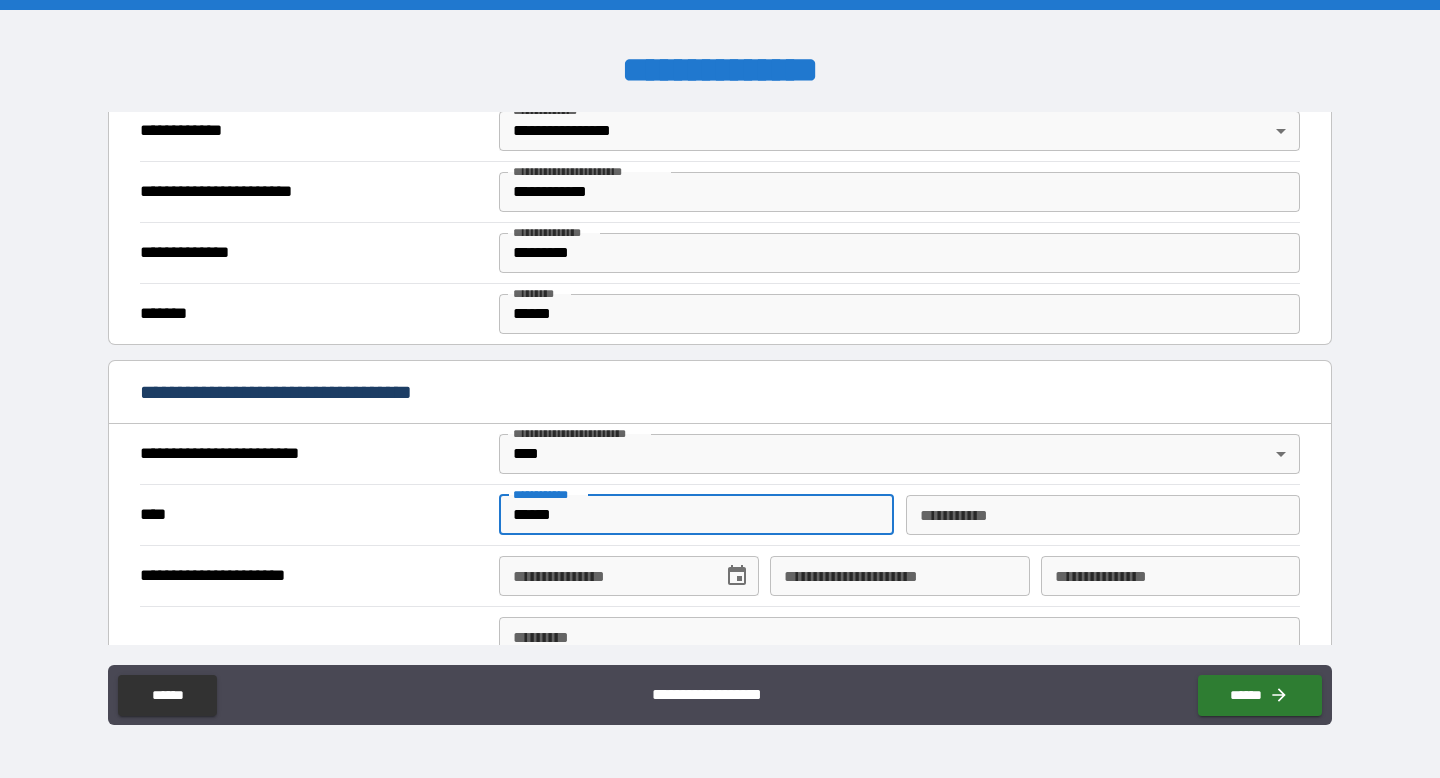 type on "******" 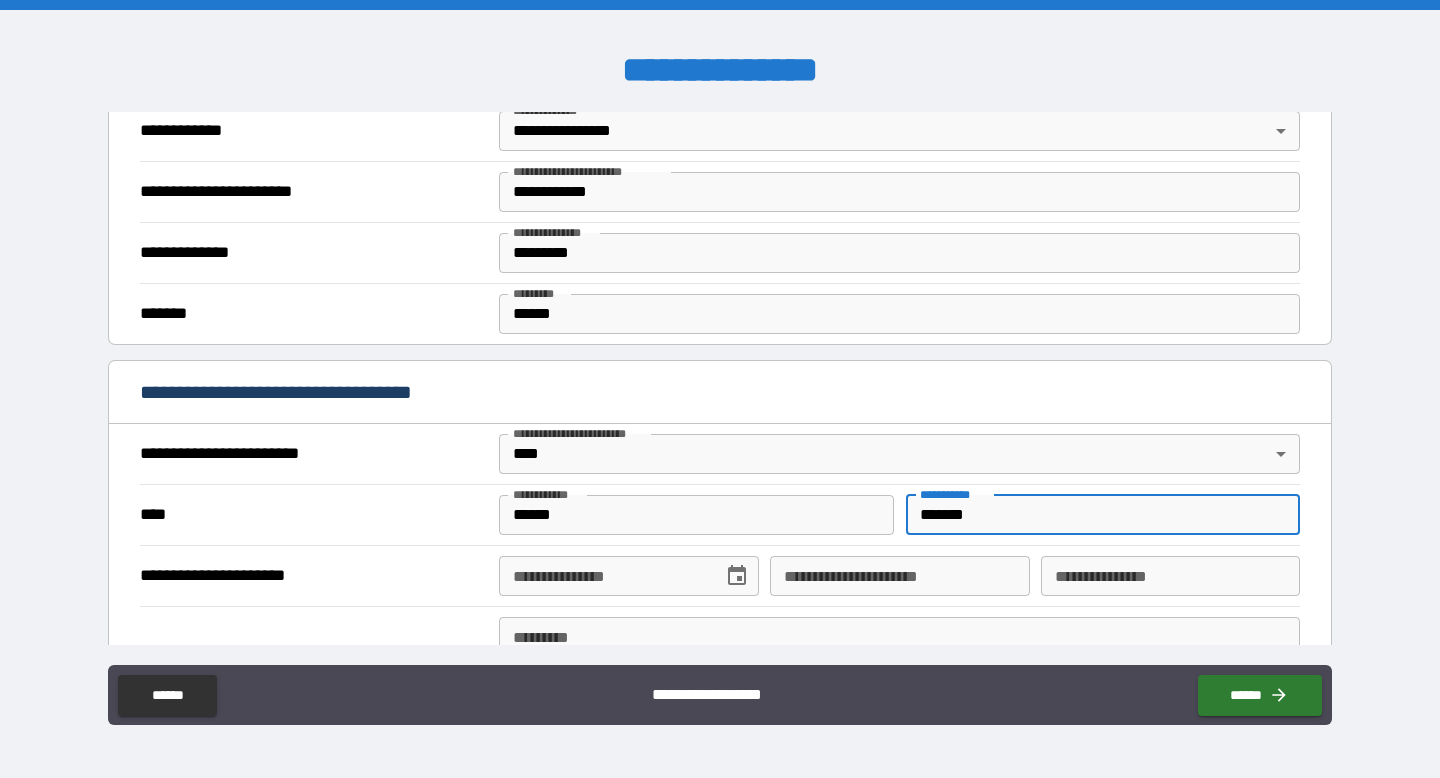 type on "*******" 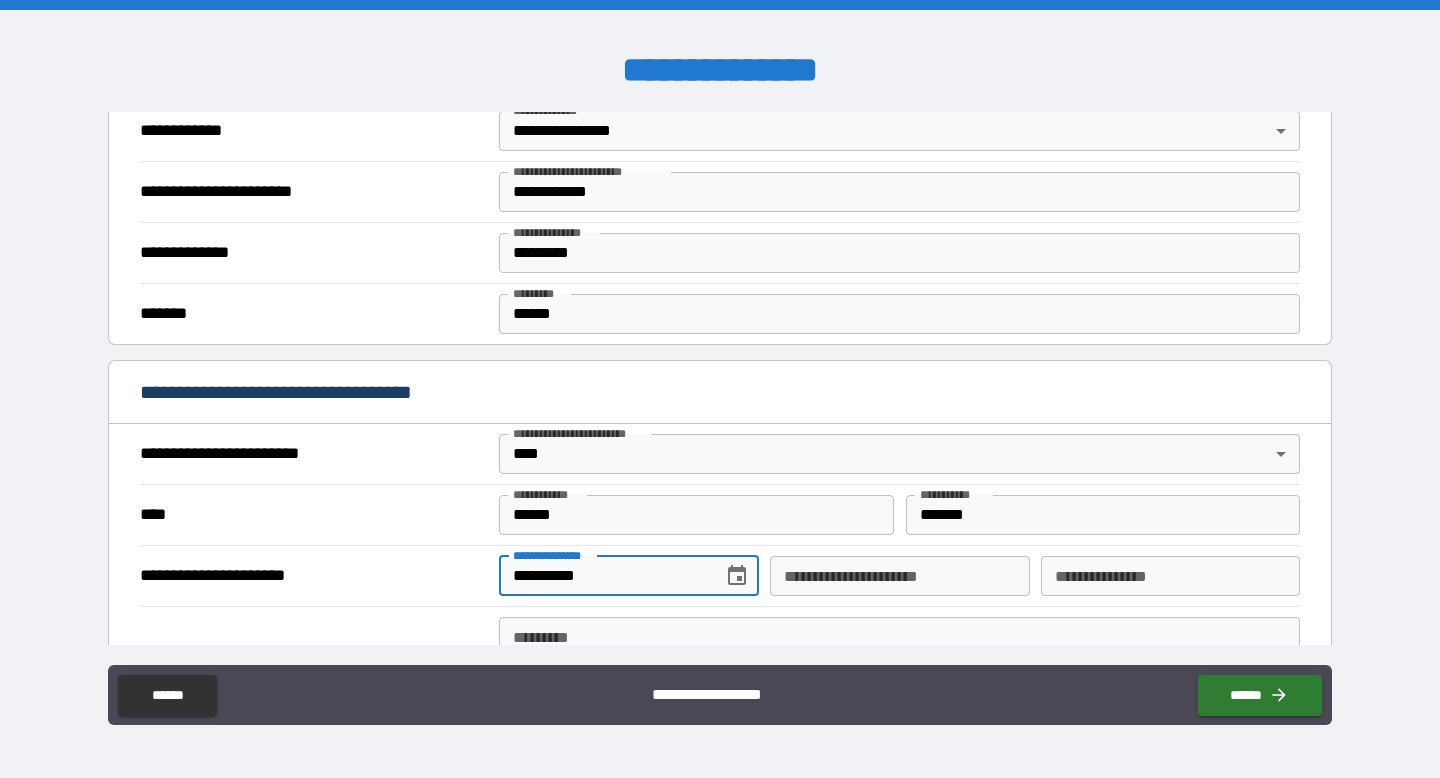 type on "**********" 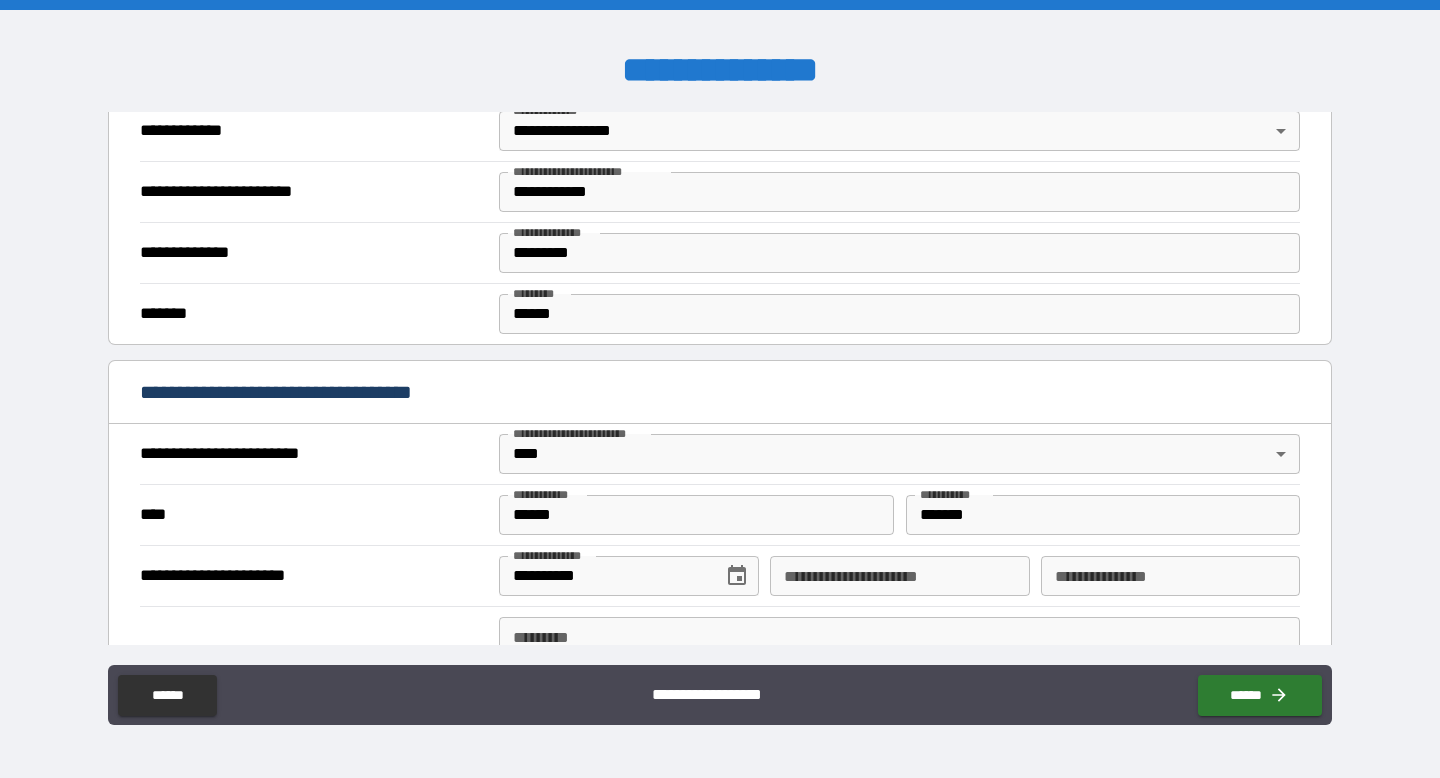 click on "**********" at bounding box center (314, 576) 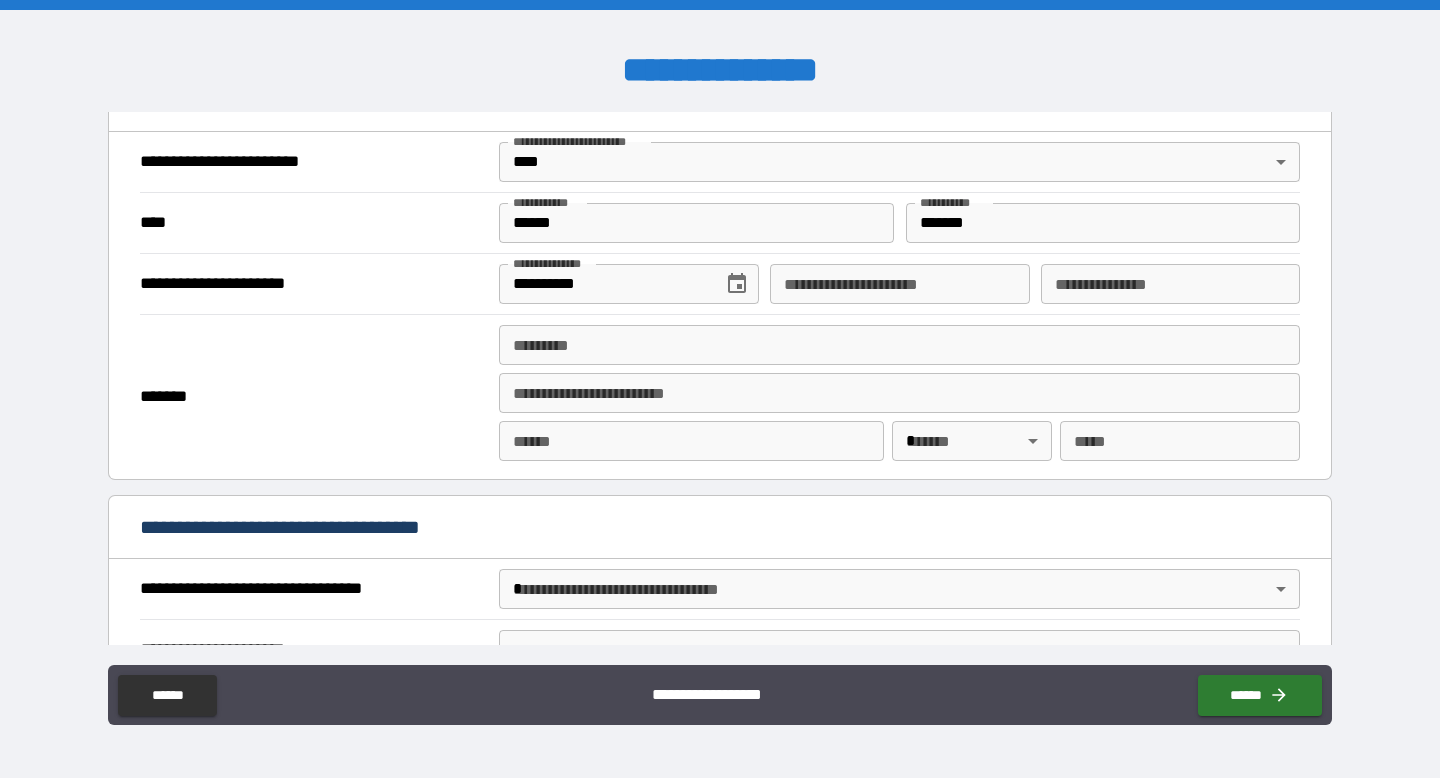 scroll, scrollTop: 762, scrollLeft: 0, axis: vertical 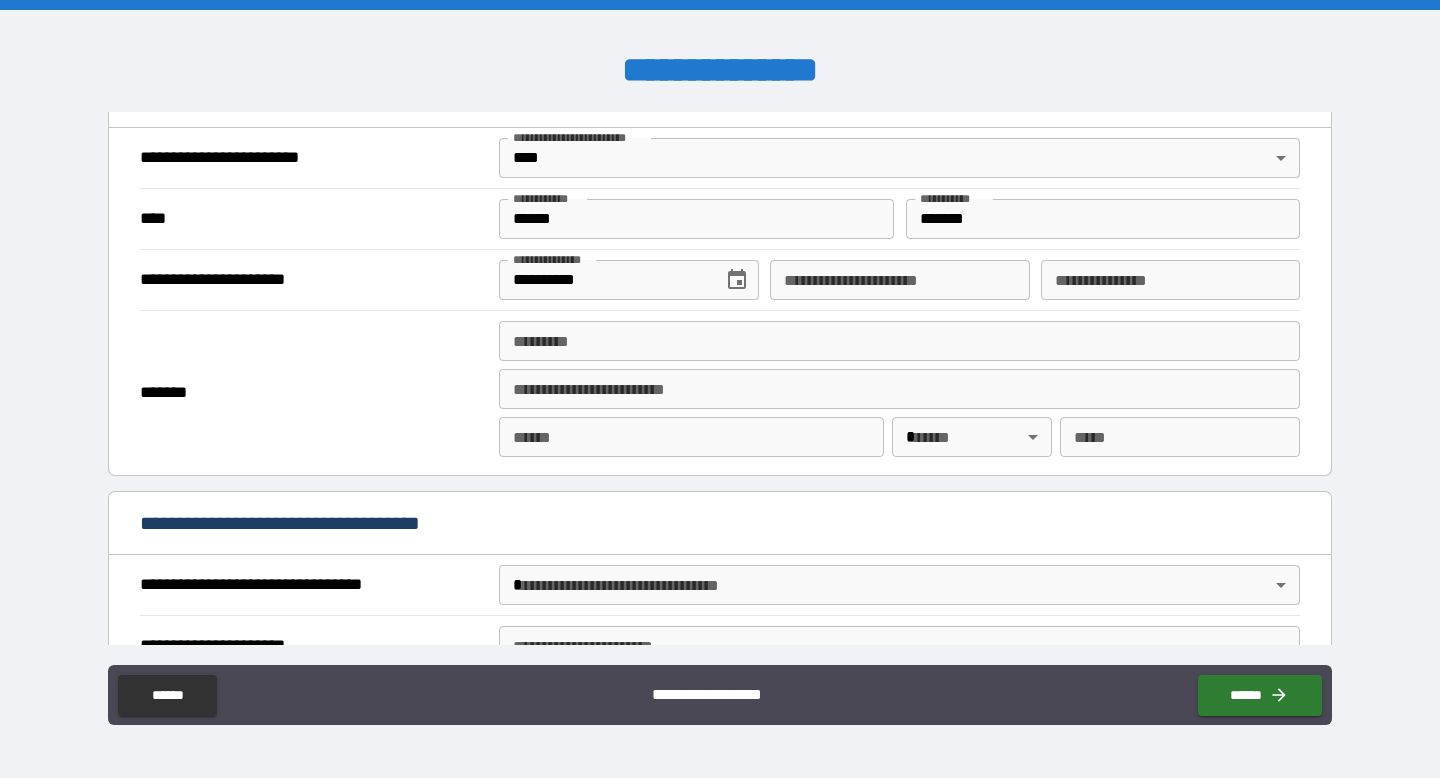 click on "**********" at bounding box center [899, 389] 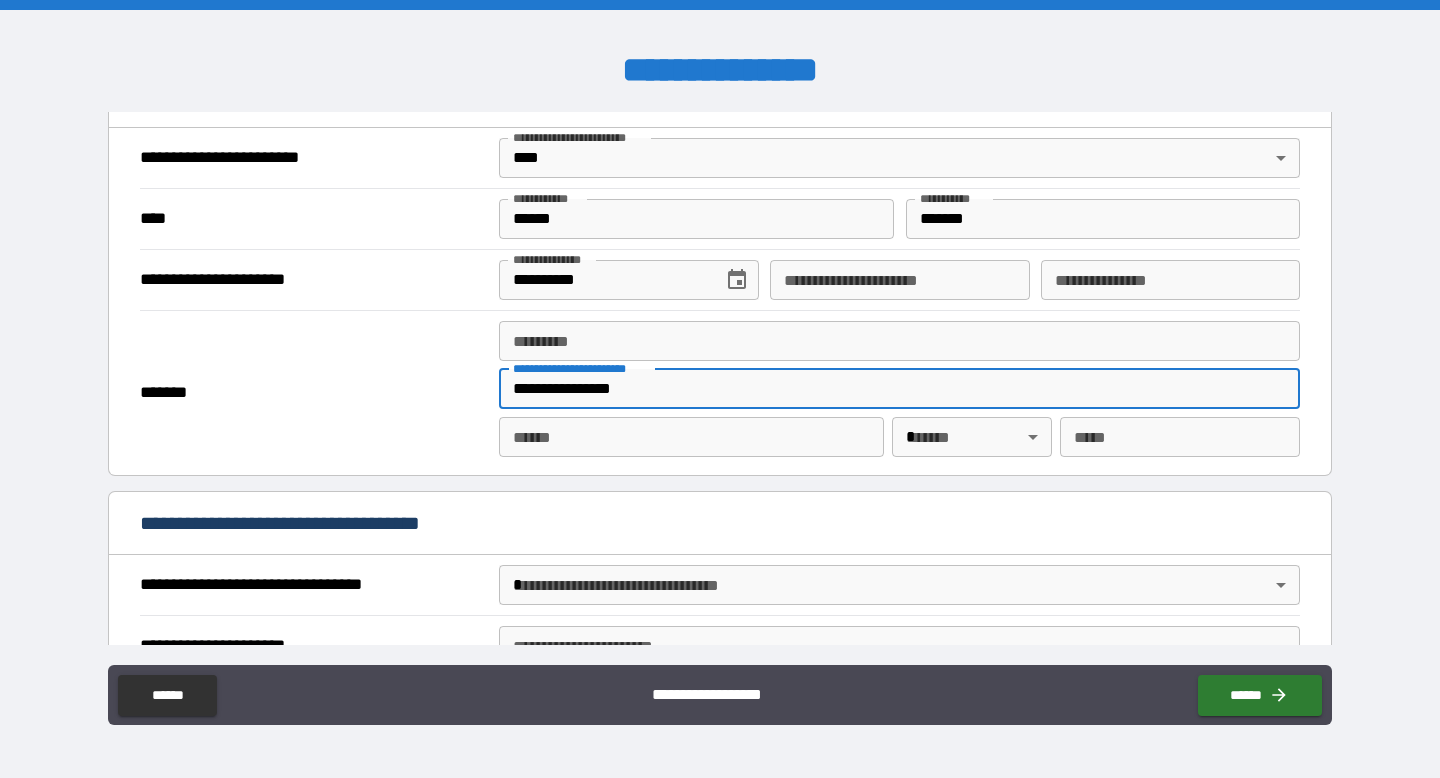 type on "**********" 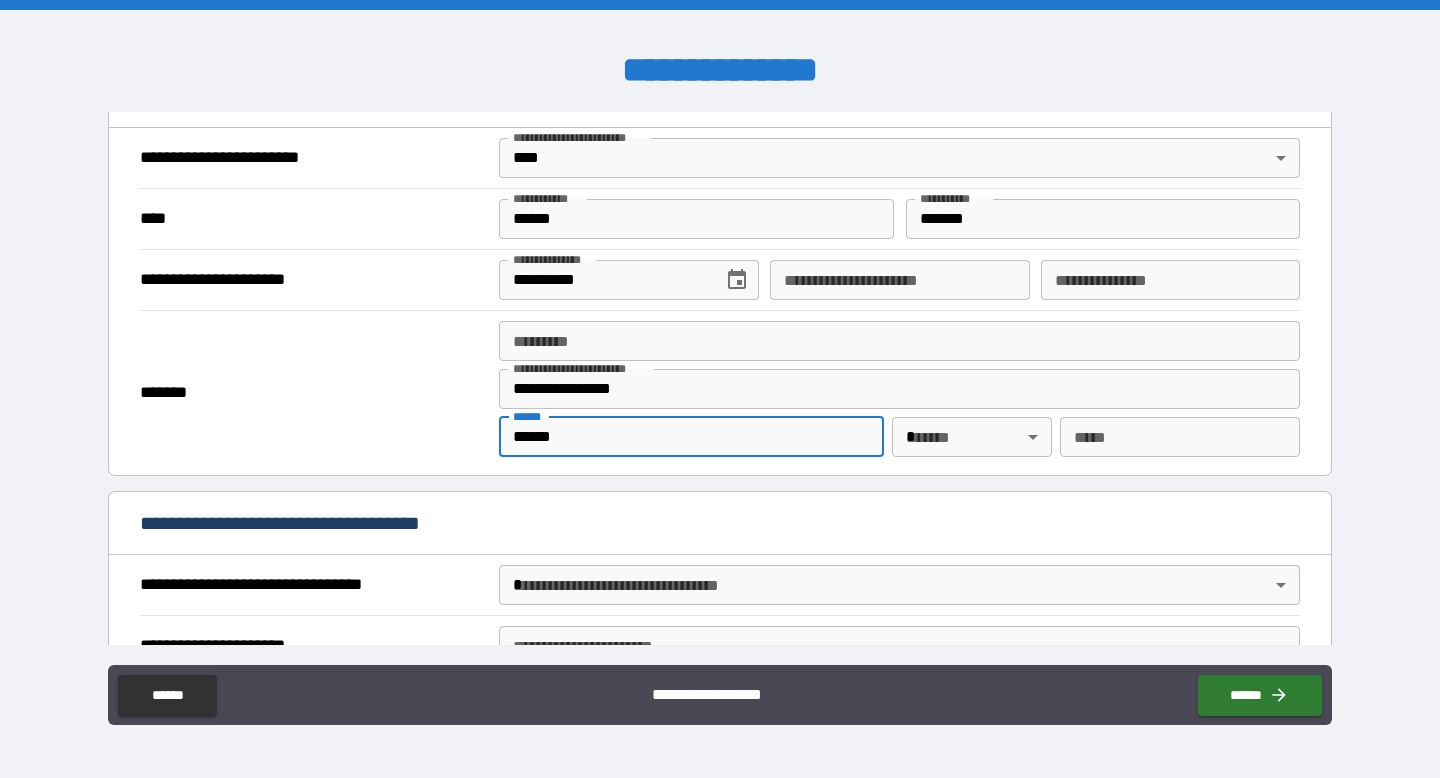 type on "******" 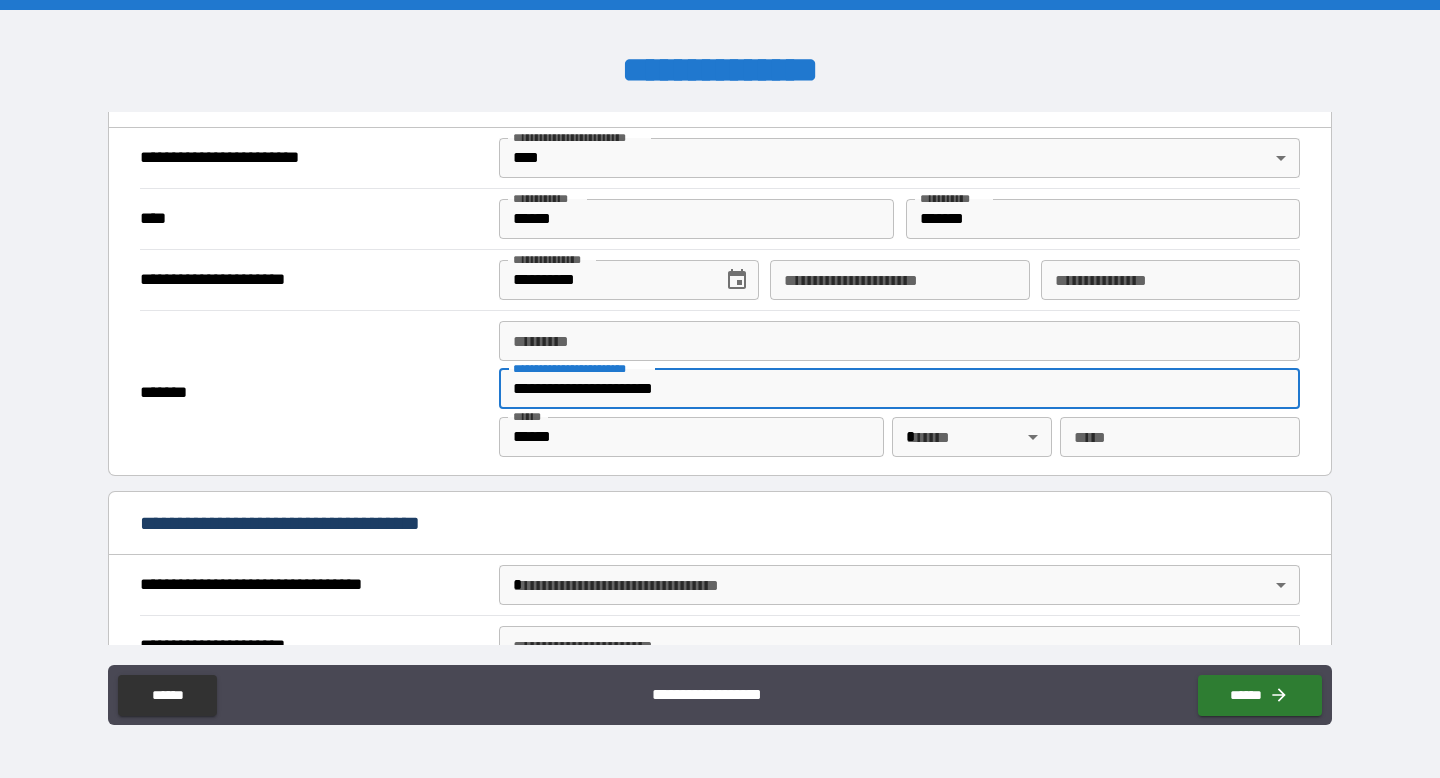 type on "**********" 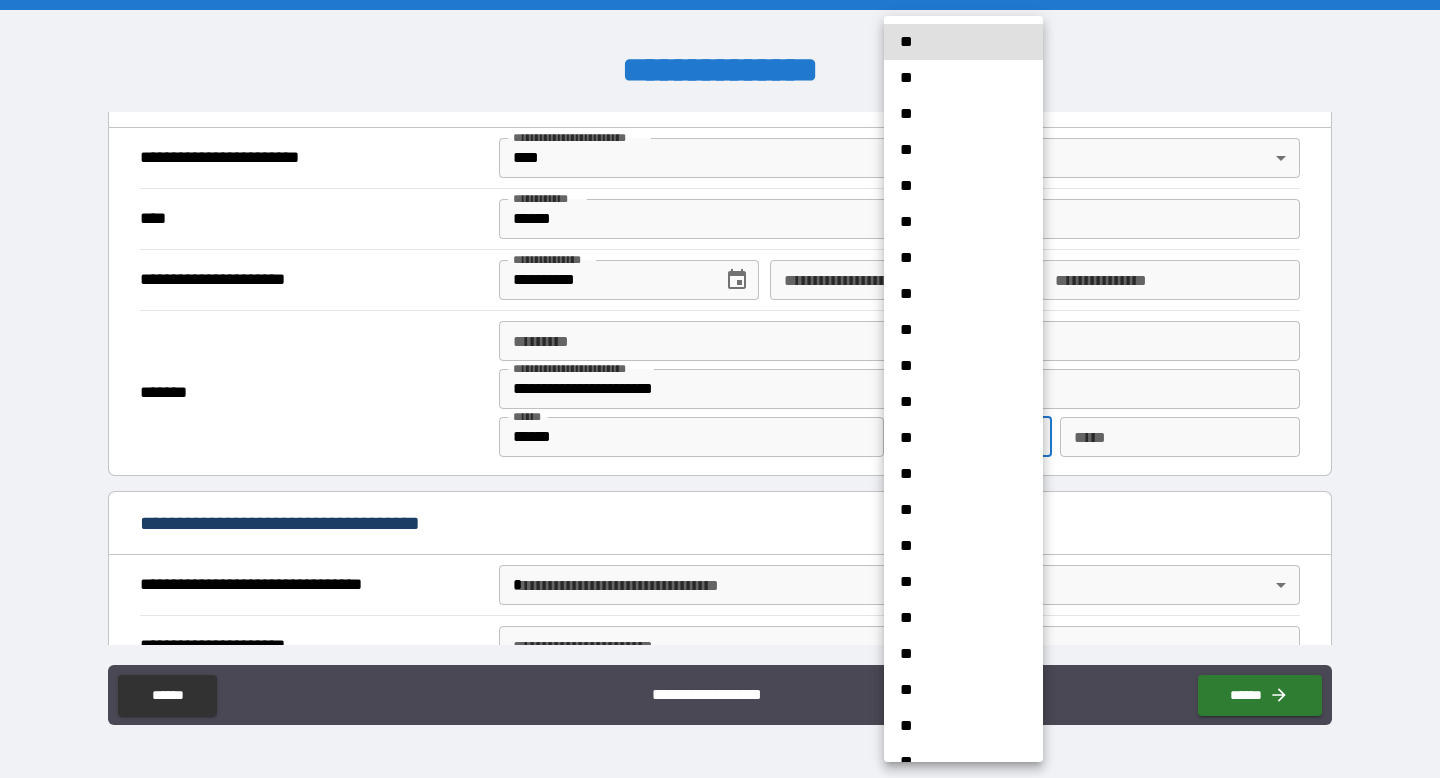 click on "**********" at bounding box center (720, 389) 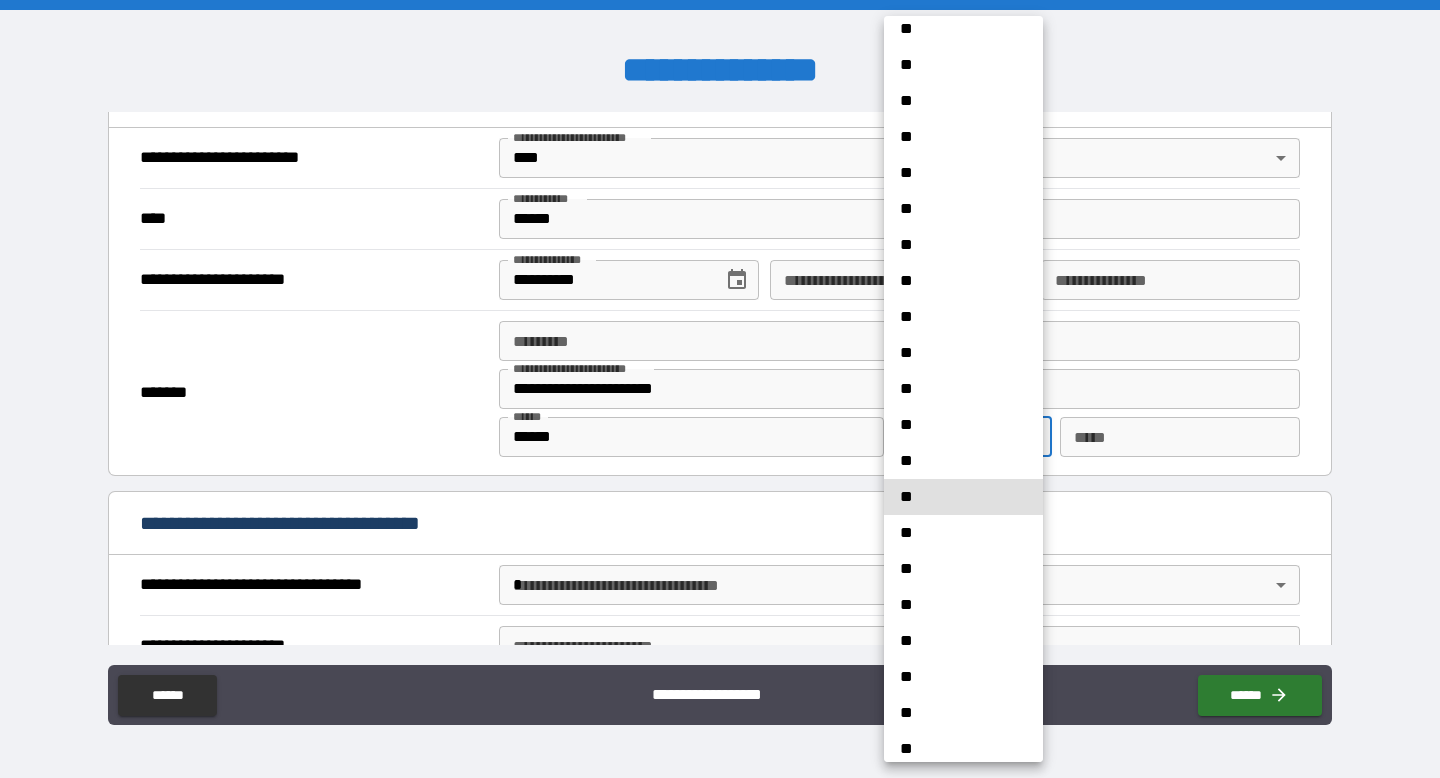 click on "**" at bounding box center [963, 497] 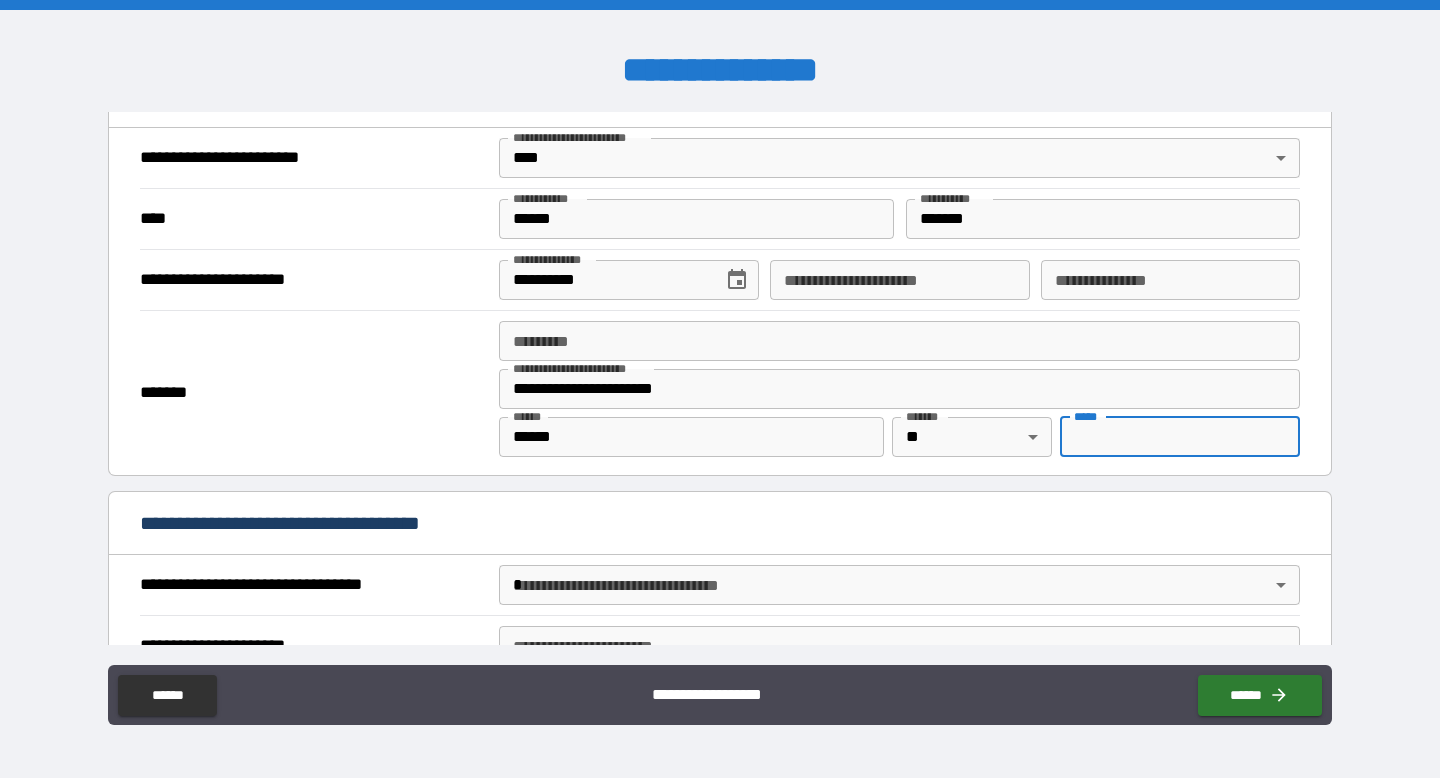 click on "***   *" at bounding box center [1180, 437] 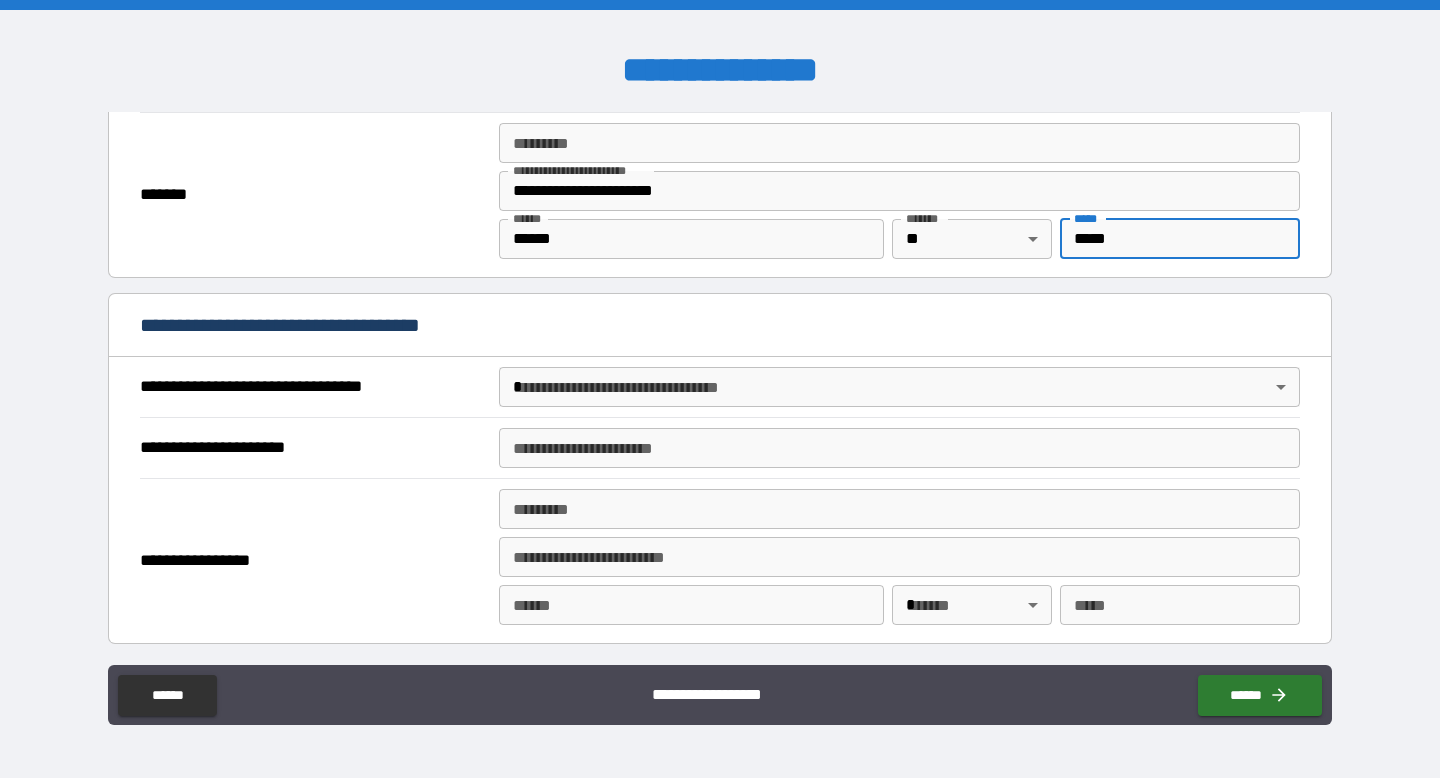 scroll, scrollTop: 963, scrollLeft: 0, axis: vertical 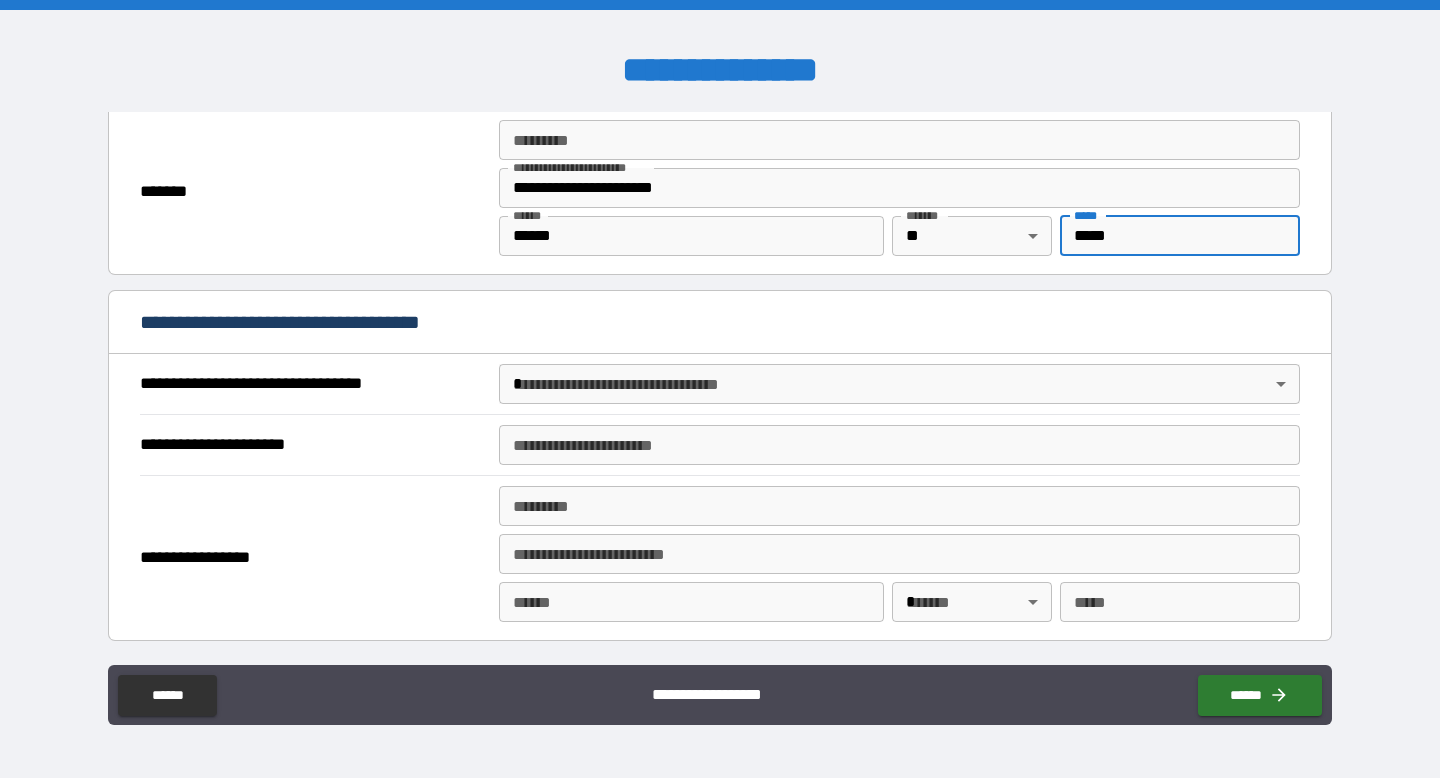 type on "*****" 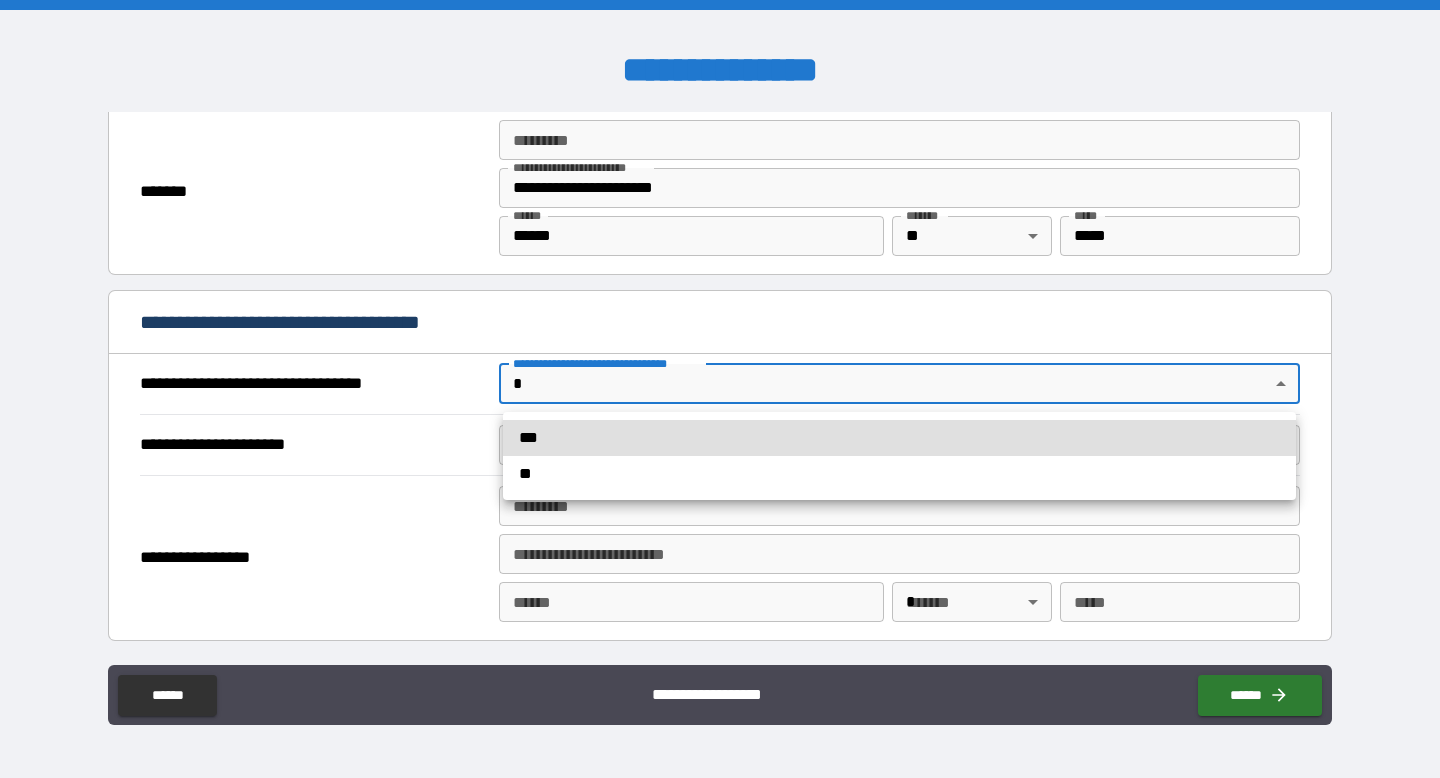 click on "***" at bounding box center (899, 438) 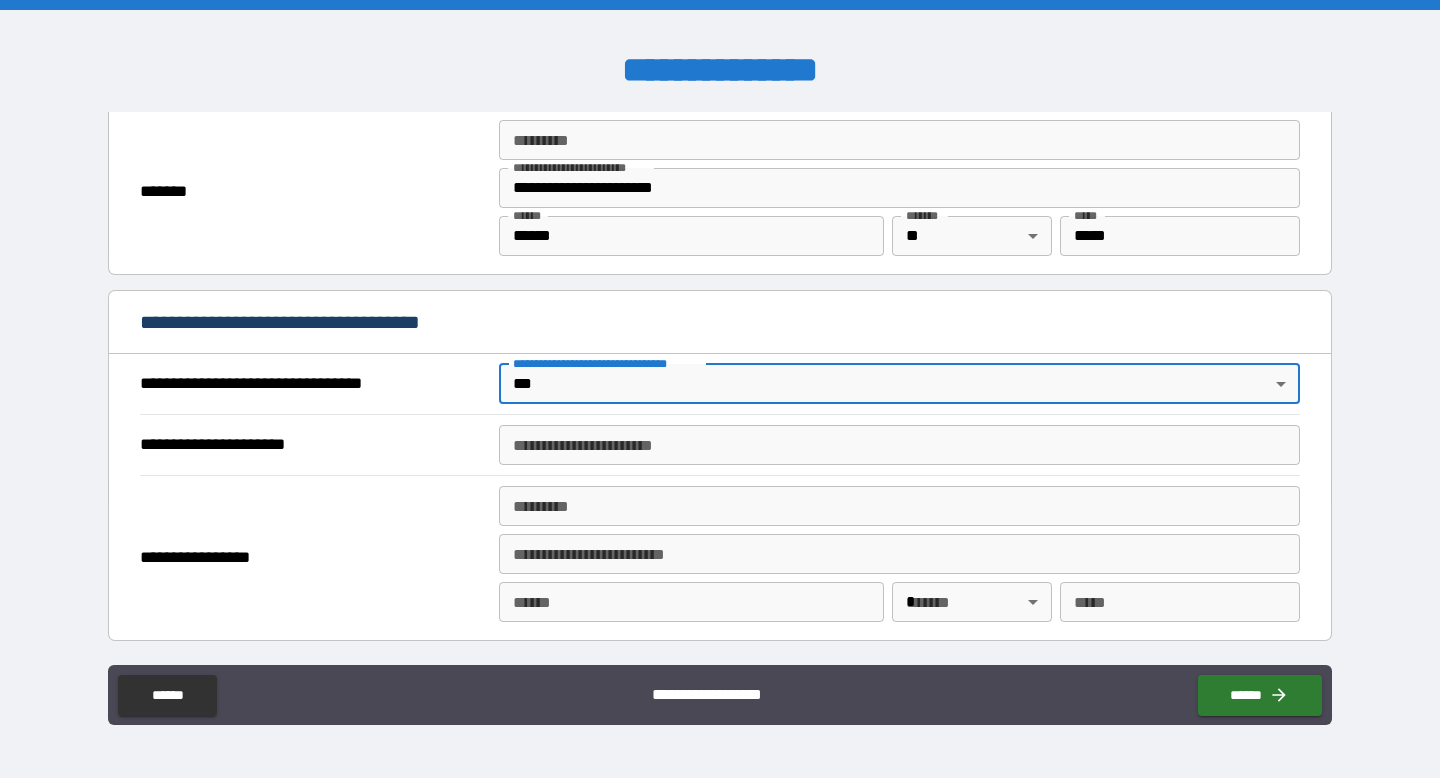 click on "**********" at bounding box center [899, 445] 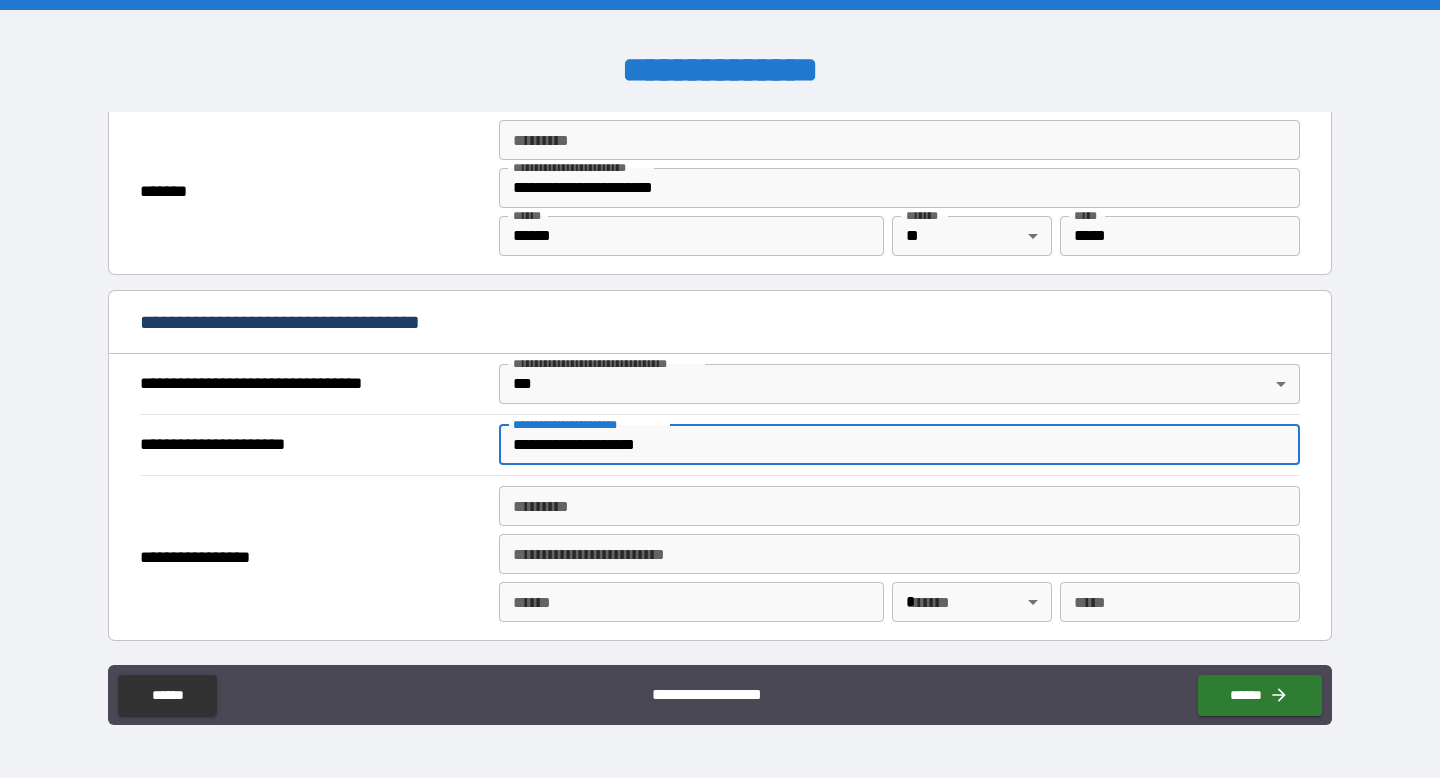 type on "**********" 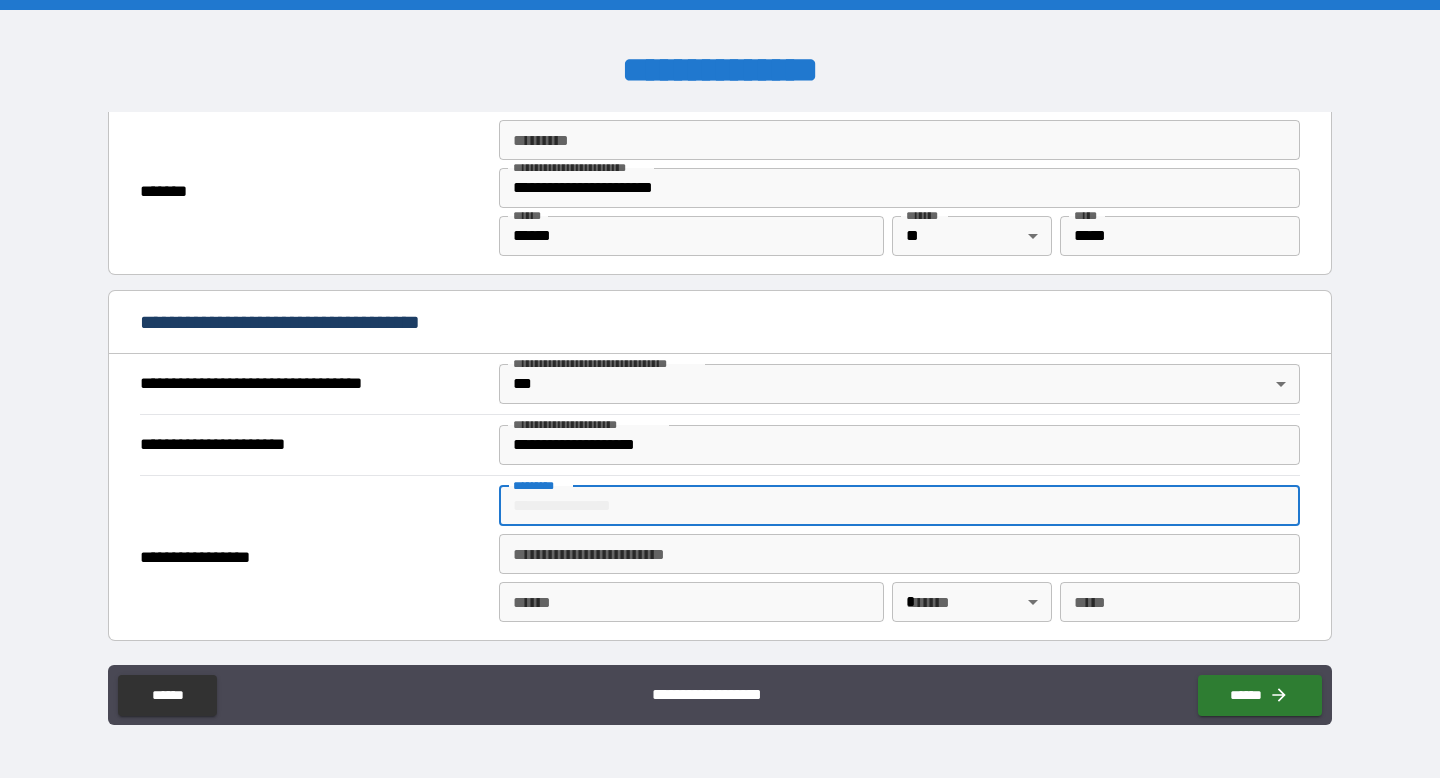 paste on "**********" 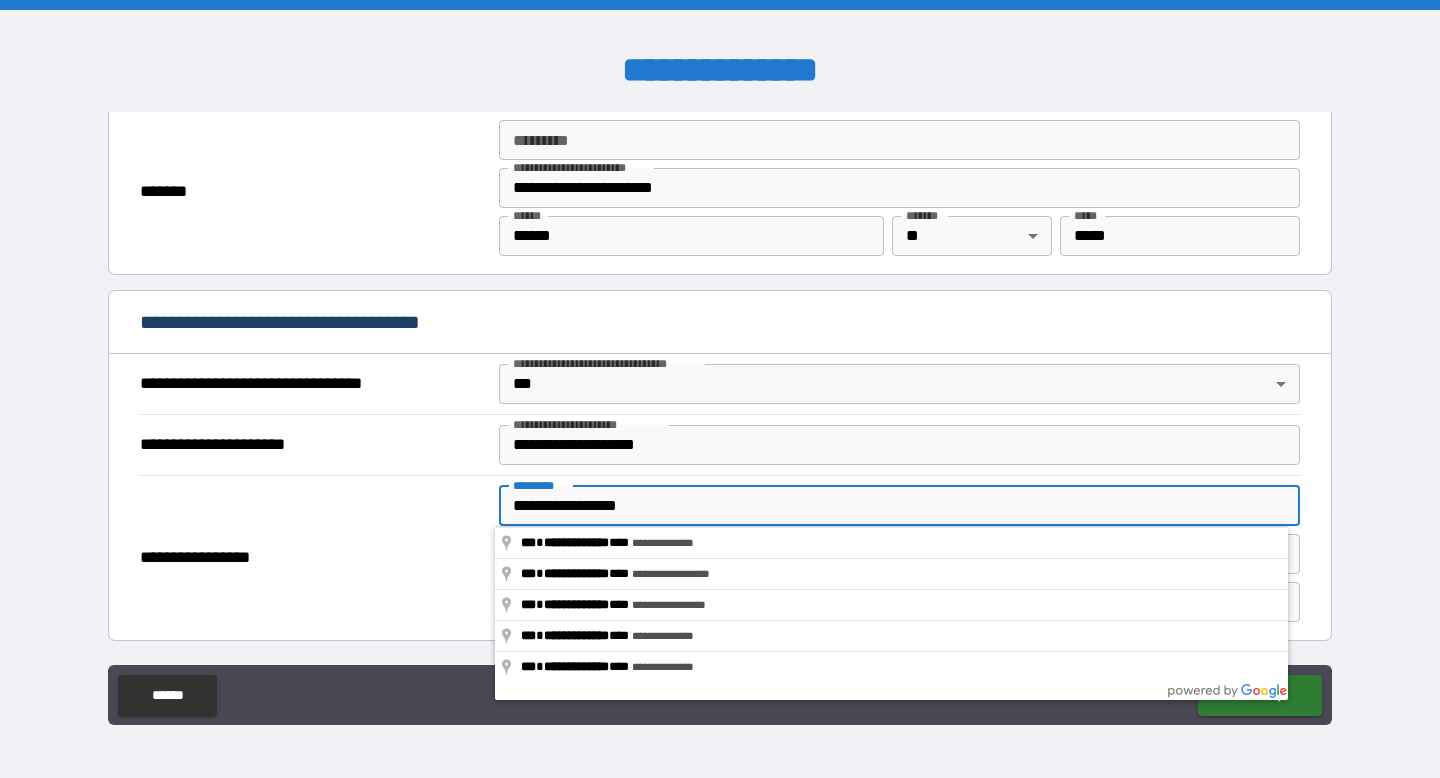 type on "**********" 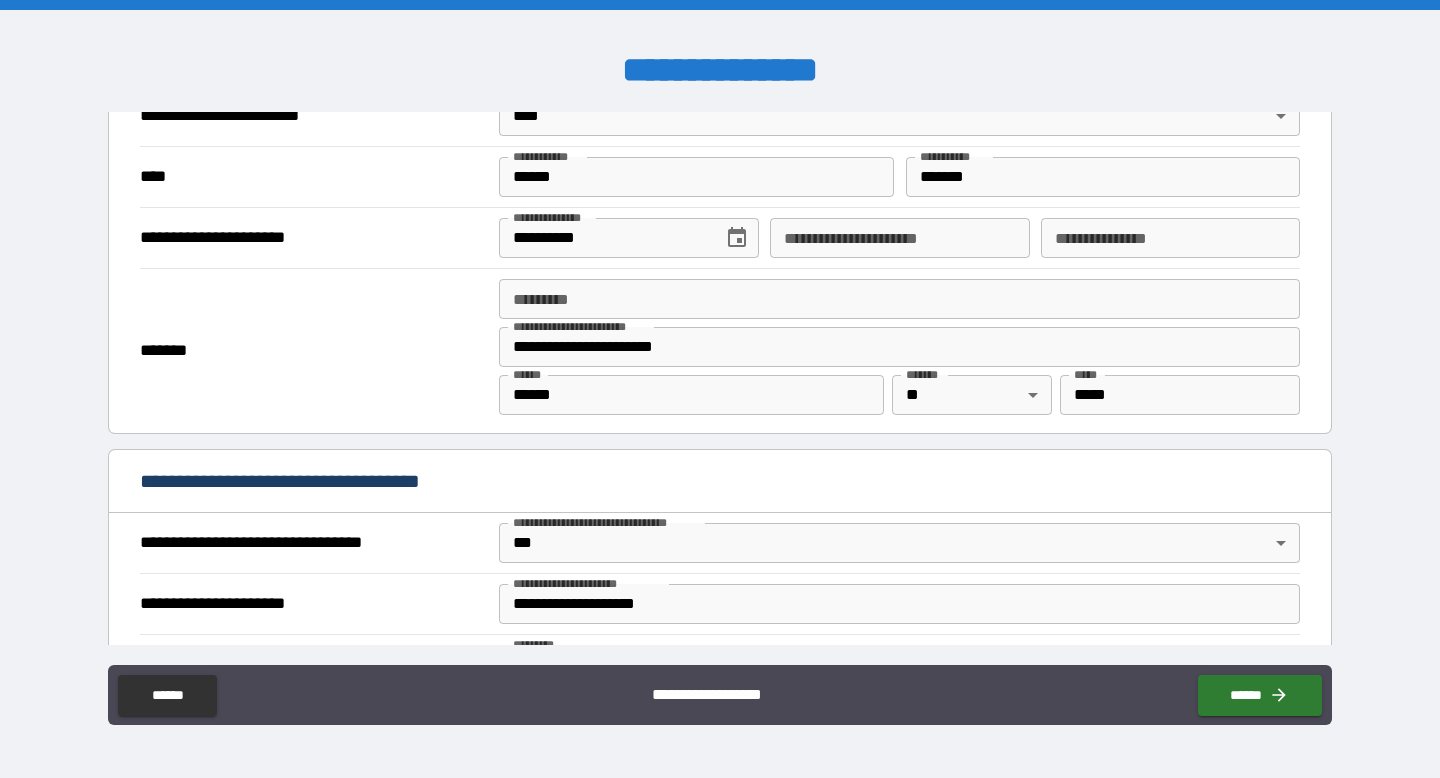 scroll, scrollTop: 750, scrollLeft: 0, axis: vertical 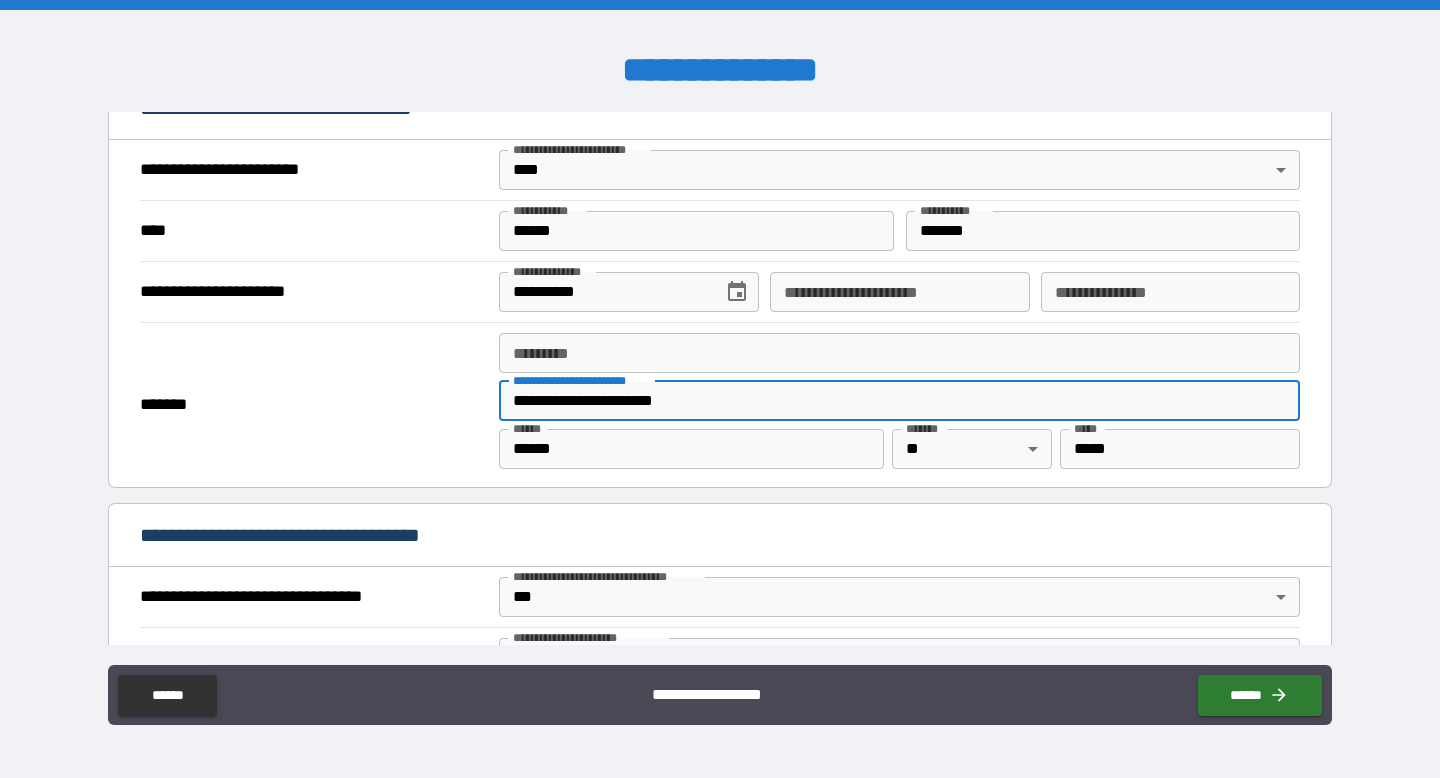 click on "**********" at bounding box center [899, 401] 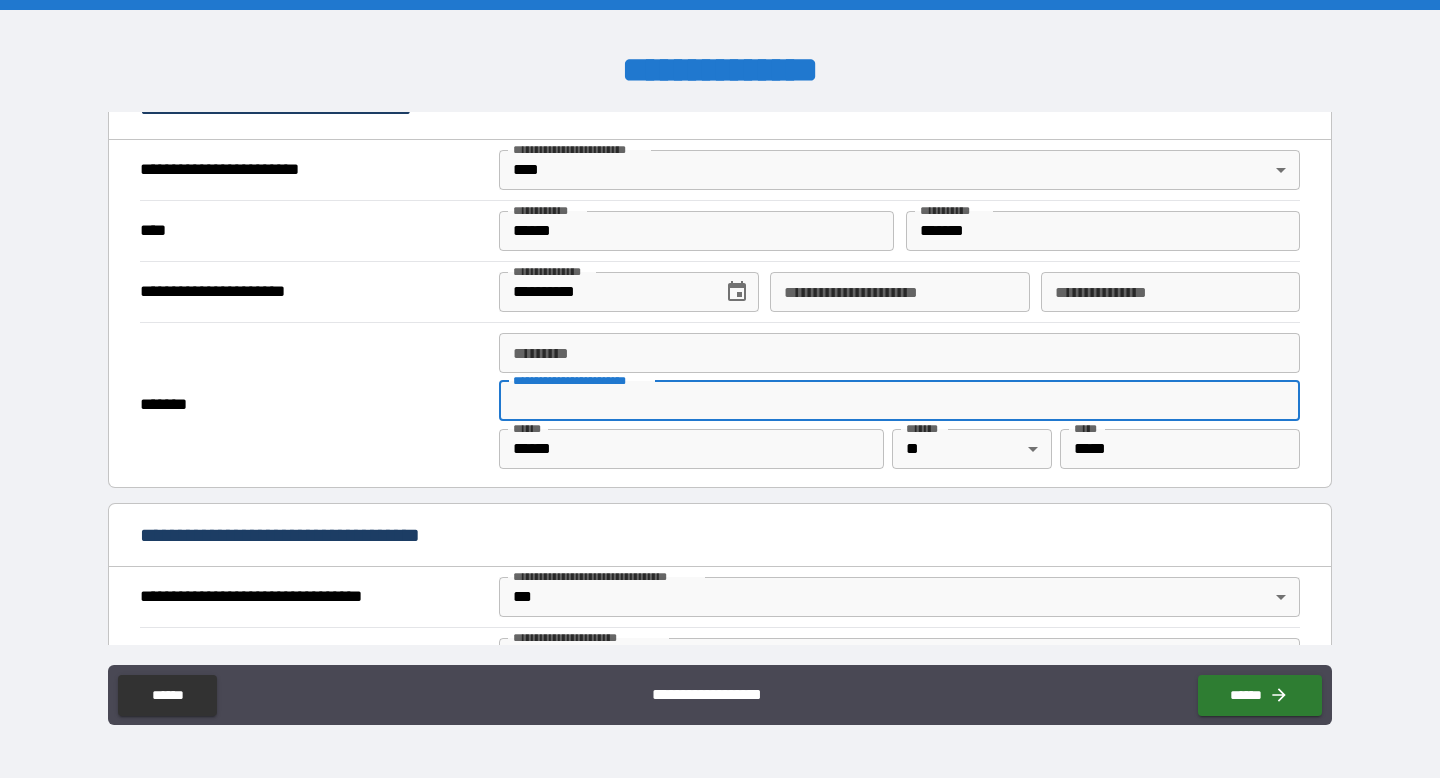 type 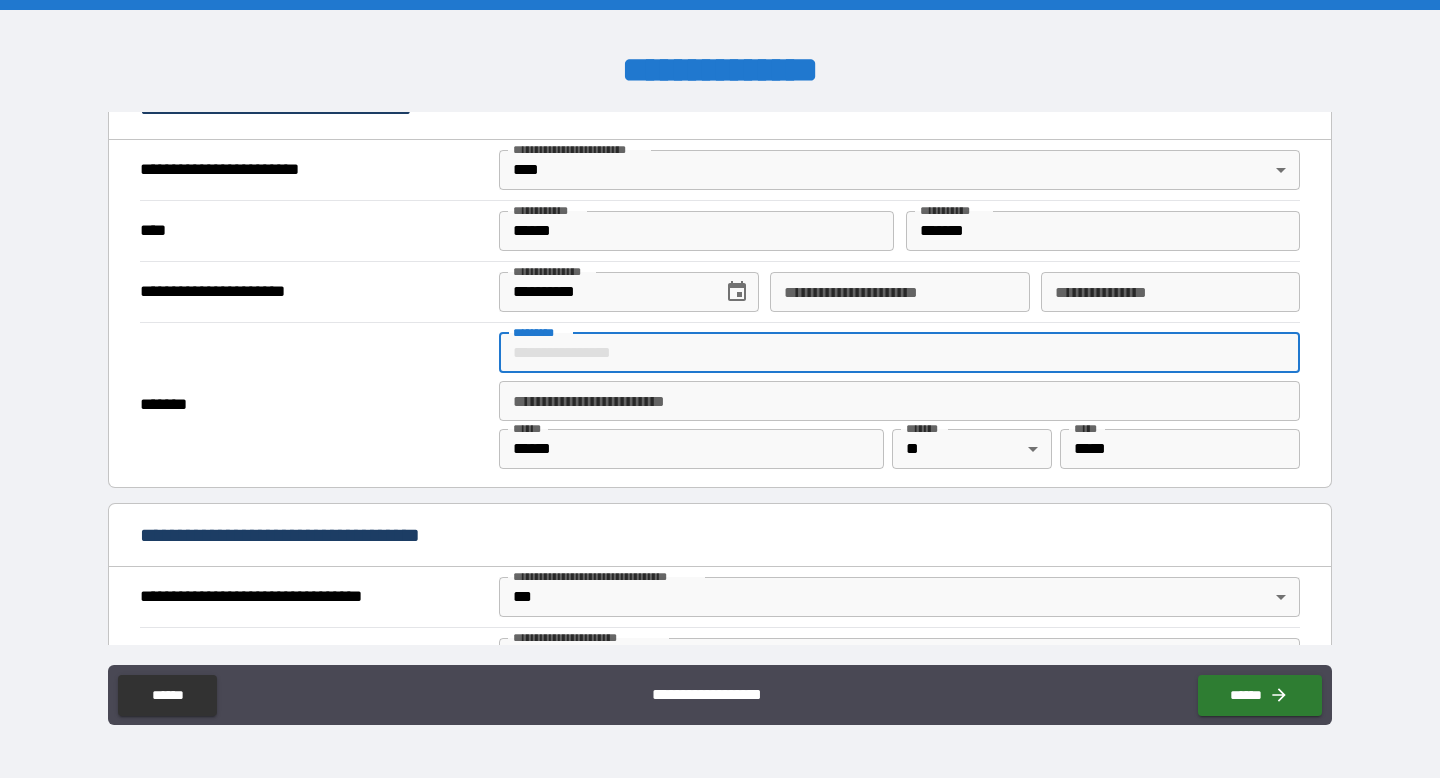 paste on "**********" 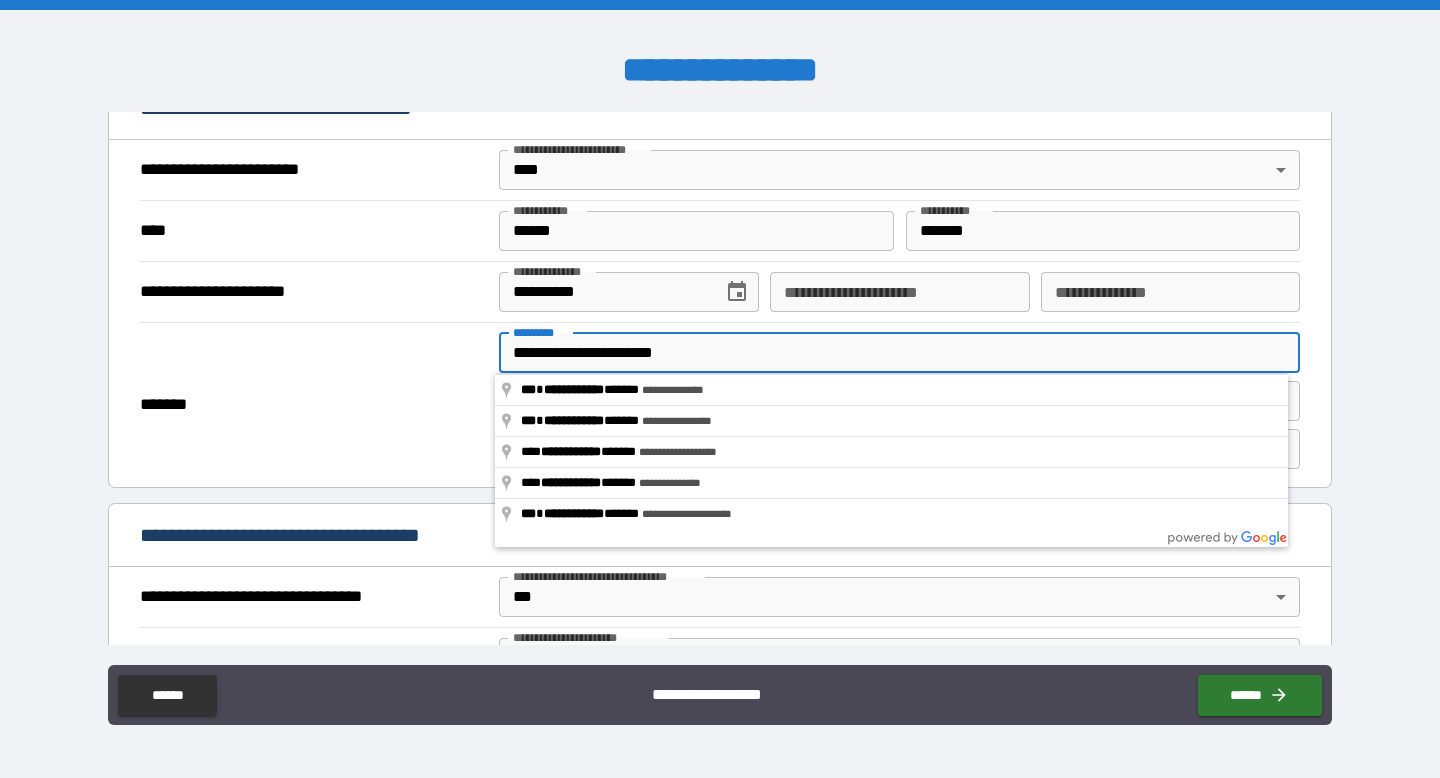drag, startPoint x: 649, startPoint y: 350, endPoint x: 769, endPoint y: 350, distance: 120 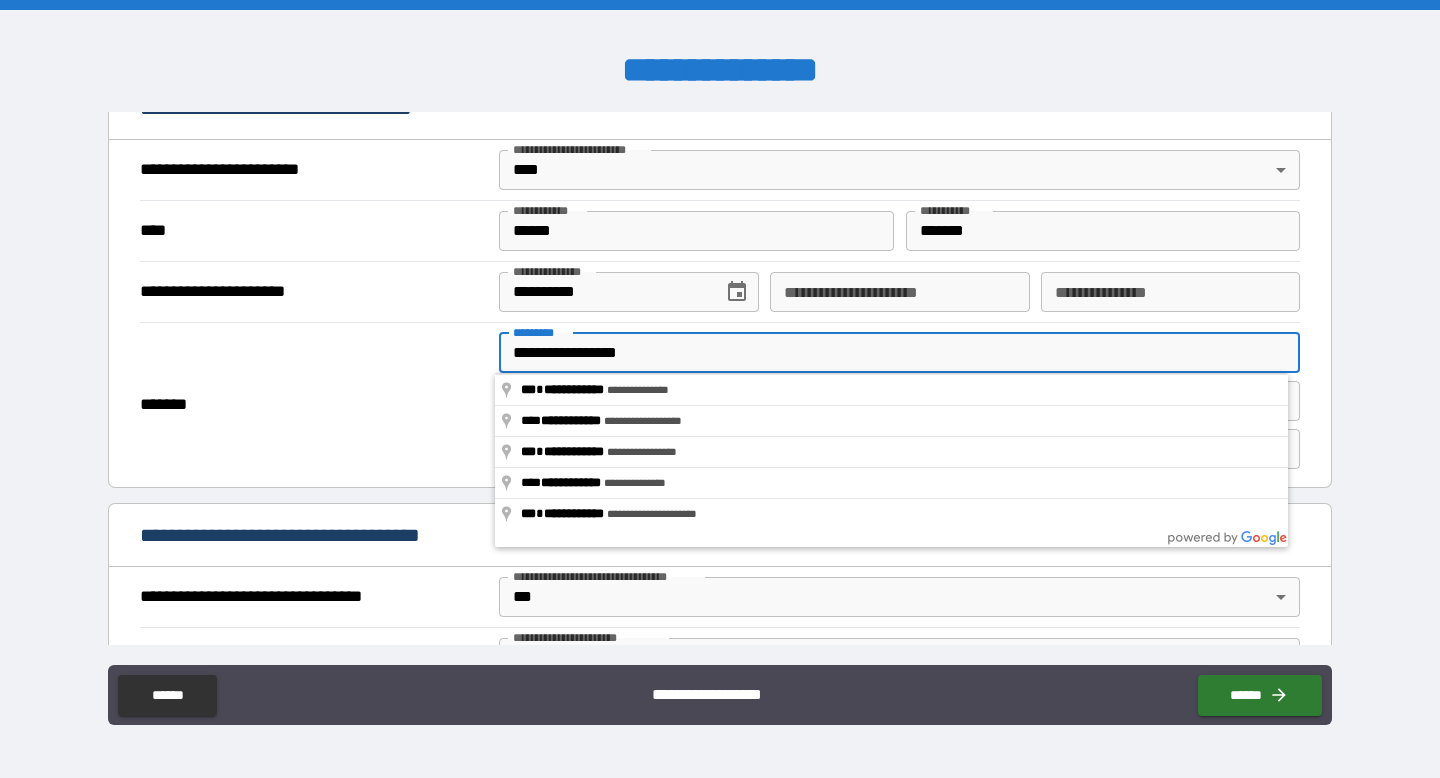click on "**********" at bounding box center [899, 353] 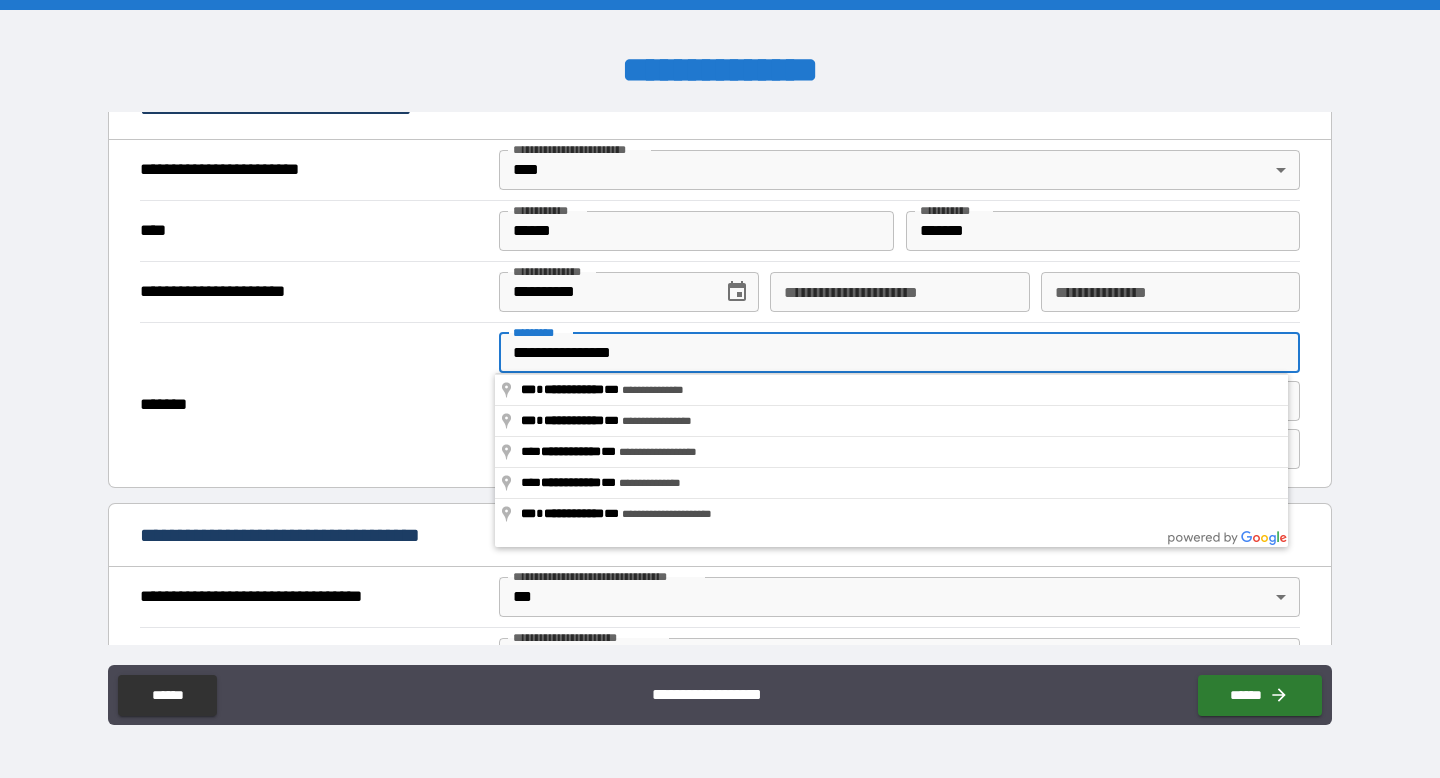 type on "**********" 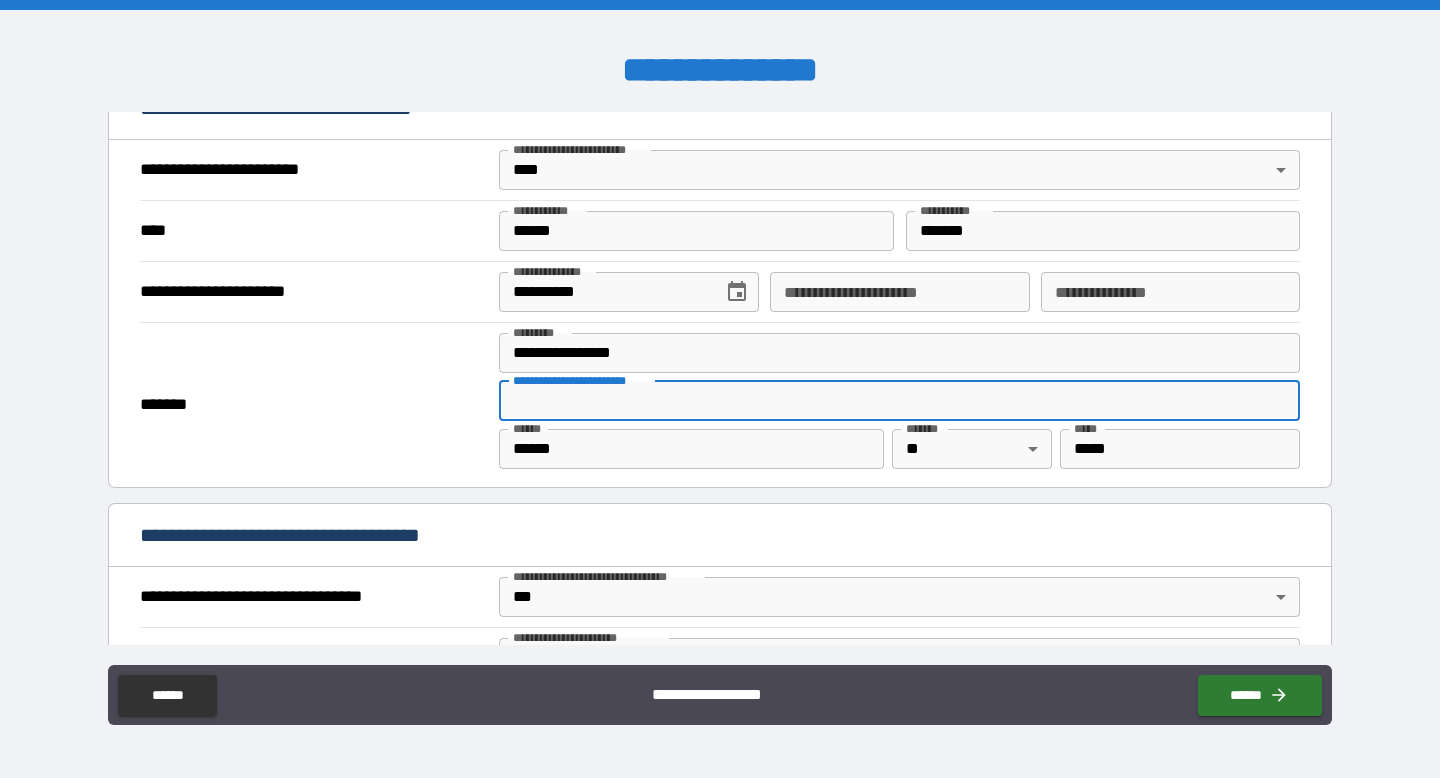 click on "**********" at bounding box center (899, 401) 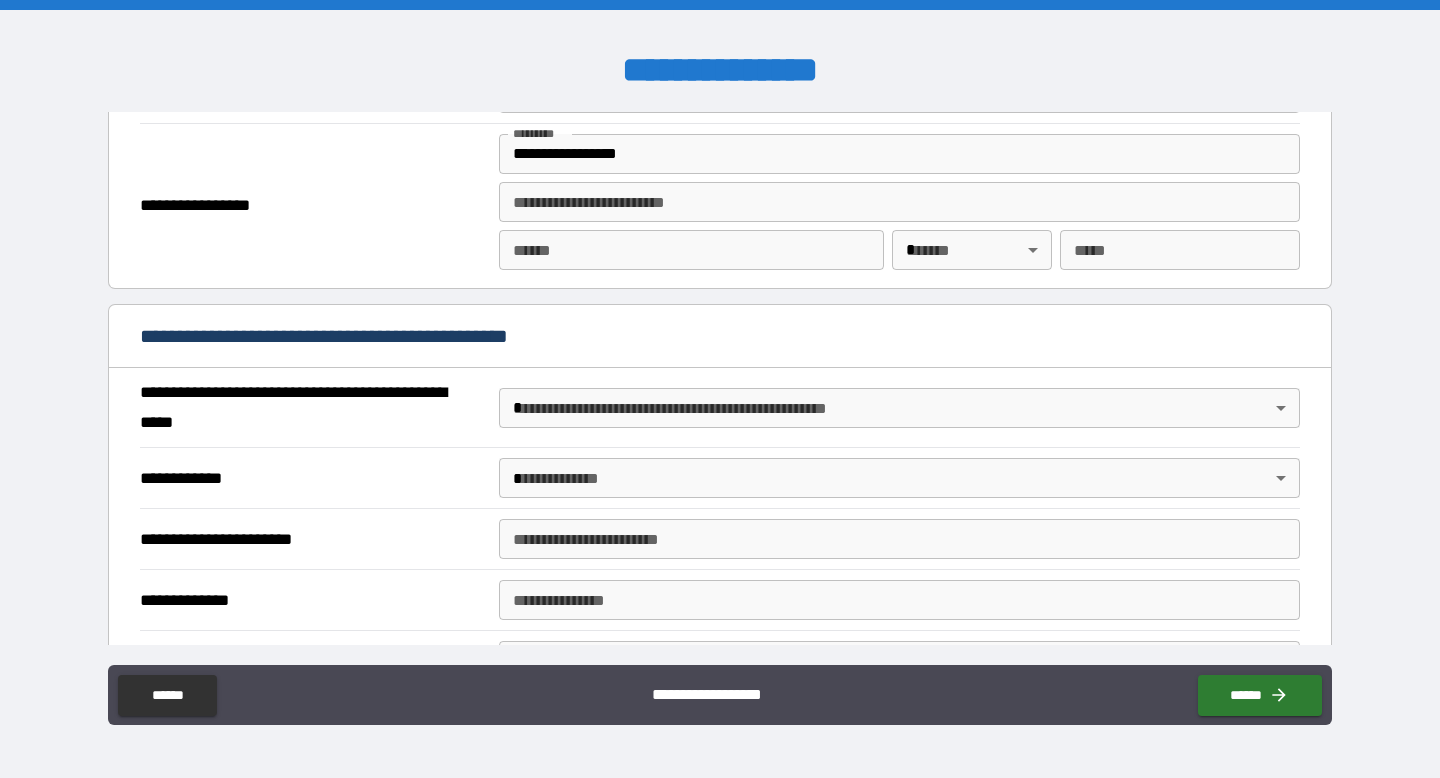 scroll, scrollTop: 1344, scrollLeft: 0, axis: vertical 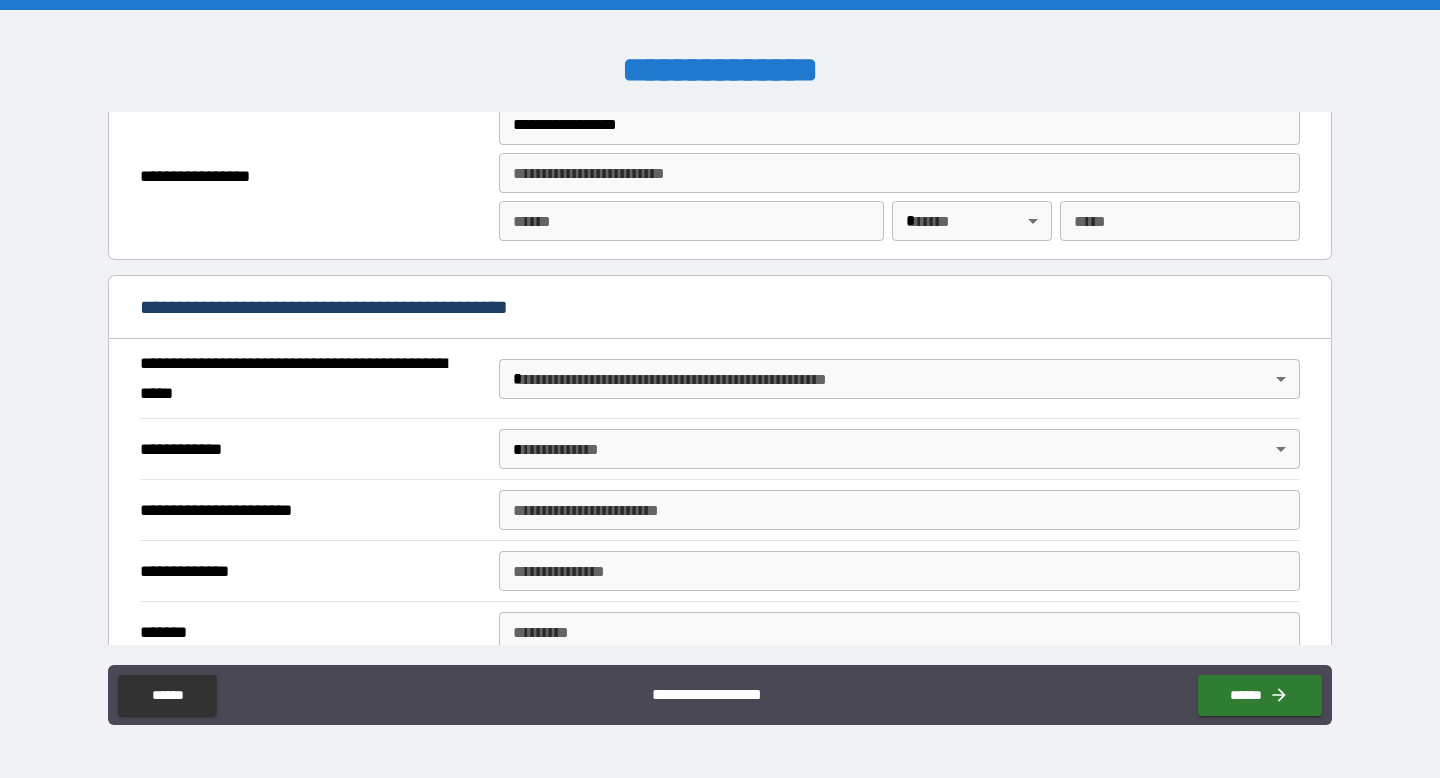type on "******" 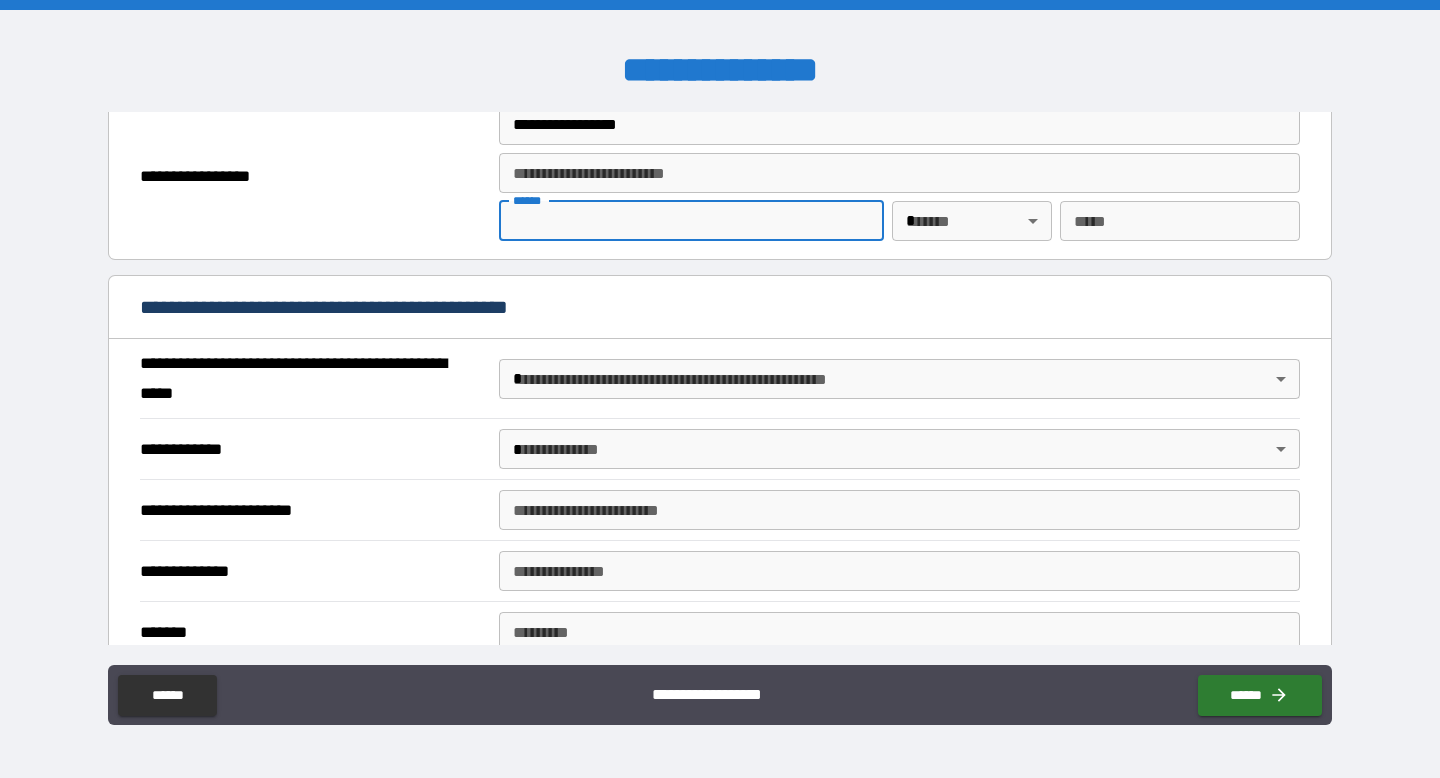 click on "****   *" at bounding box center [691, 221] 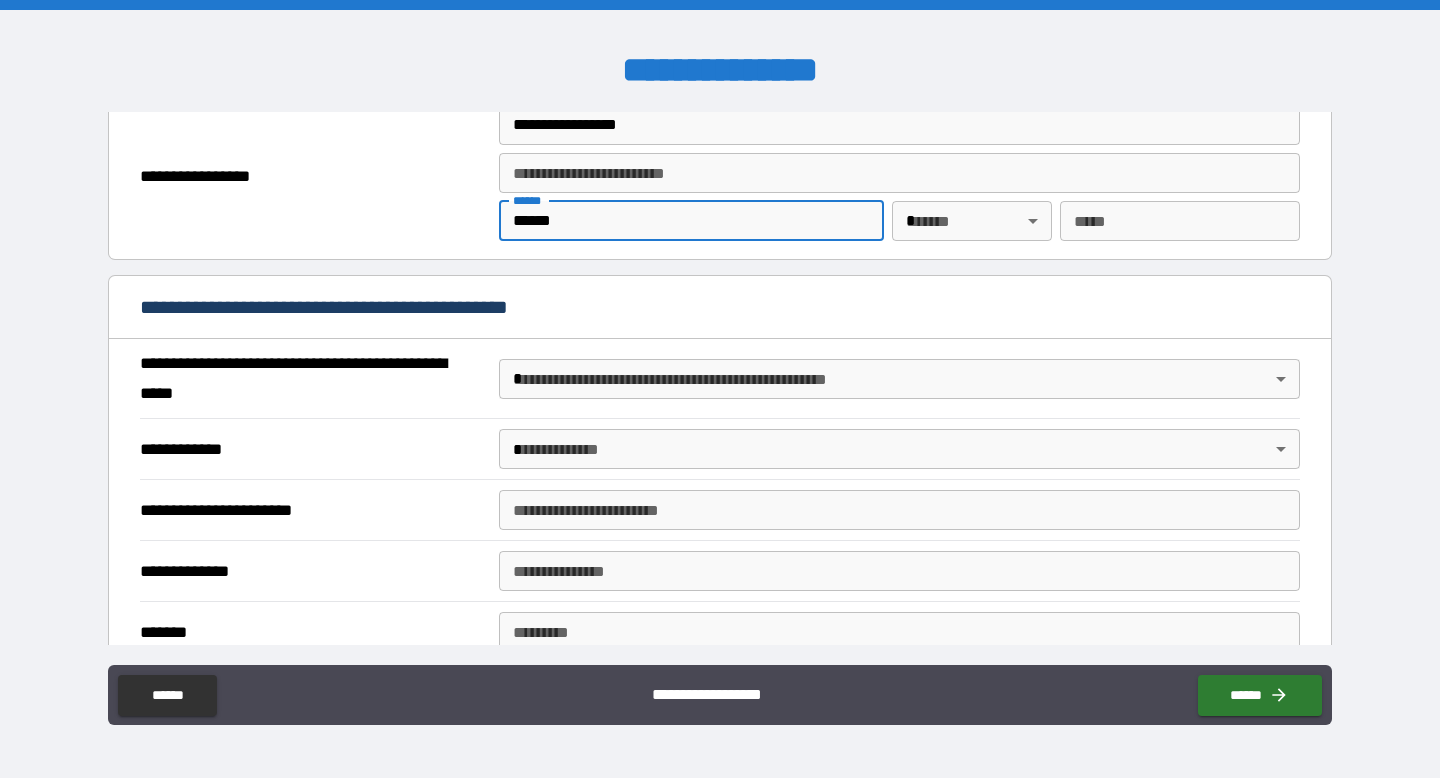 type on "******" 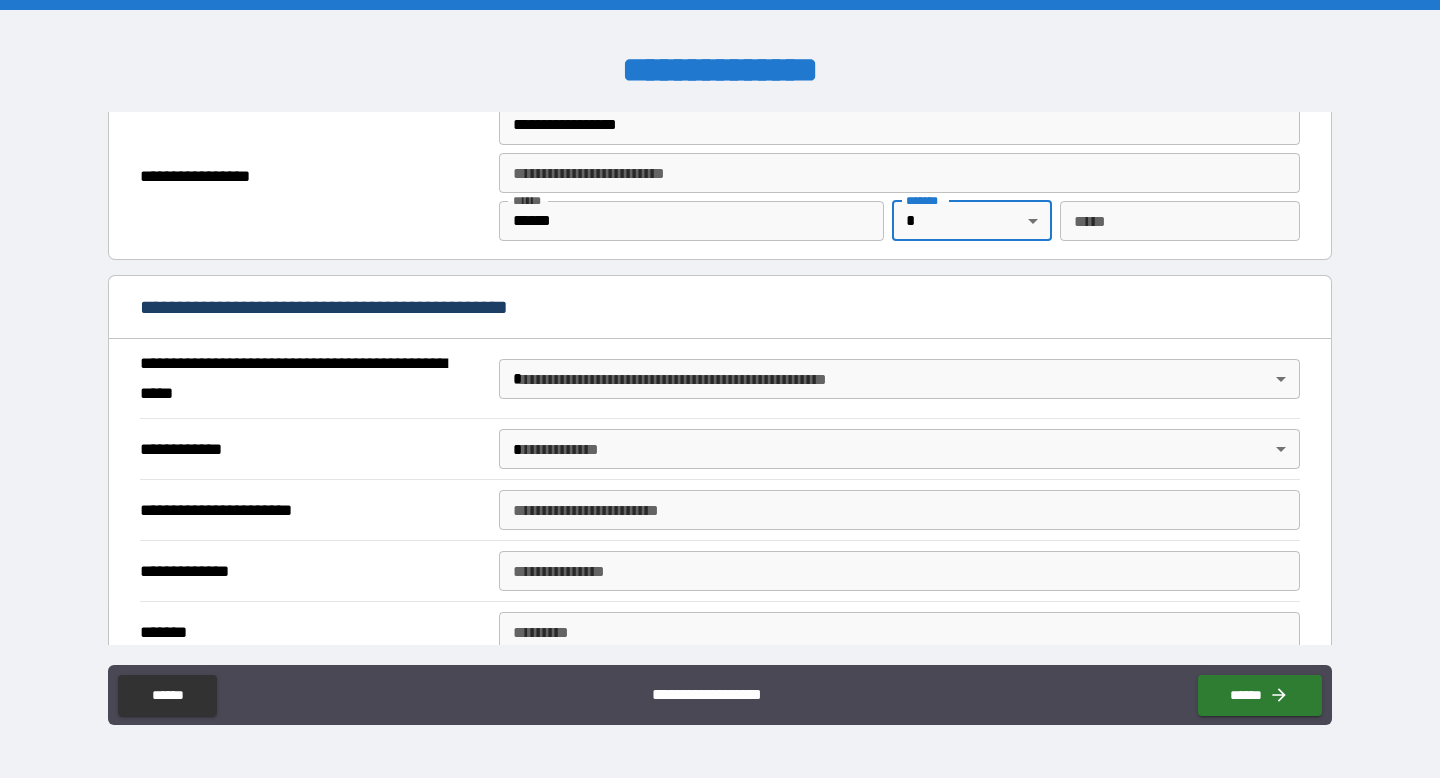 click on "****   * ****** ****   * *****   * * *****   * ***   * ***   *" at bounding box center [899, 225] 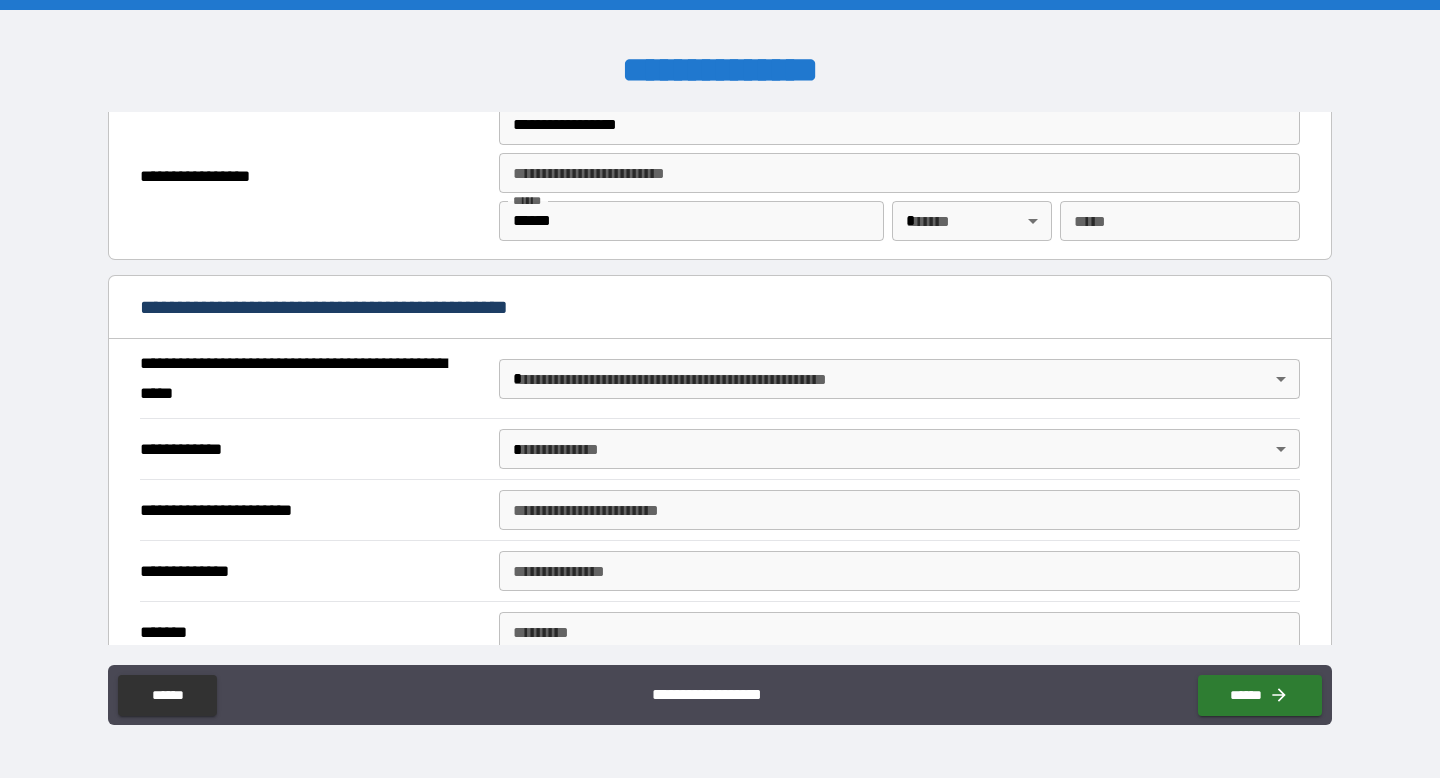 click on "**********" at bounding box center [720, 389] 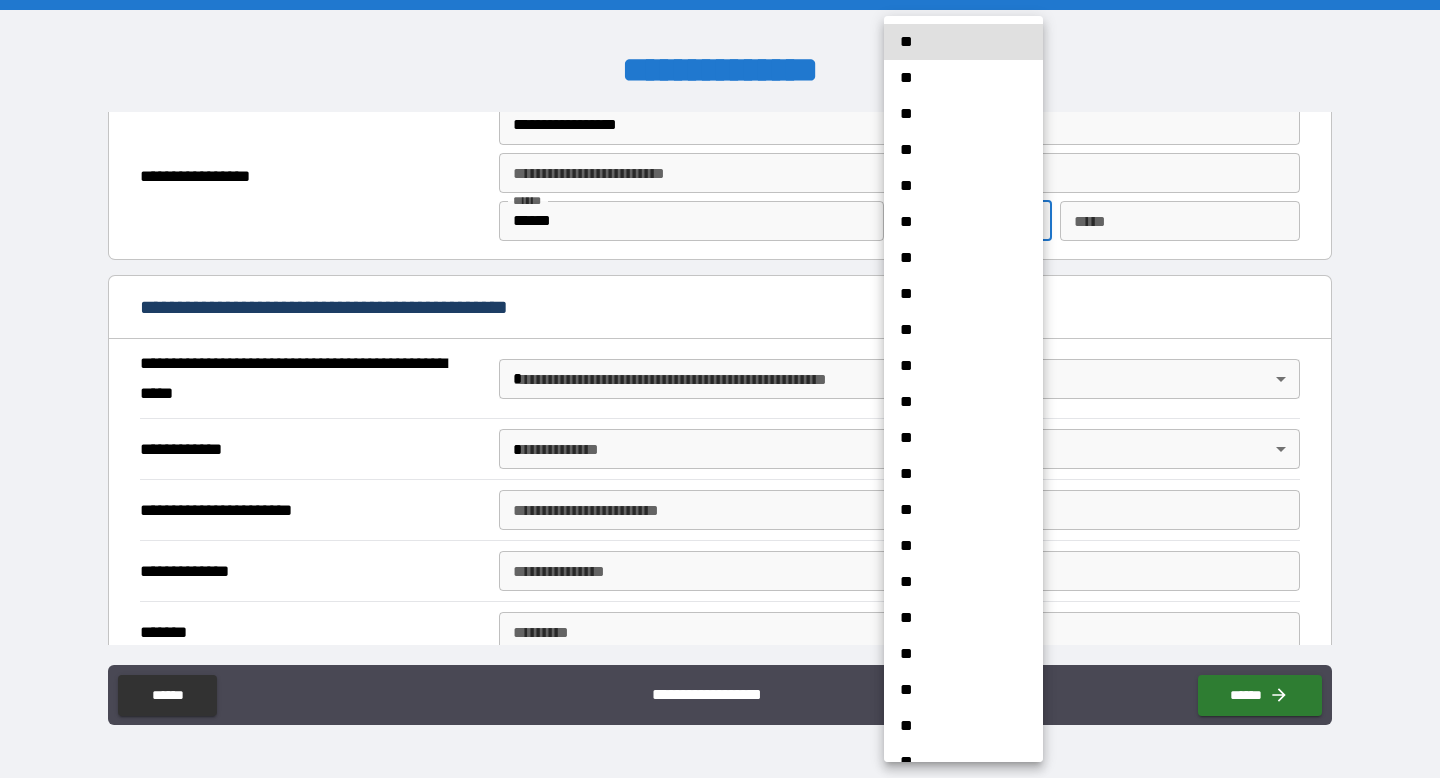 type 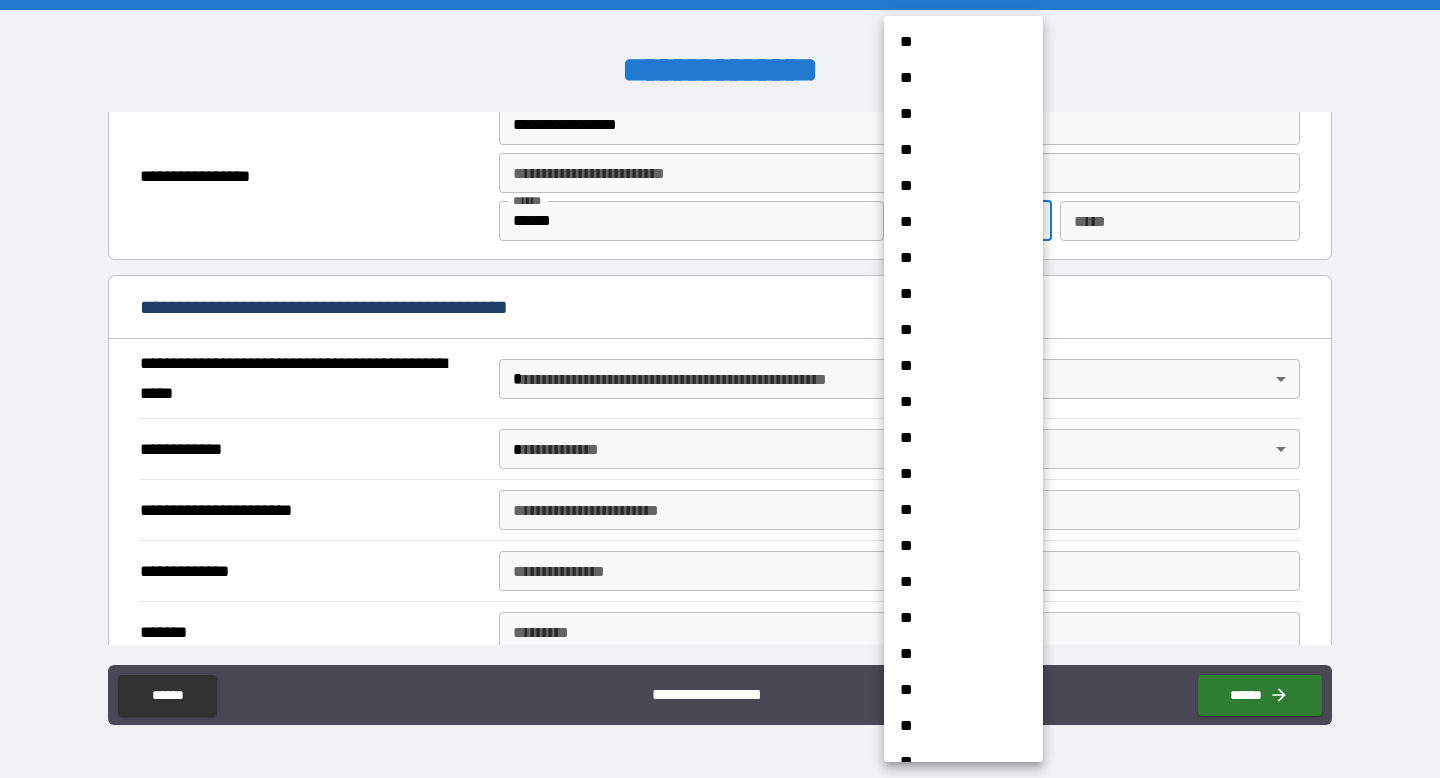 type 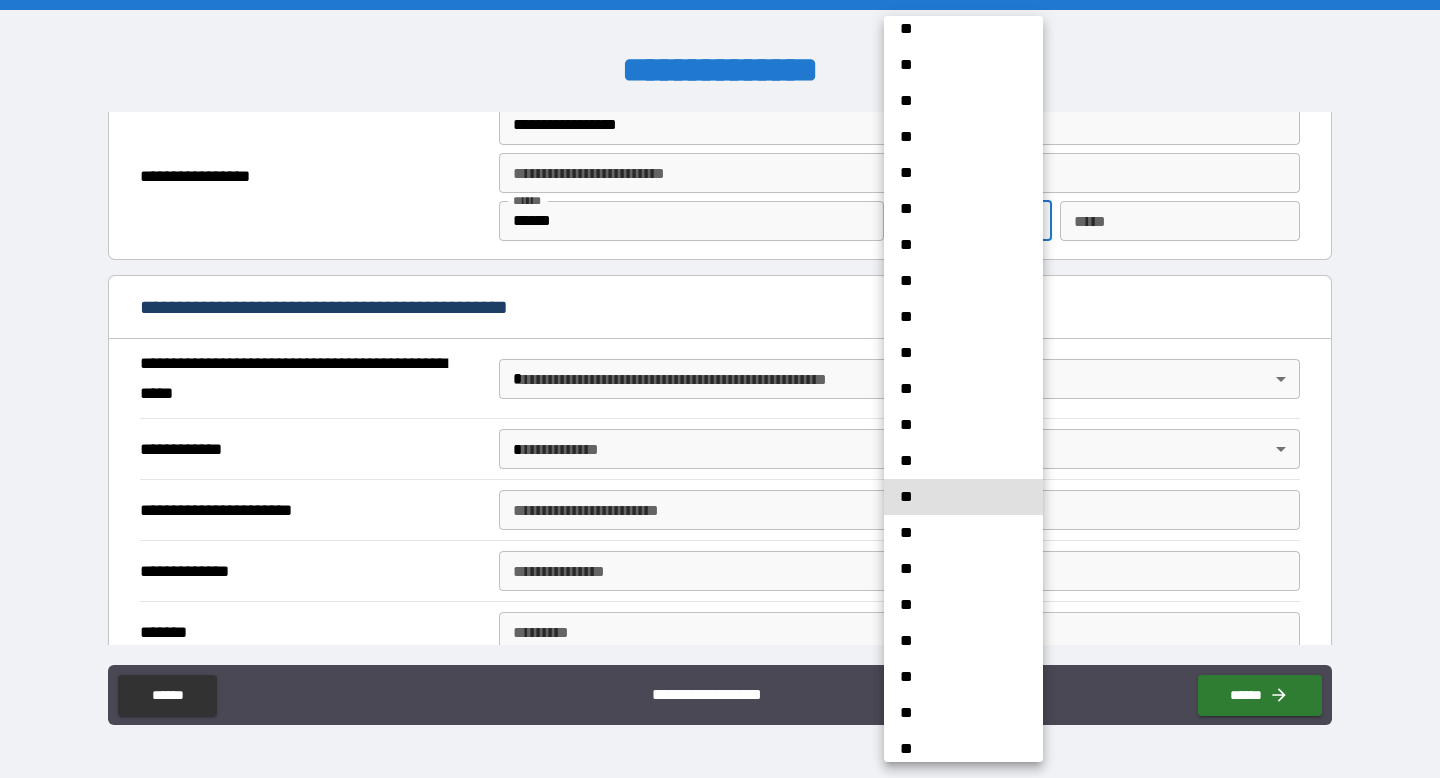 type on "**" 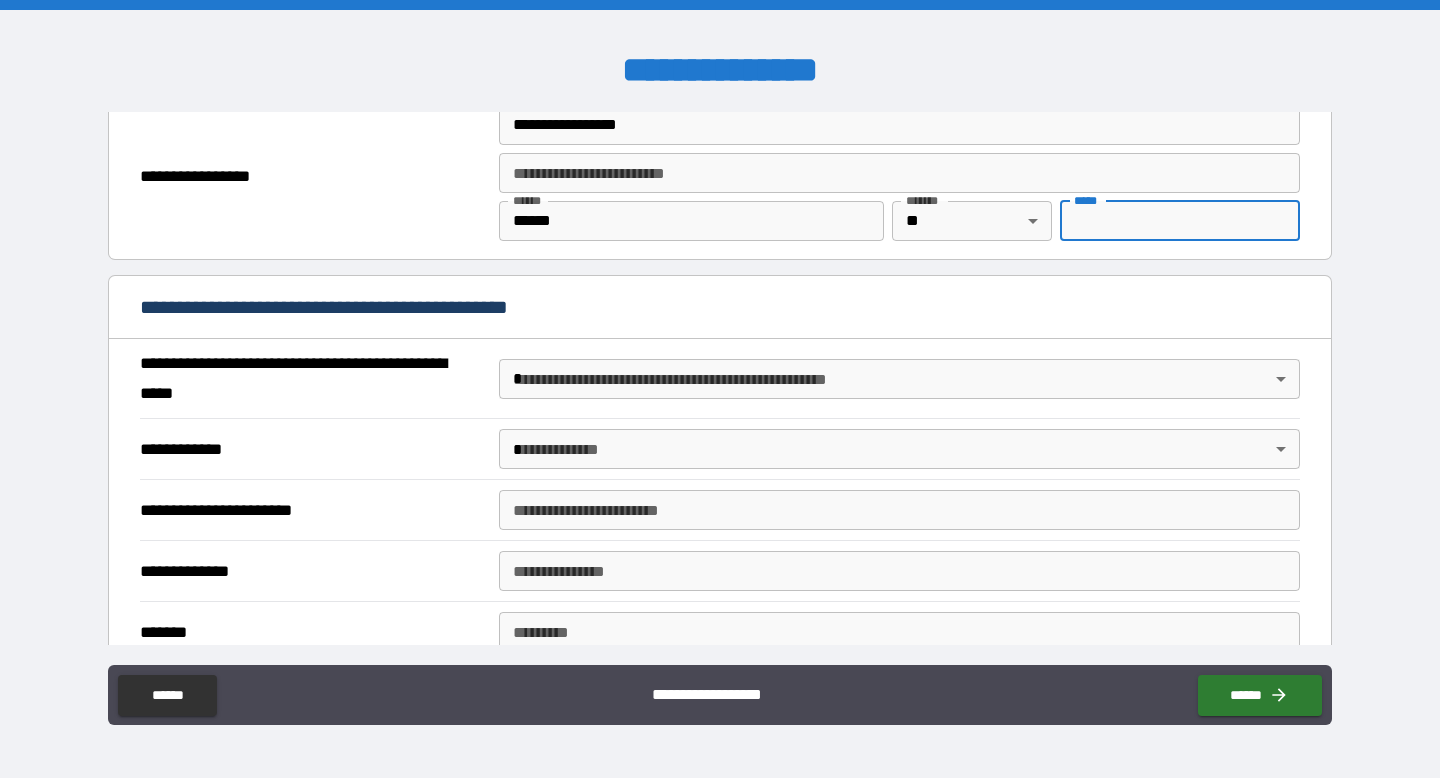 click on "***   *" at bounding box center [1180, 221] 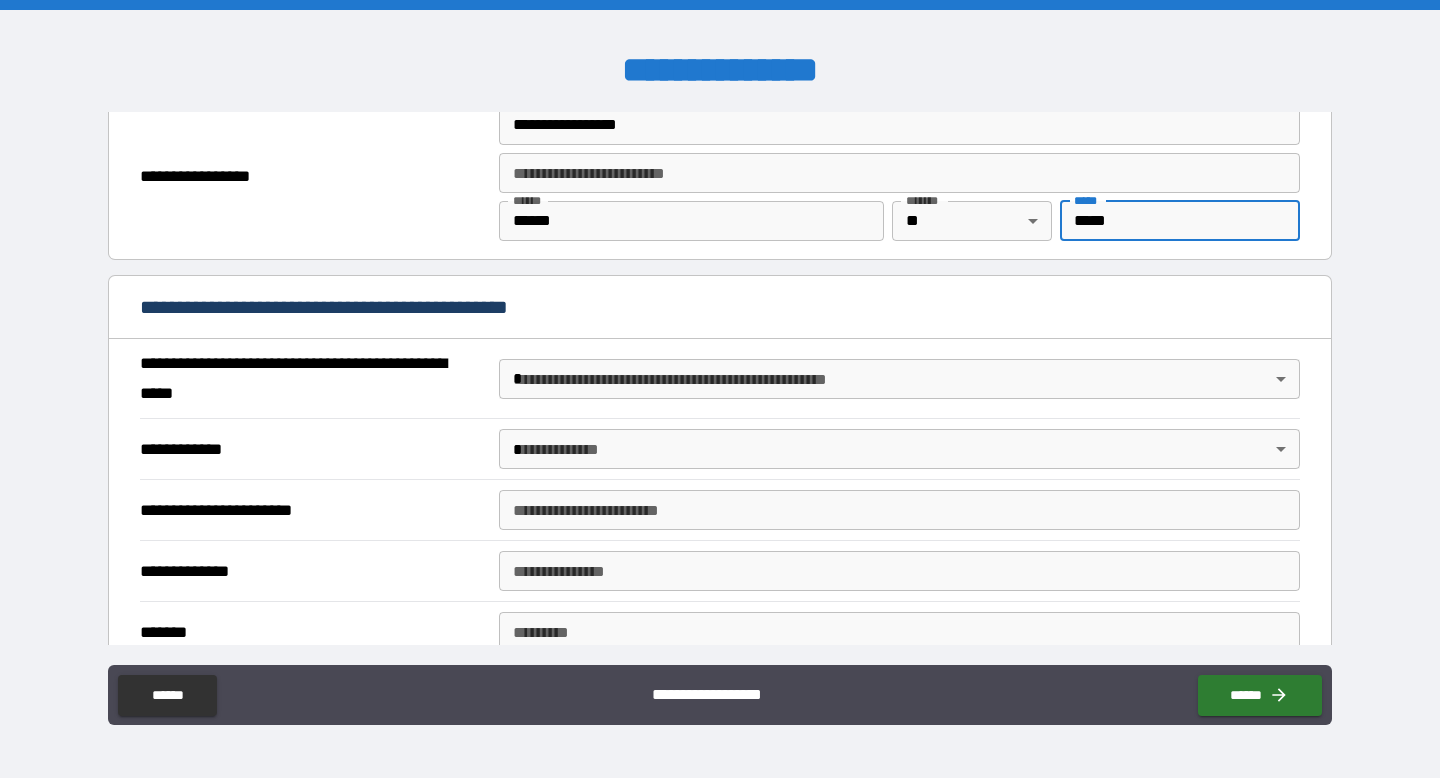 type on "*****" 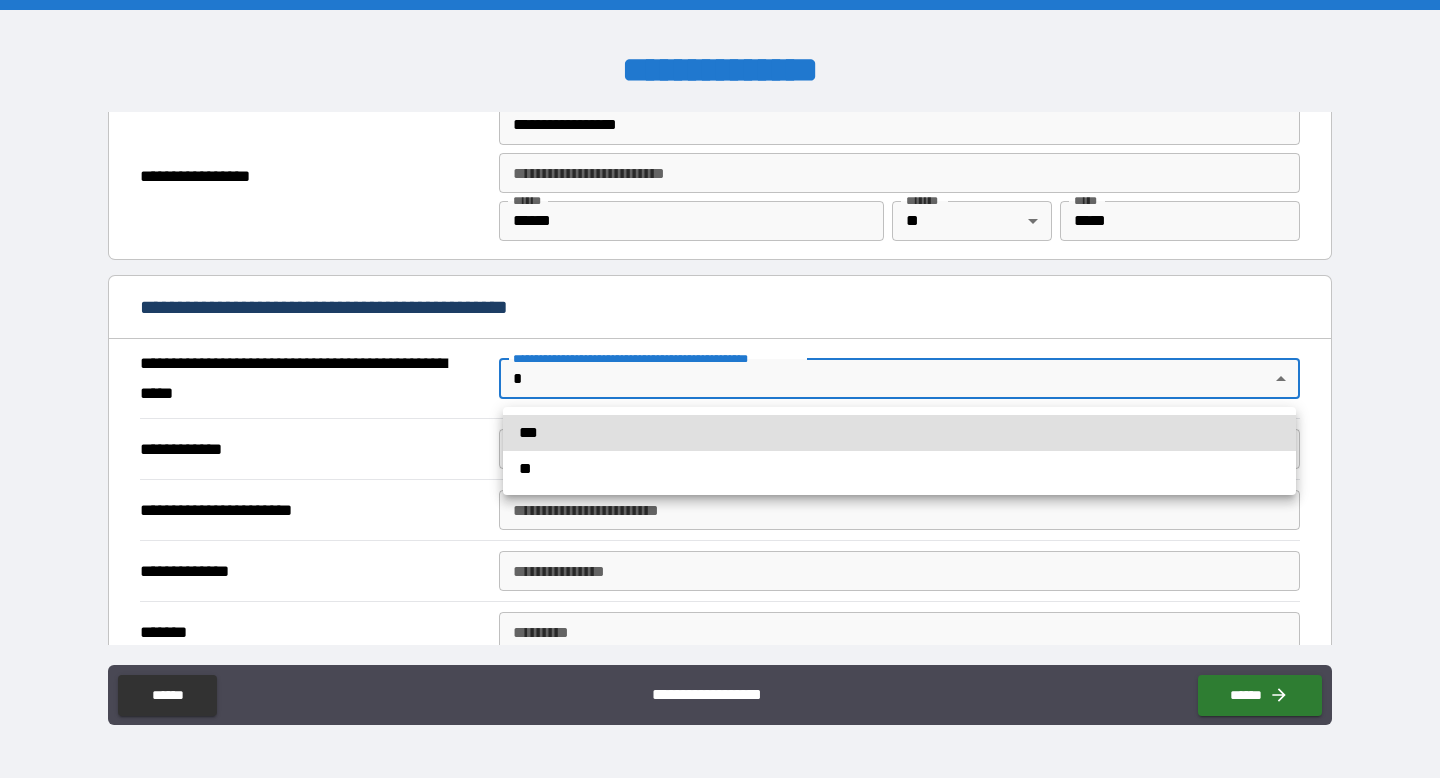 click on "**********" at bounding box center [720, 389] 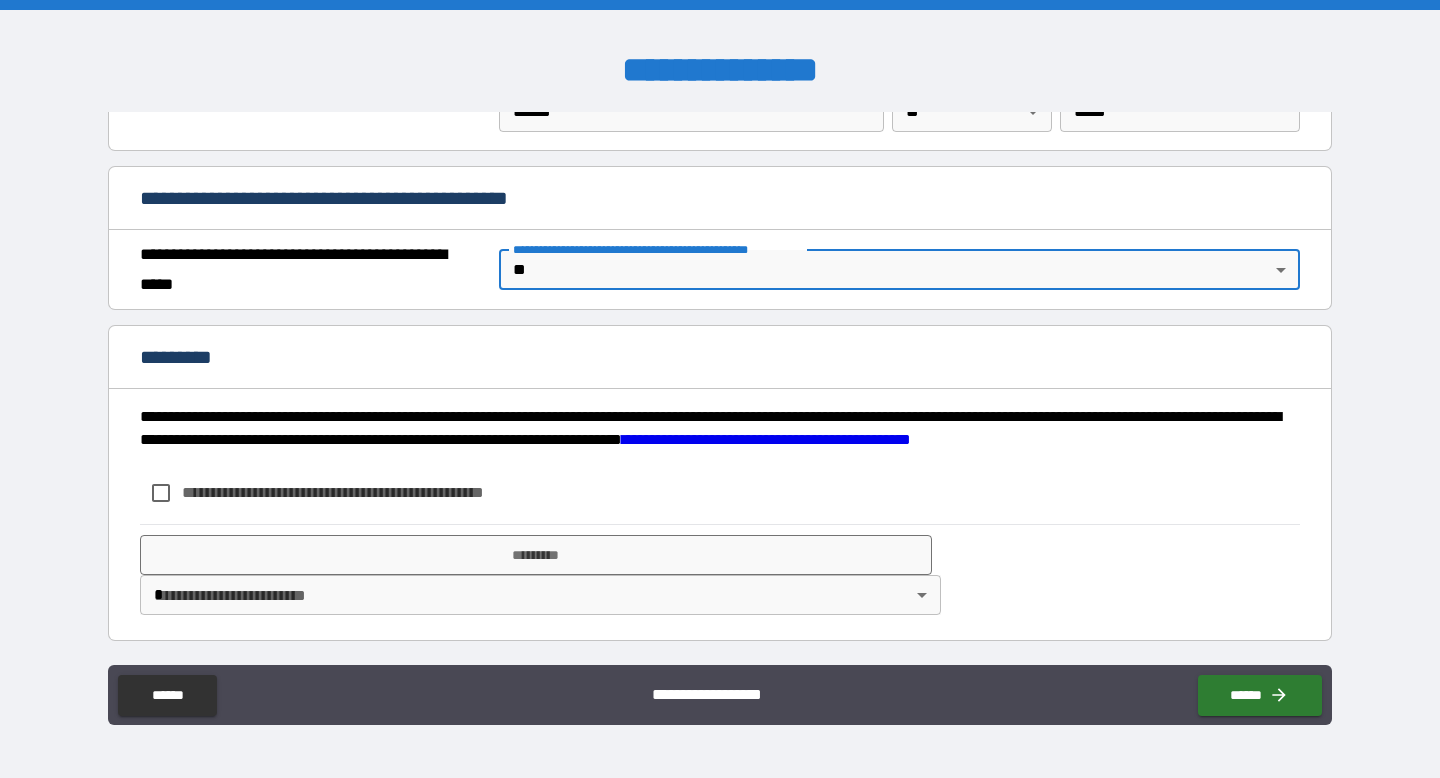 scroll, scrollTop: 1453, scrollLeft: 0, axis: vertical 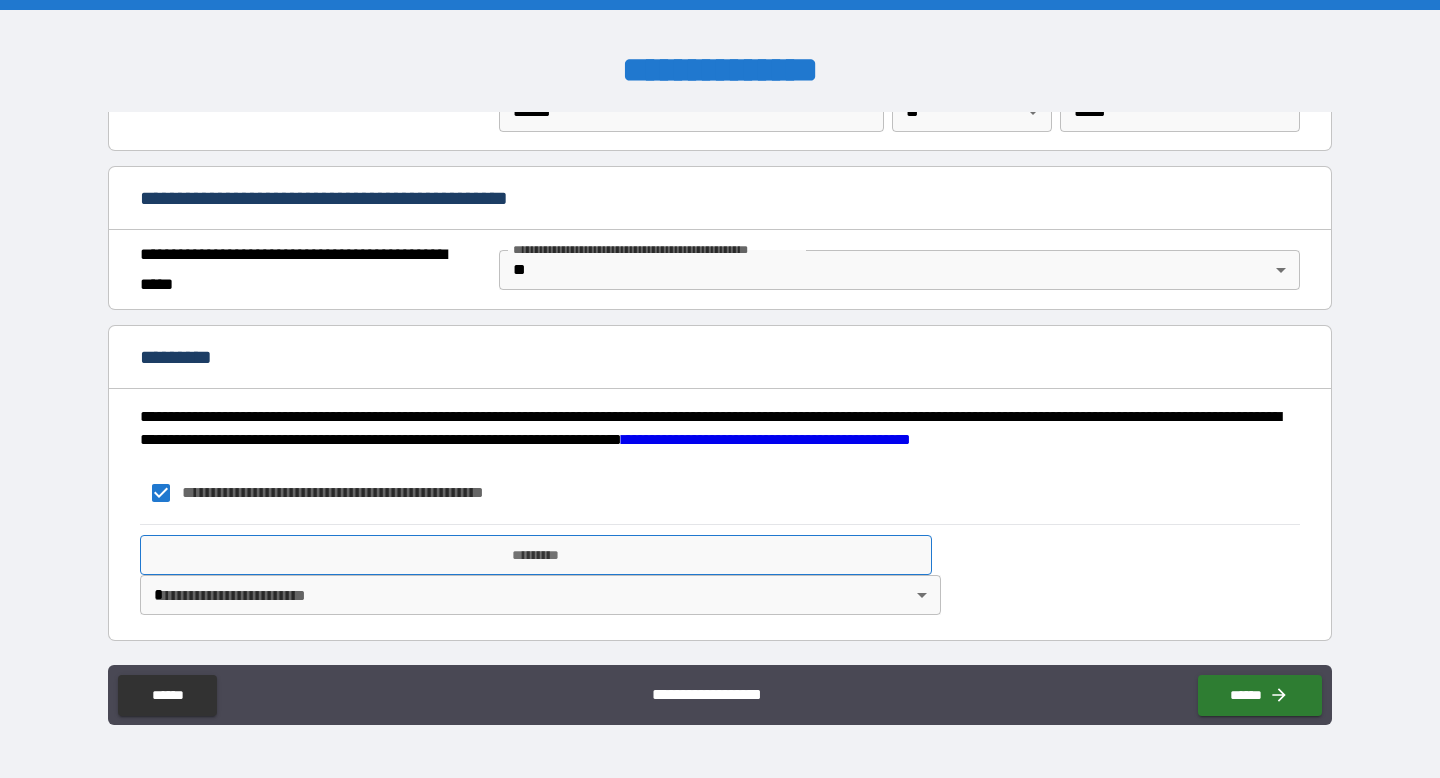click on "*********" at bounding box center (536, 555) 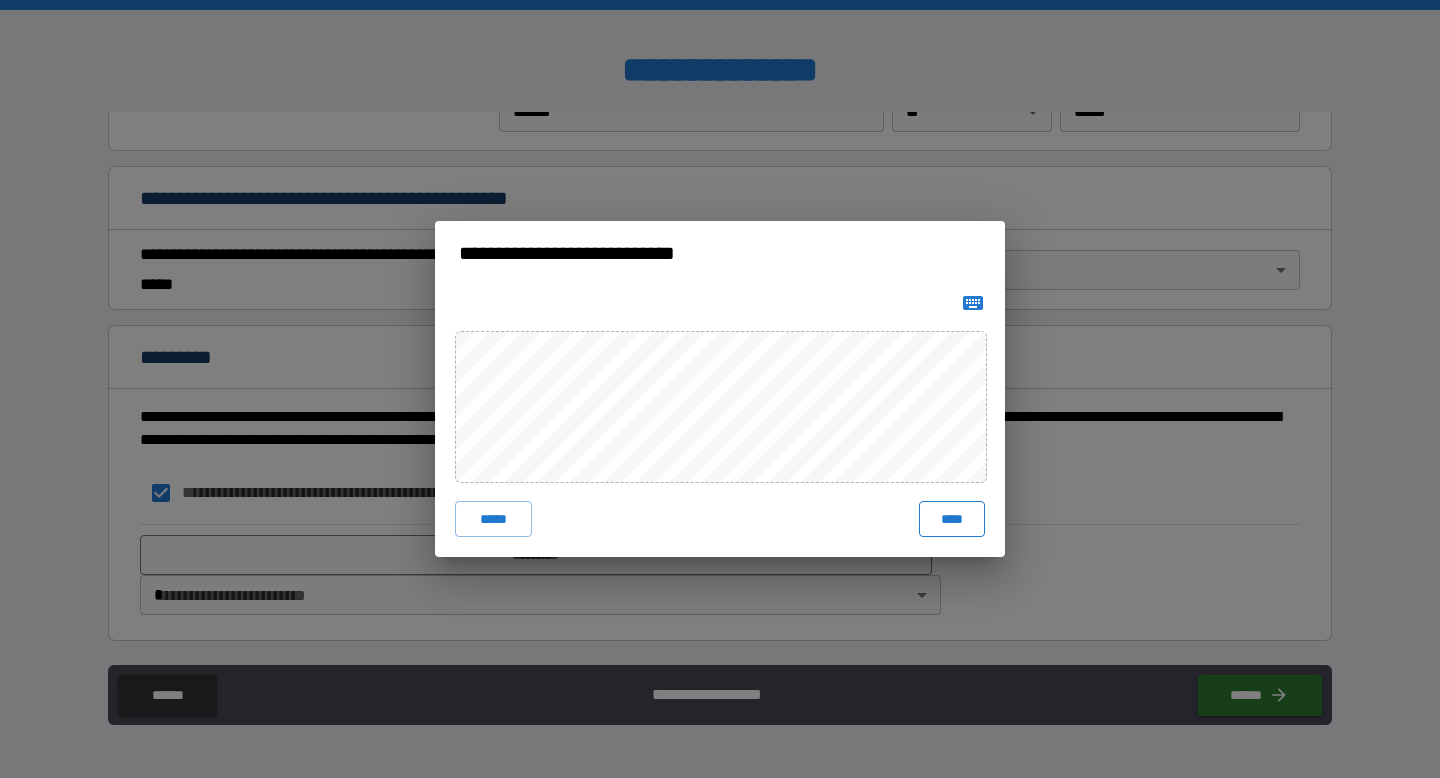 click on "****" at bounding box center [952, 519] 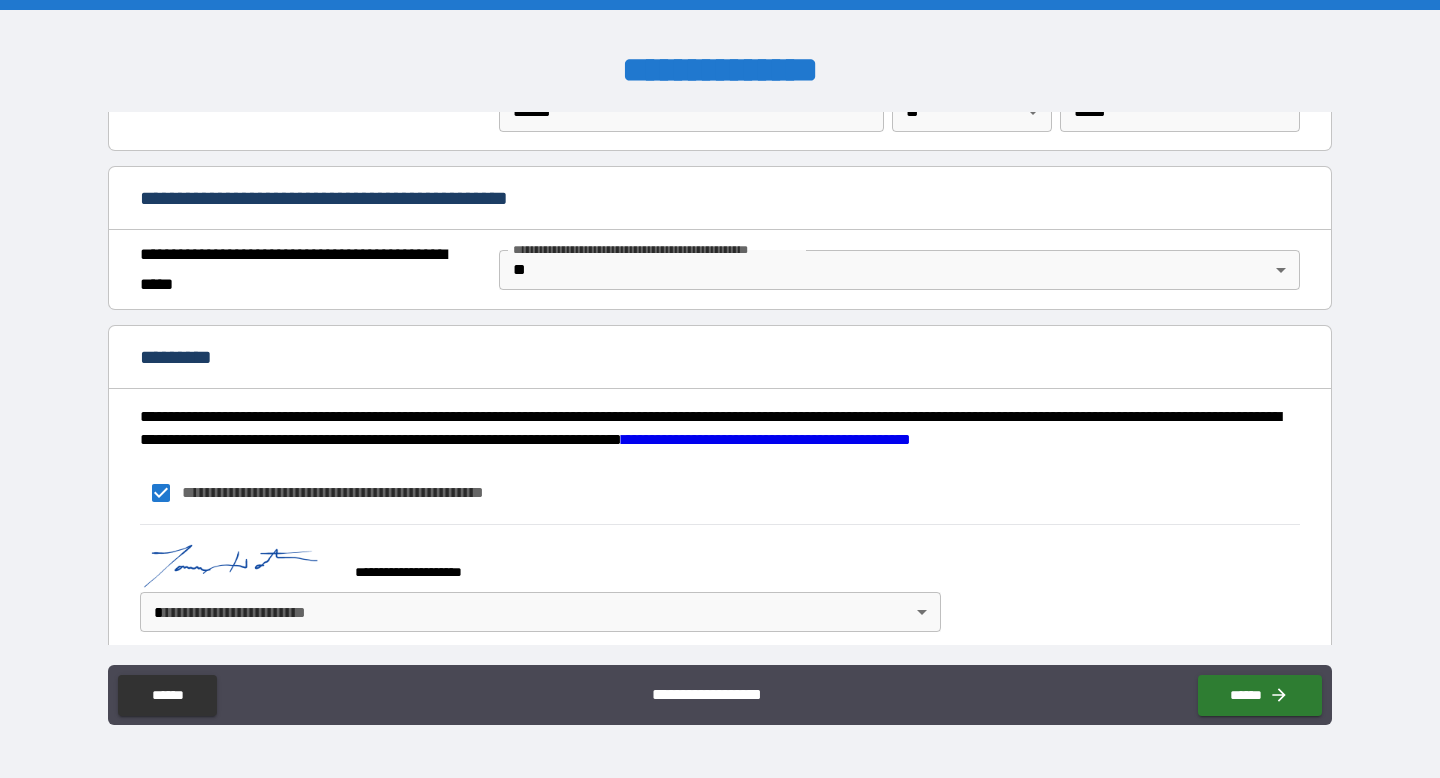 click on "**********" at bounding box center [720, 389] 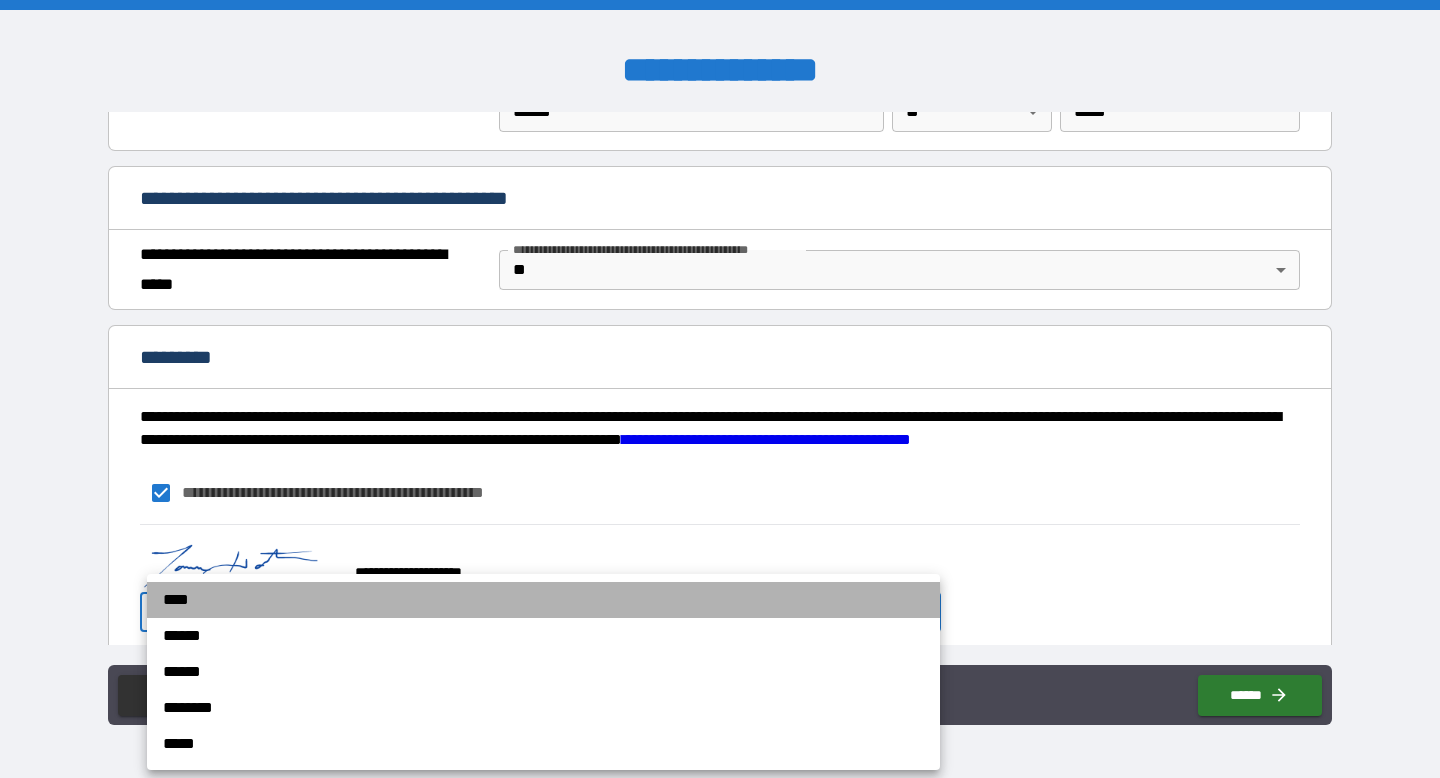 click on "****" at bounding box center (543, 600) 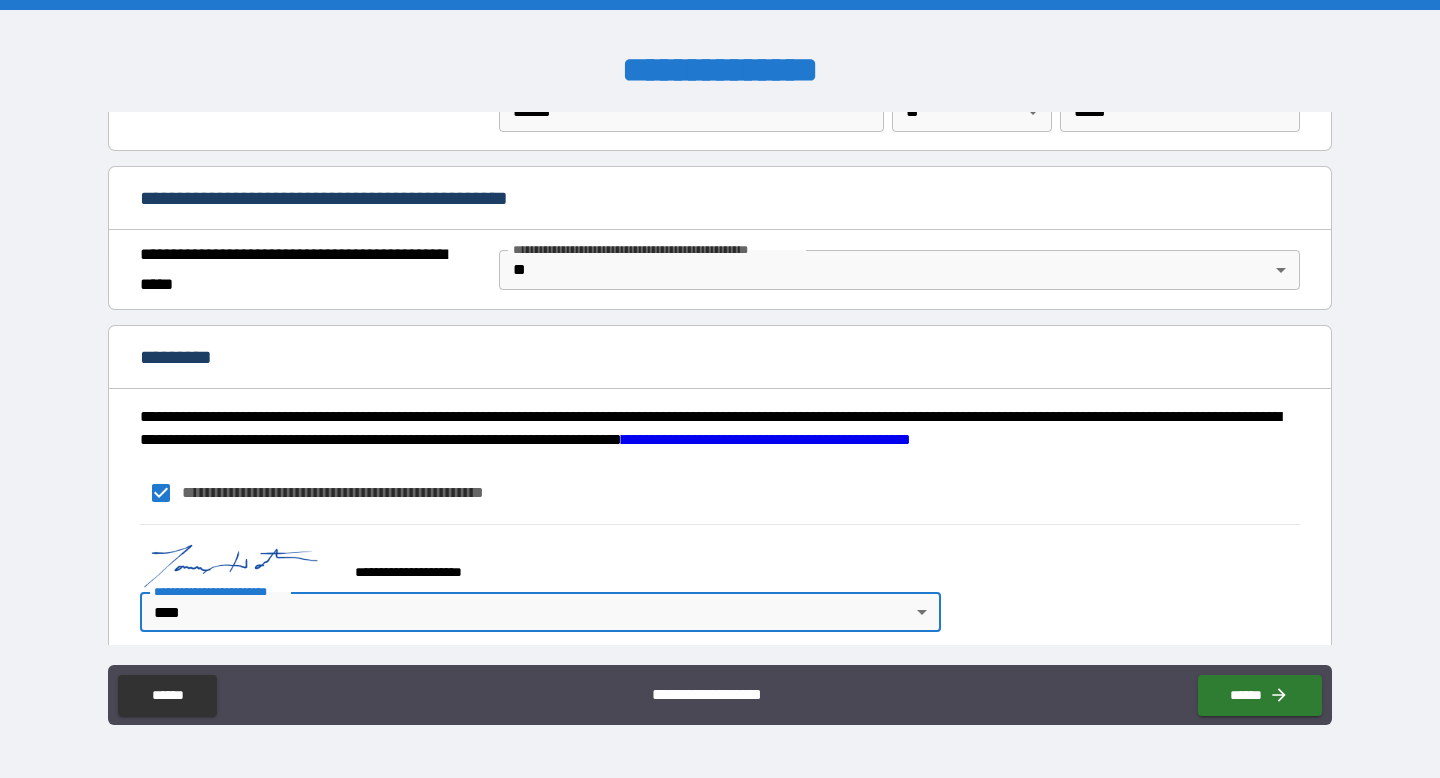 click on "******" at bounding box center [1256, 691] 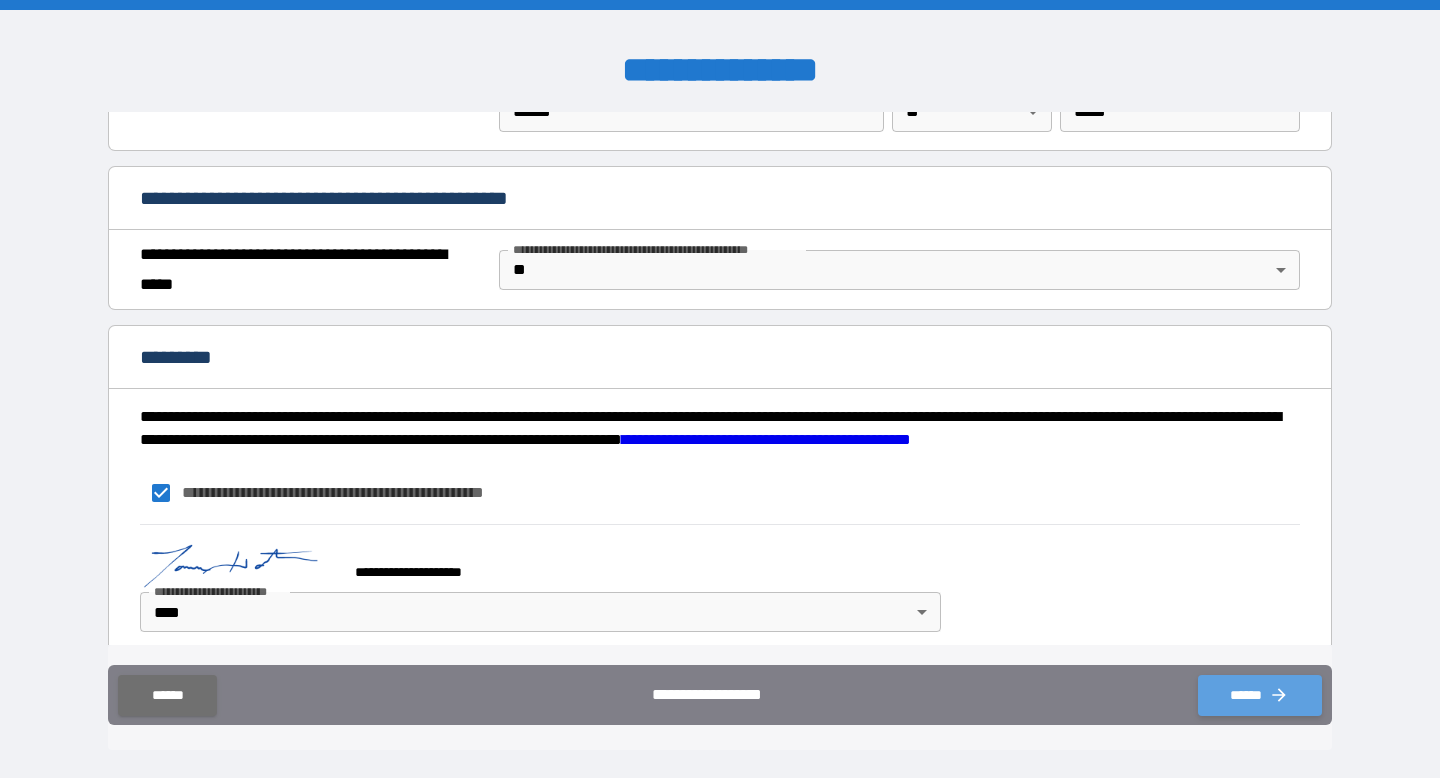 click on "******" at bounding box center [1260, 695] 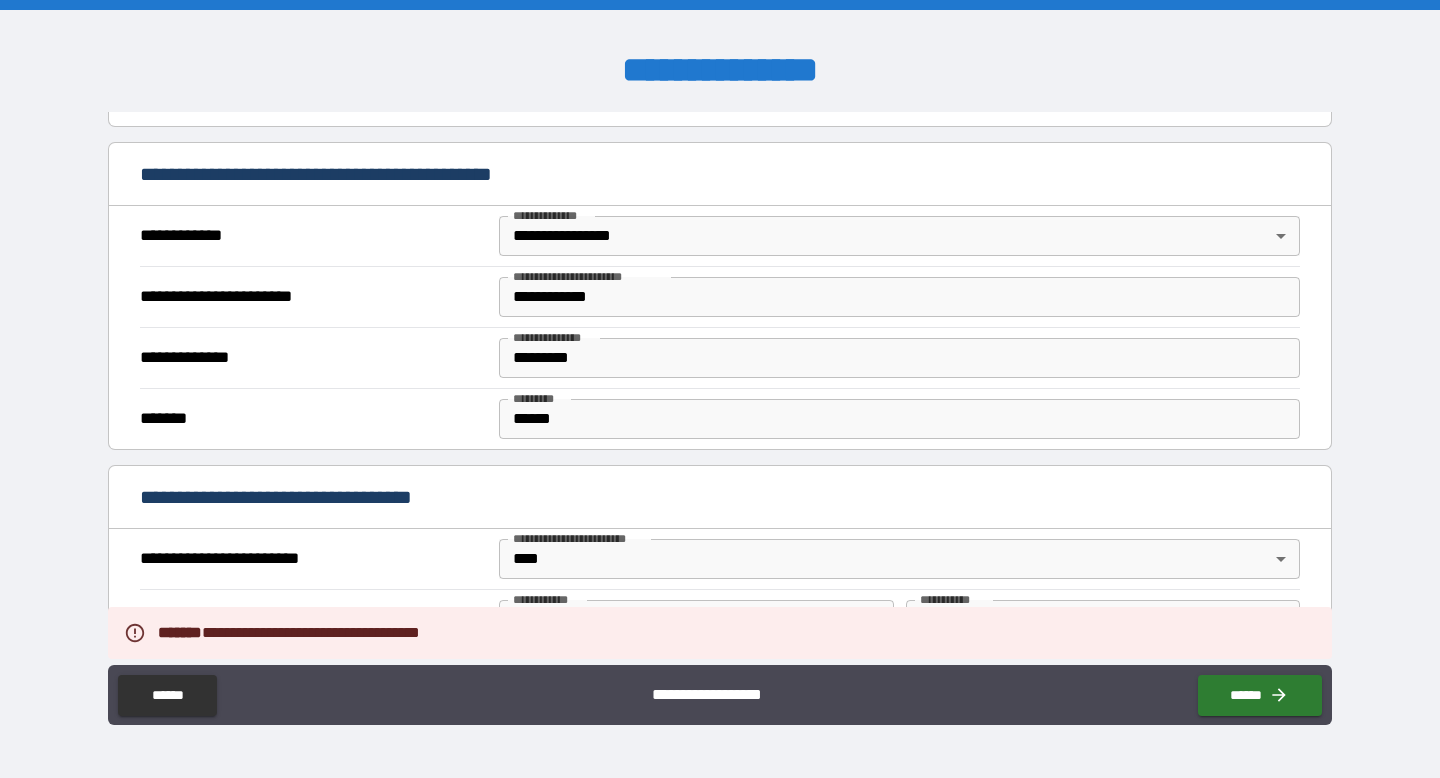 scroll, scrollTop: 70, scrollLeft: 0, axis: vertical 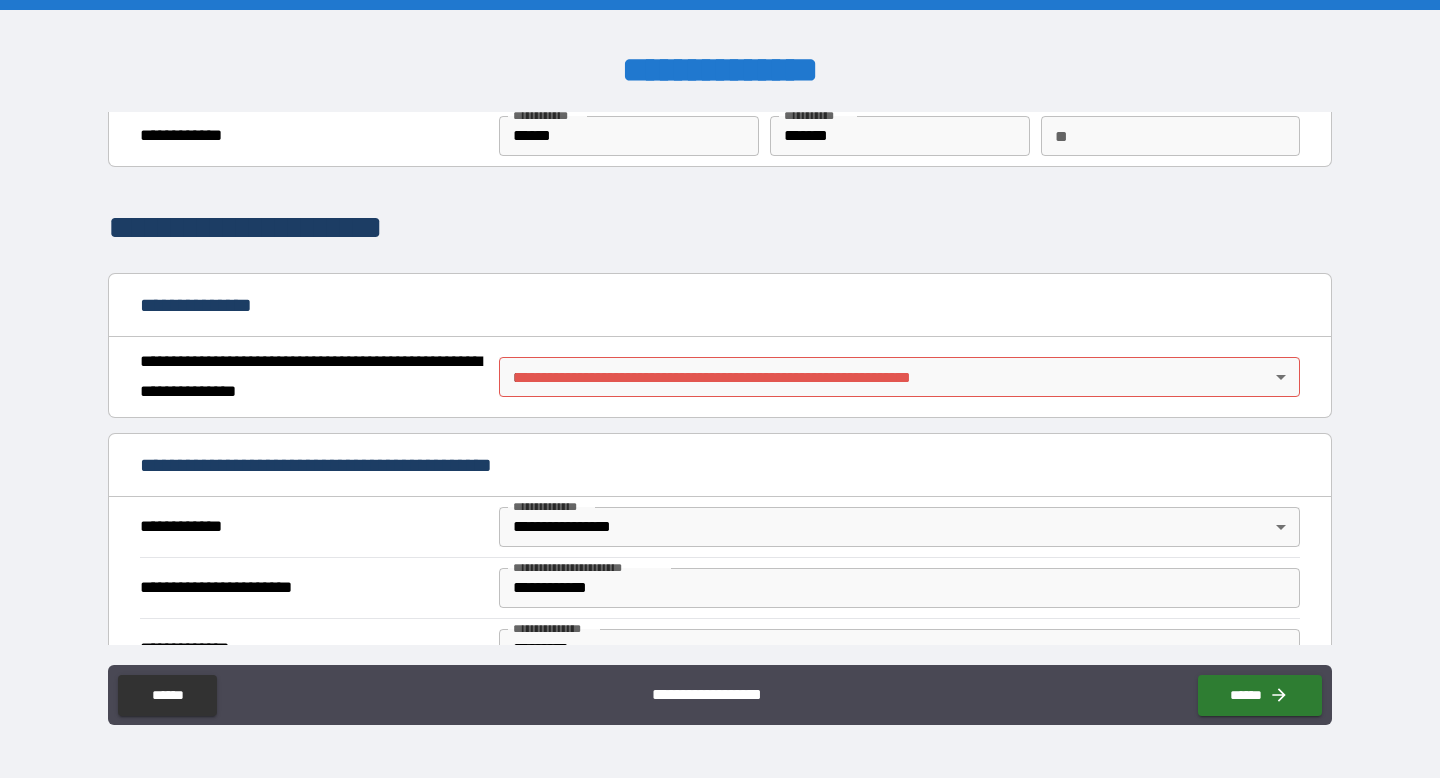 click on "**********" at bounding box center [720, 389] 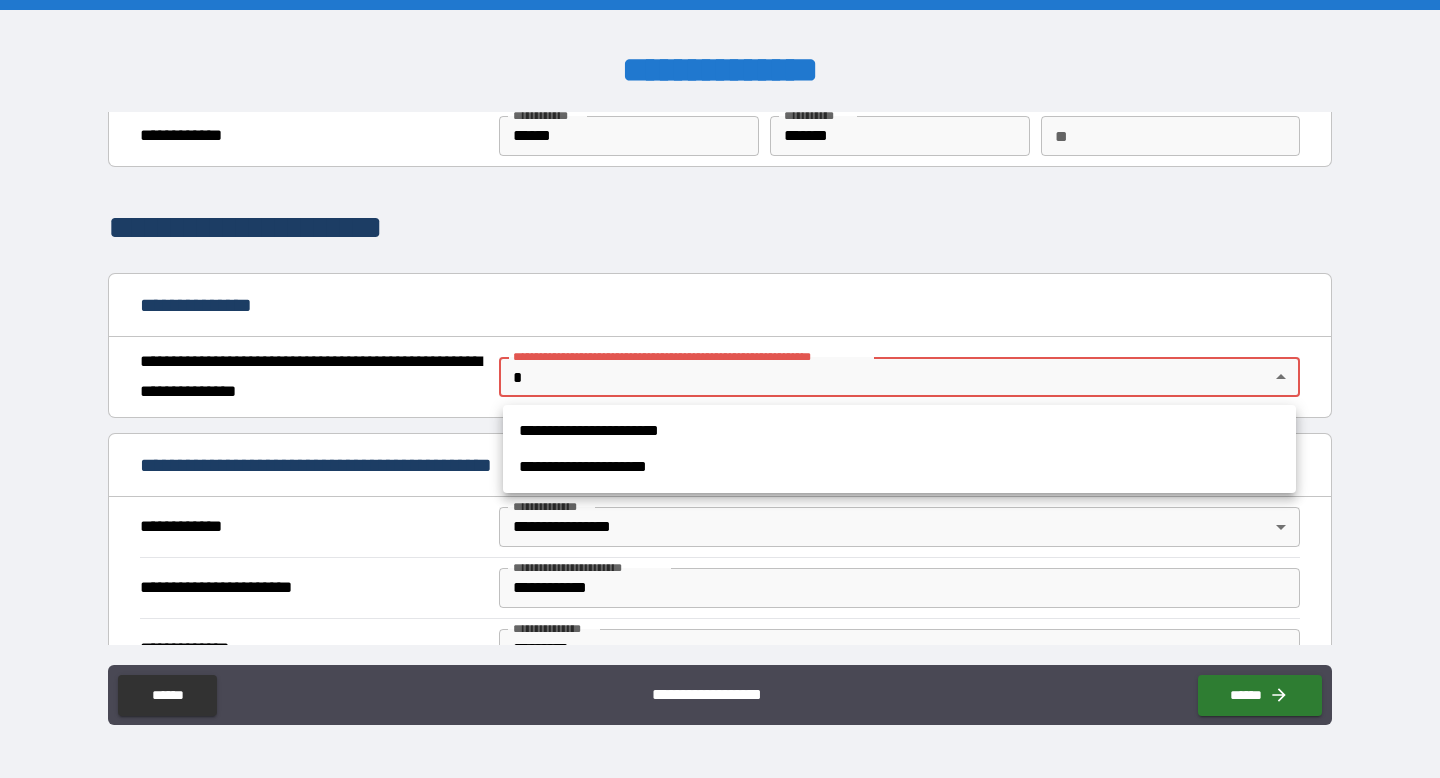 click on "**********" at bounding box center (899, 431) 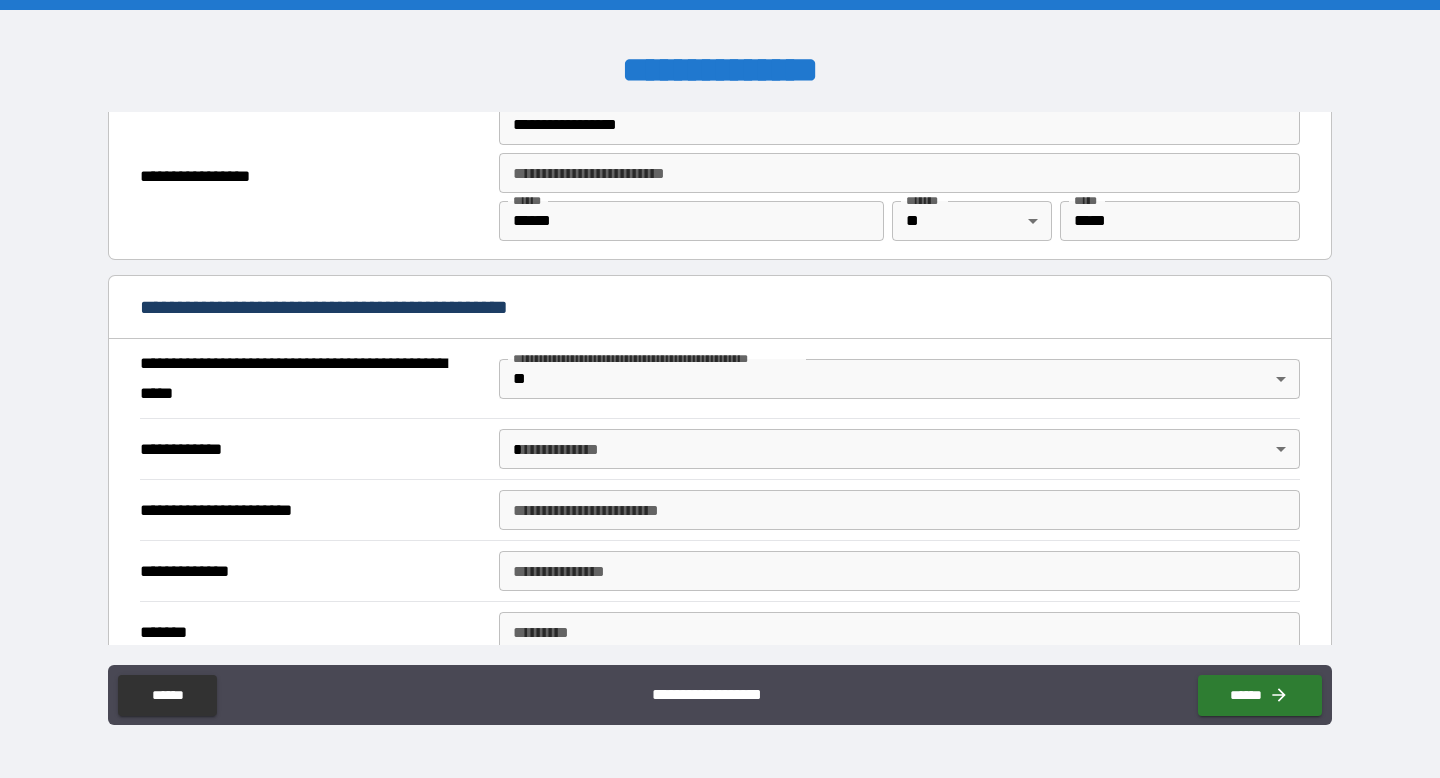 scroll, scrollTop: 2081, scrollLeft: 0, axis: vertical 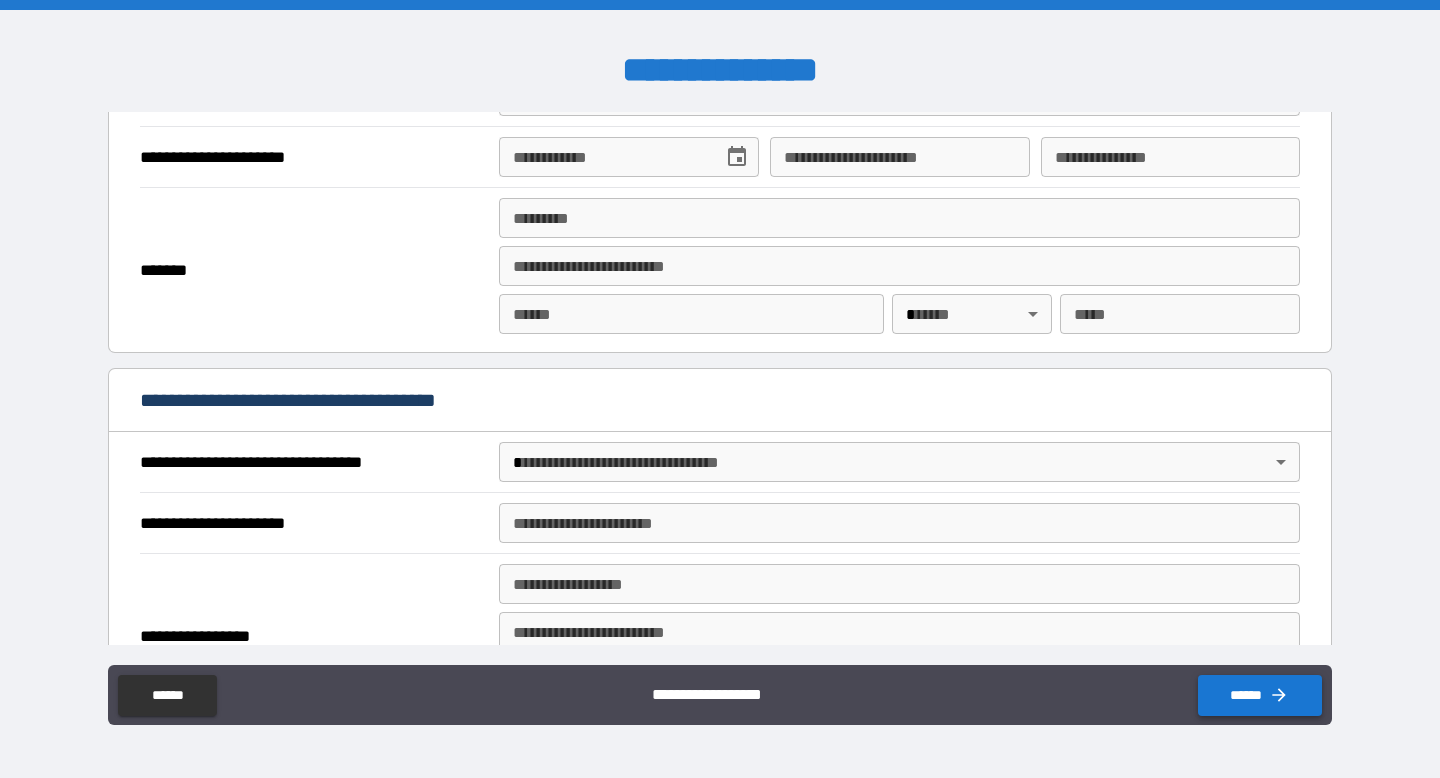 click on "******" at bounding box center (1260, 695) 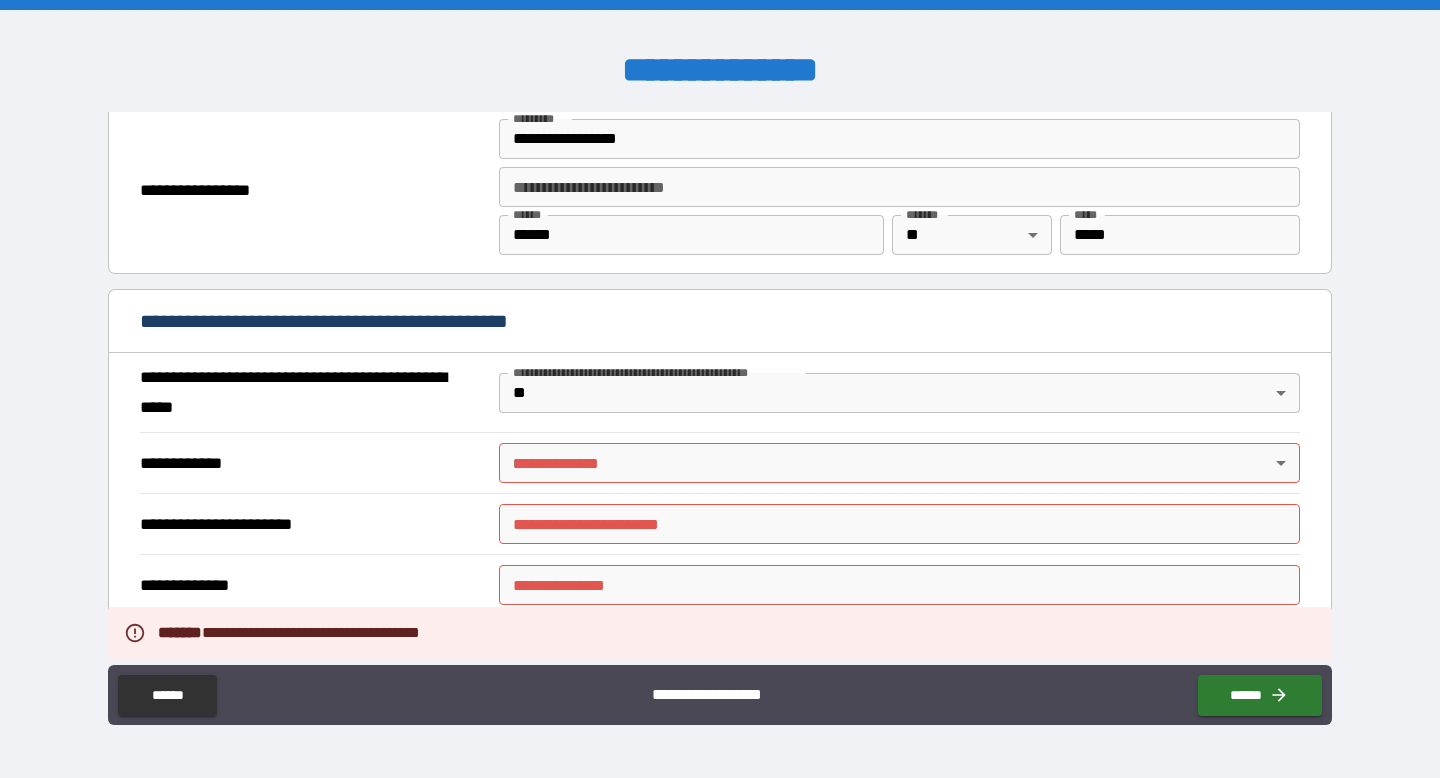 scroll, scrollTop: 1332, scrollLeft: 0, axis: vertical 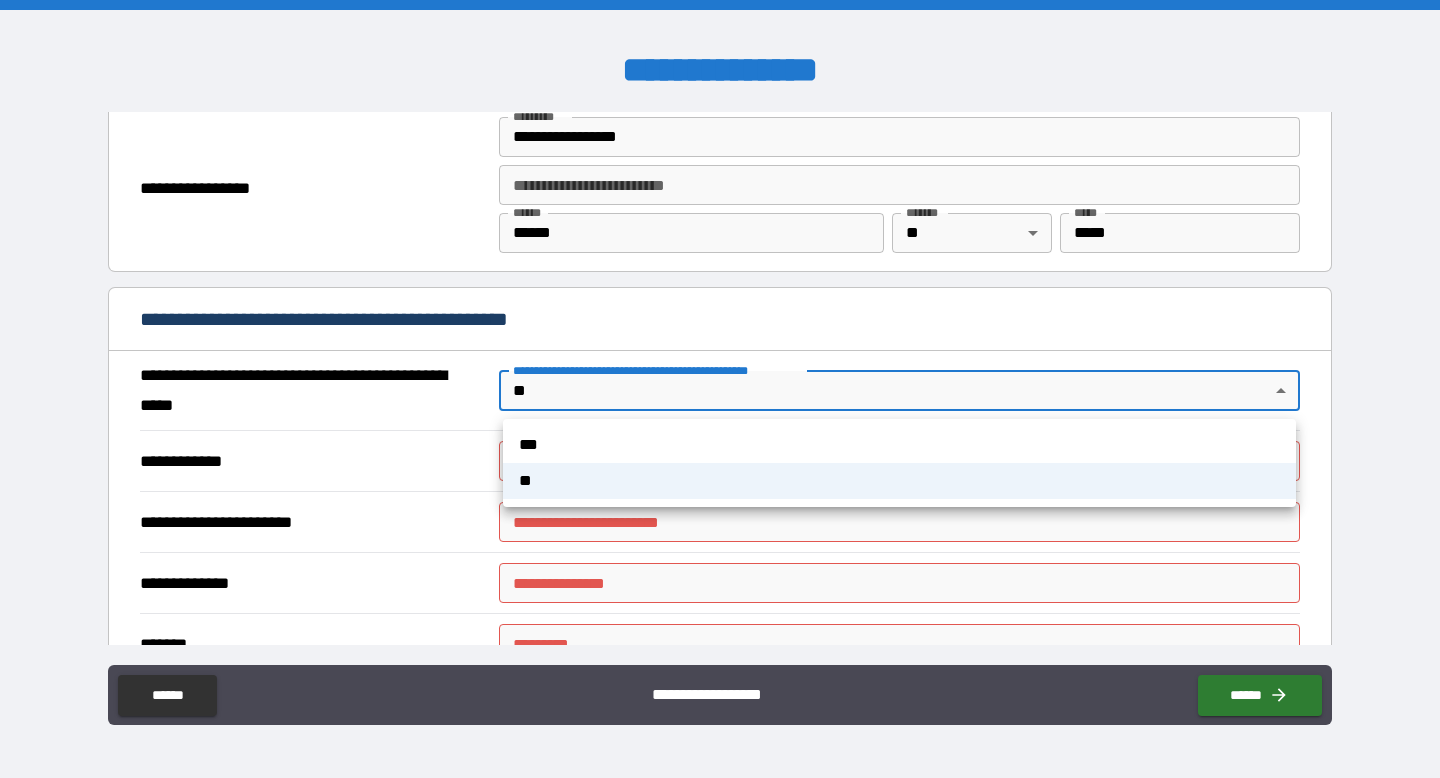 click on "**********" at bounding box center (720, 389) 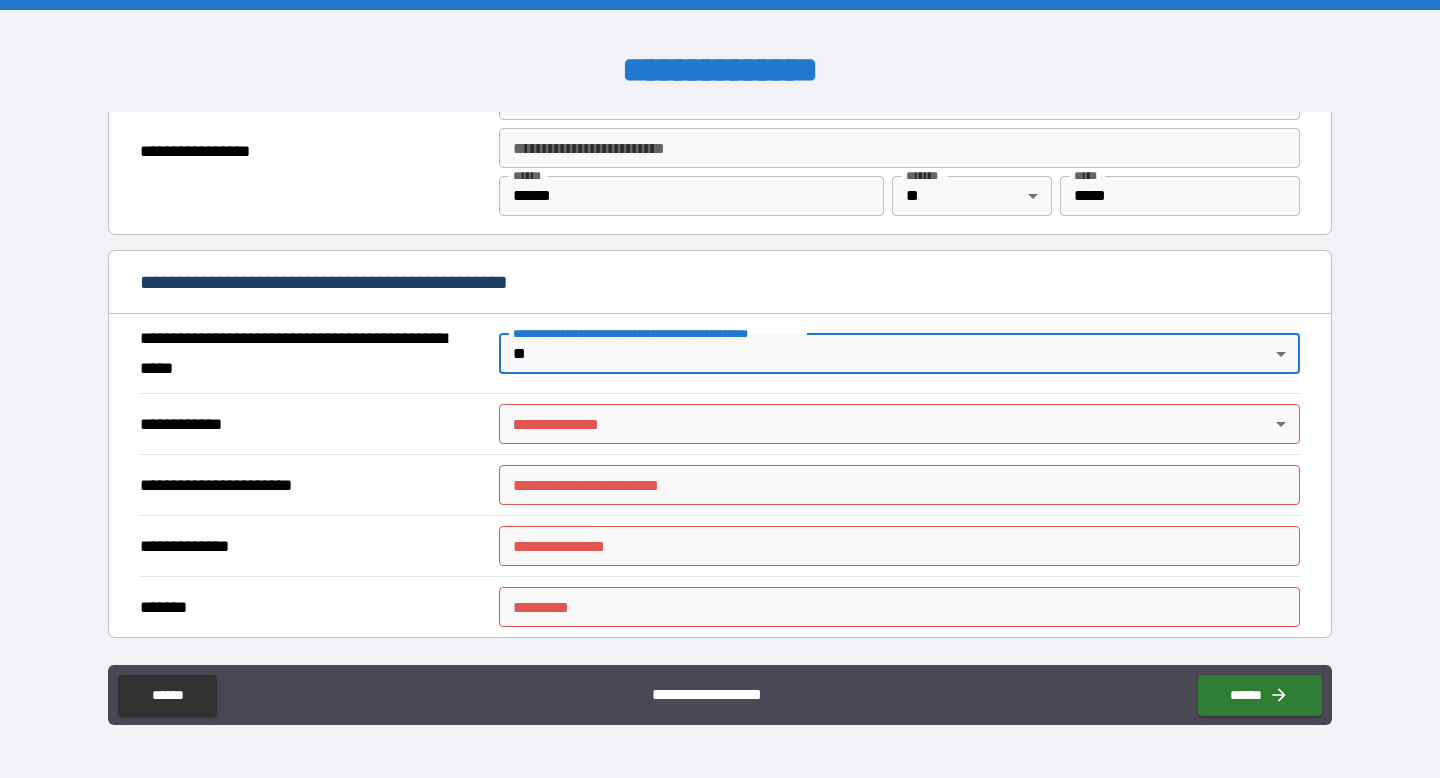 scroll, scrollTop: 1371, scrollLeft: 0, axis: vertical 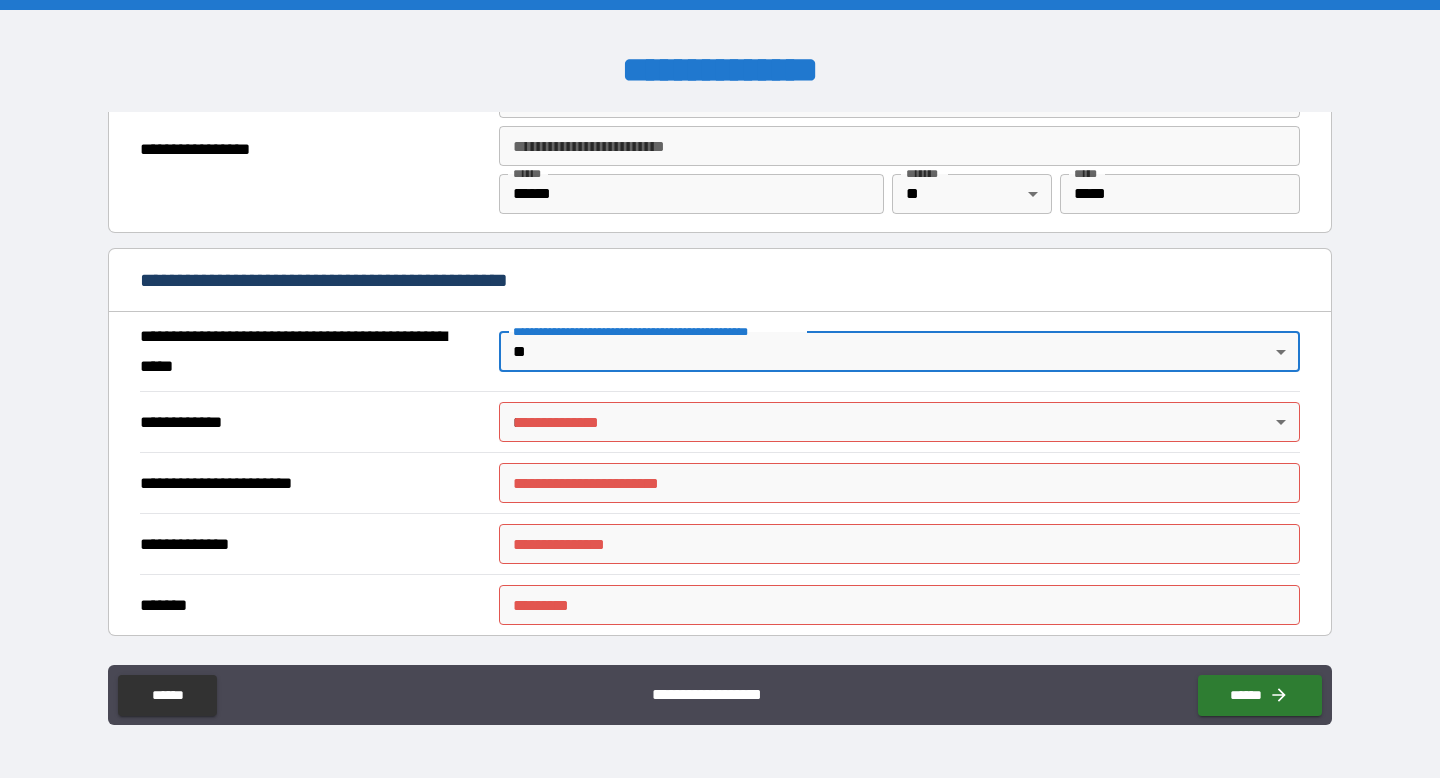 click on "**********" at bounding box center (720, 389) 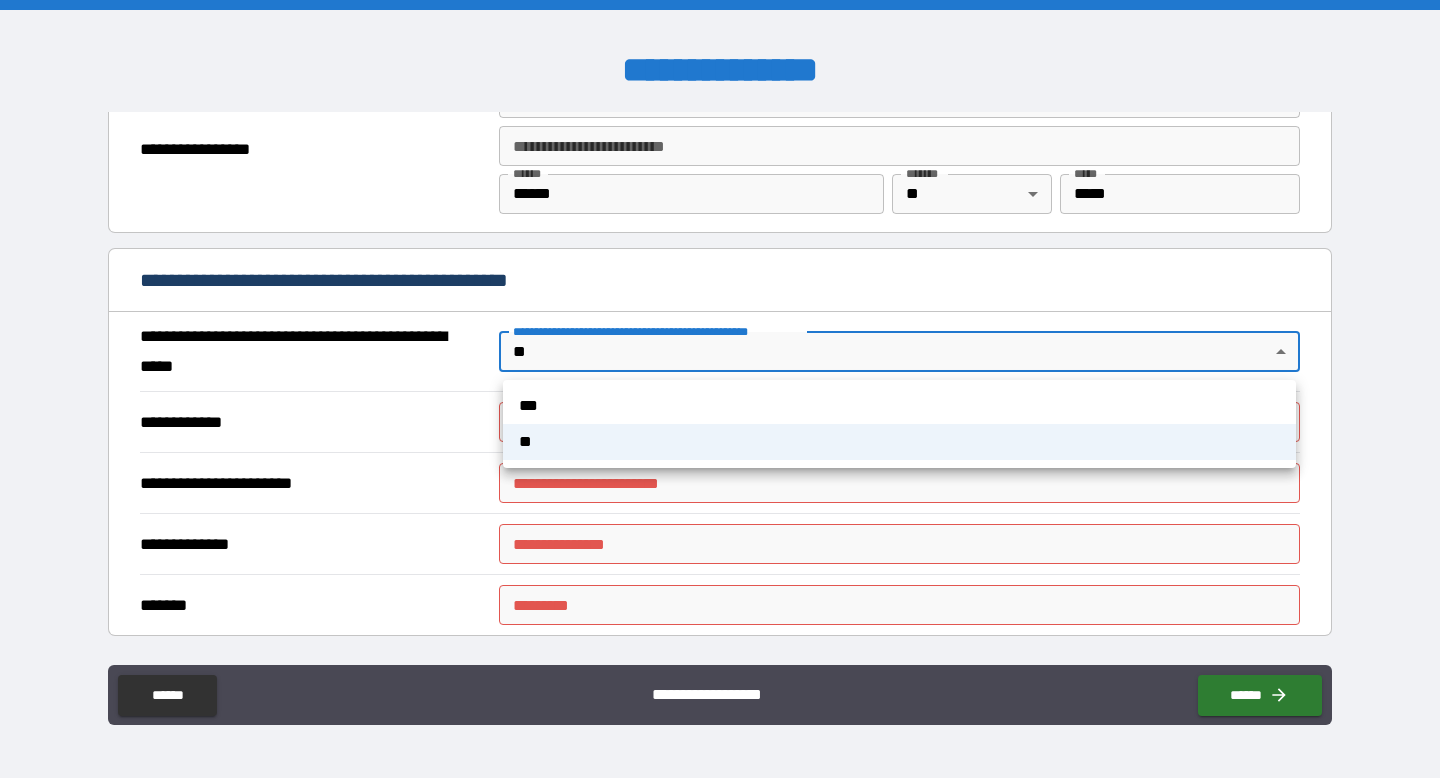 click on "**" at bounding box center (899, 442) 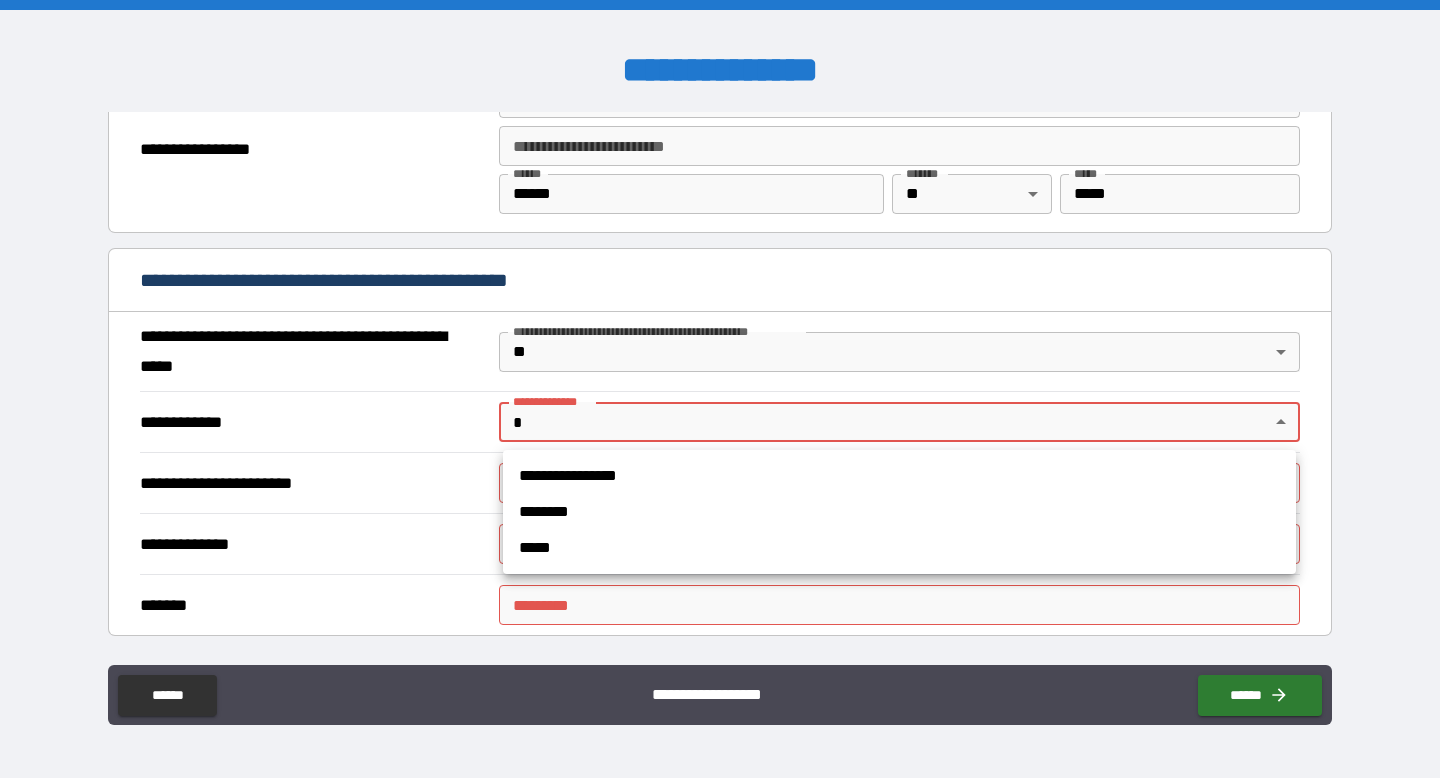 click on "**********" at bounding box center (720, 389) 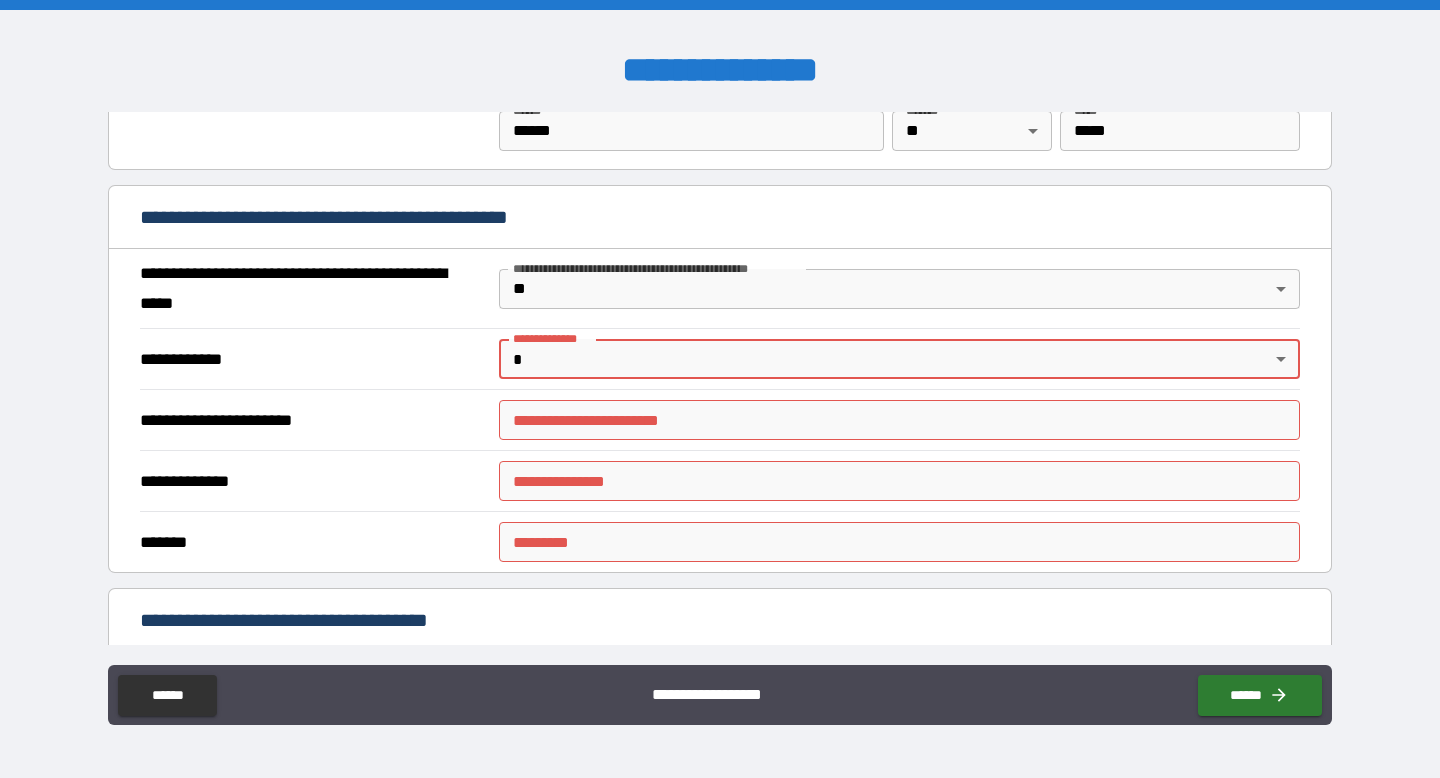 scroll, scrollTop: 1435, scrollLeft: 0, axis: vertical 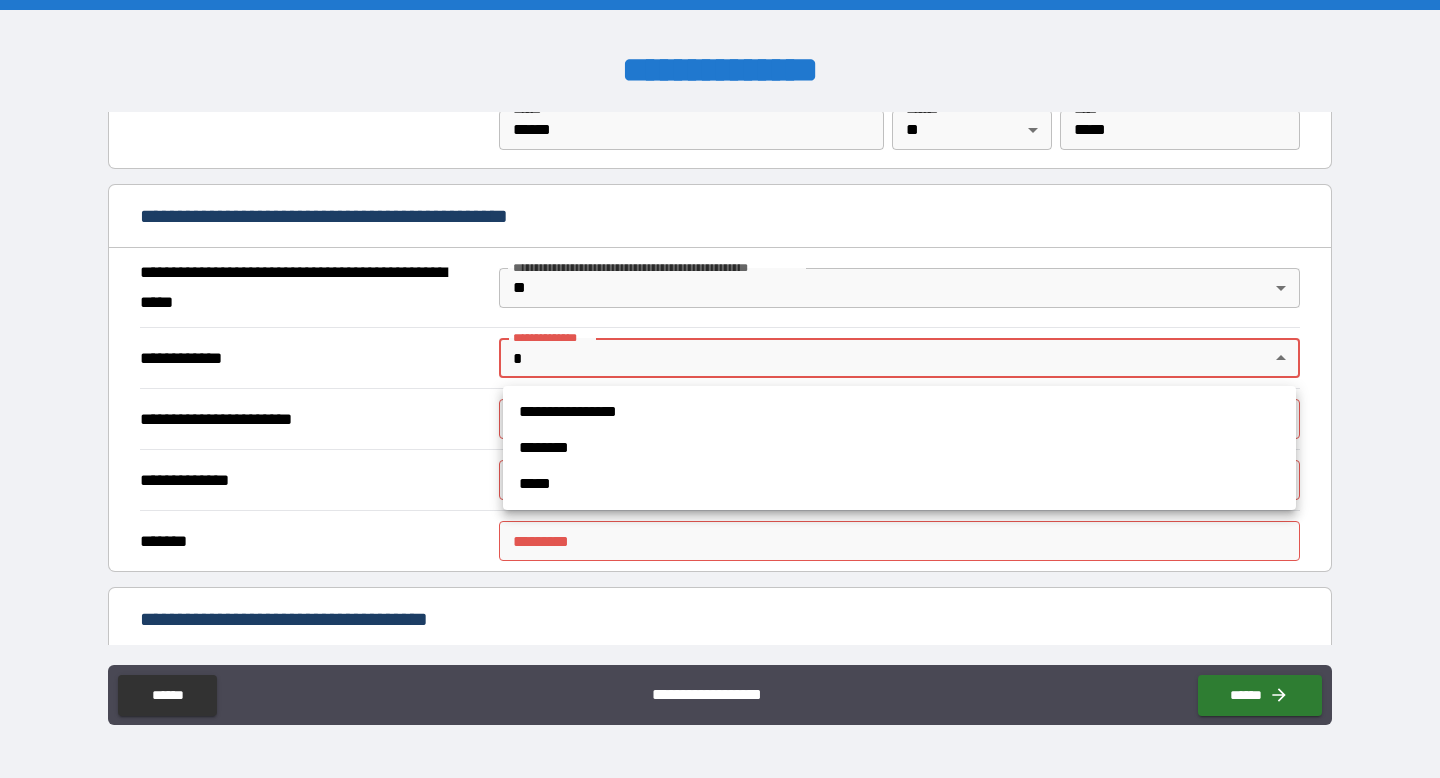click on "**********" at bounding box center [720, 389] 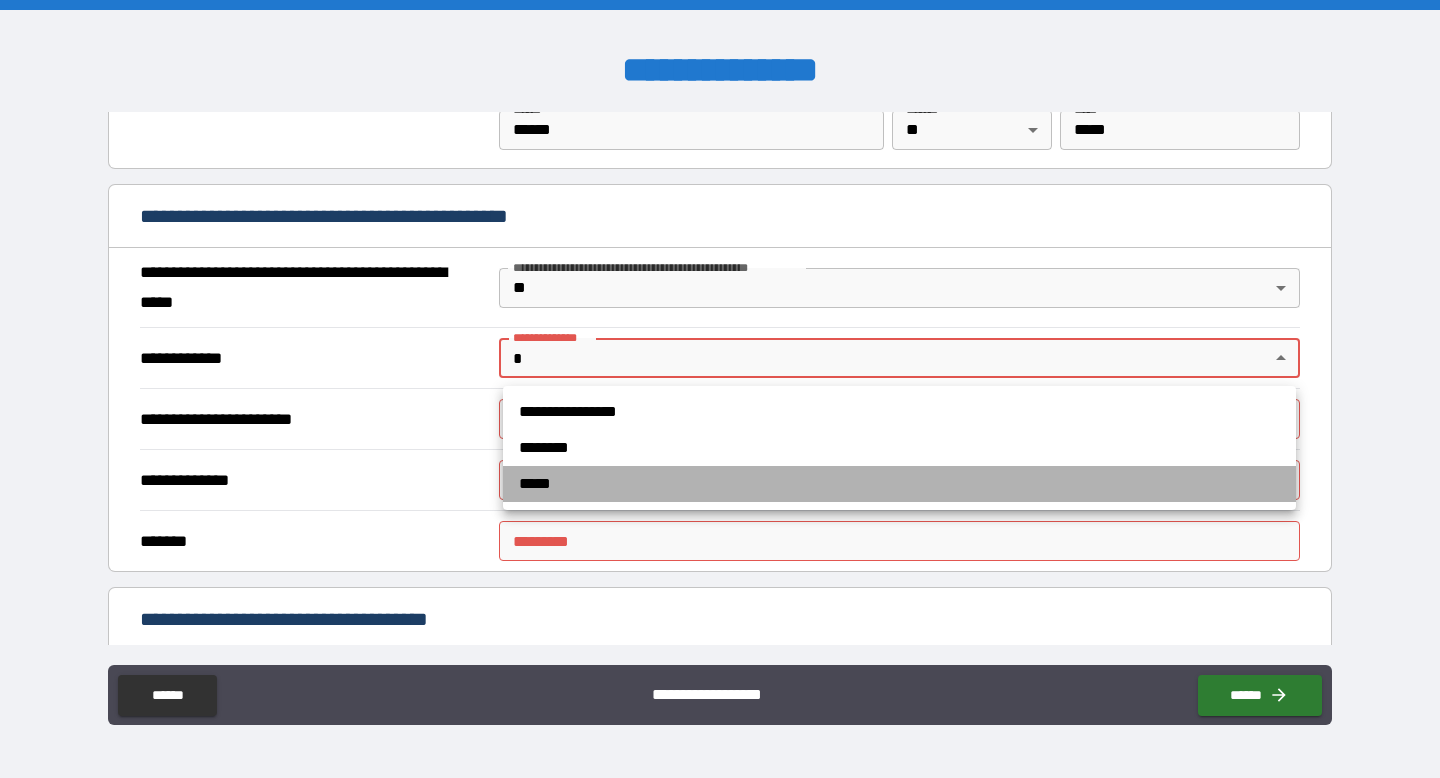 click on "*****" at bounding box center (899, 484) 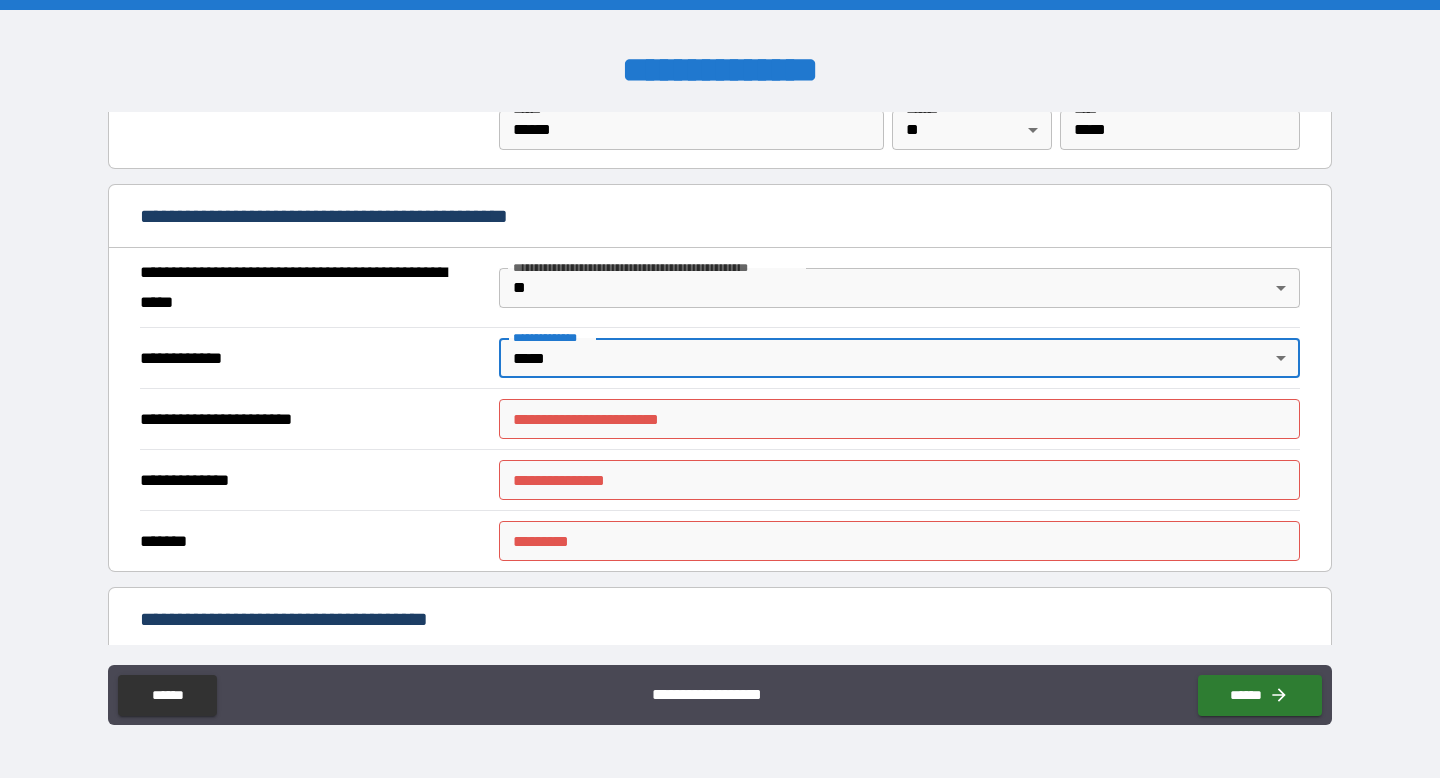 click on "**********" at bounding box center [899, 419] 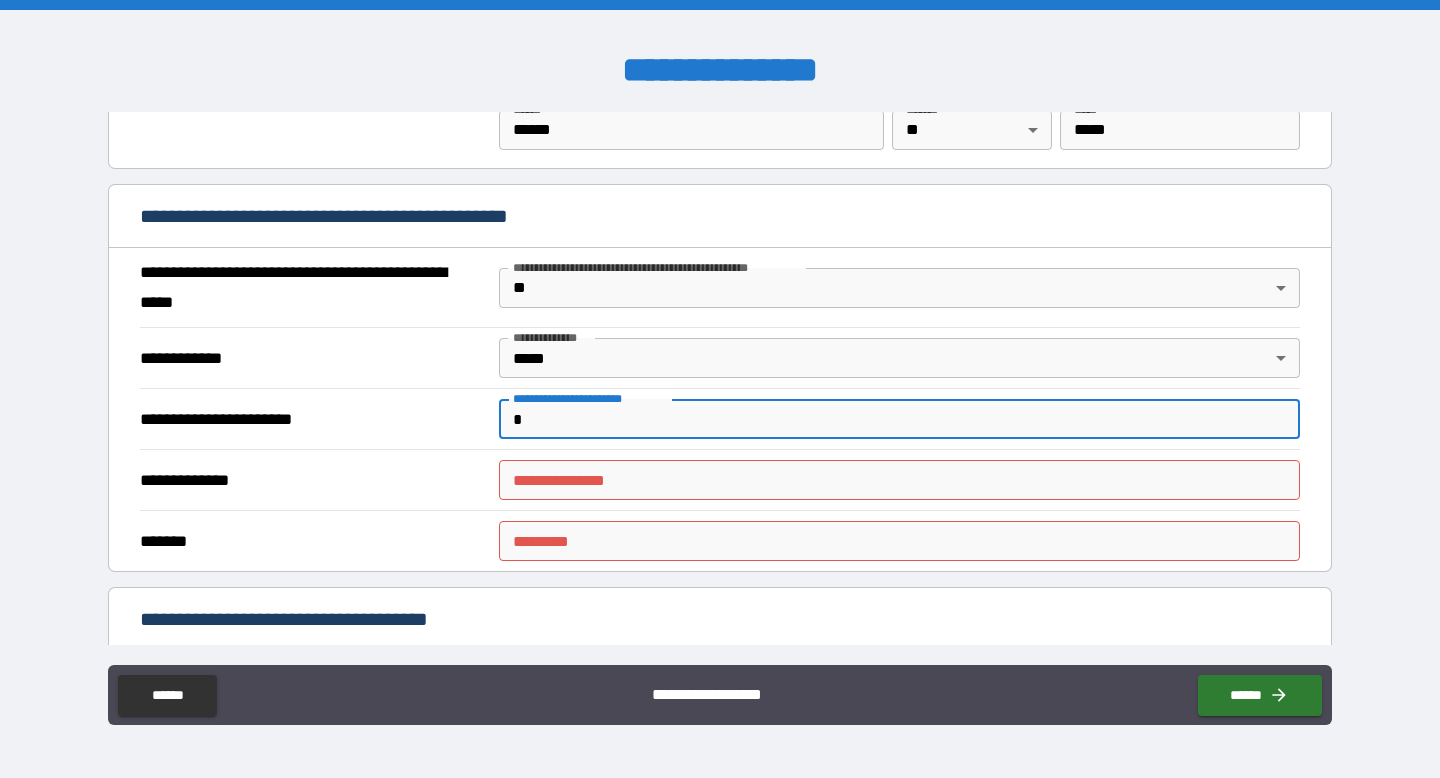 type on "*" 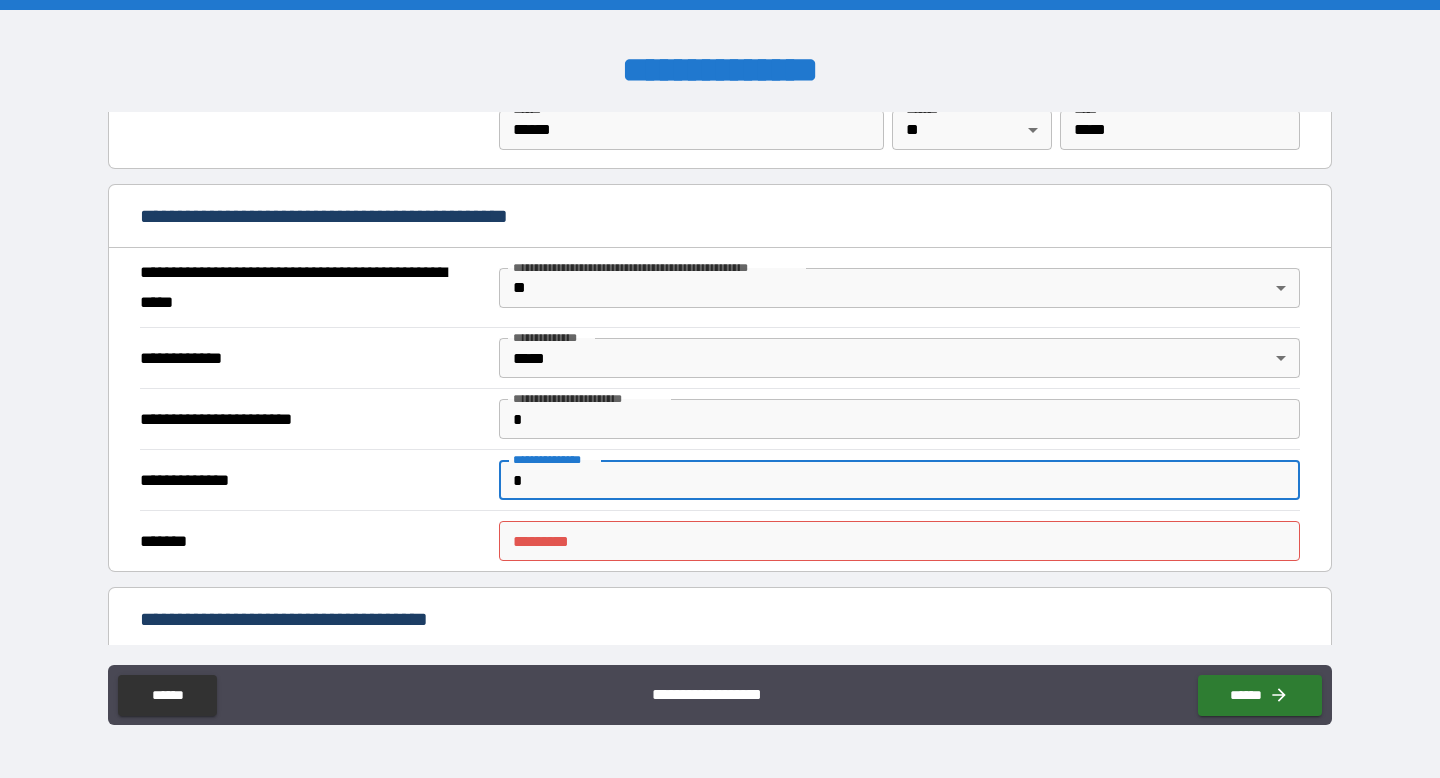 type on "*" 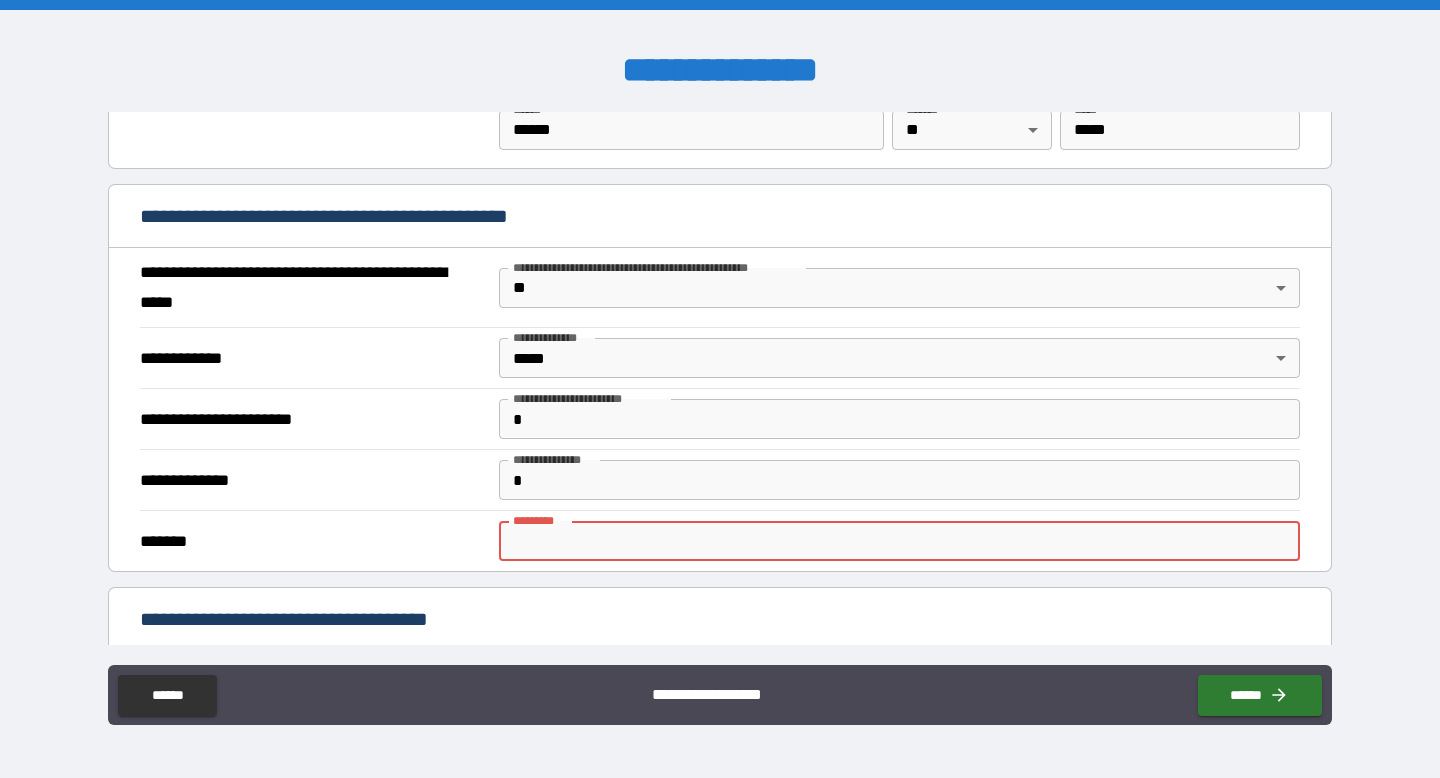 click on "*******   *" at bounding box center [899, 541] 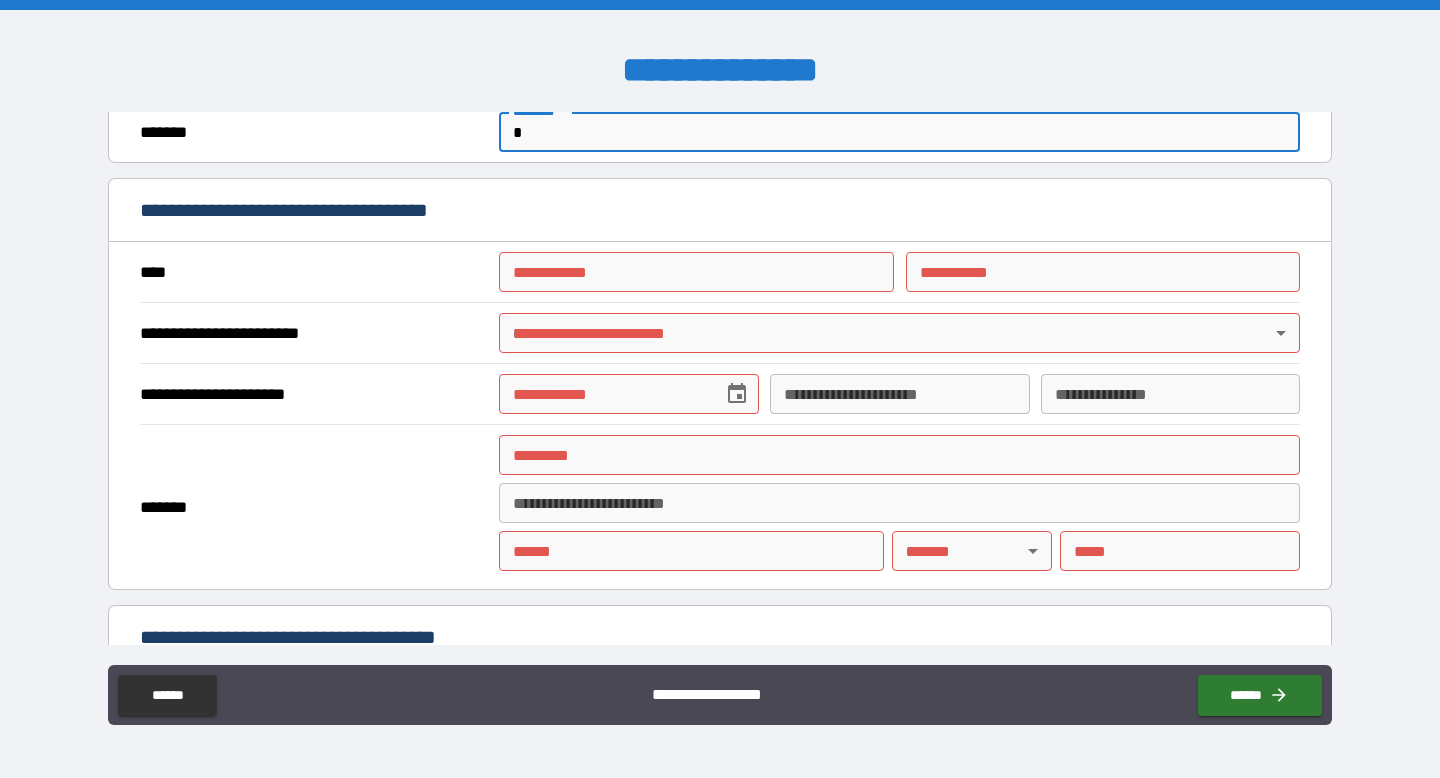 scroll, scrollTop: 1846, scrollLeft: 0, axis: vertical 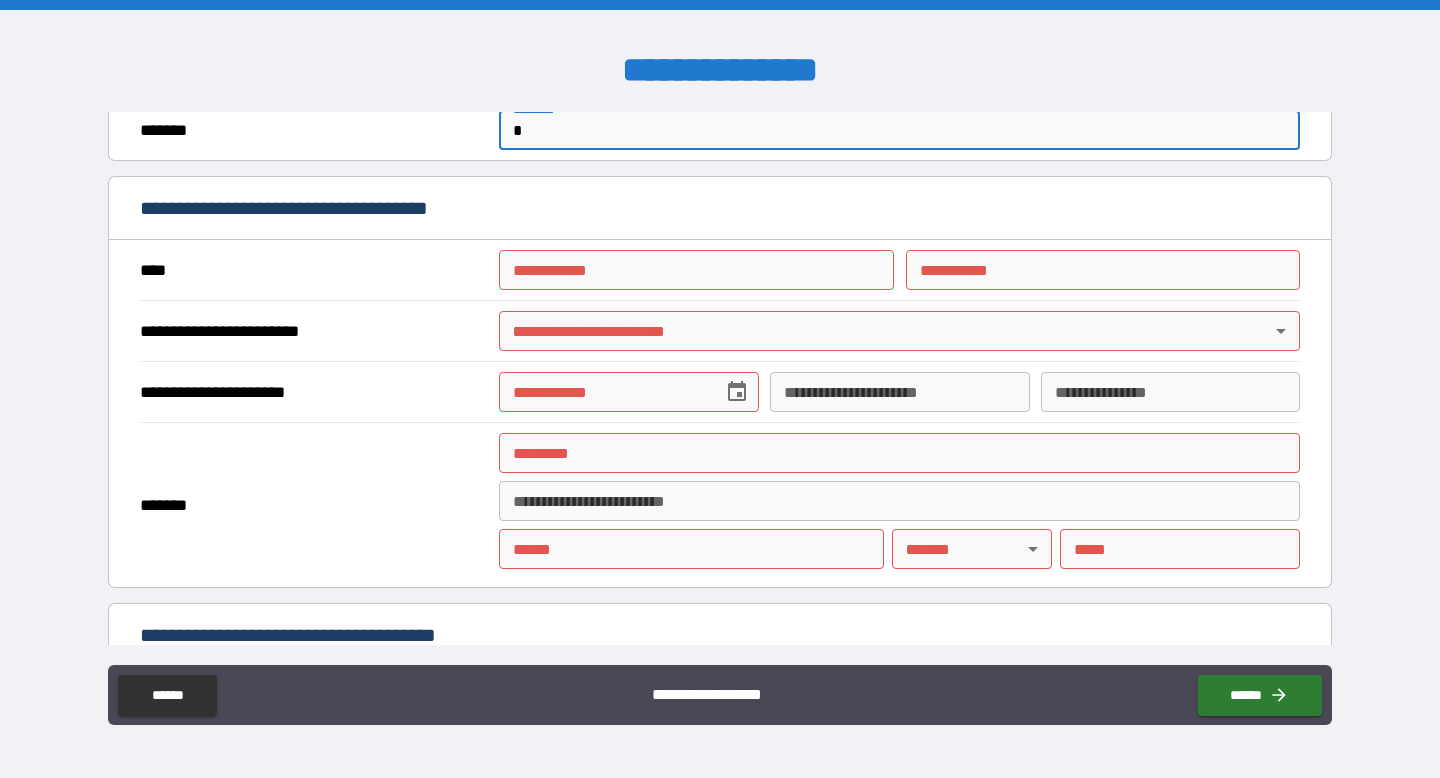 type on "*" 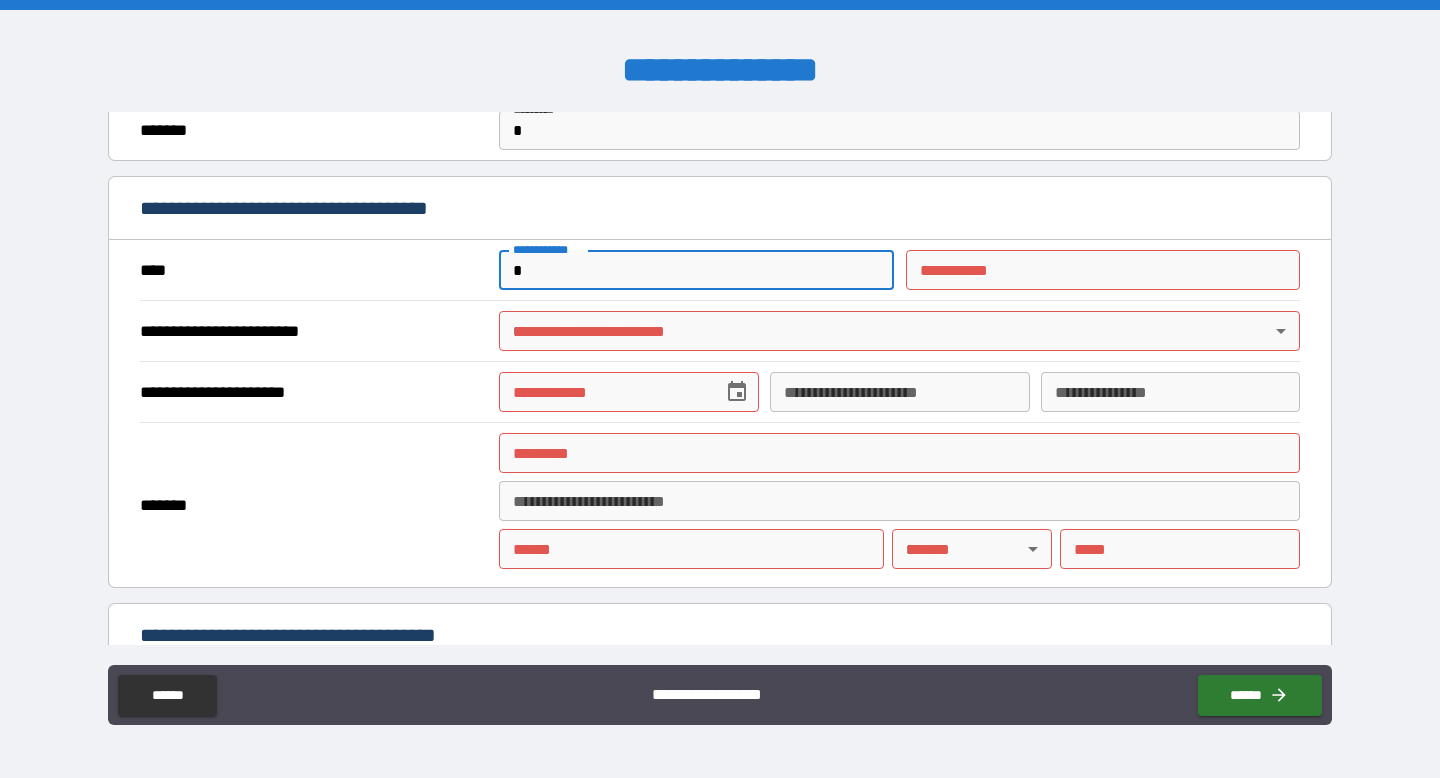 type on "*" 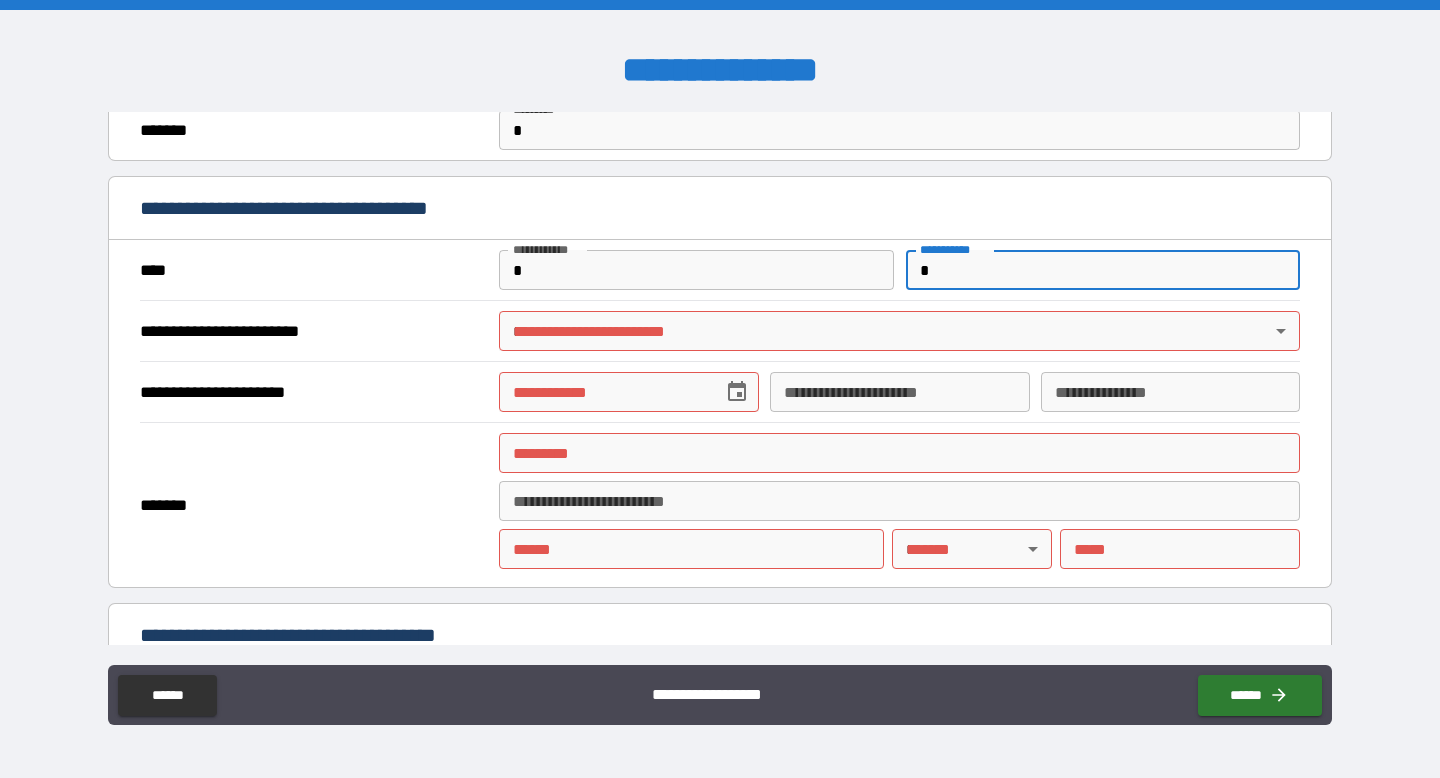 type on "*" 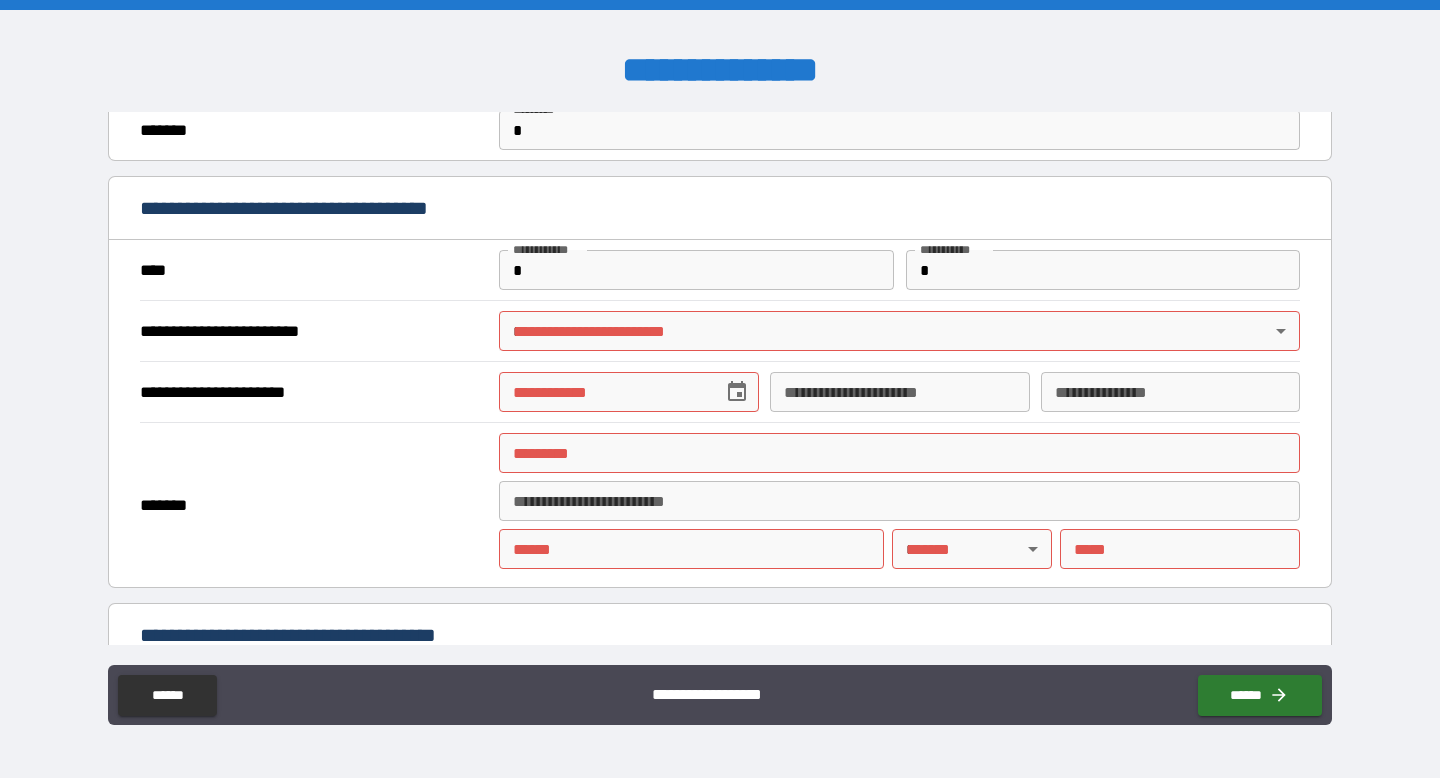 click on "**********" at bounding box center (720, 389) 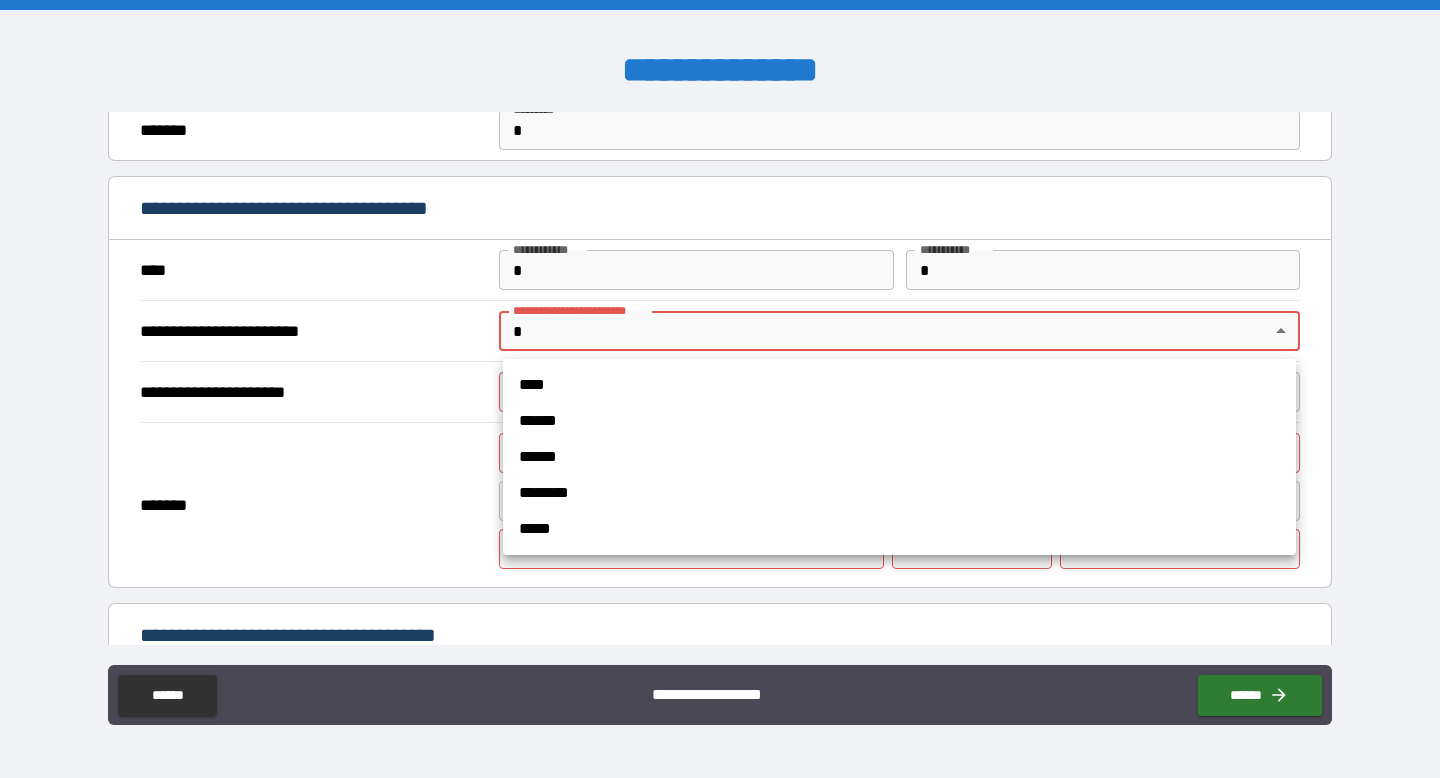 type 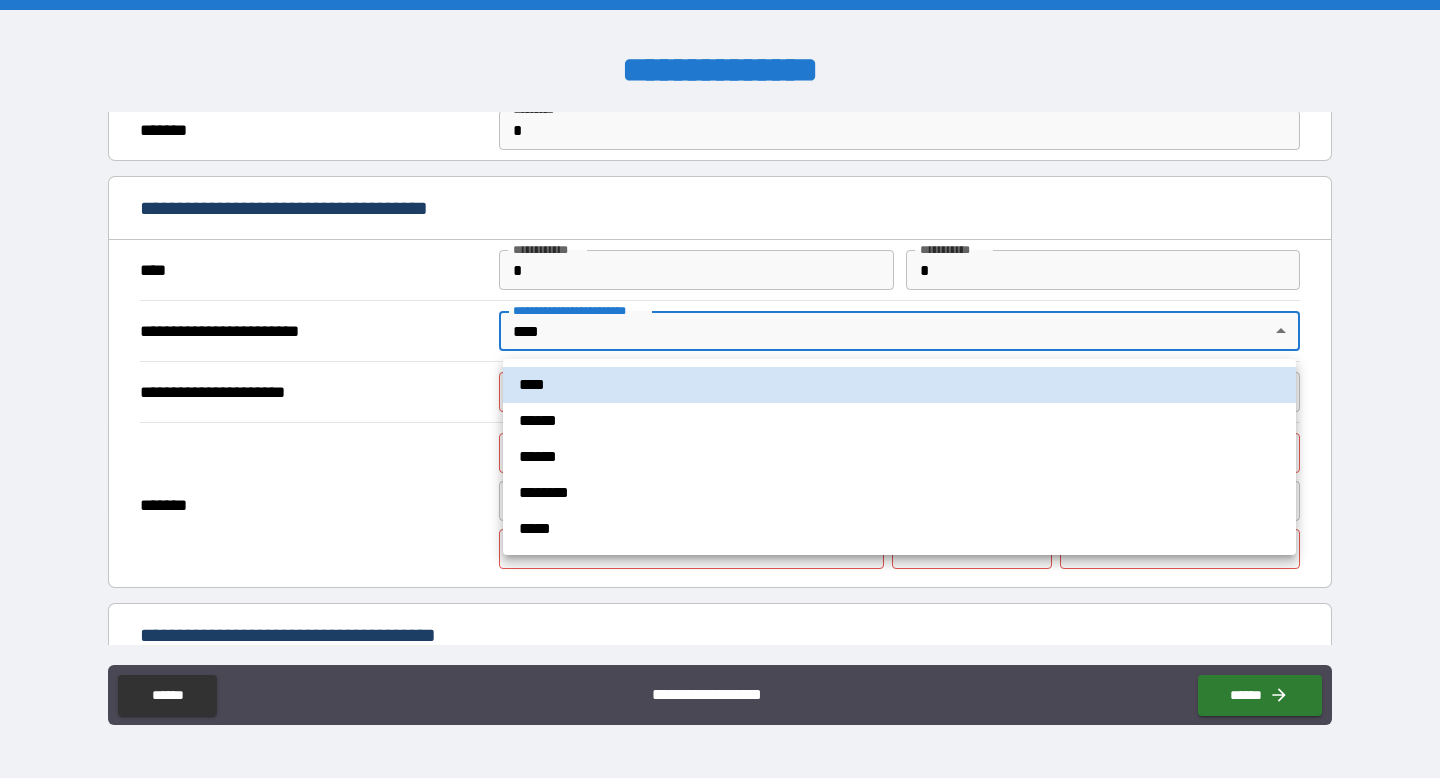 click on "**********" at bounding box center (720, 389) 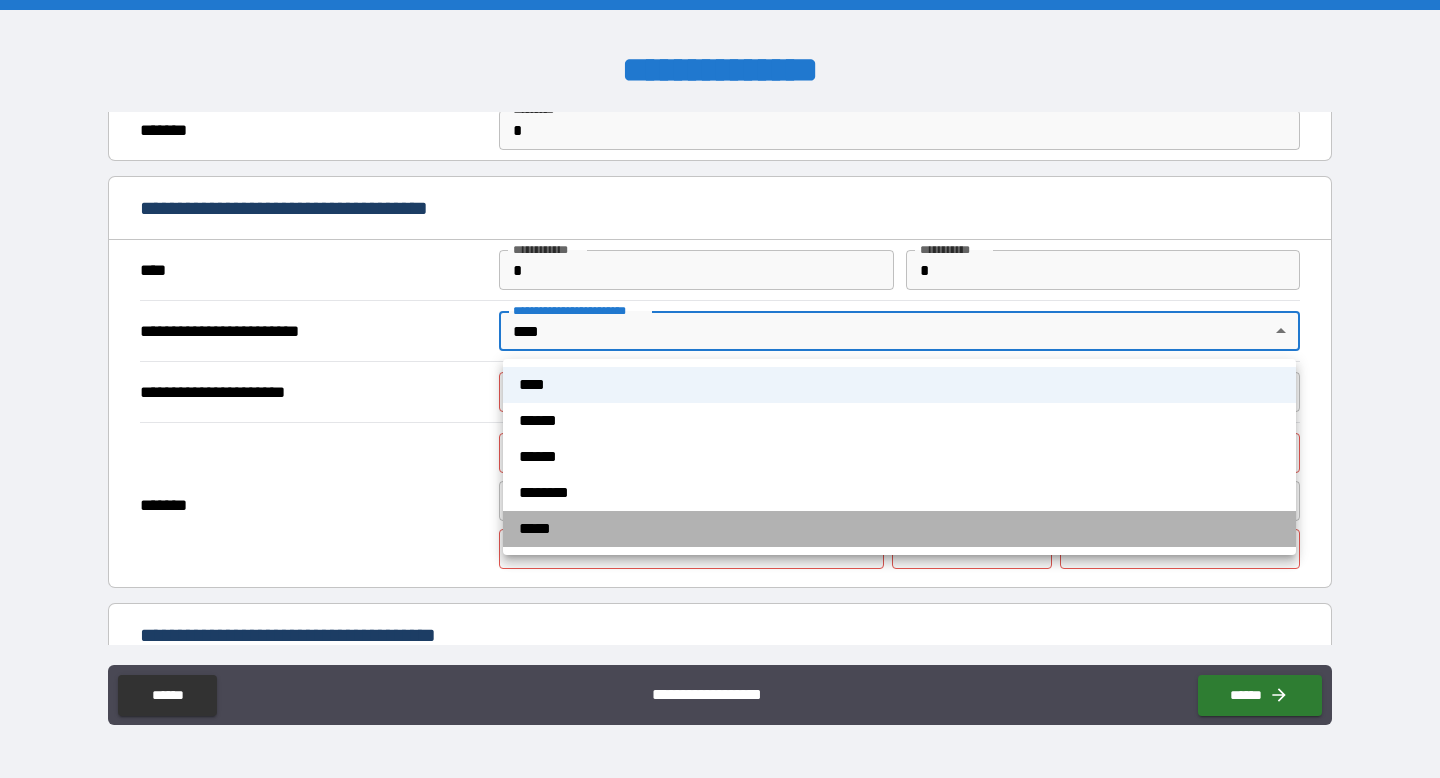 click on "*****" at bounding box center [899, 529] 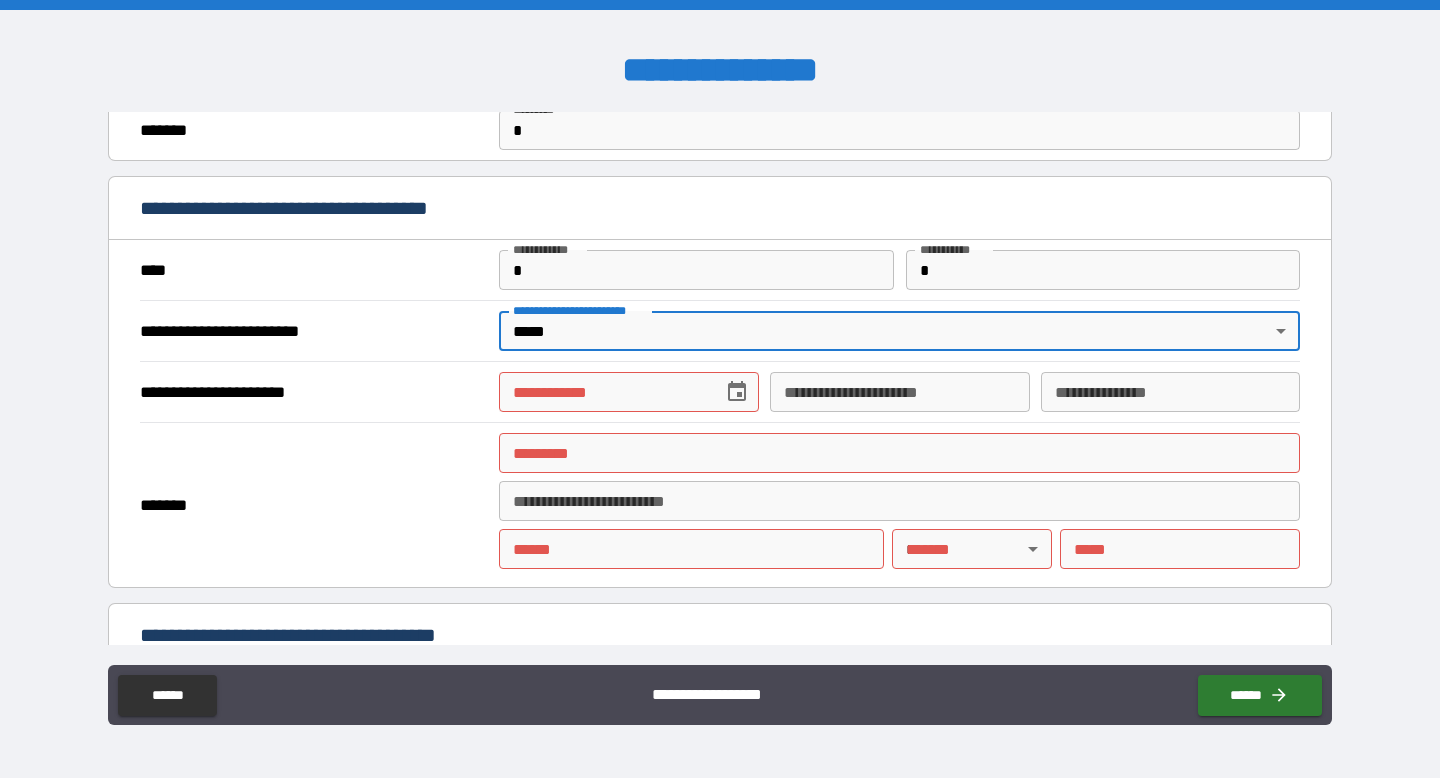 click on "**********" at bounding box center [603, 392] 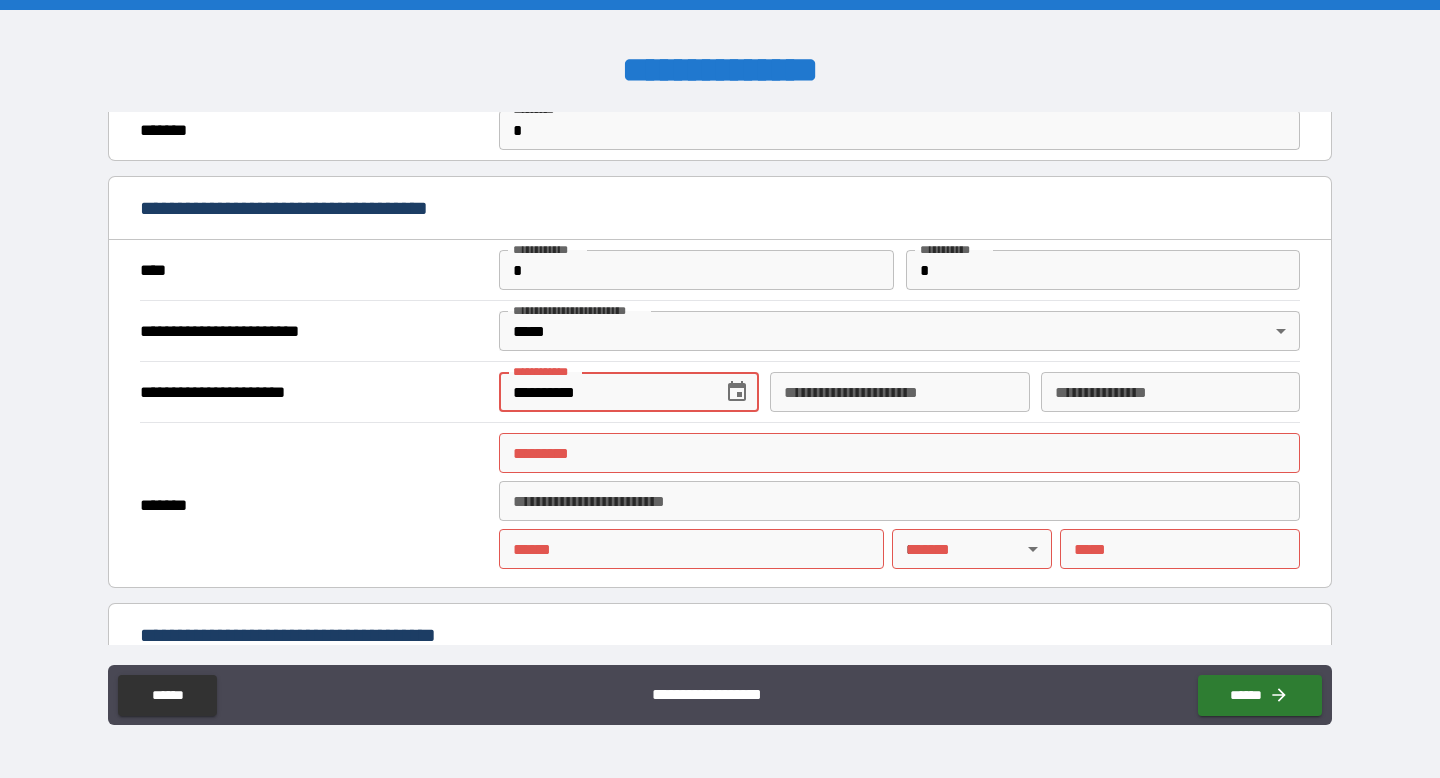 click on "**********" at bounding box center [899, 392] 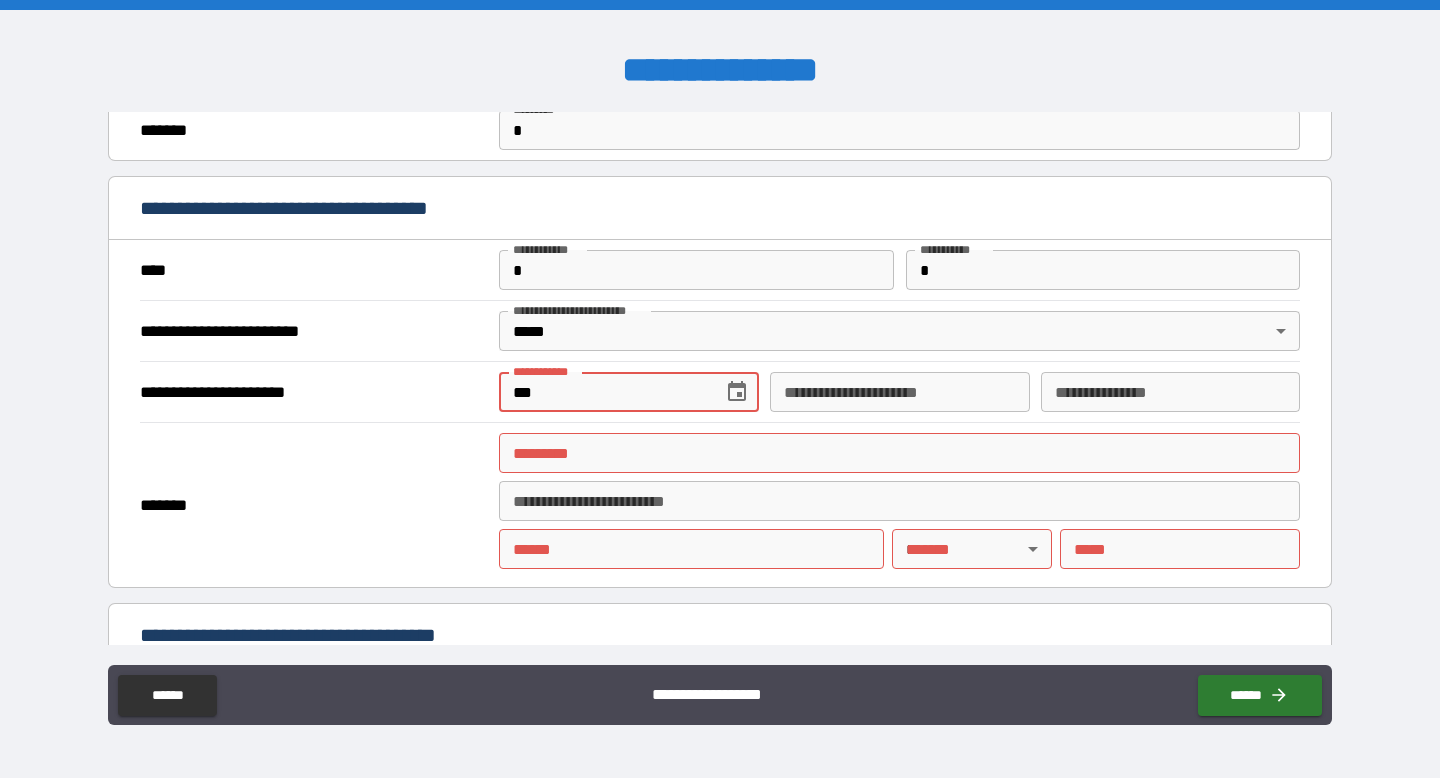 type on "*" 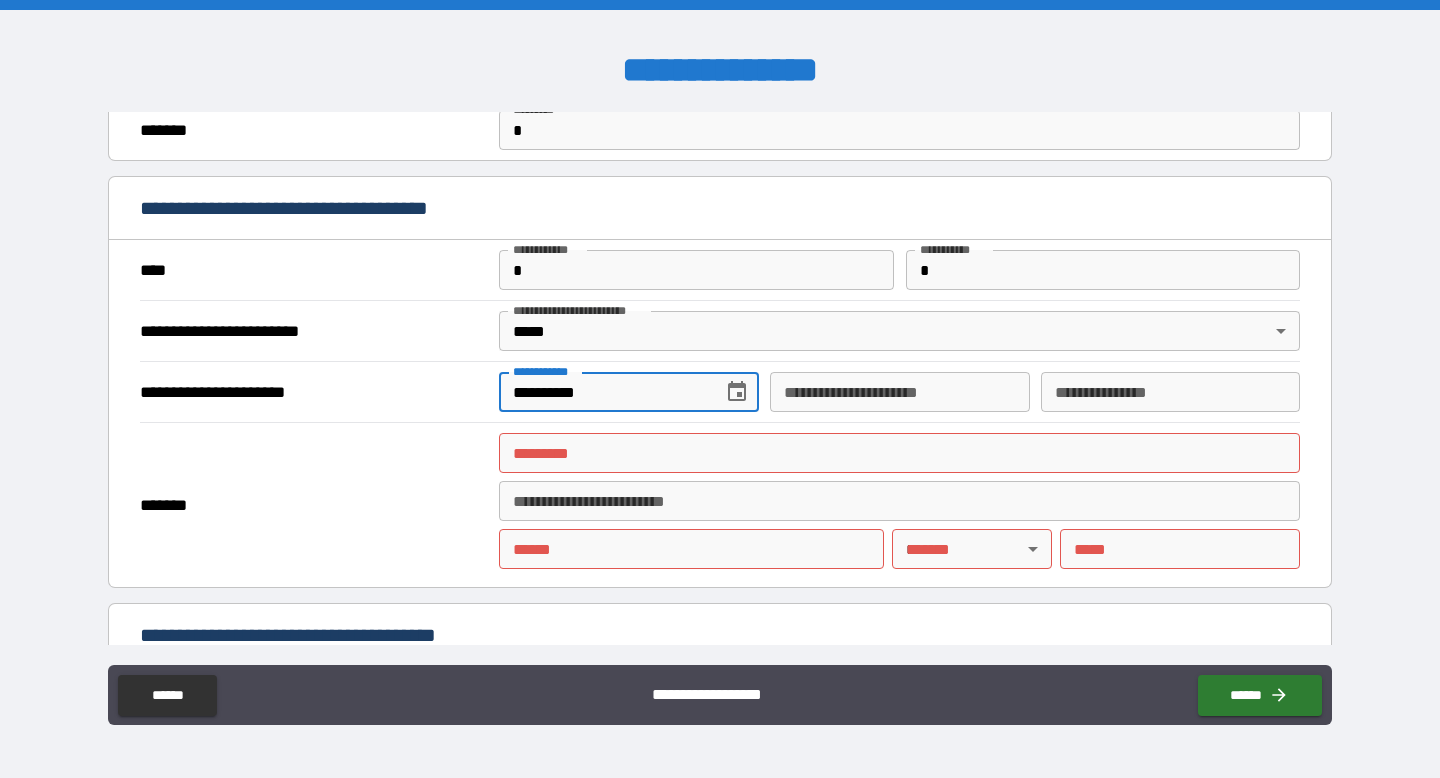 type on "**********" 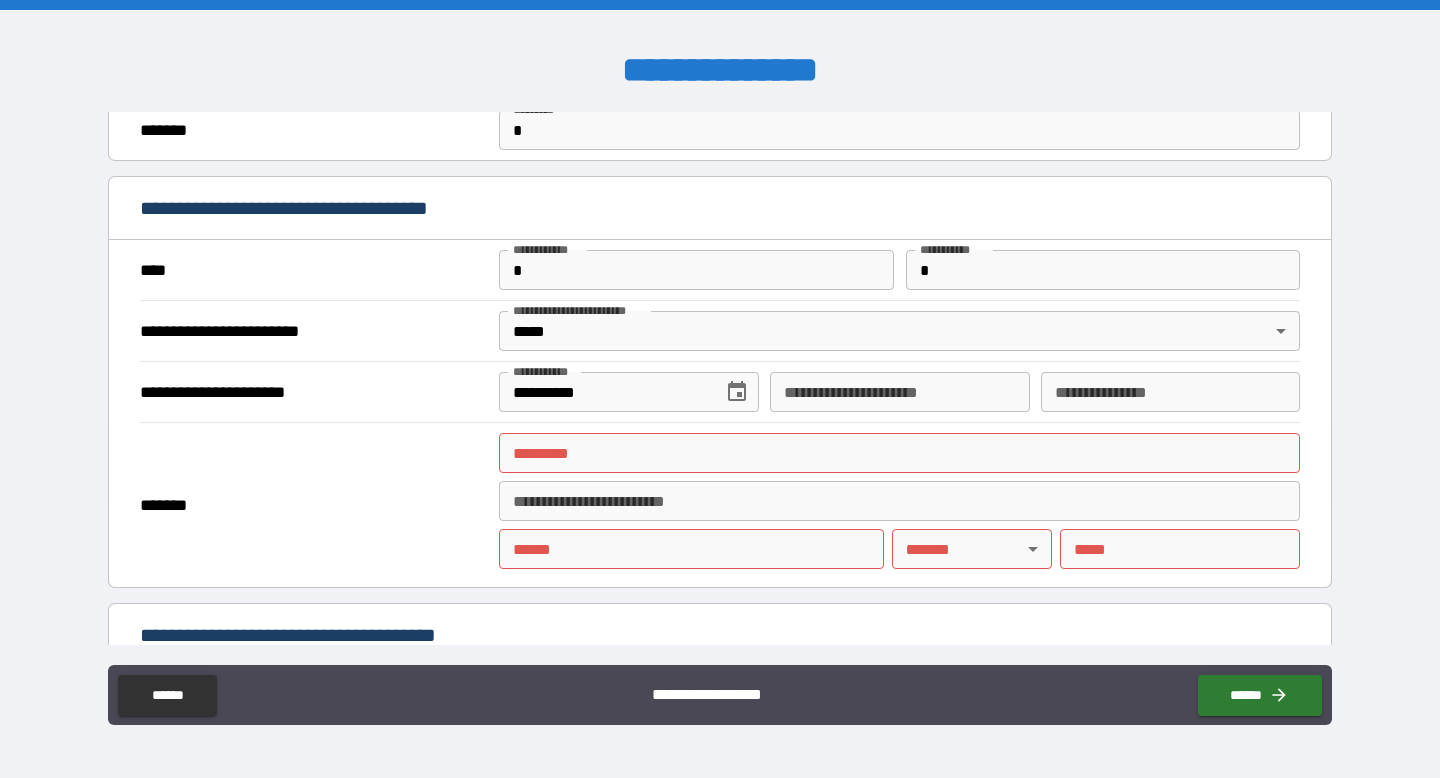 click on "*******   *" at bounding box center [899, 453] 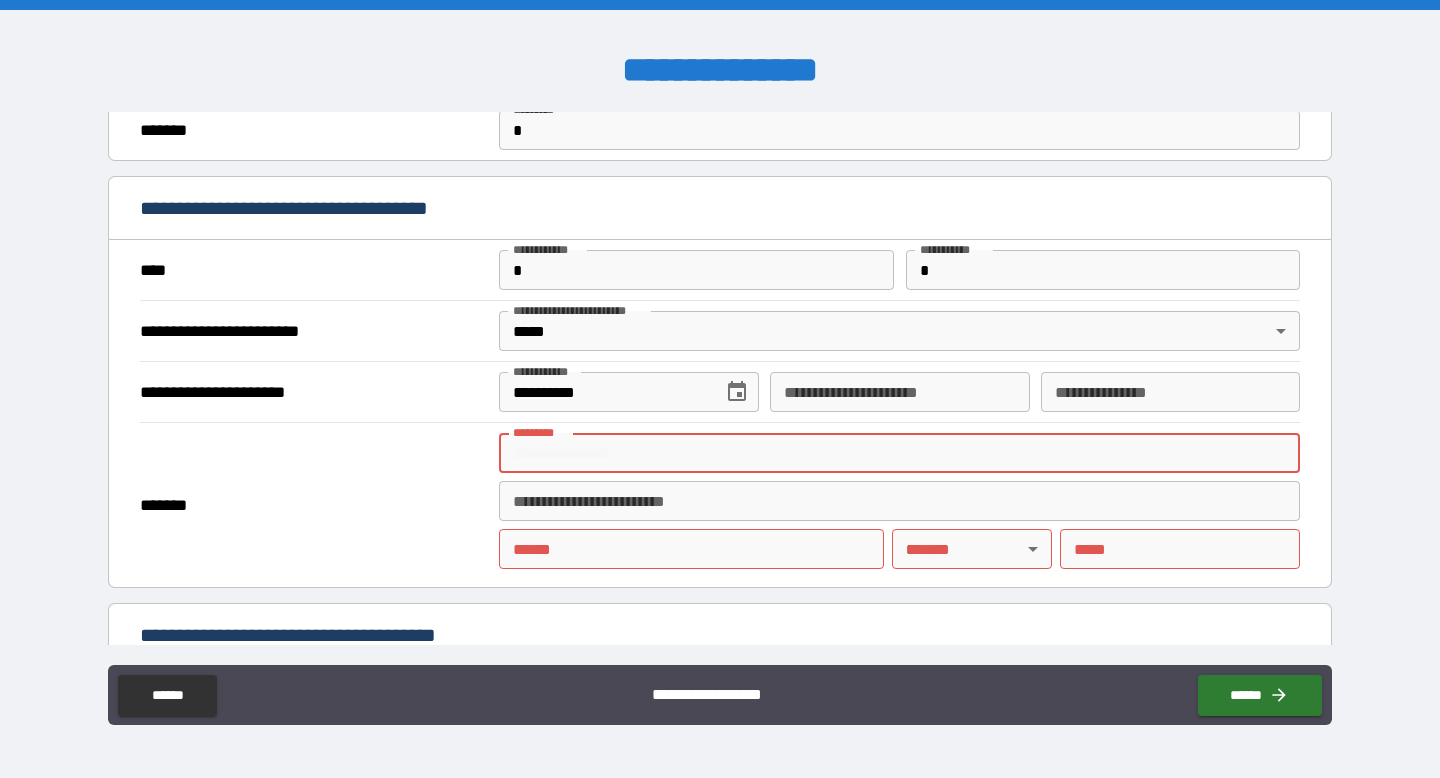 type on "*" 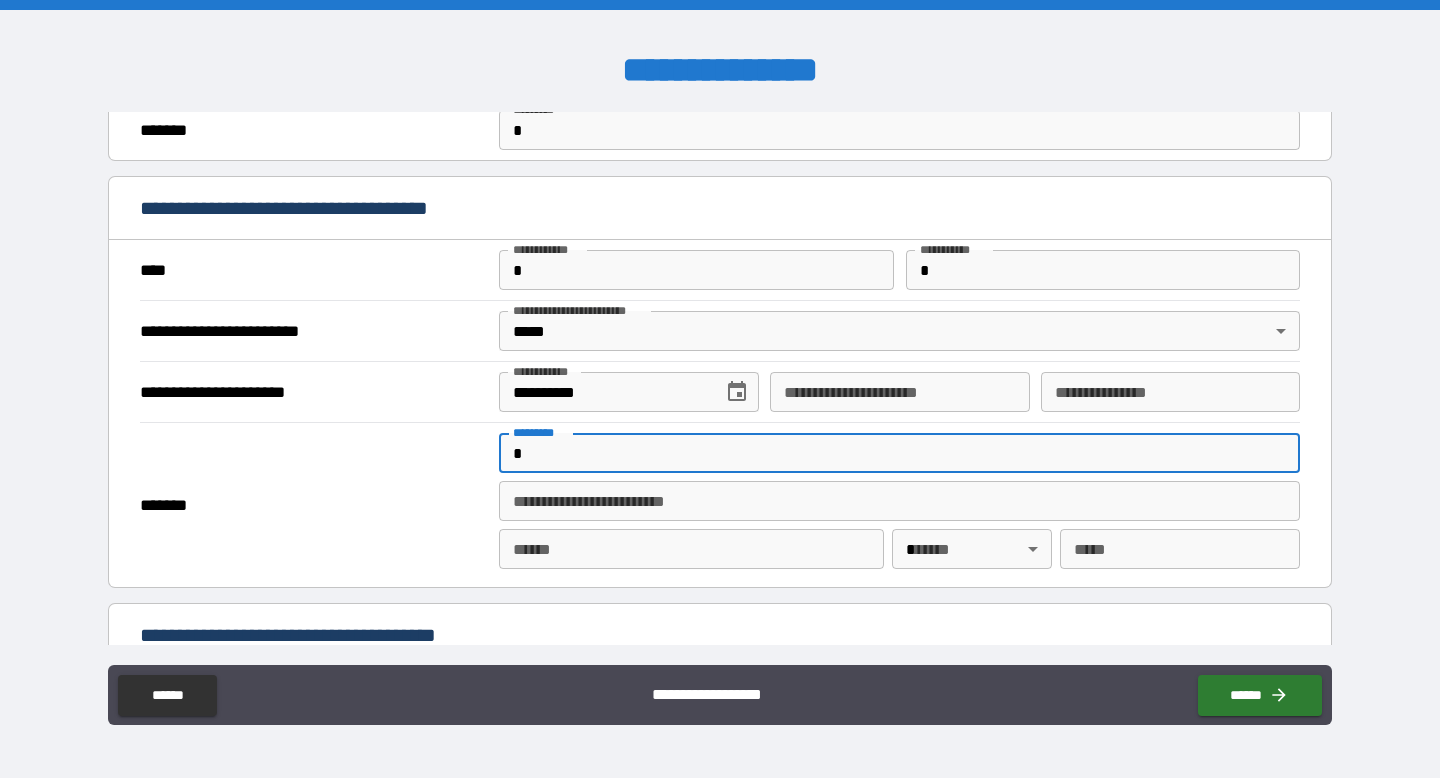 type on "*" 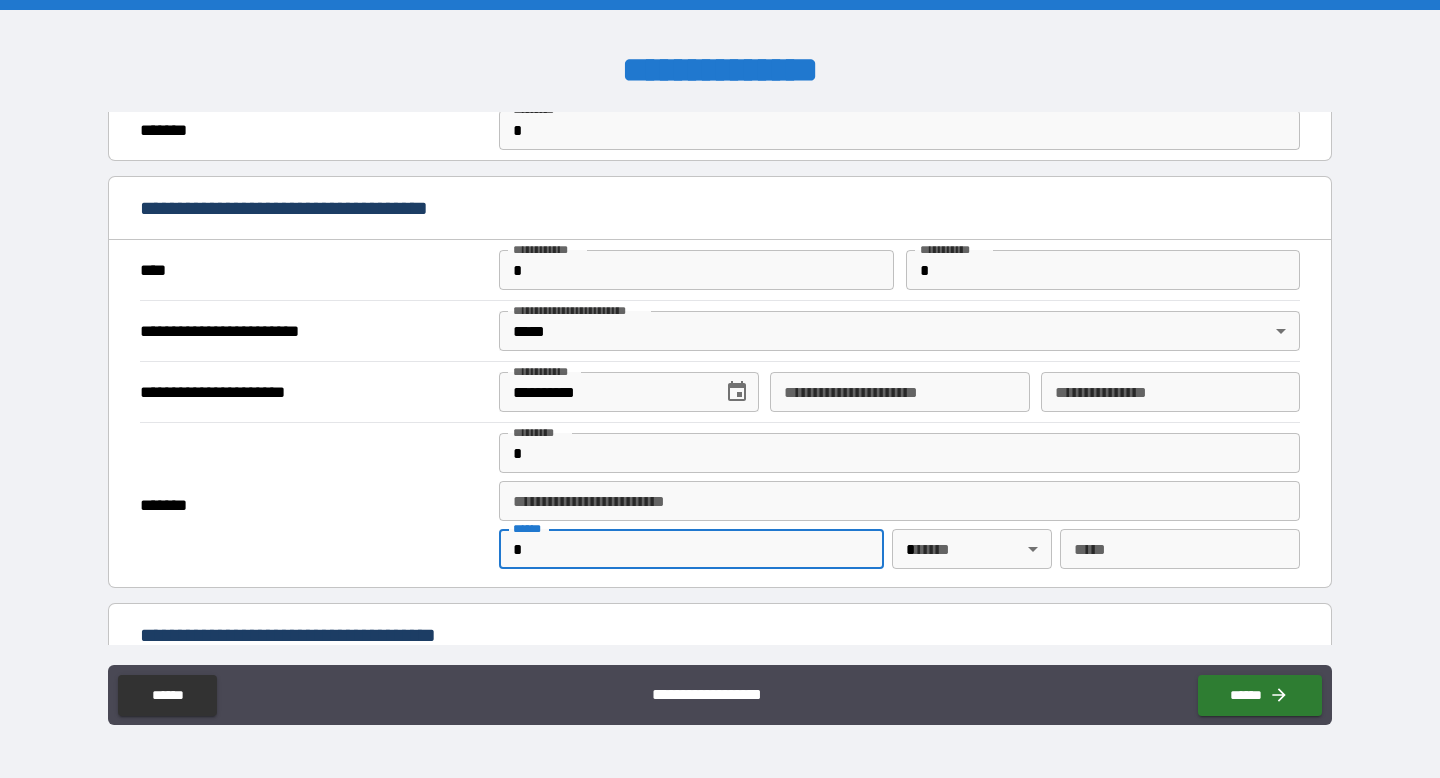 type on "*" 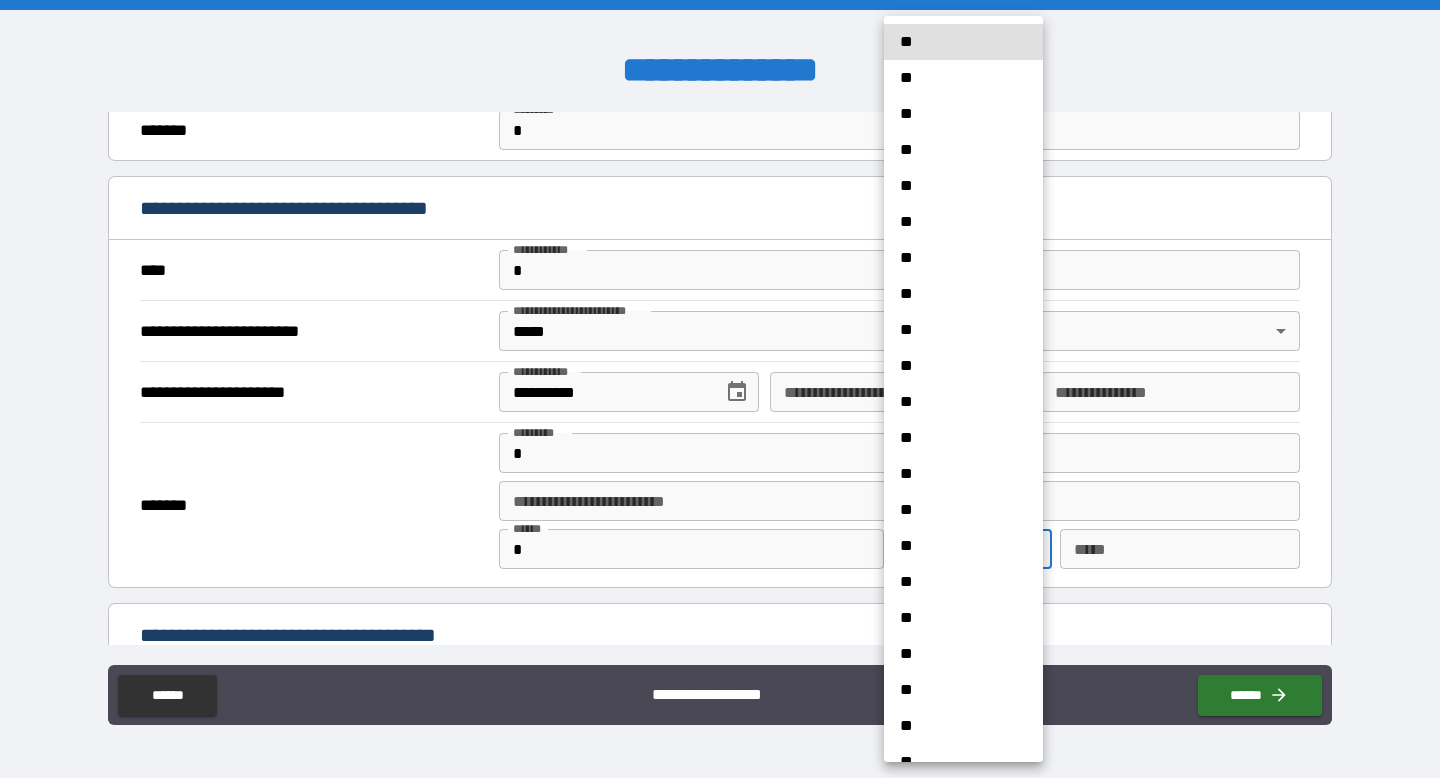 click on "**********" at bounding box center (720, 389) 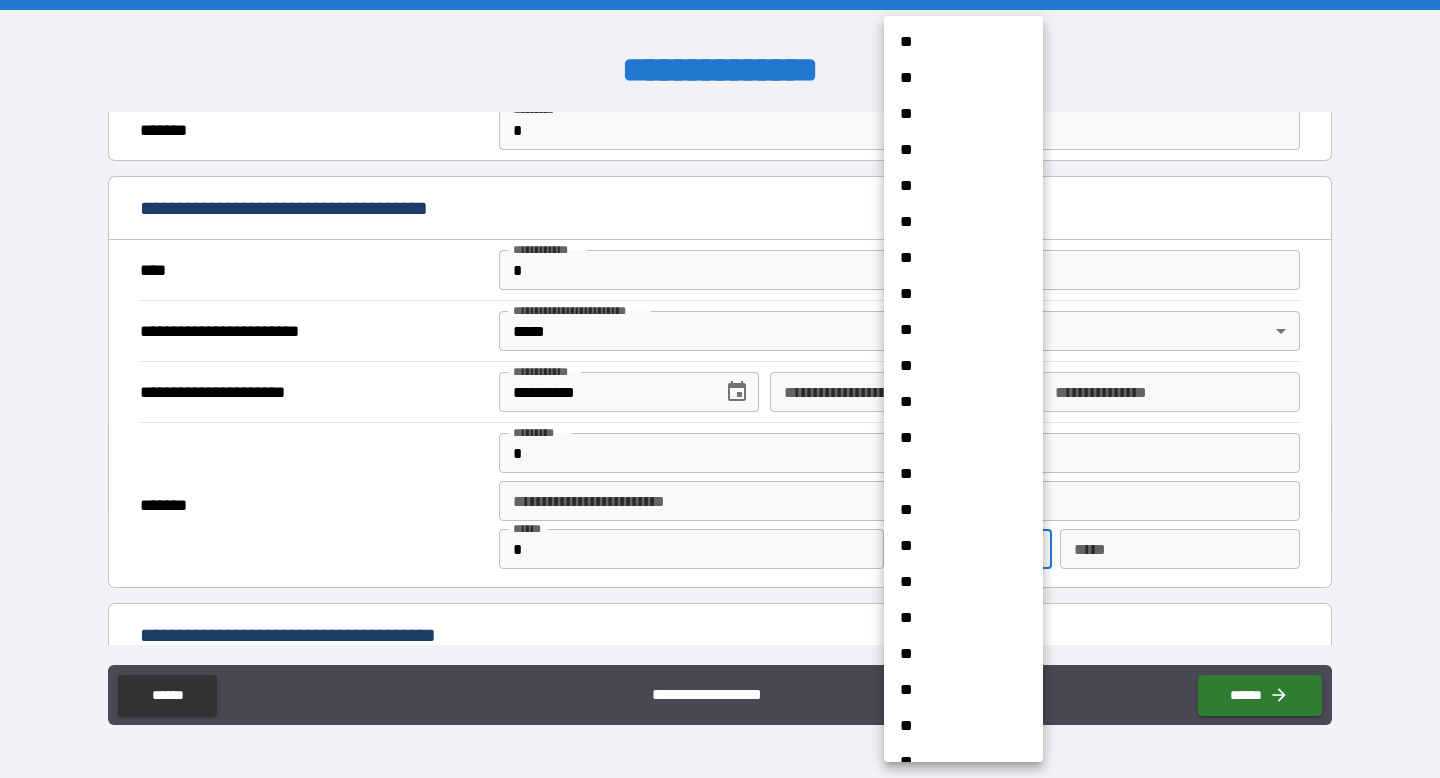type 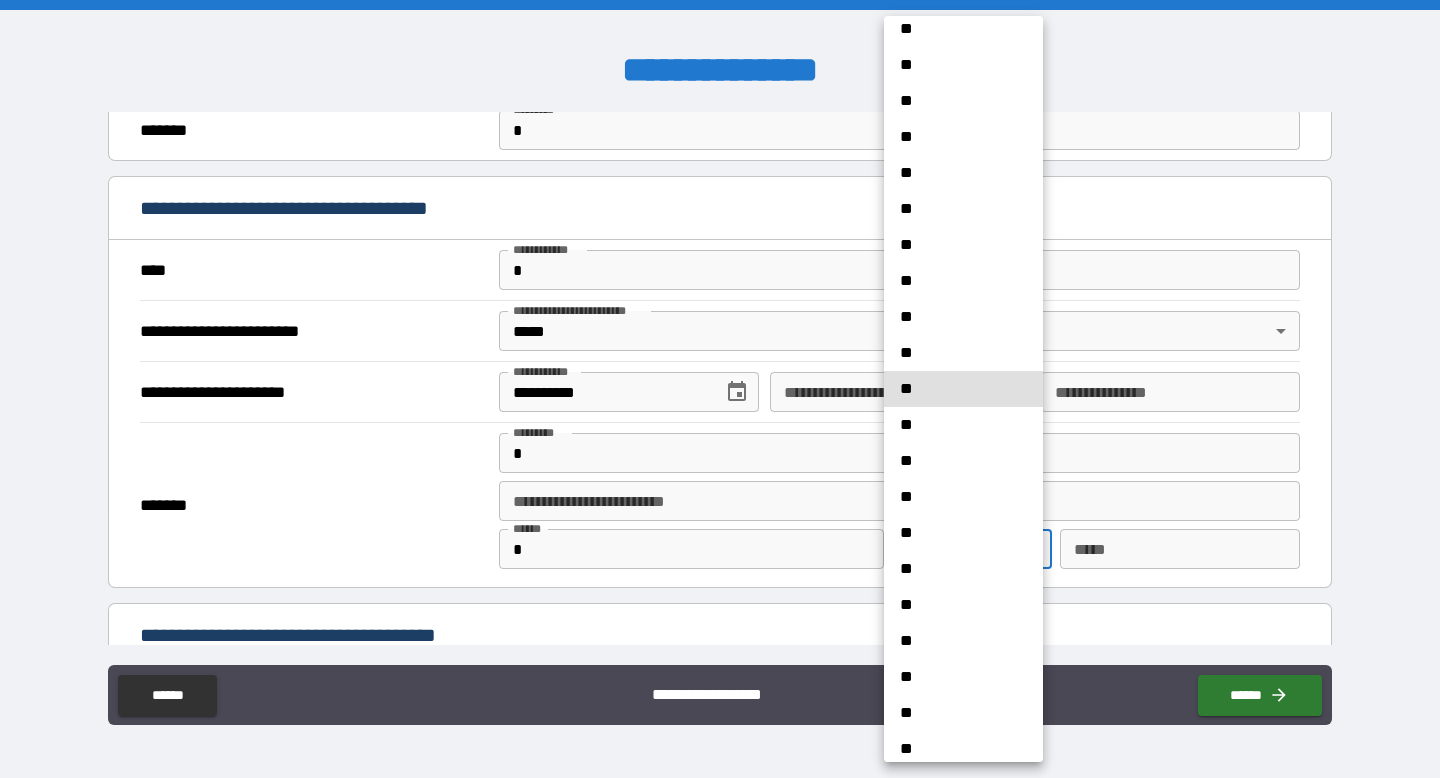 type 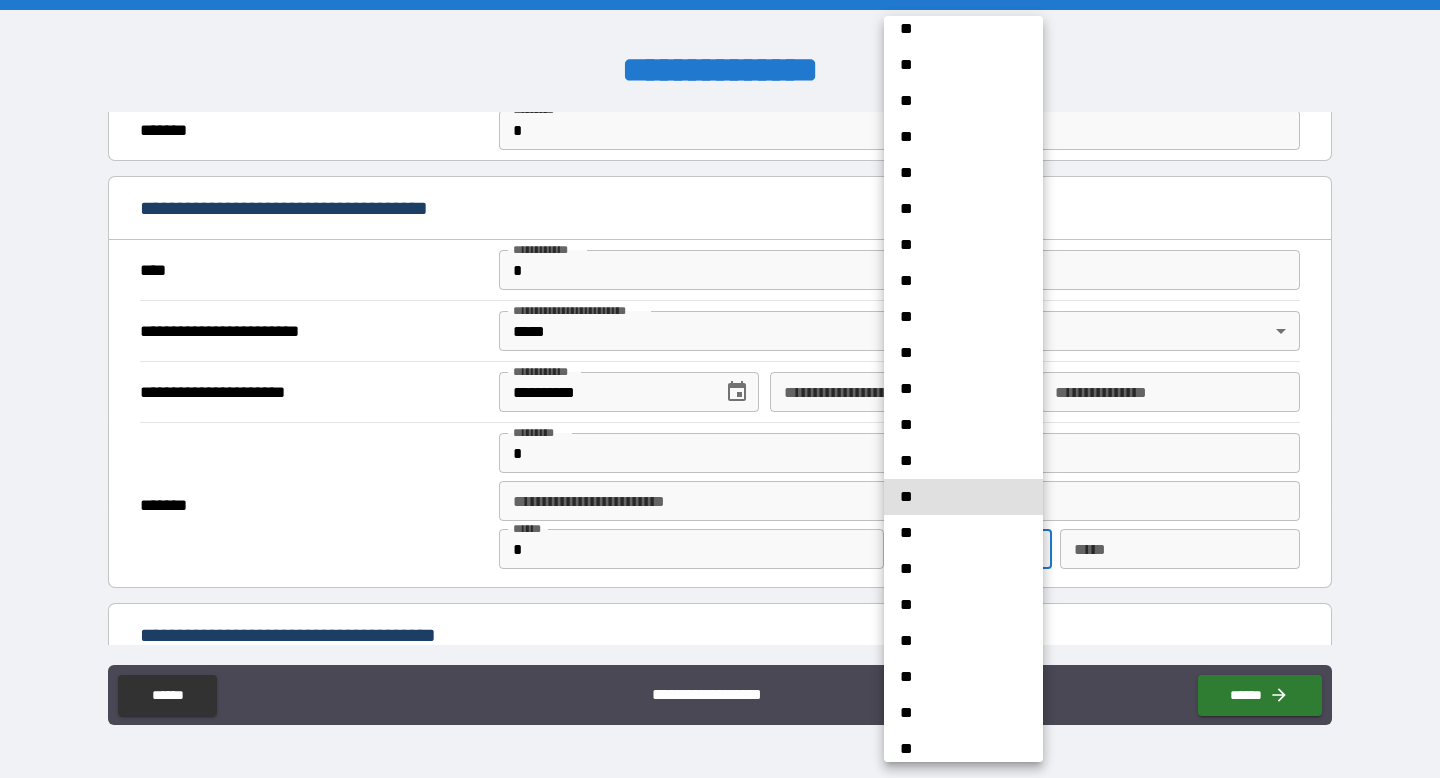 click on "**" at bounding box center (963, 497) 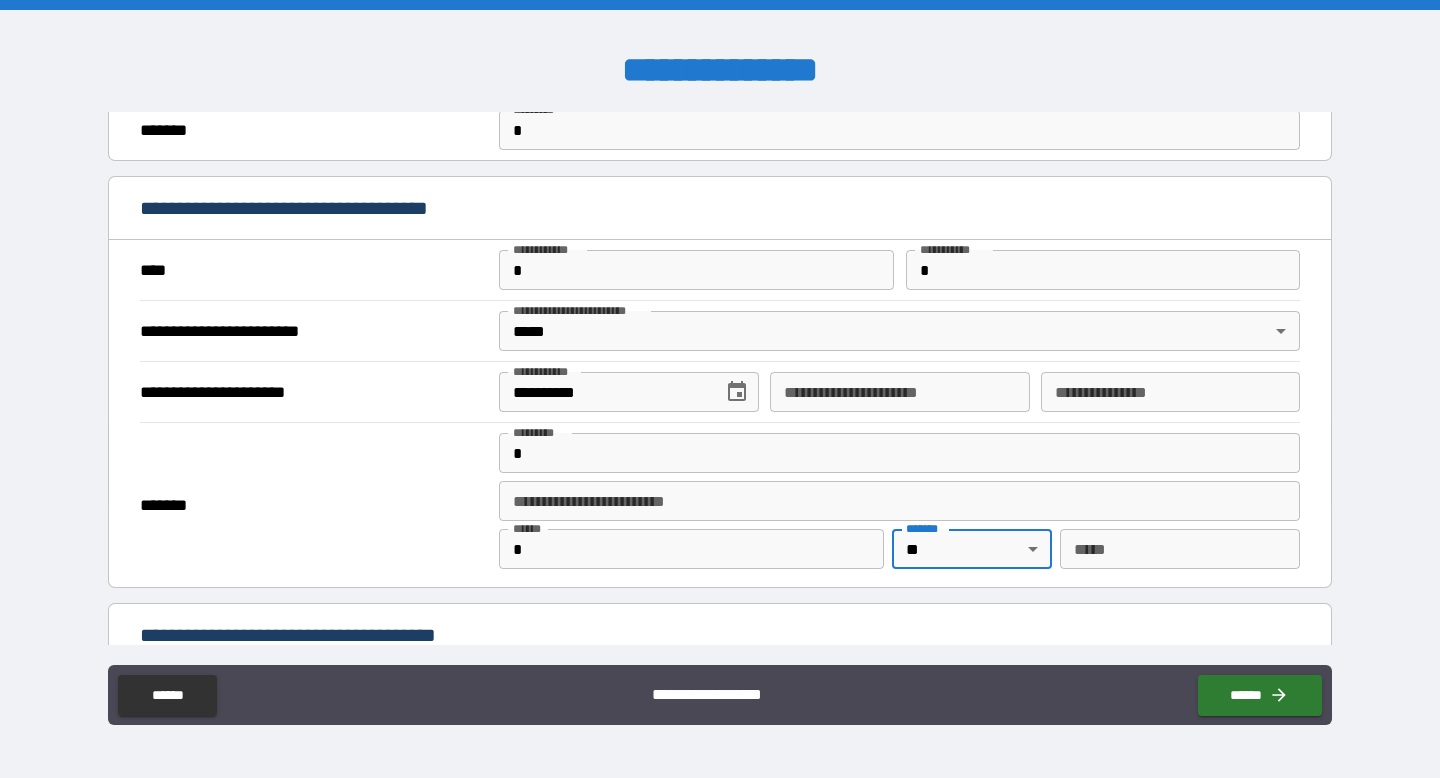 click on "** ** ** ** ** ** ** ** ** ** ** ** ** ** ** ** ** ** ** ** ** ** ** ** ** ** ** ** ** ** ** ** ** ** ** ** ** ** ** ** ** ** ** ** ** ** ** ** ** ** ** ** ** ** ** ** ** ** **" at bounding box center [720, 389] 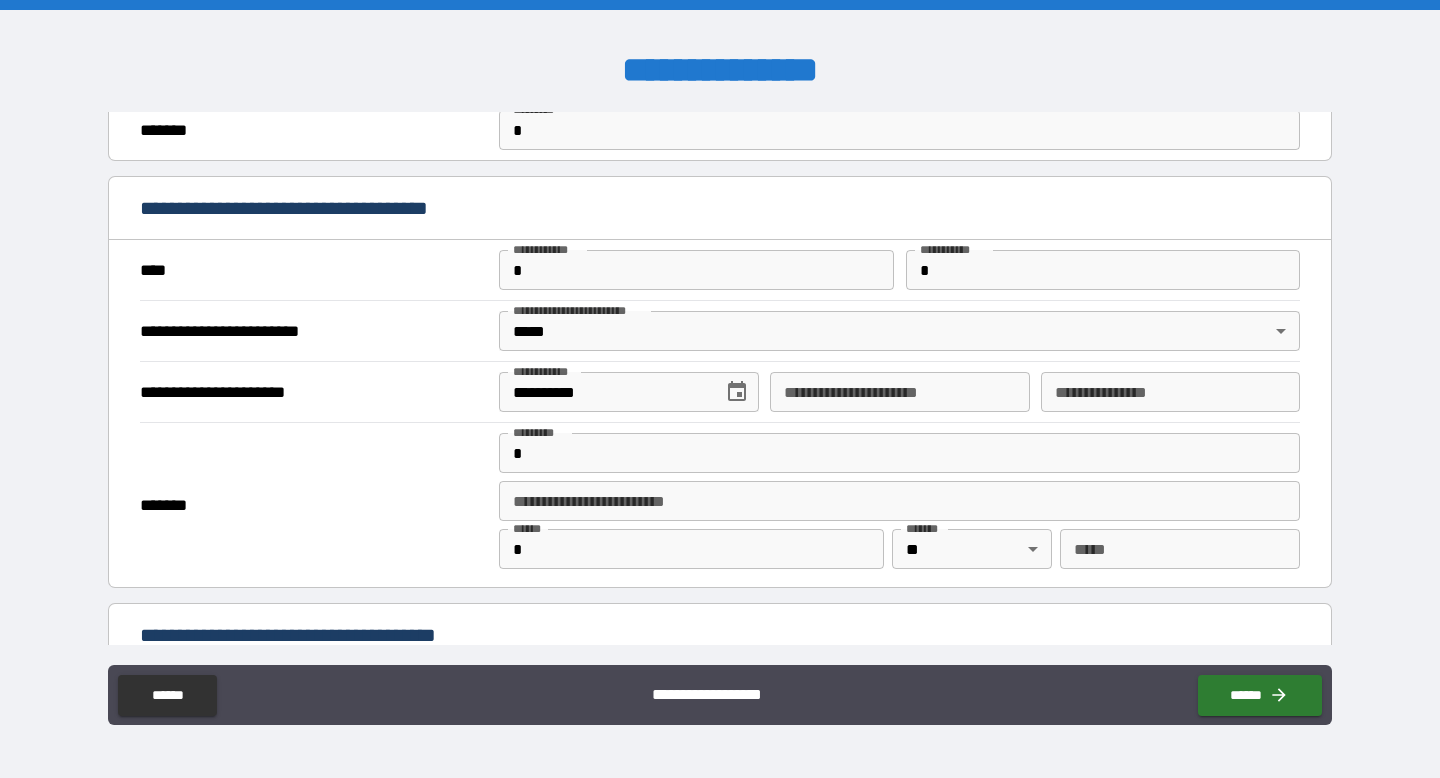 click on "***   *" at bounding box center [1180, 549] 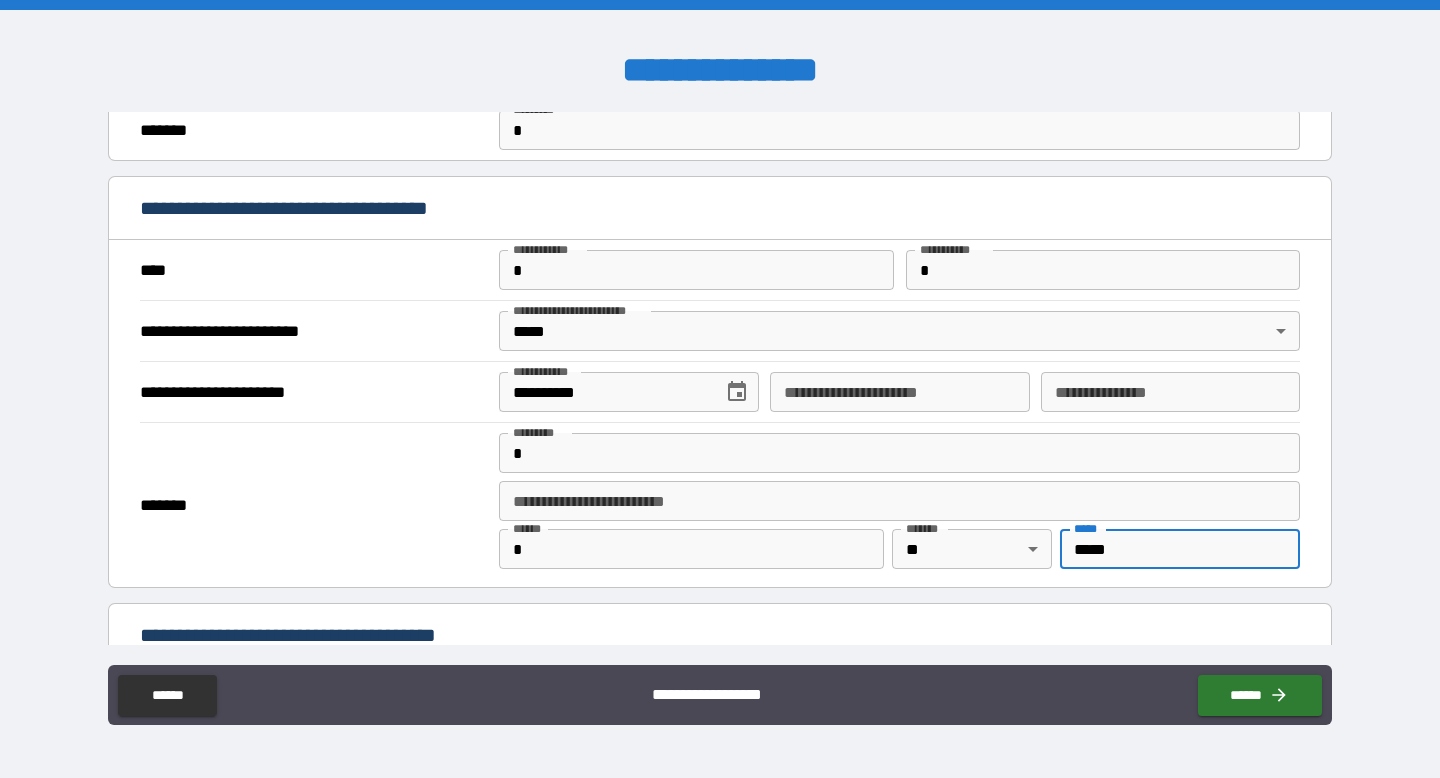 type on "*****" 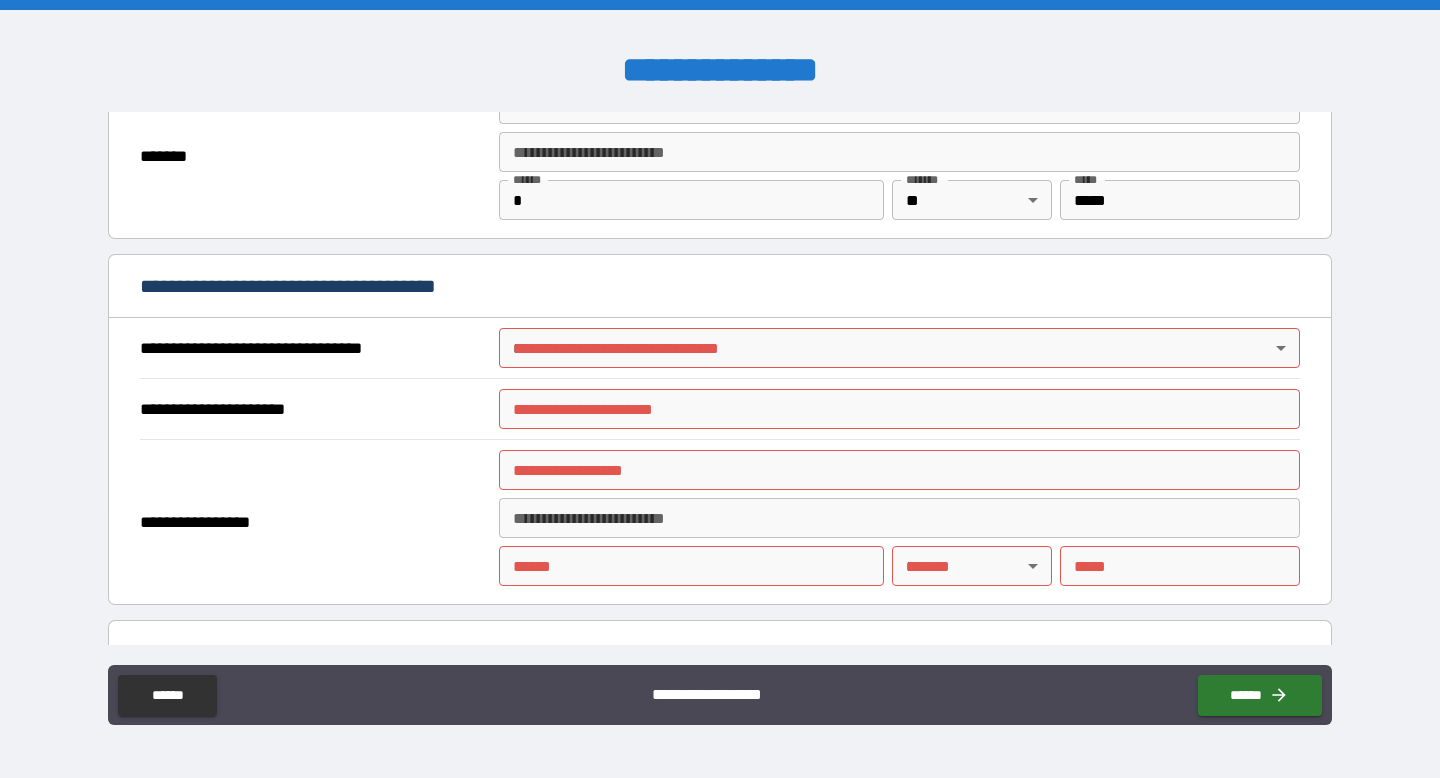 scroll, scrollTop: 2204, scrollLeft: 0, axis: vertical 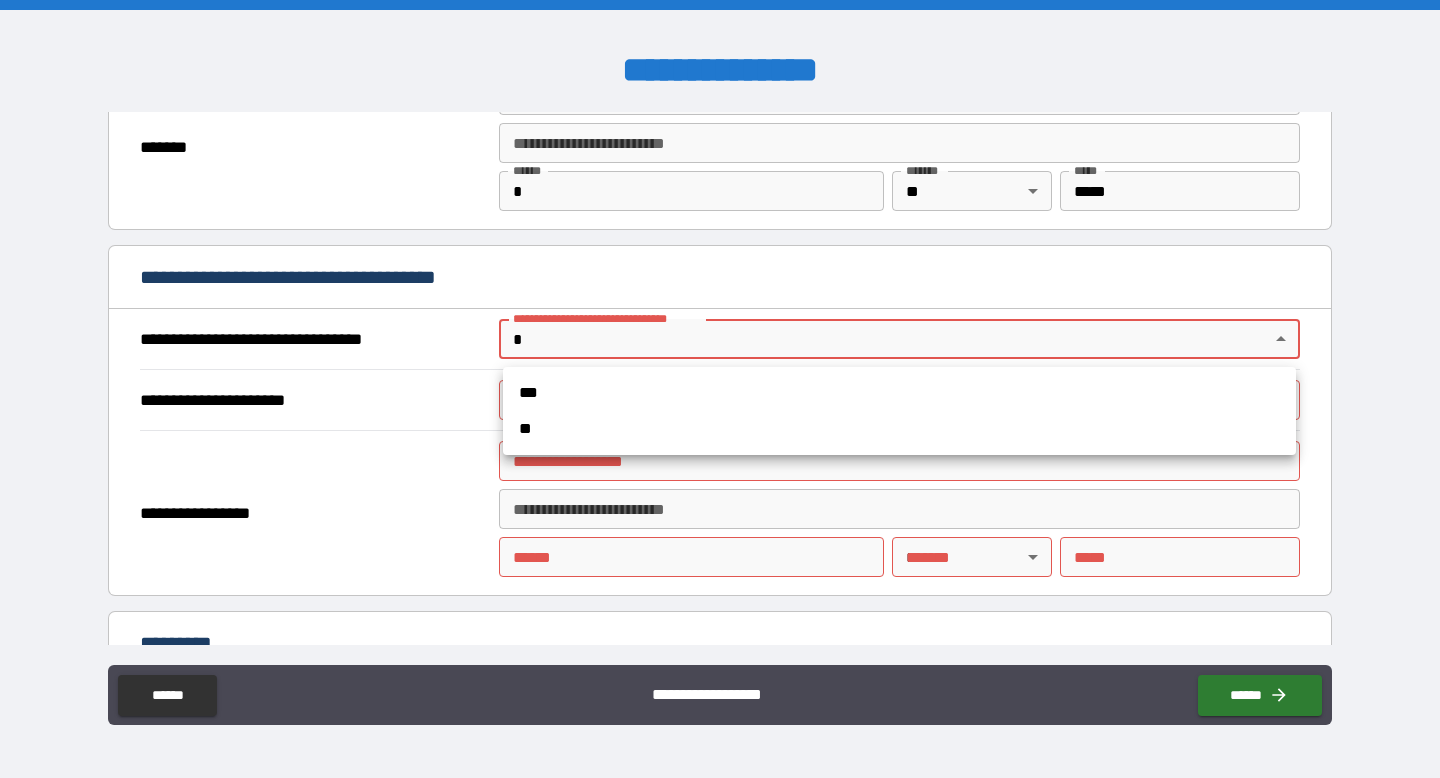 click on "**********" at bounding box center [720, 389] 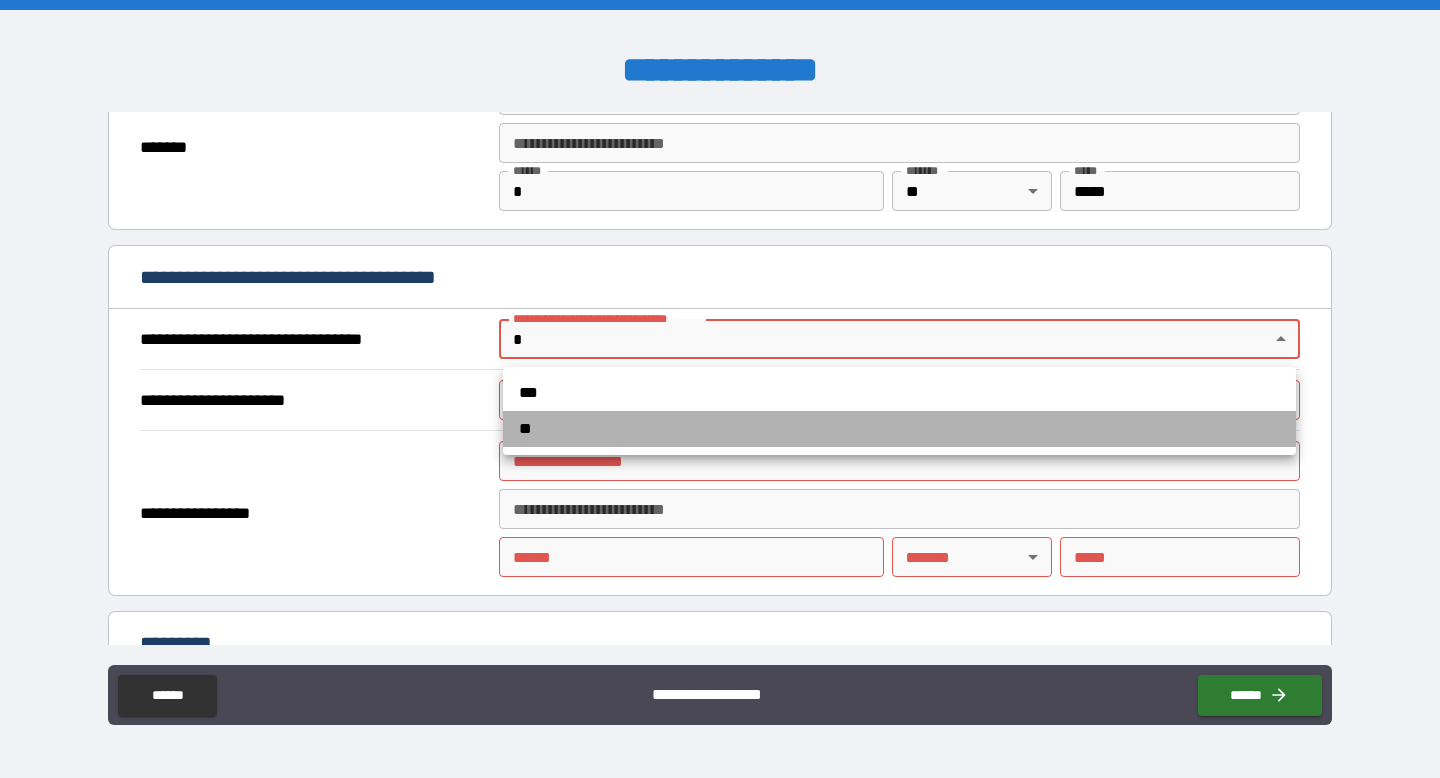click on "**" at bounding box center [899, 429] 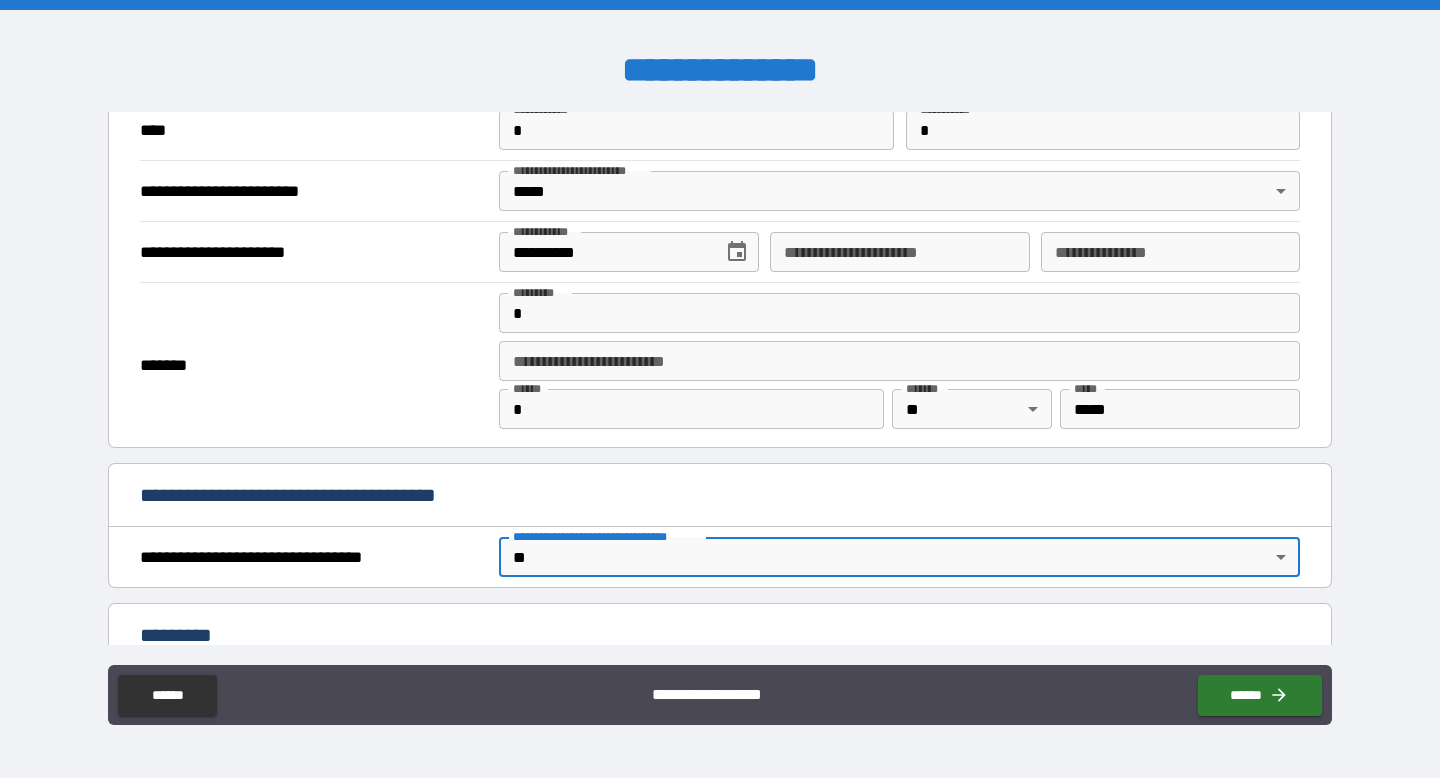 scroll, scrollTop: 2282, scrollLeft: 0, axis: vertical 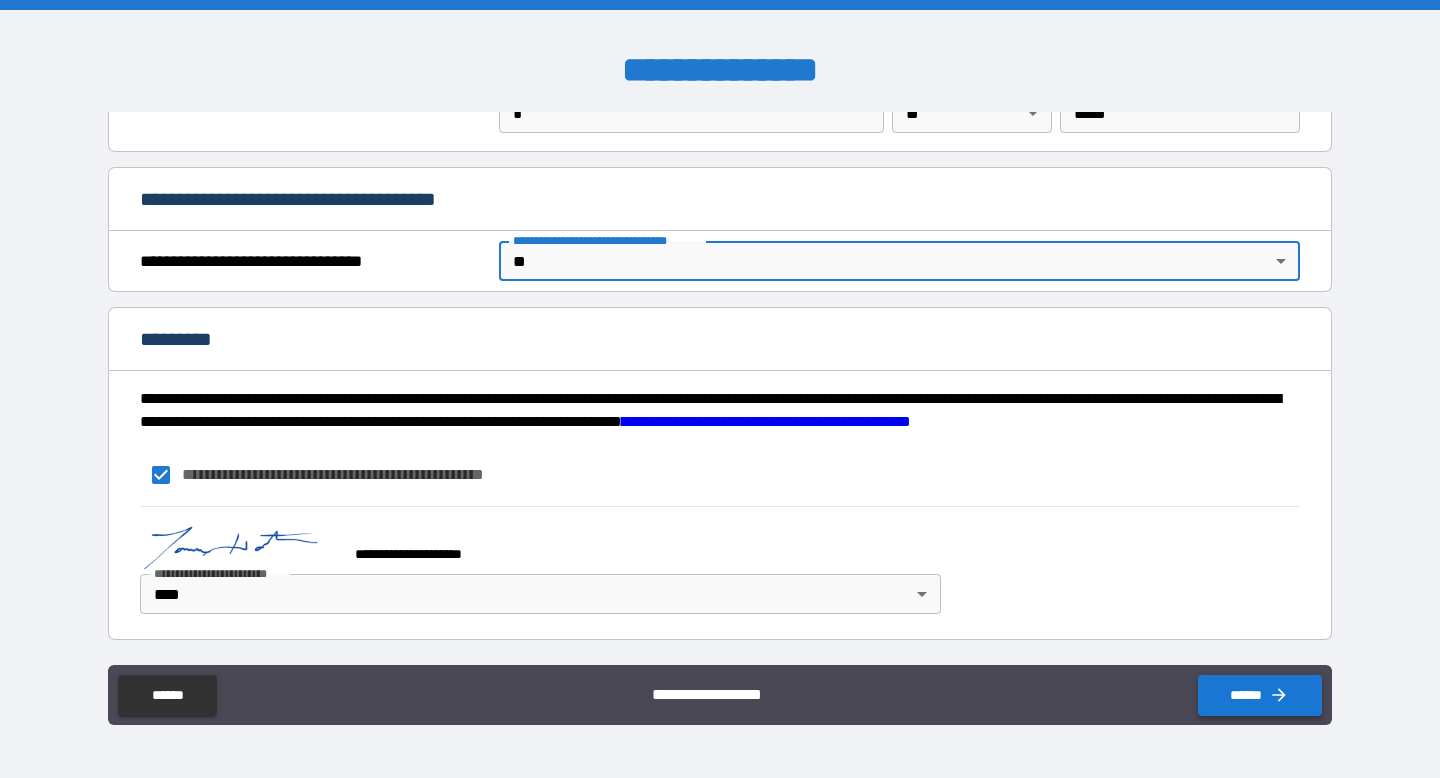 click 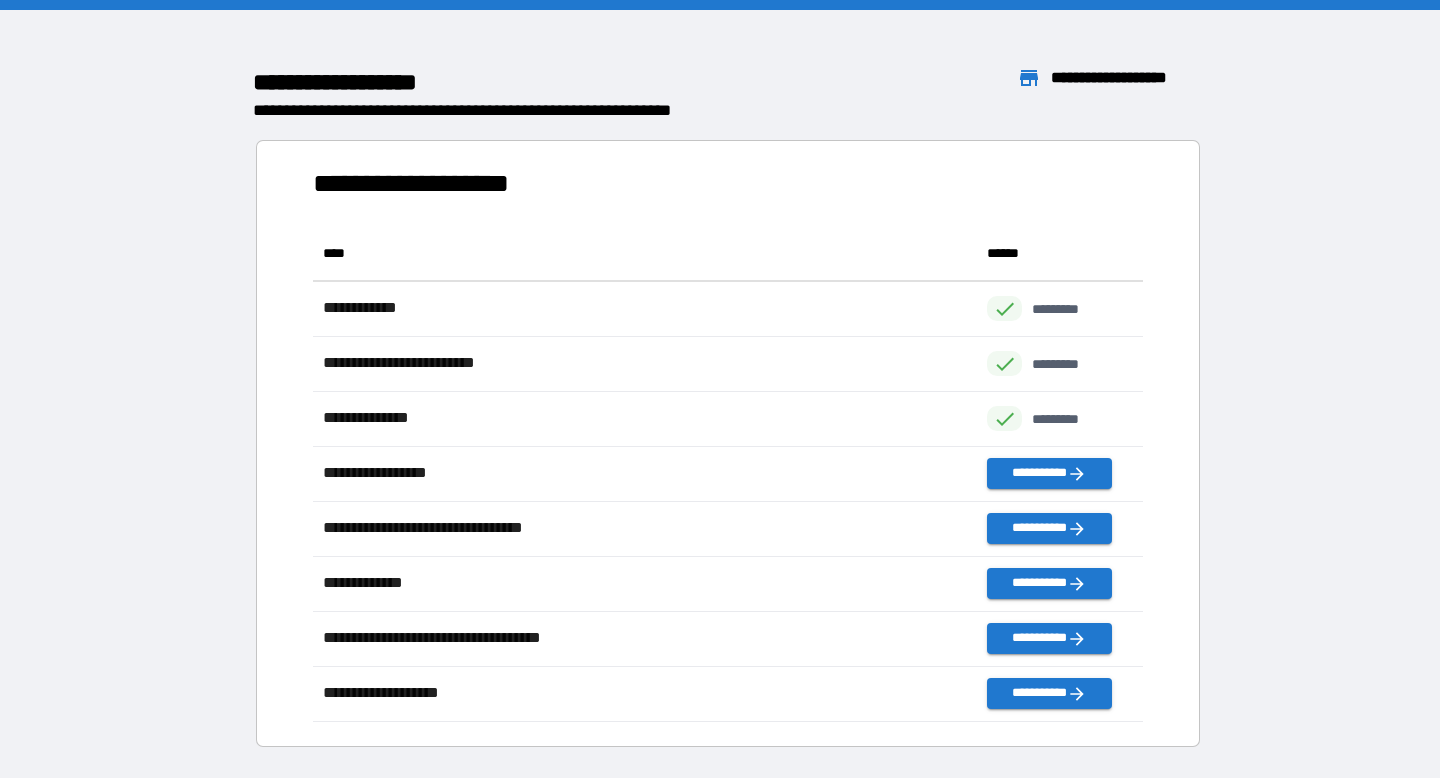 scroll, scrollTop: 1, scrollLeft: 1, axis: both 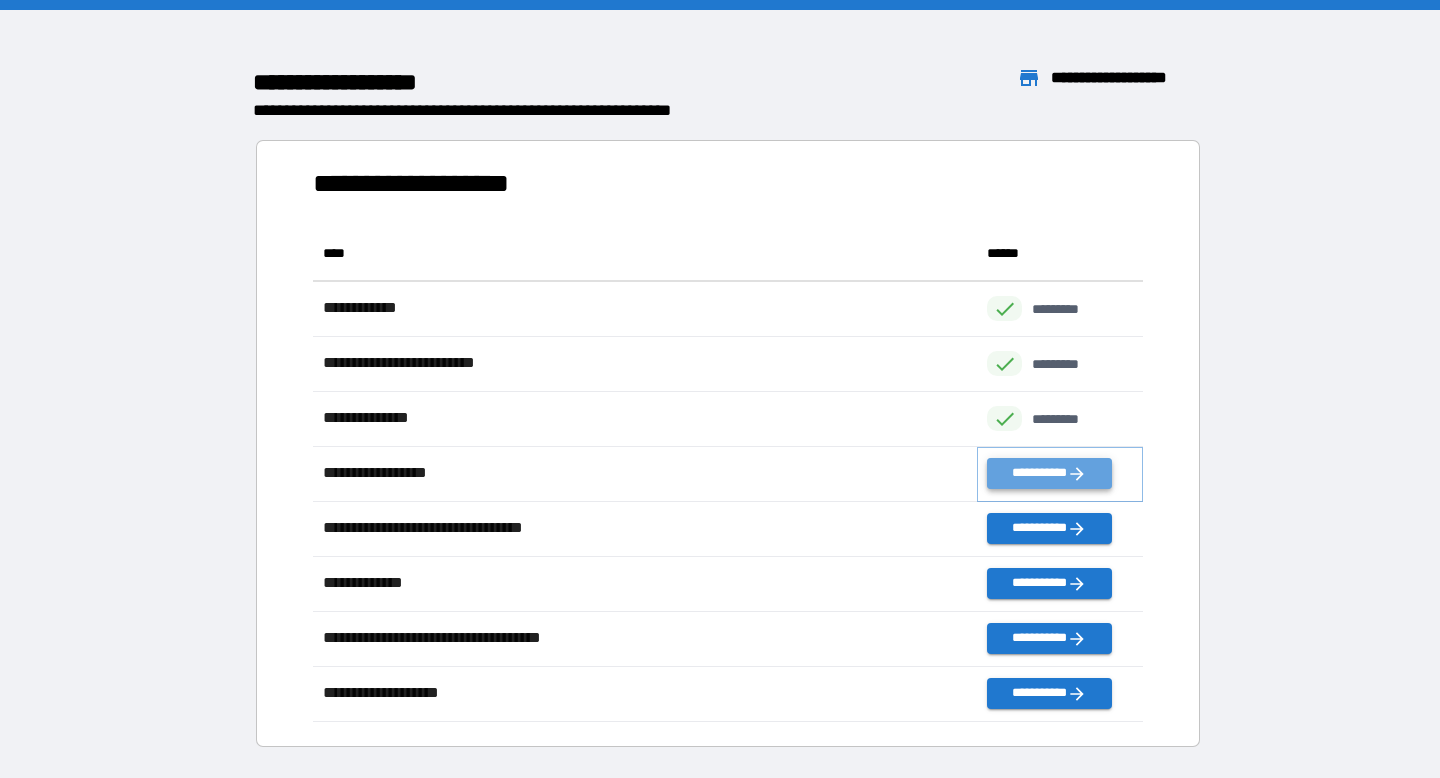 click on "**********" at bounding box center [1049, 473] 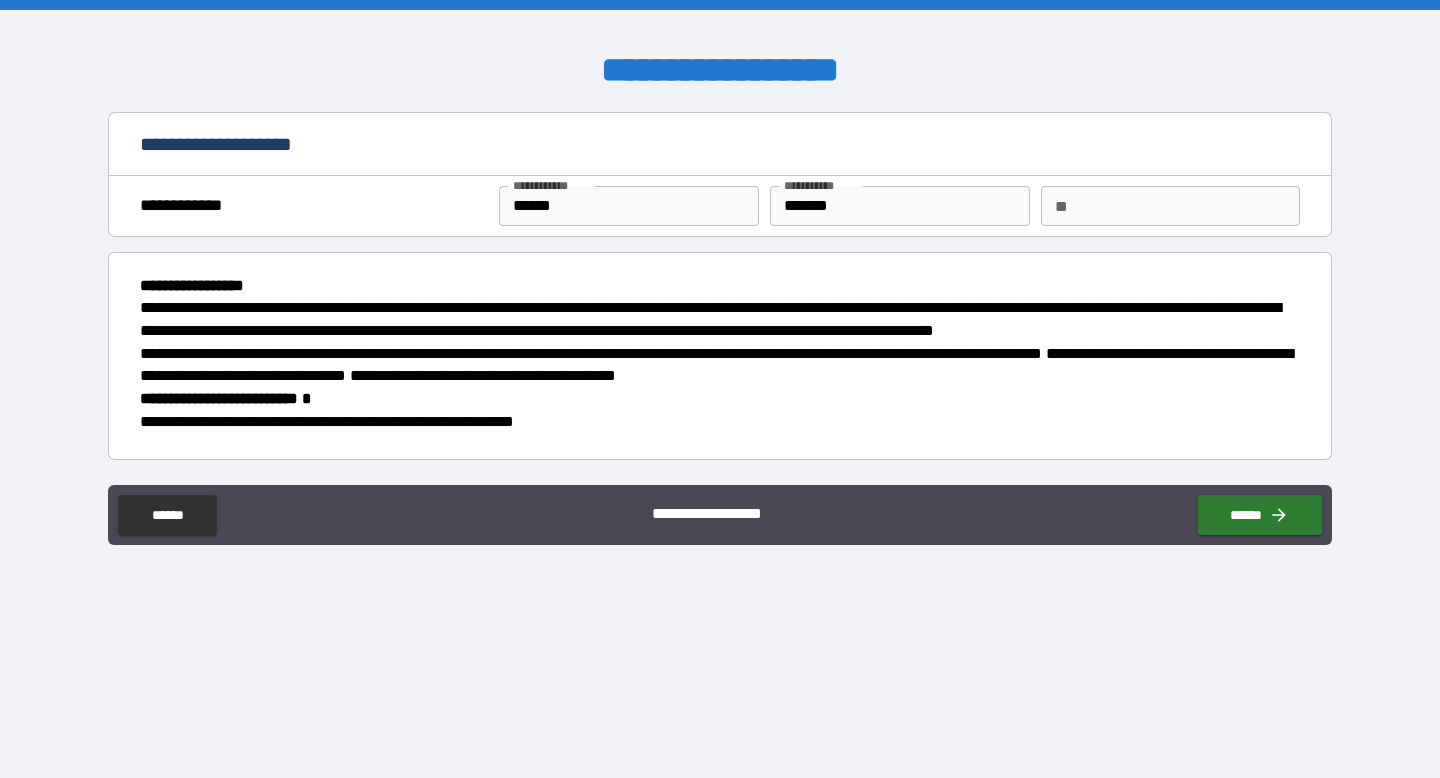 click on "**" at bounding box center [1170, 206] 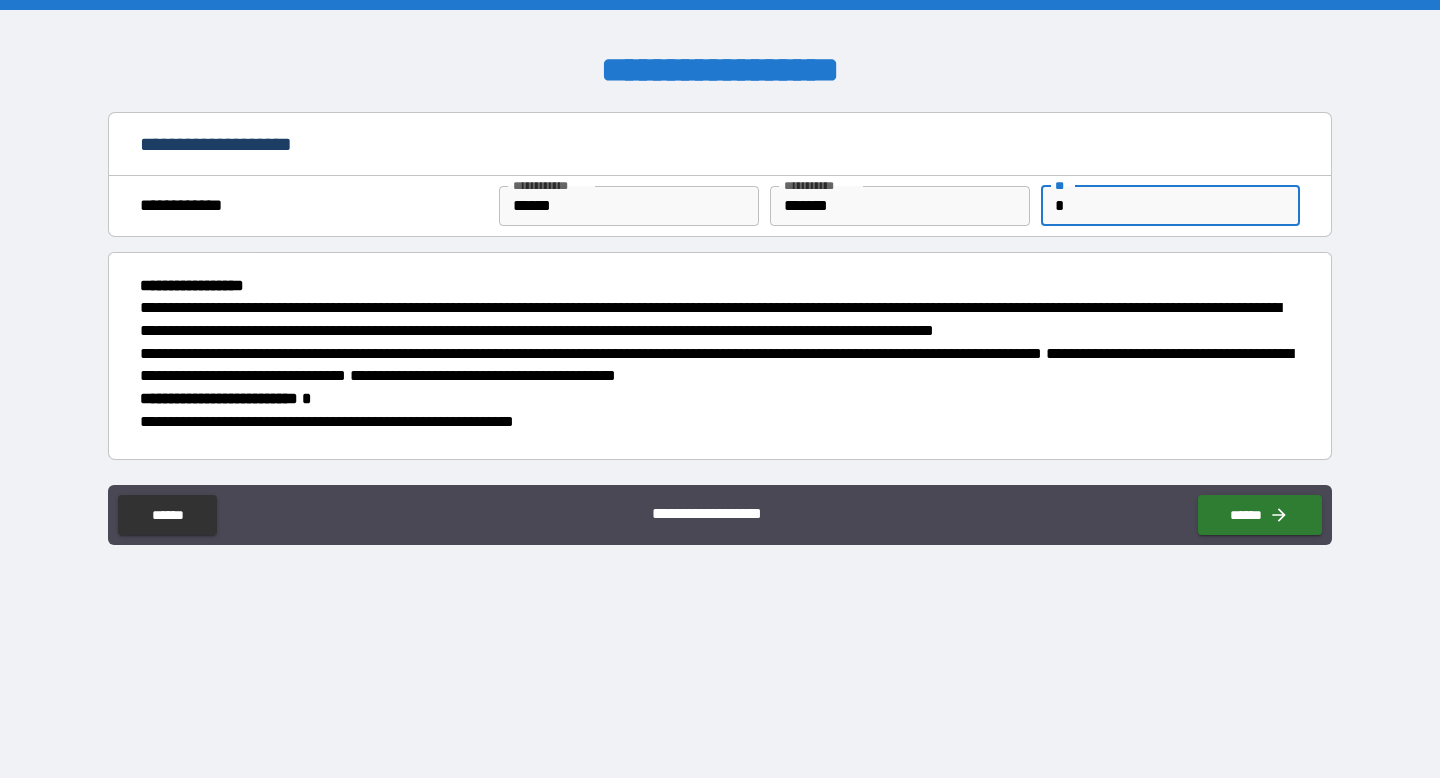 type on "*" 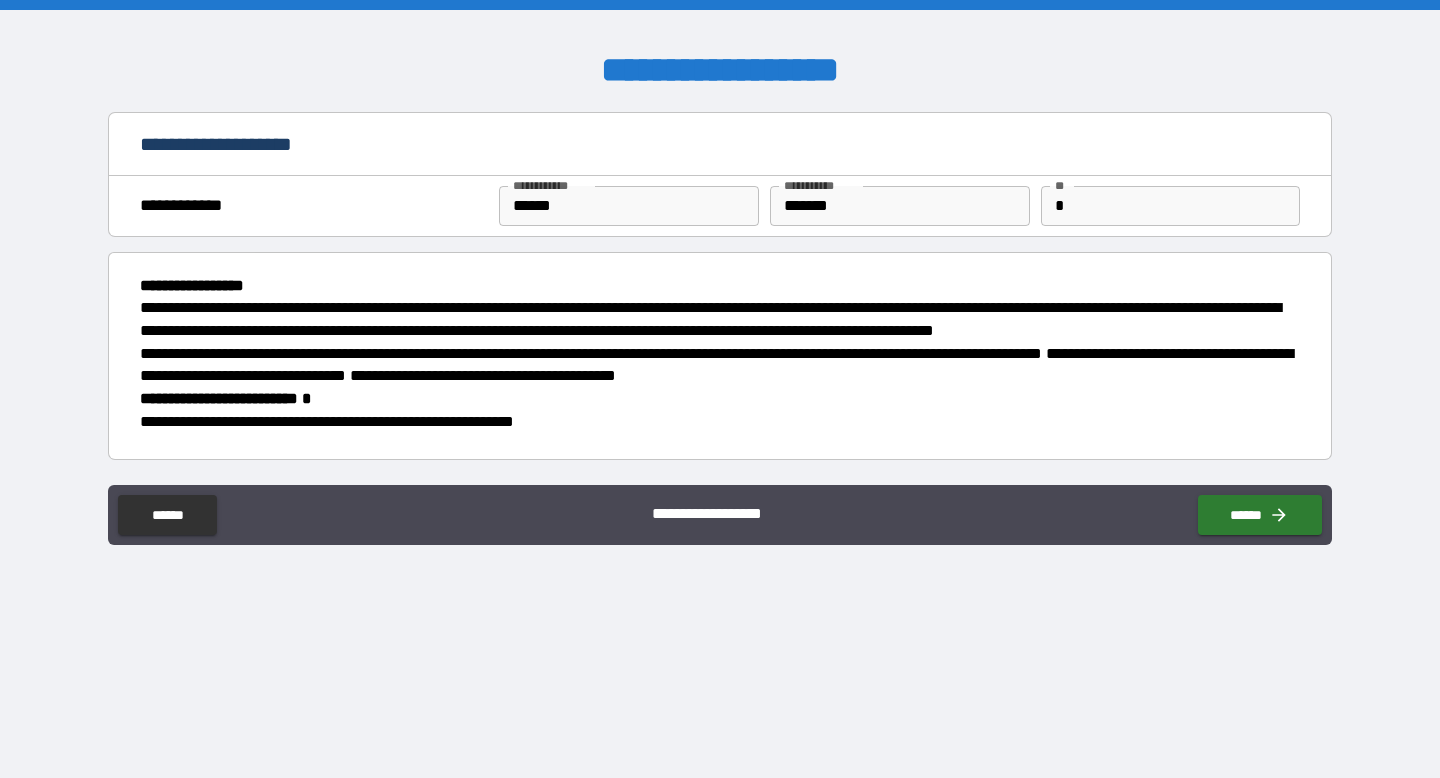 click on "**********" at bounding box center (720, 286) 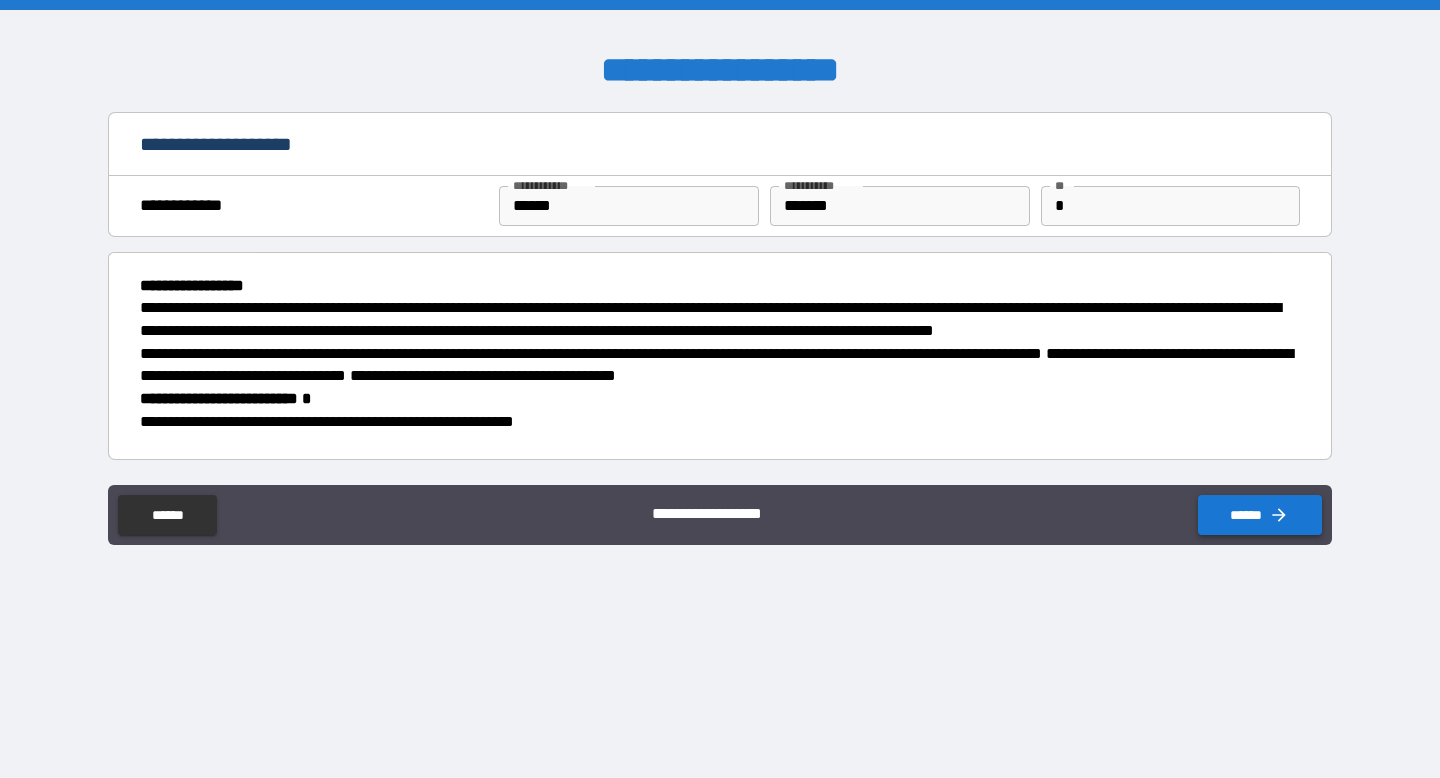click 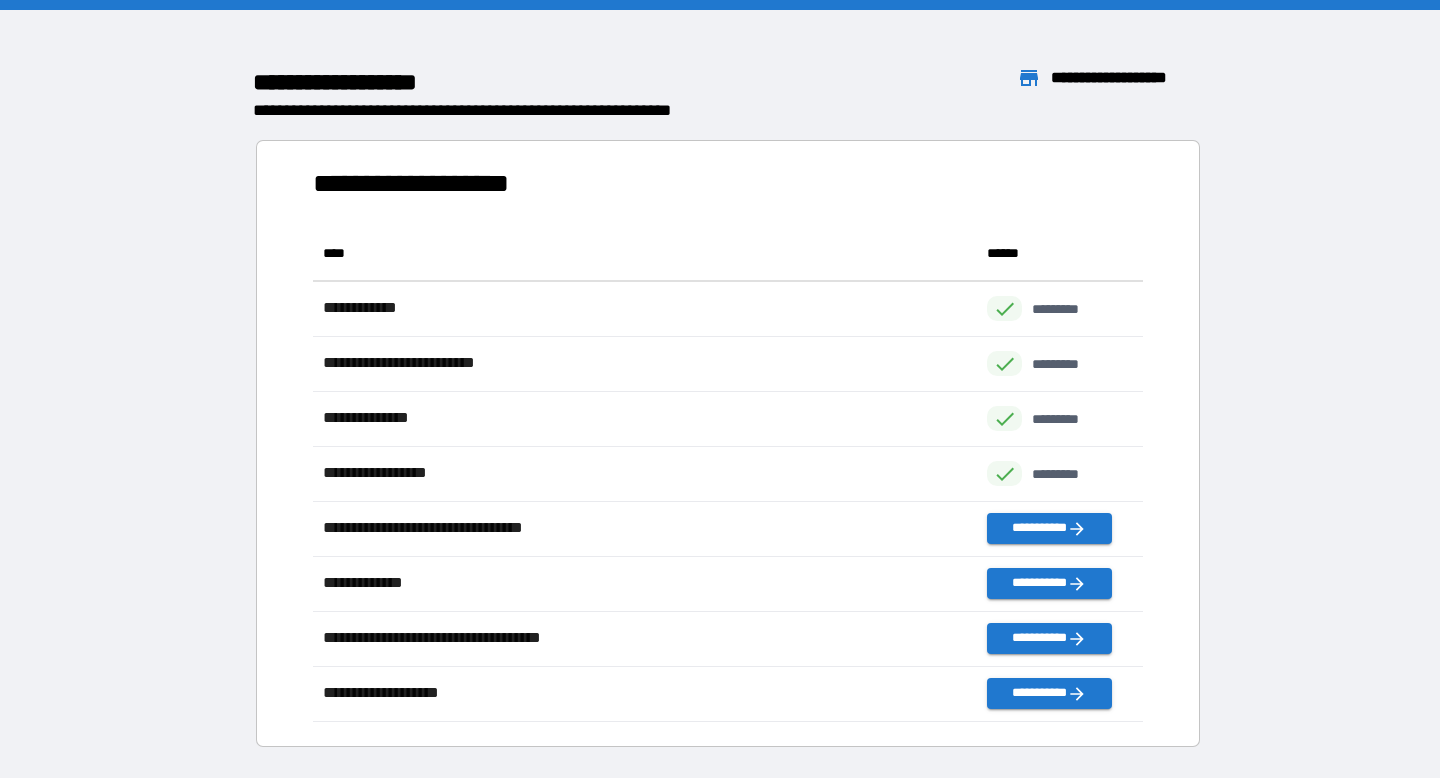 scroll, scrollTop: 1, scrollLeft: 1, axis: both 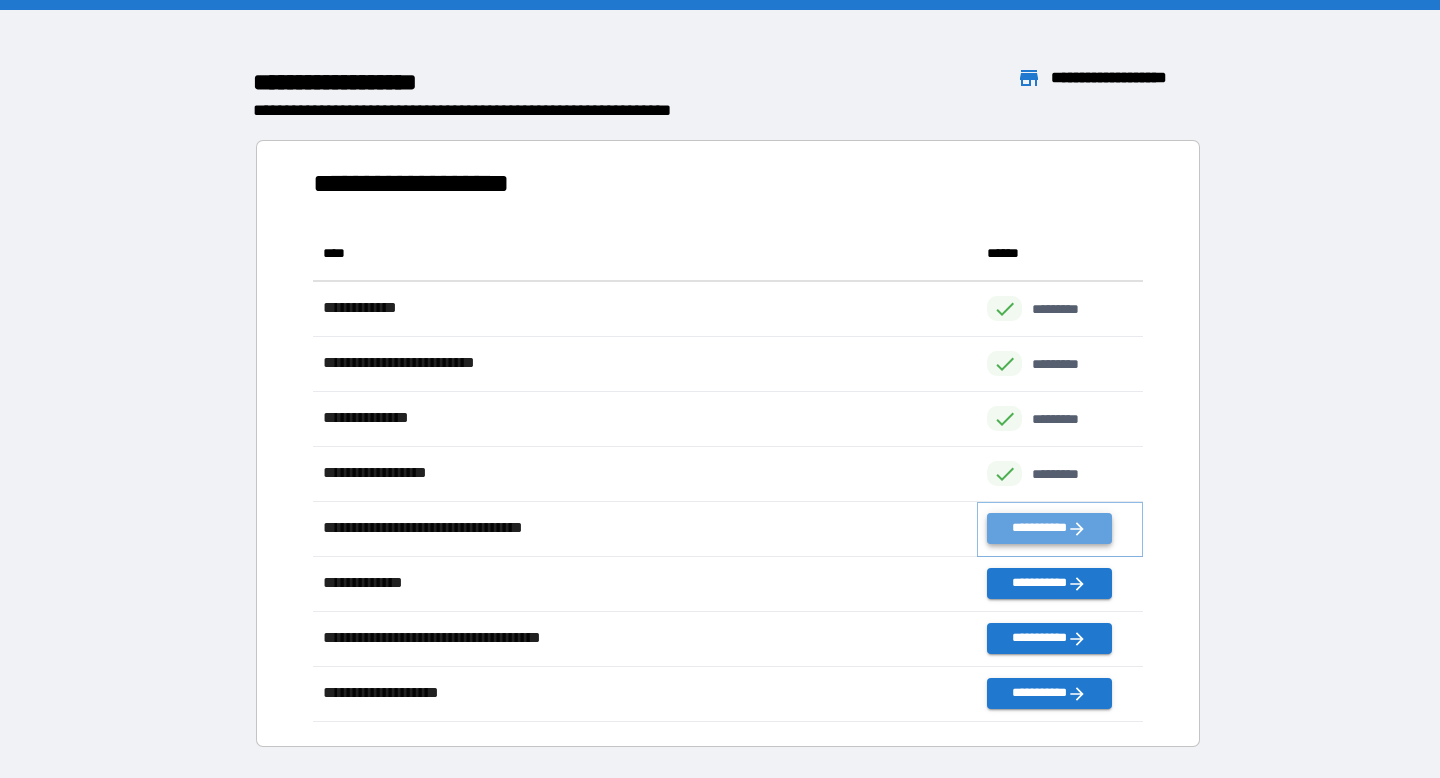 click on "**********" at bounding box center (1049, 528) 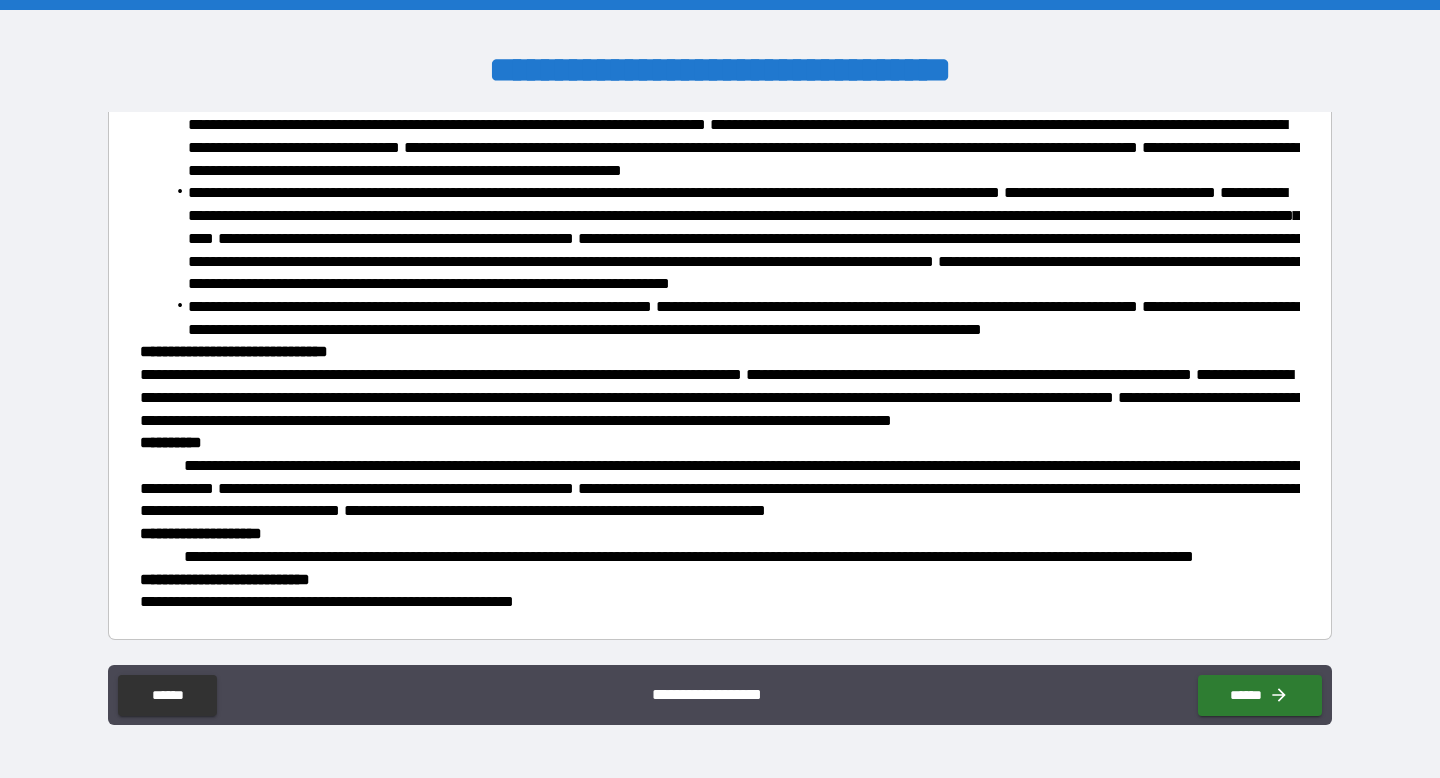 scroll, scrollTop: 1841, scrollLeft: 0, axis: vertical 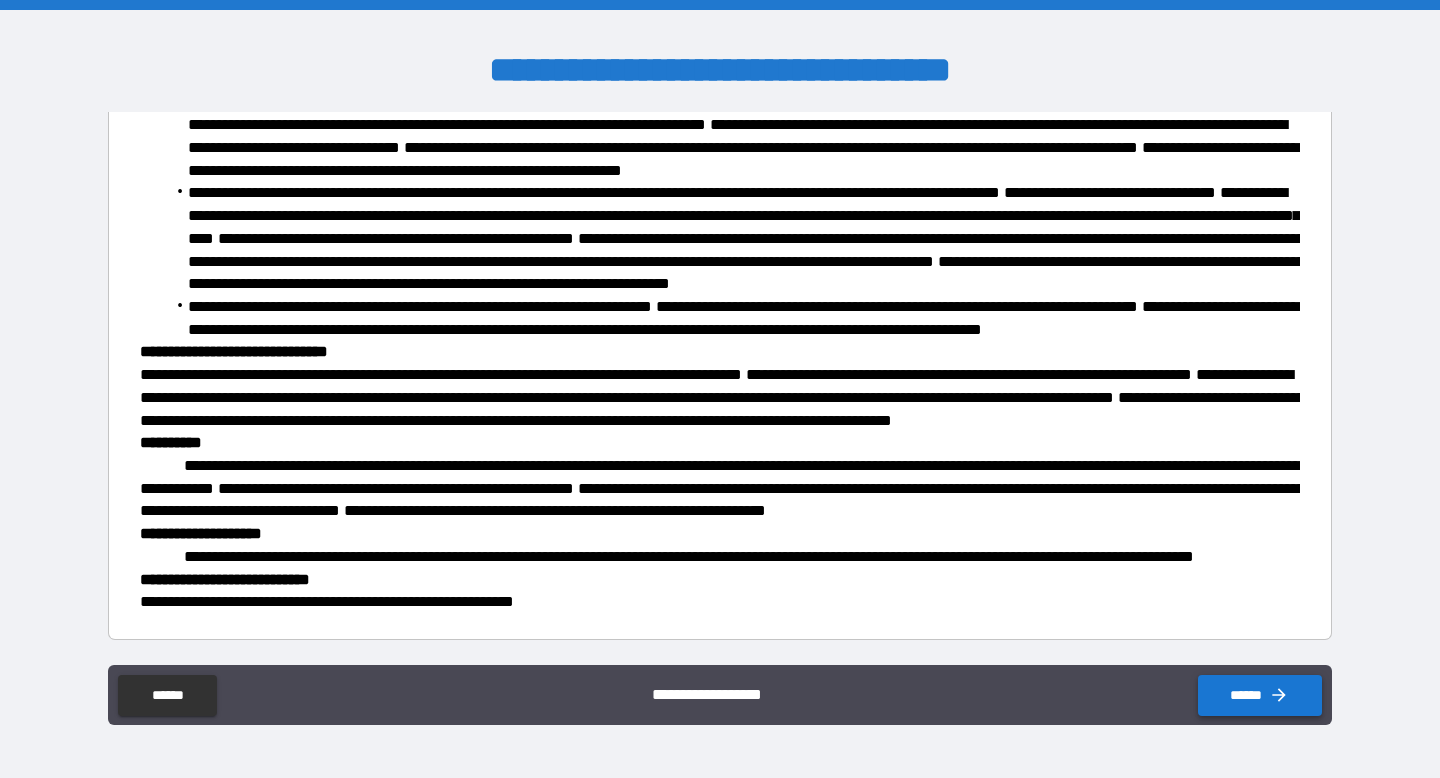 click on "******" at bounding box center (1260, 695) 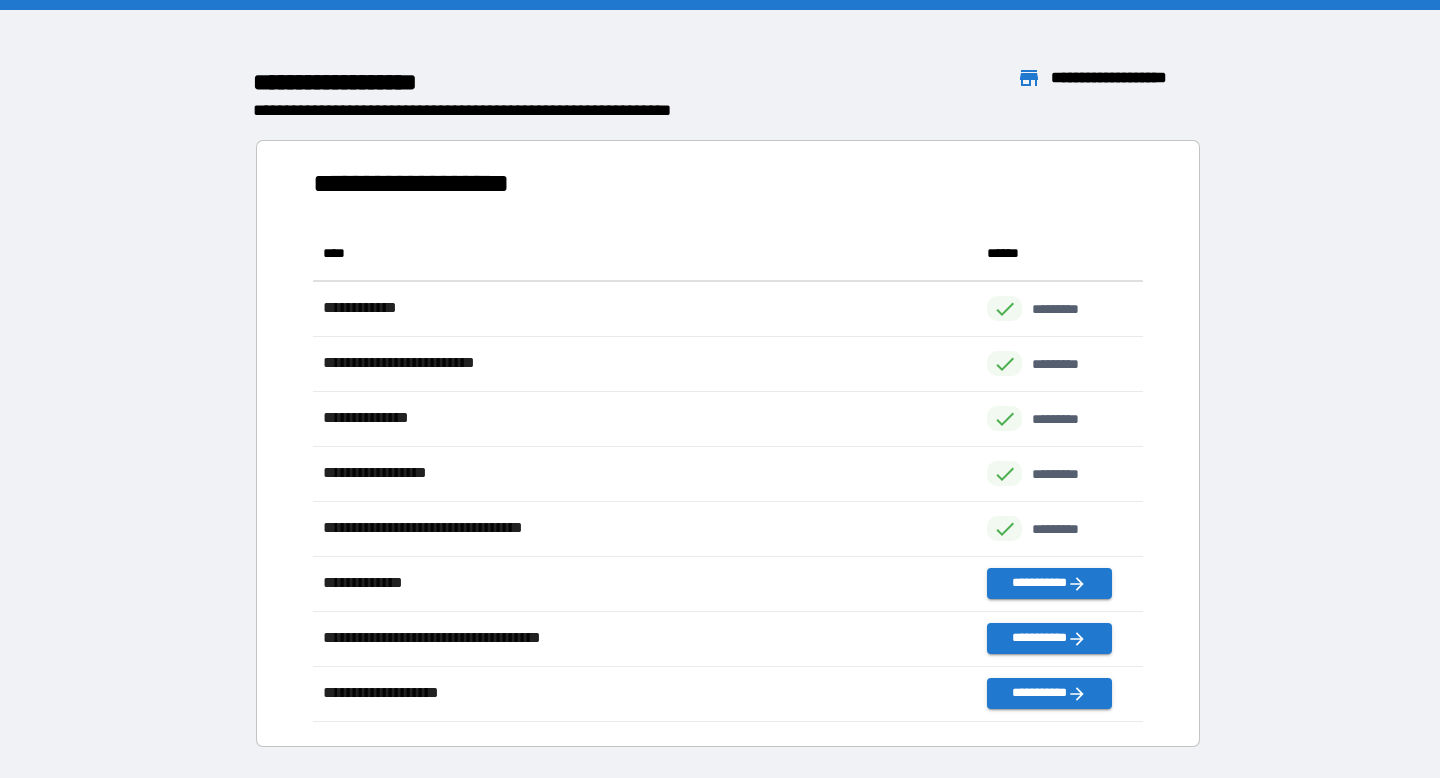 scroll, scrollTop: 1, scrollLeft: 1, axis: both 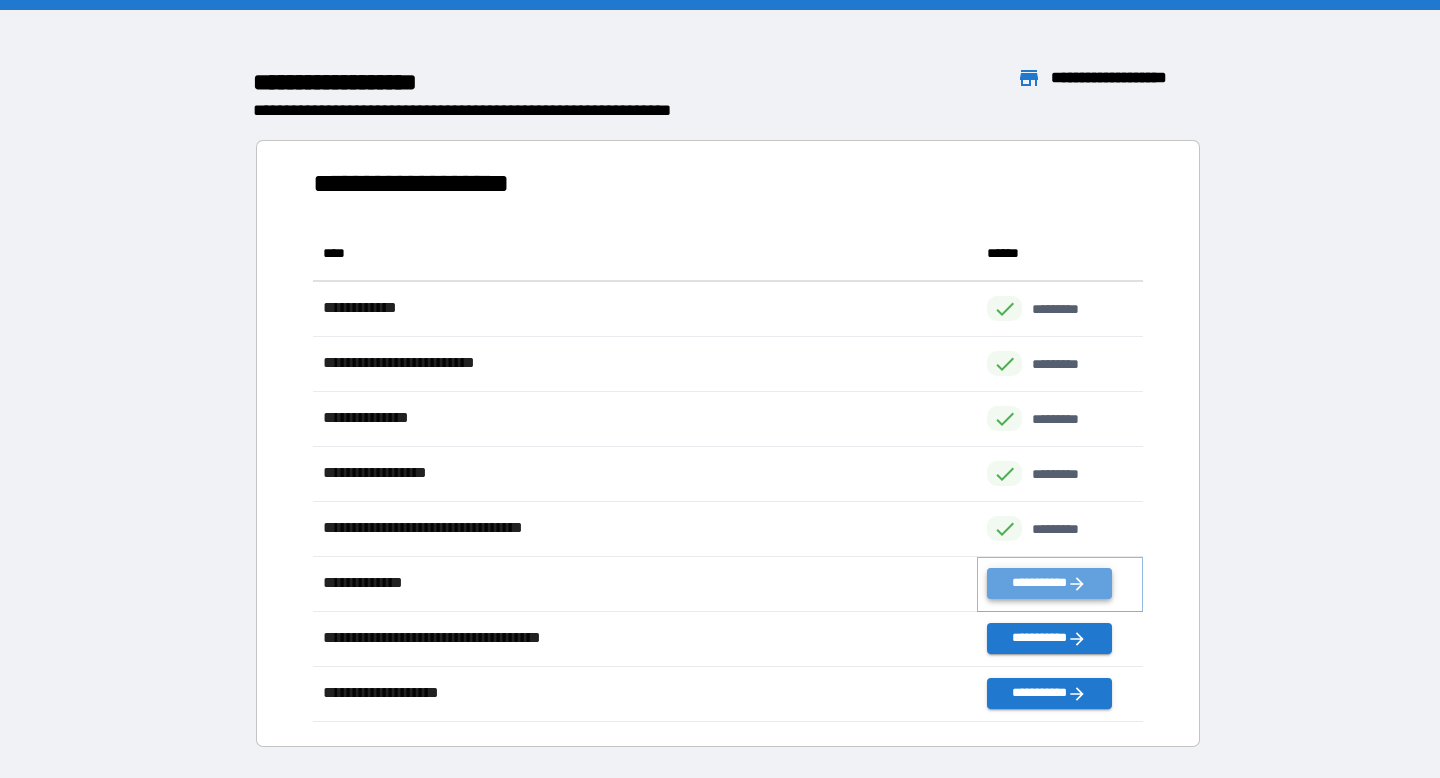 click on "**********" at bounding box center [1049, 583] 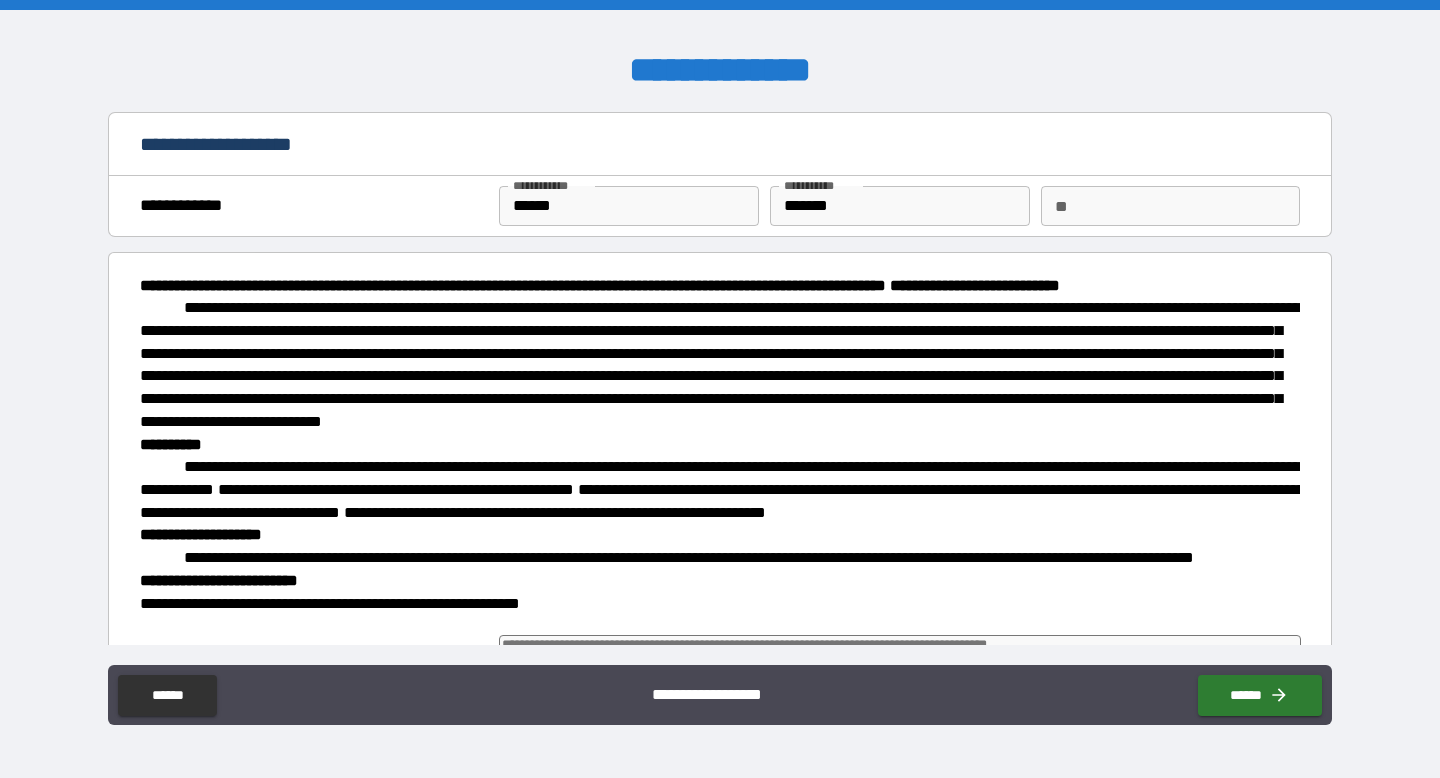 scroll, scrollTop: 179, scrollLeft: 0, axis: vertical 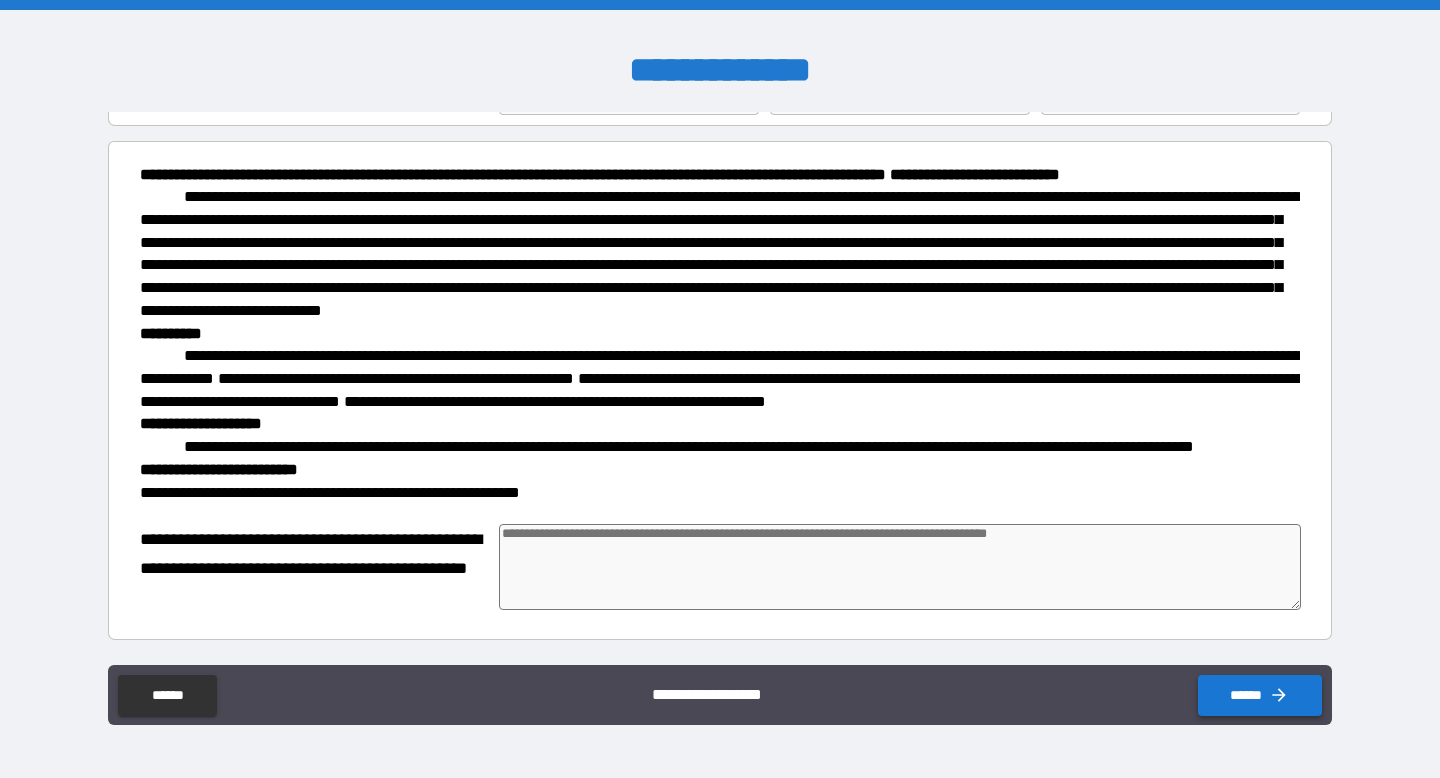 click on "******" at bounding box center [1260, 695] 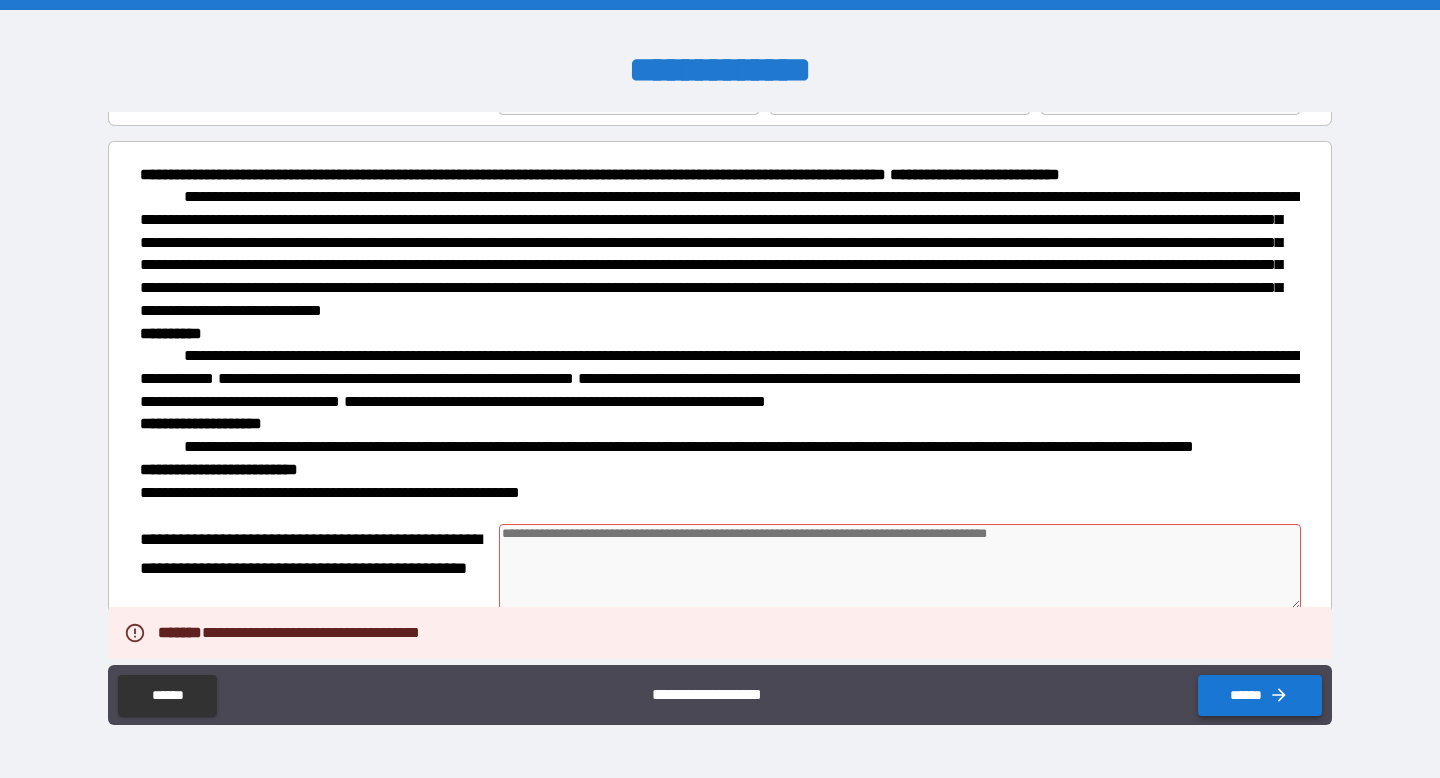 type on "*" 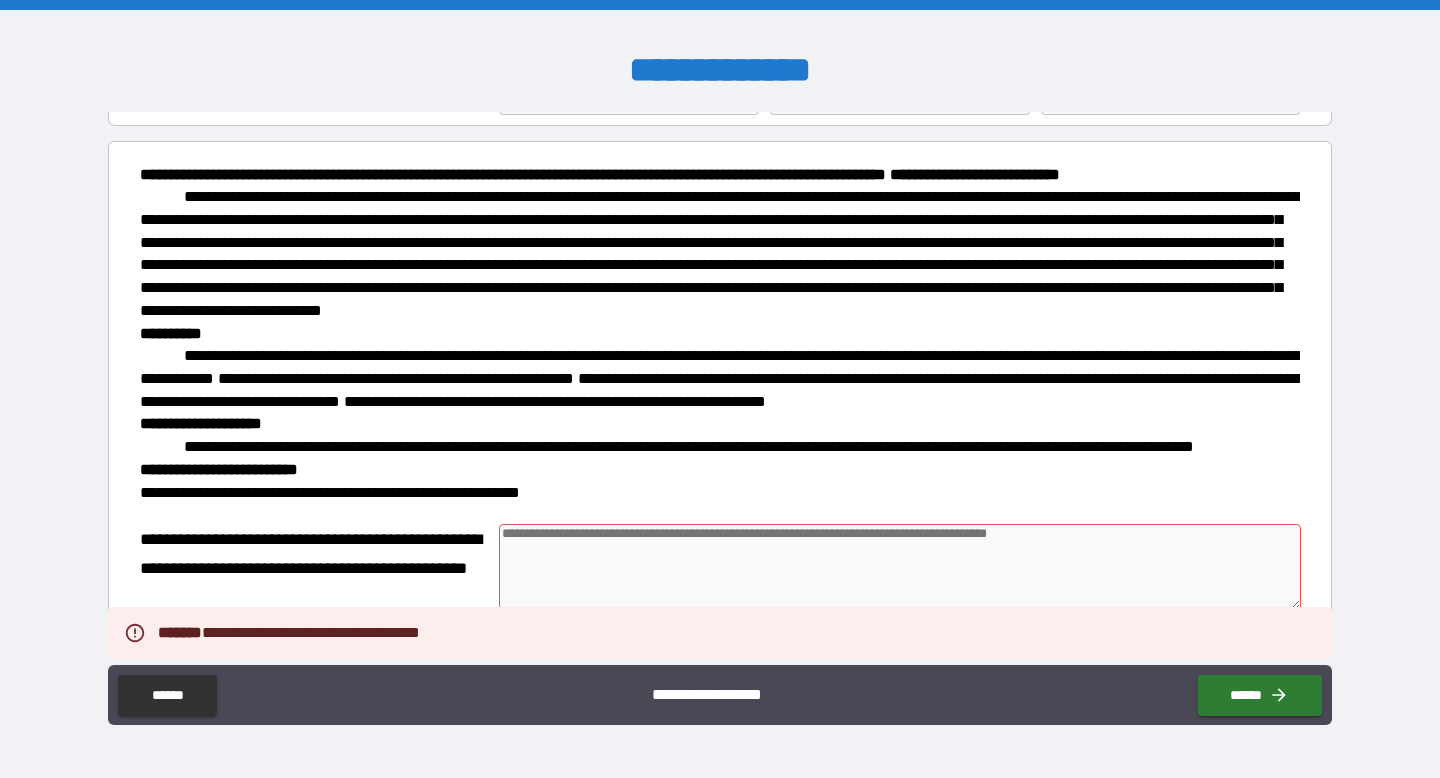 click at bounding box center [900, 567] 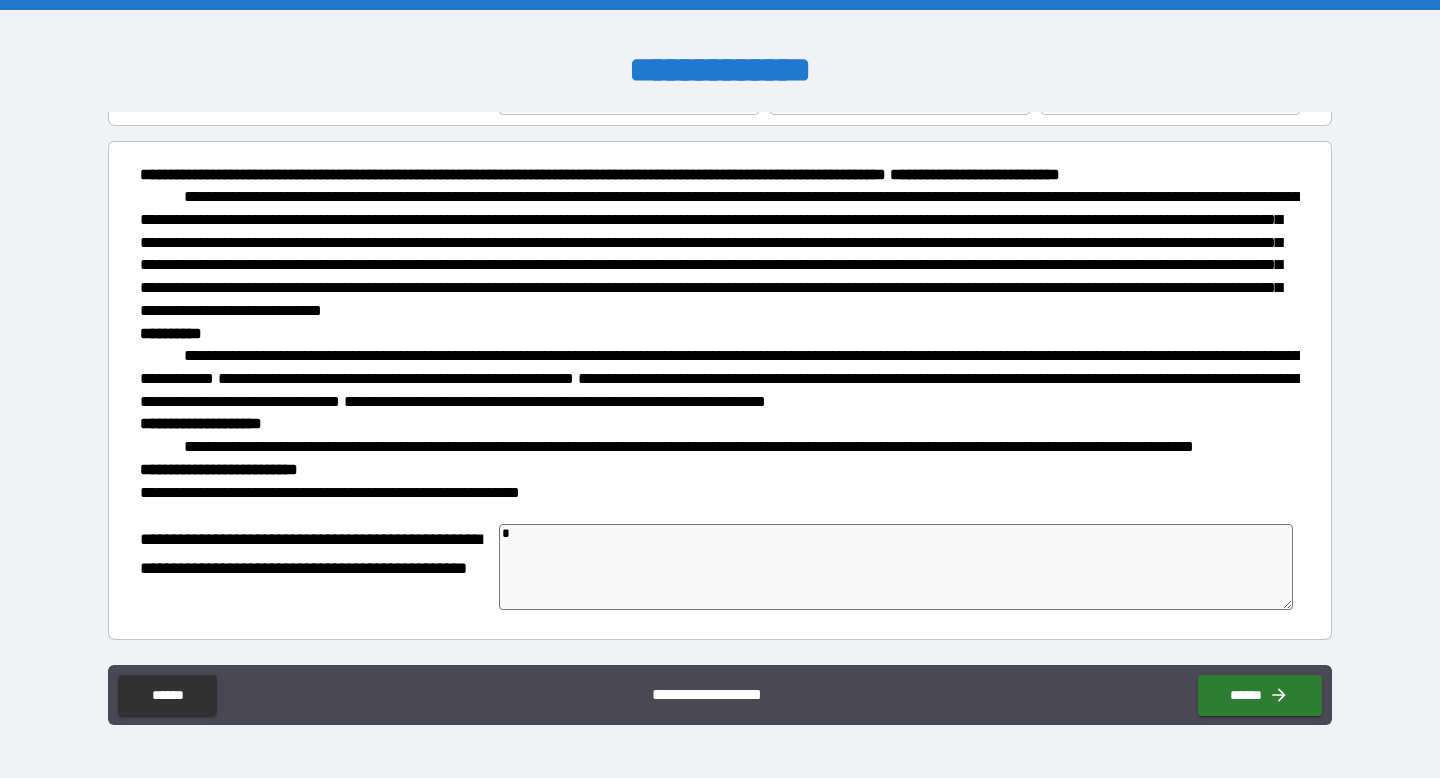 type on "*" 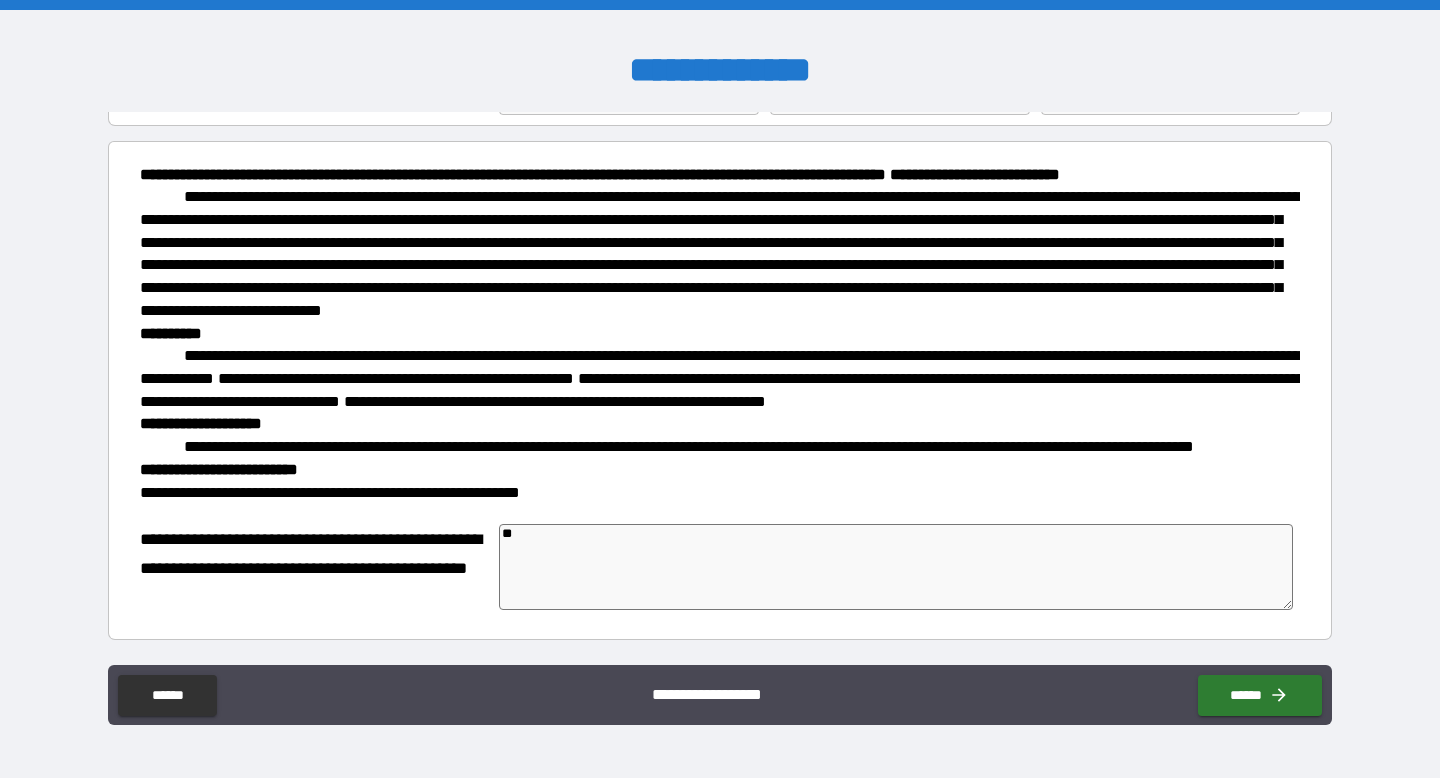 type on "*" 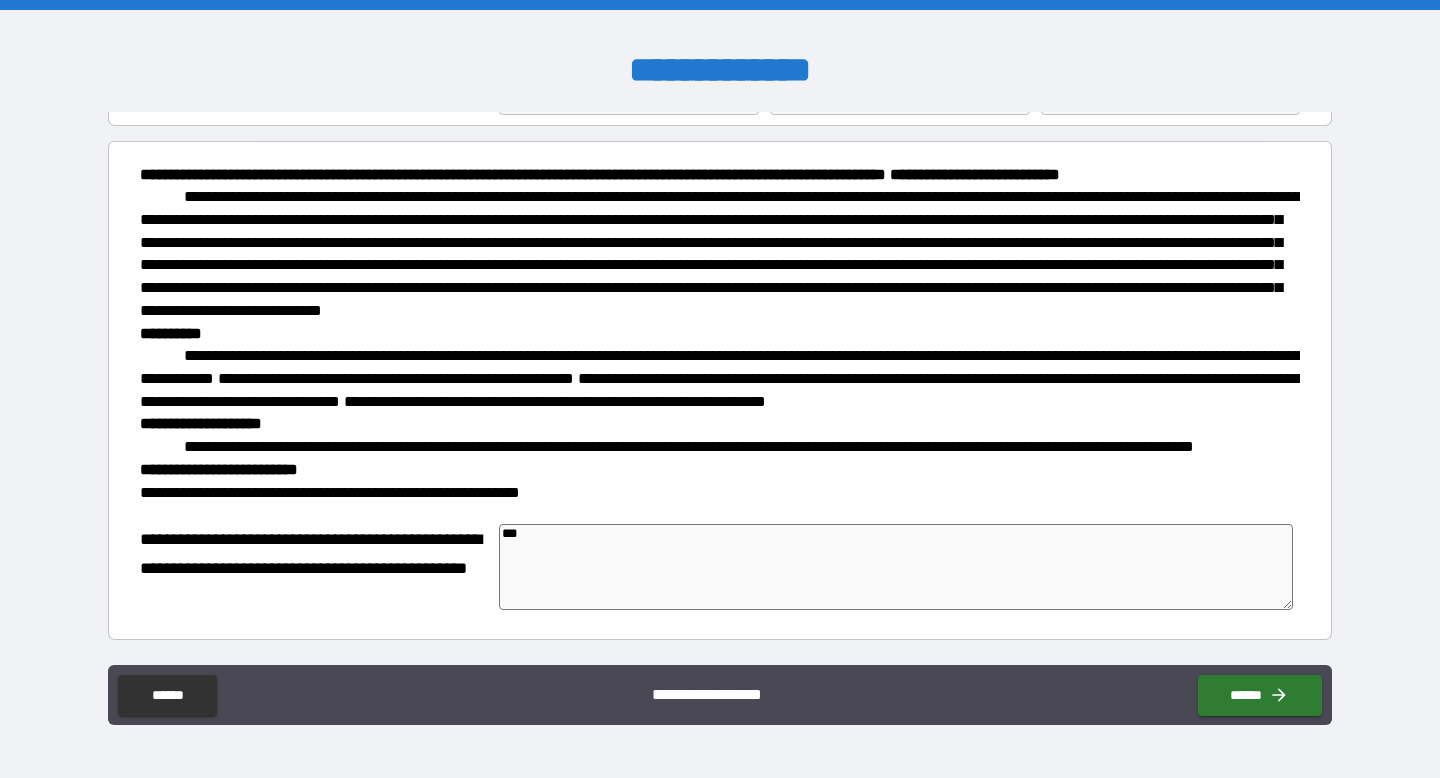 type on "*" 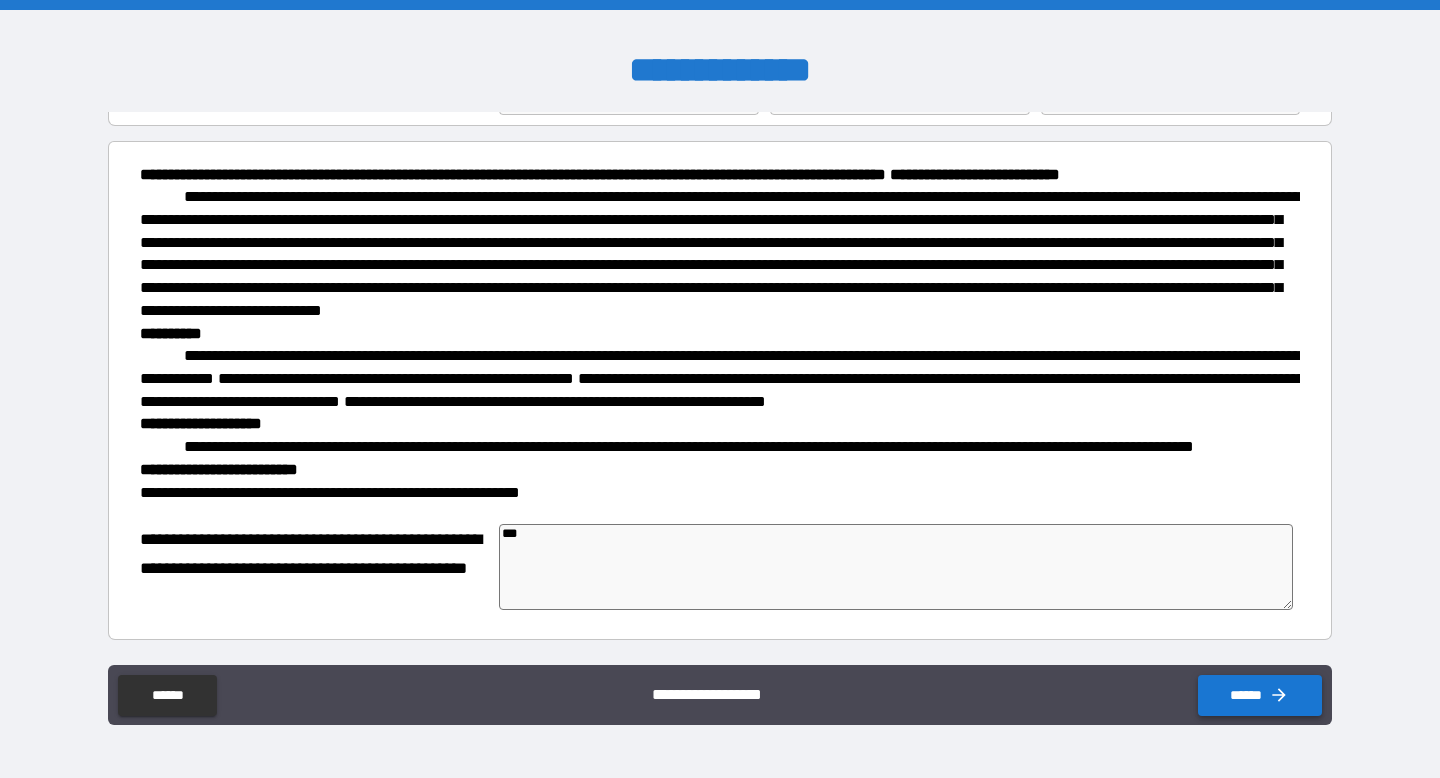 click 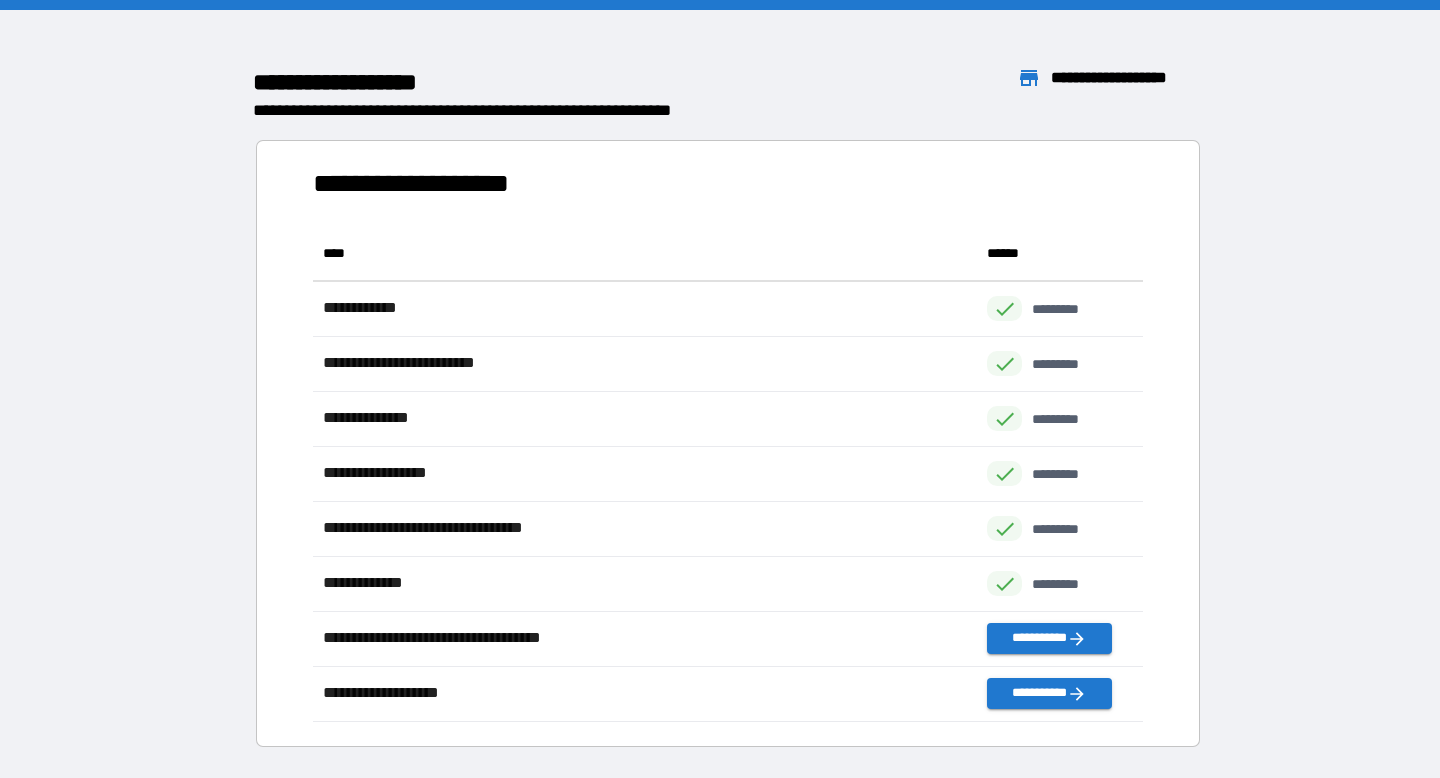 scroll, scrollTop: 1, scrollLeft: 1, axis: both 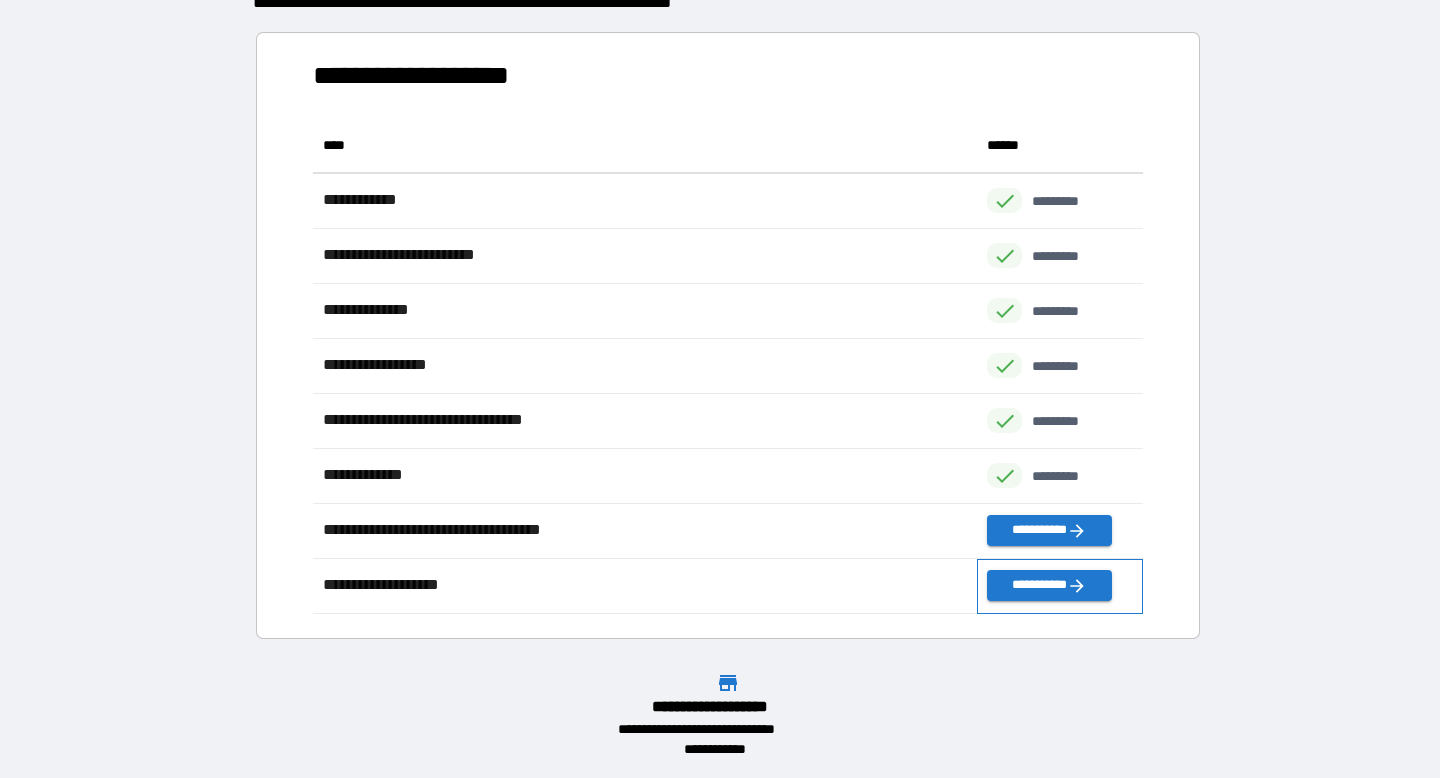 click on "**********" at bounding box center [1060, 586] 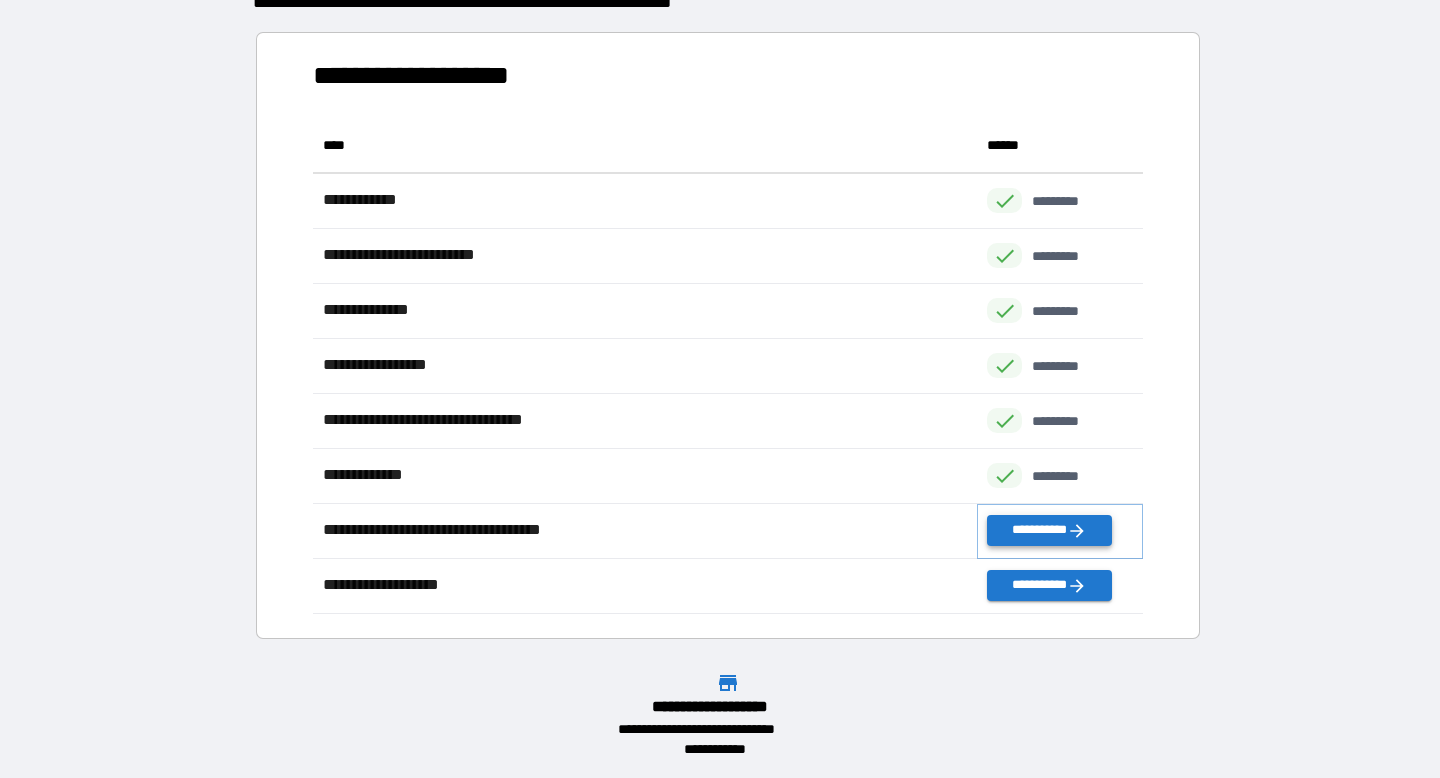 click 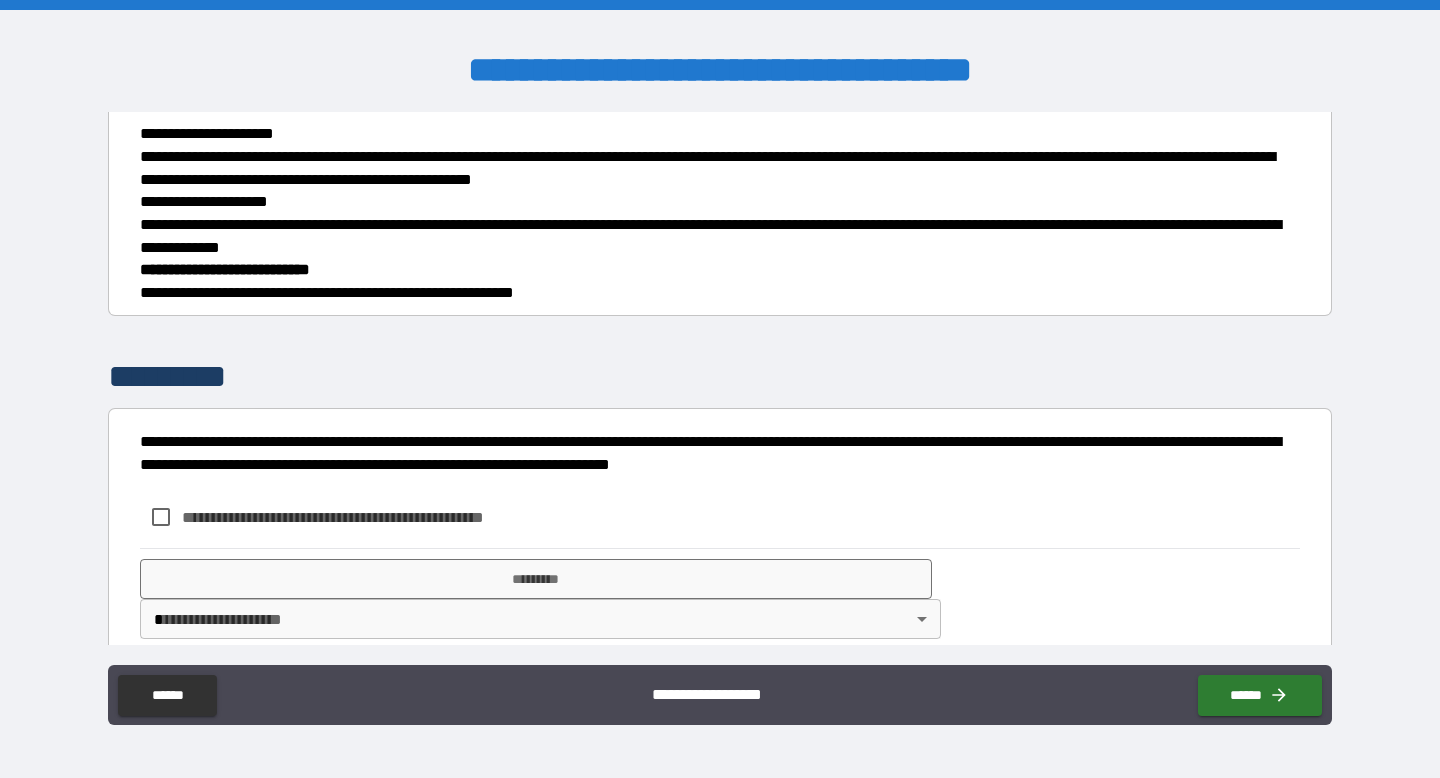 scroll, scrollTop: 1017, scrollLeft: 0, axis: vertical 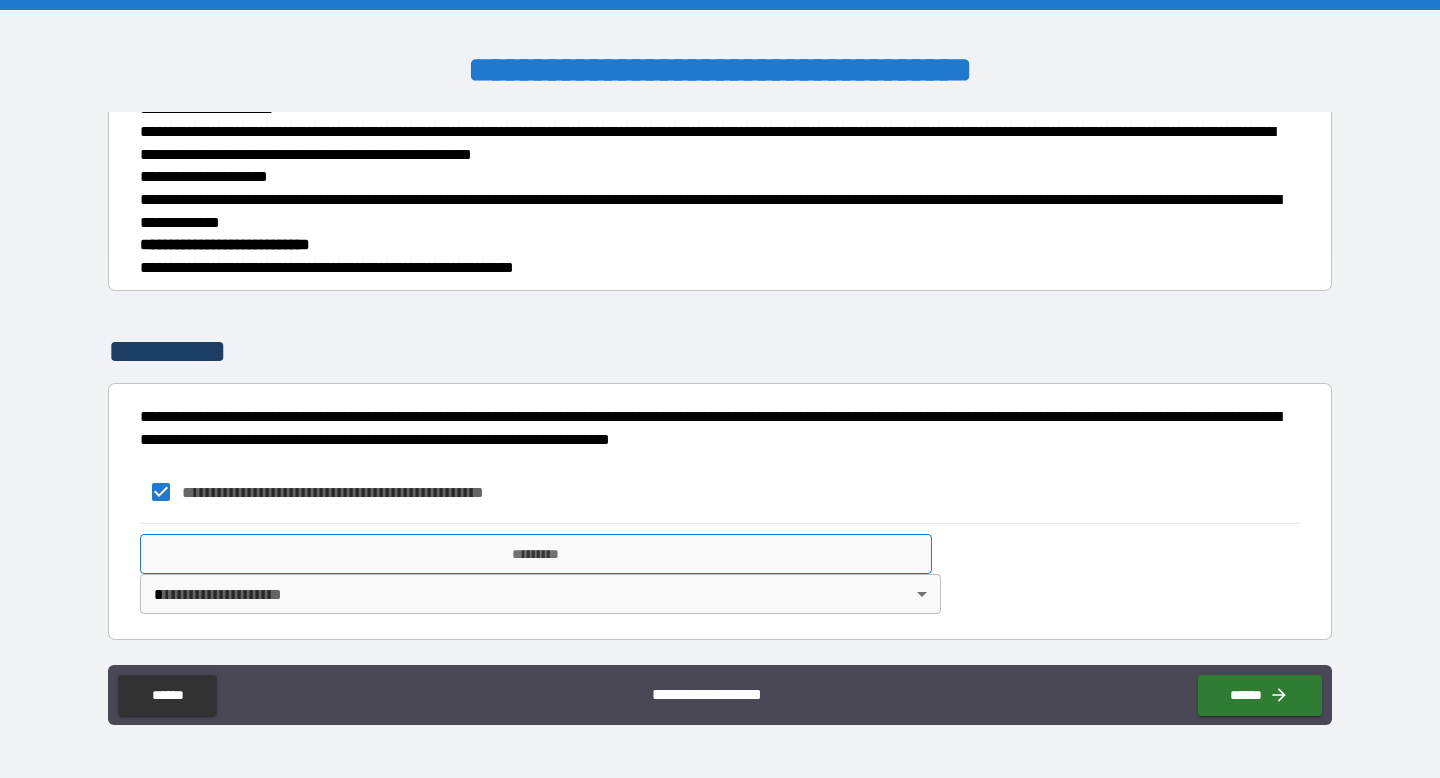 click on "*********" at bounding box center (536, 554) 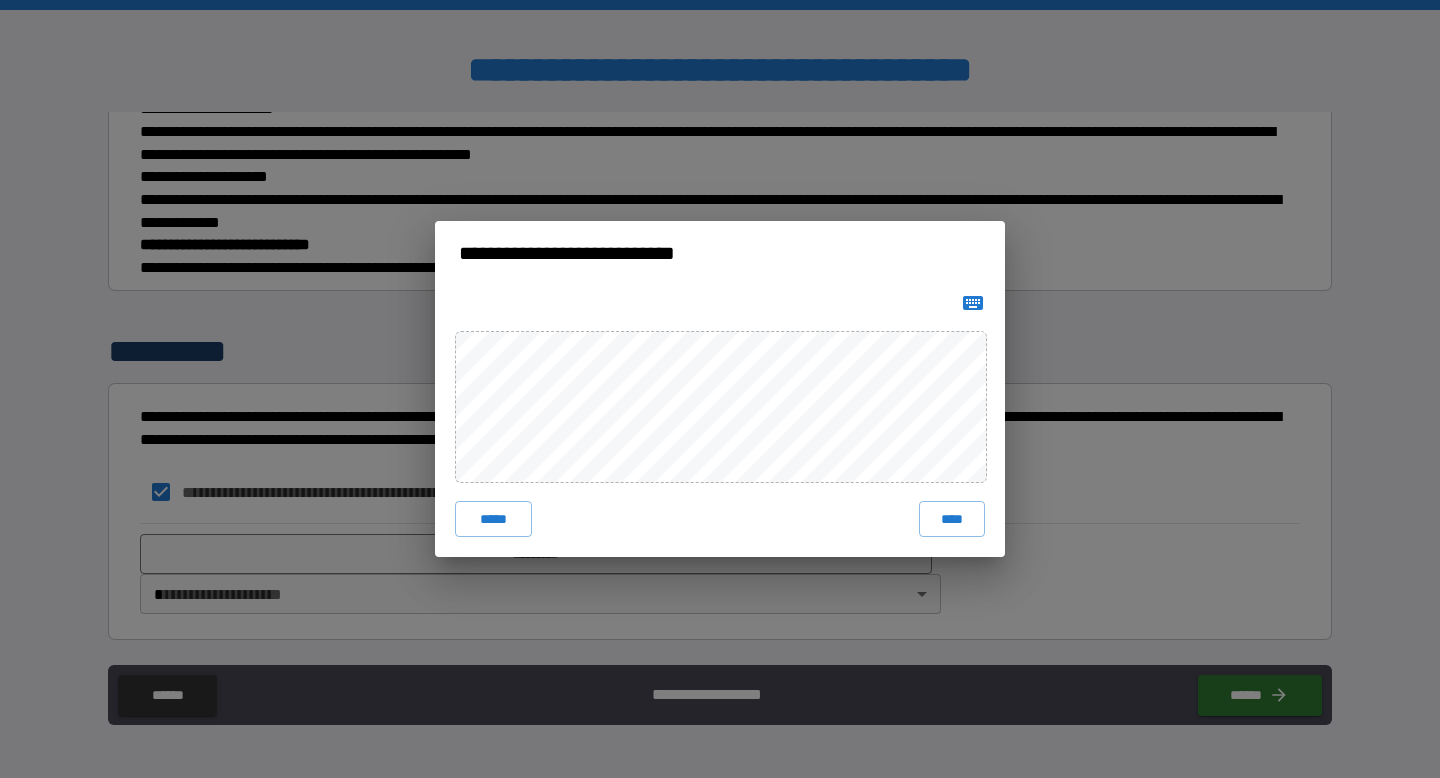 click on "**********" at bounding box center [720, 389] 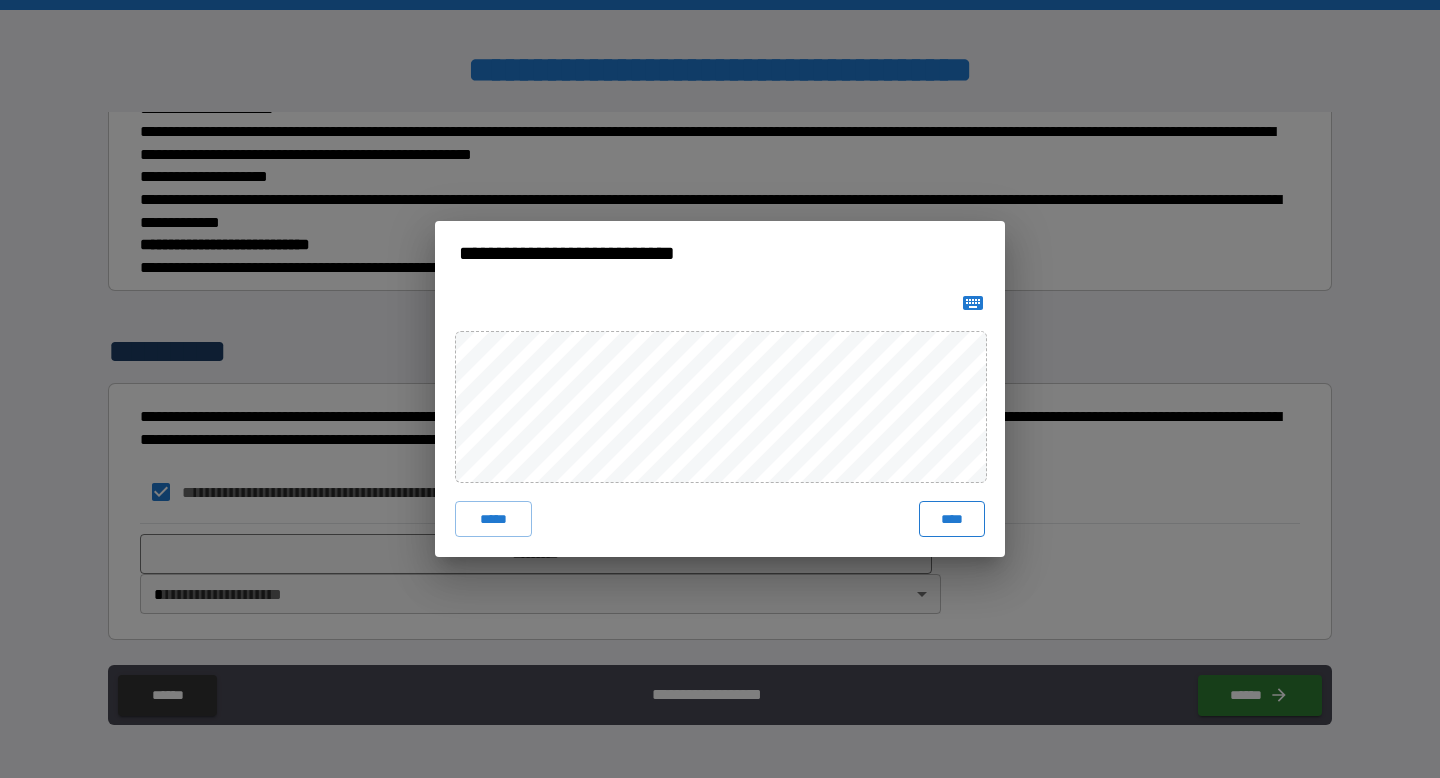 click on "****" at bounding box center [952, 519] 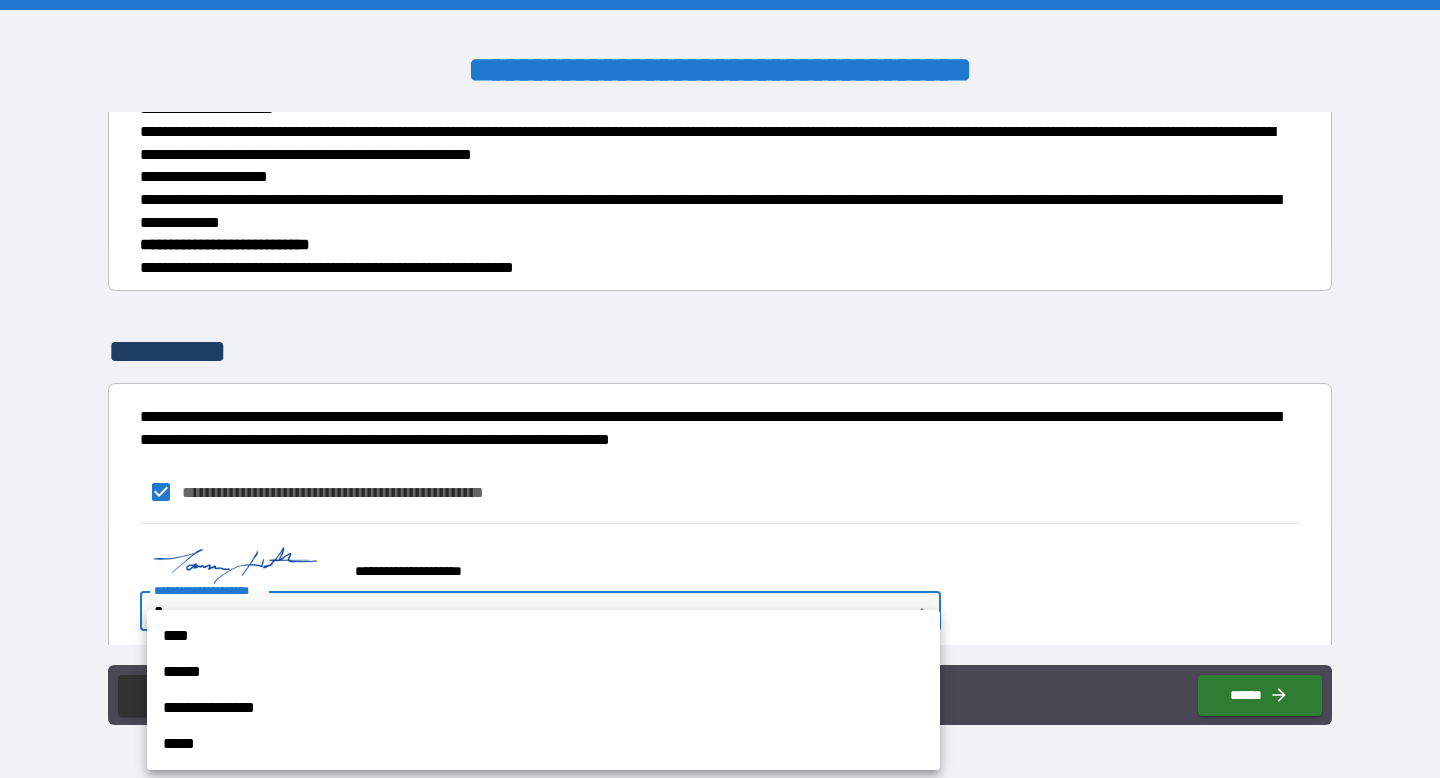 click on "**********" at bounding box center (720, 389) 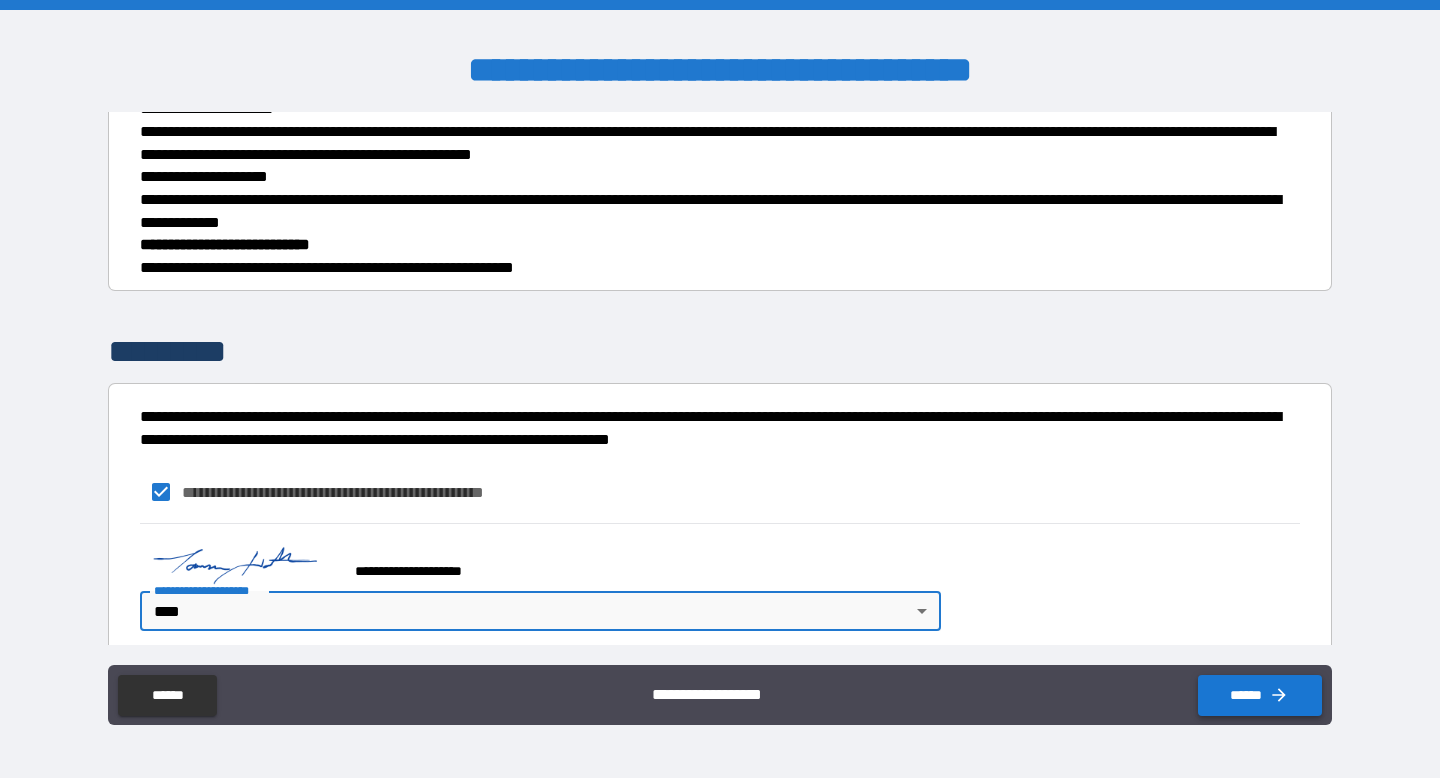 click on "******" at bounding box center (1260, 695) 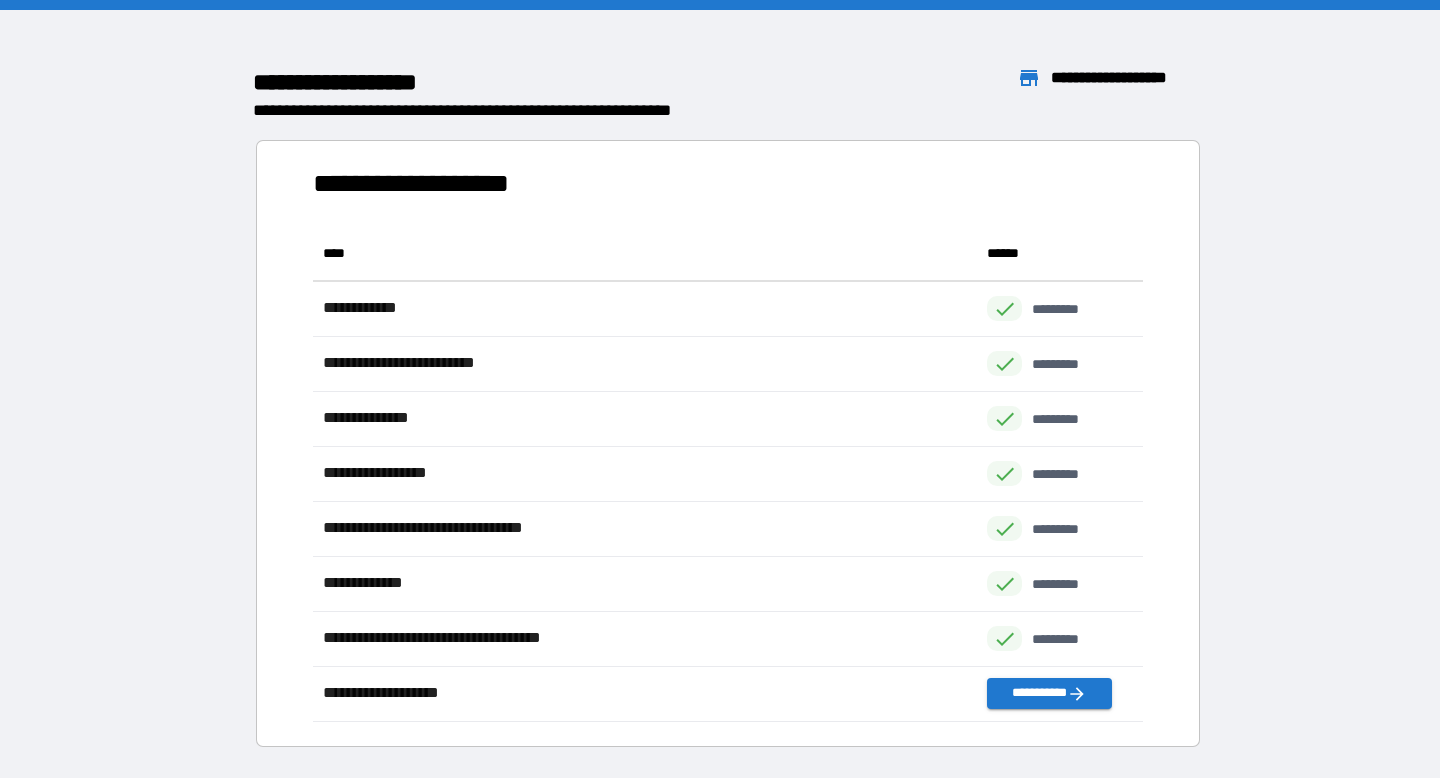 scroll, scrollTop: 1, scrollLeft: 1, axis: both 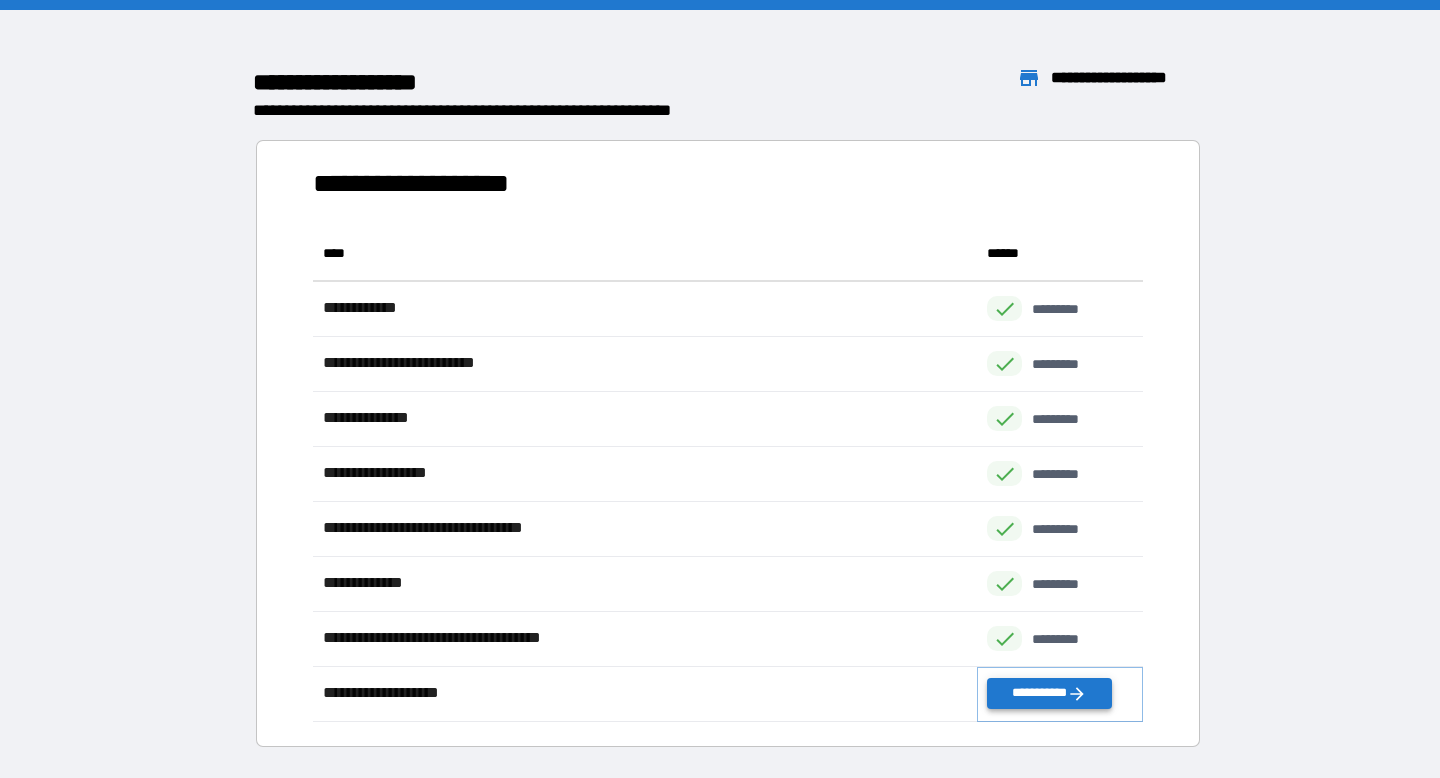 click on "**********" at bounding box center (1049, 693) 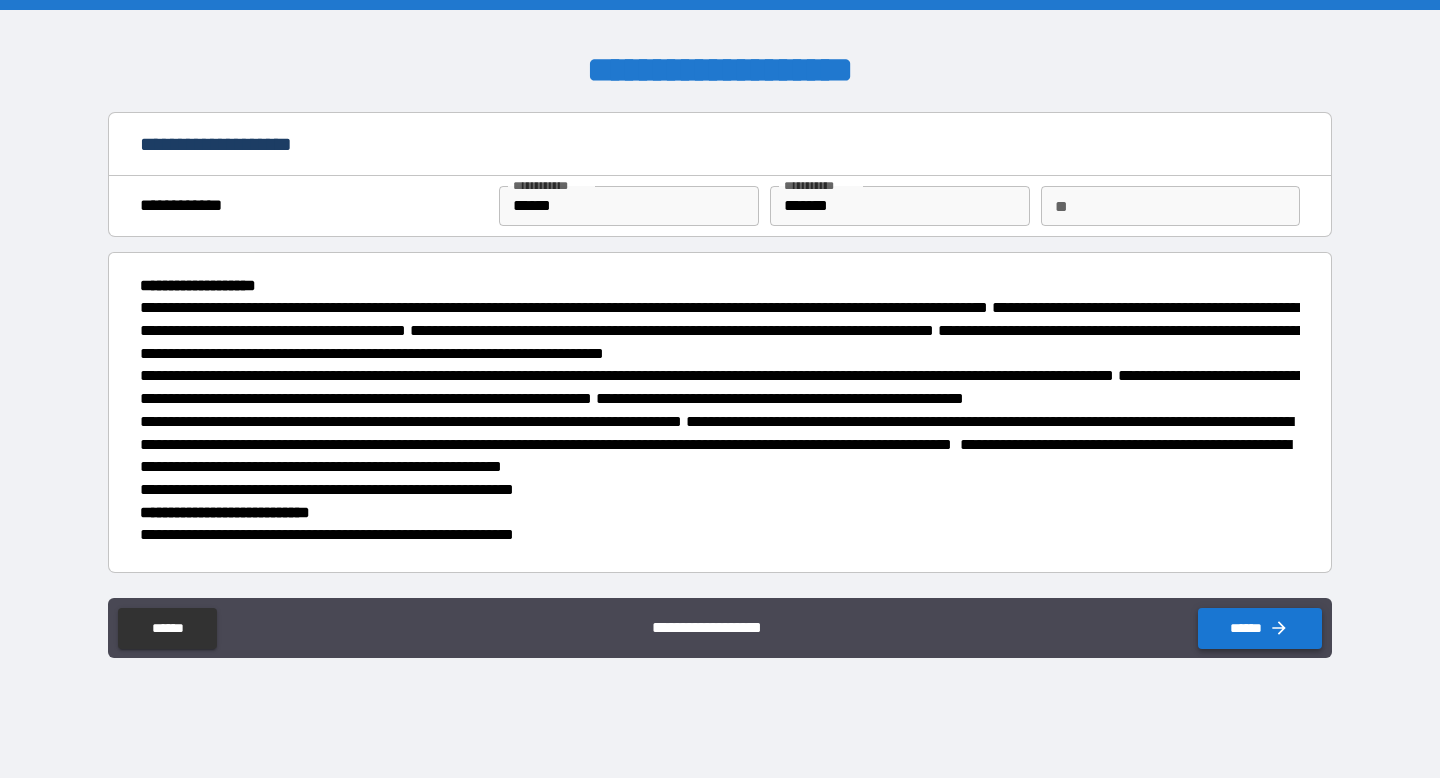 click 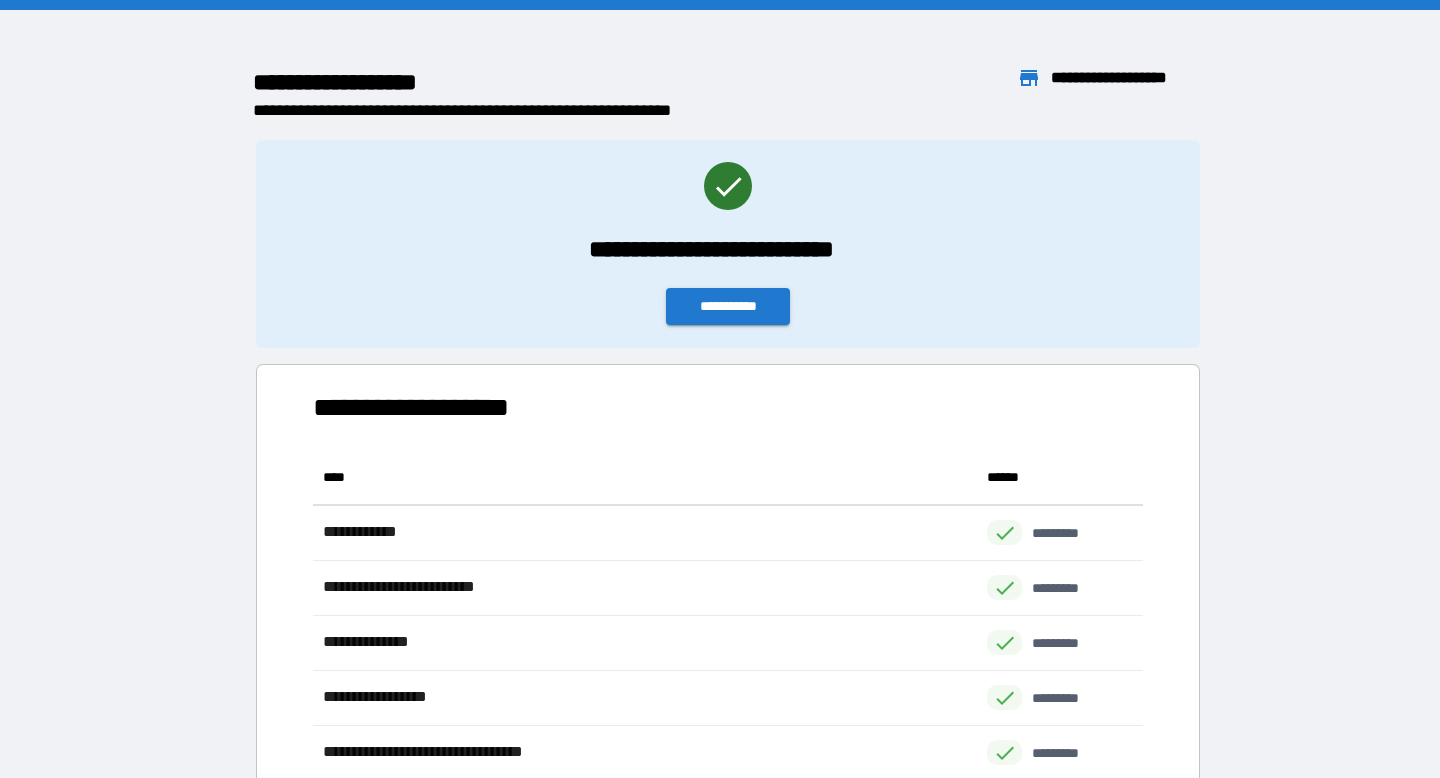 scroll, scrollTop: 1, scrollLeft: 1, axis: both 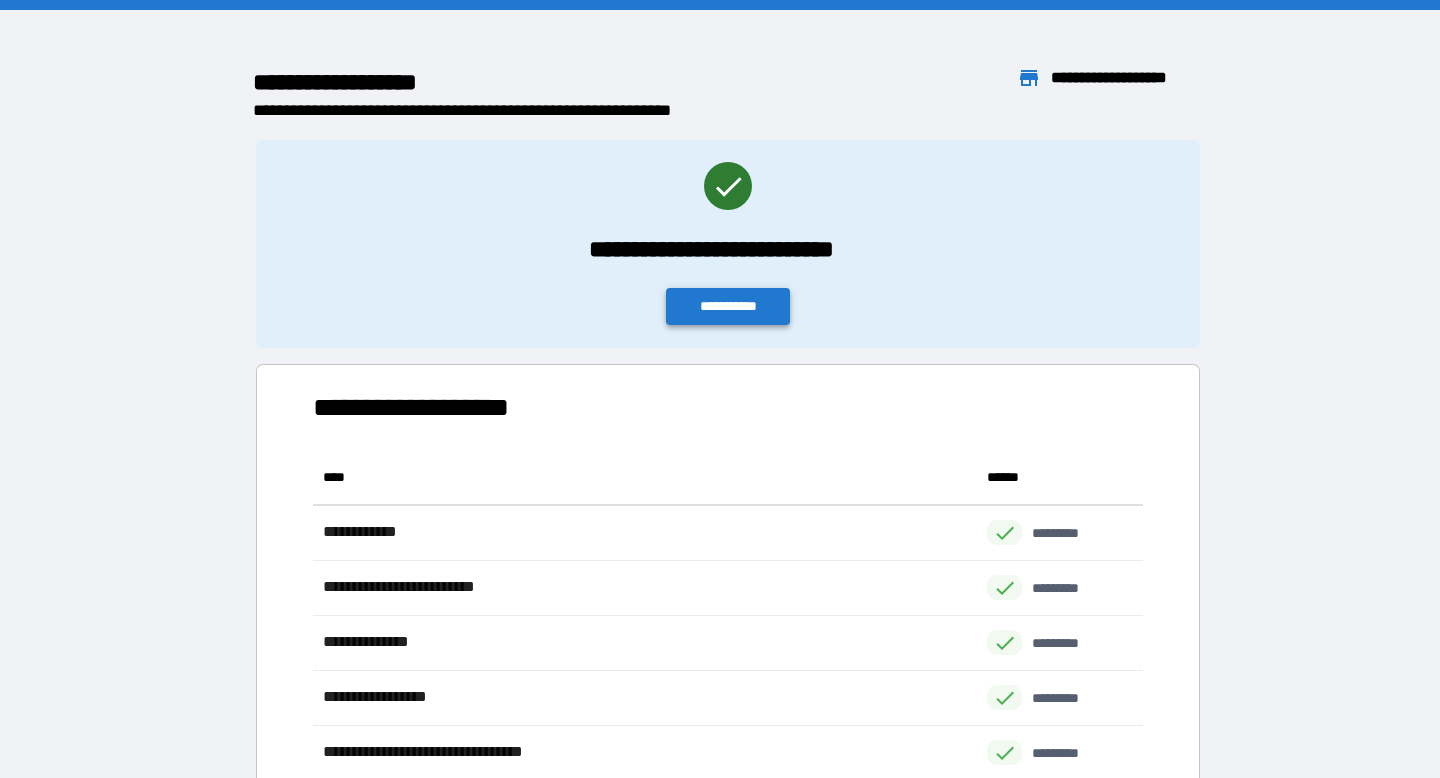 click on "**********" at bounding box center (728, 306) 